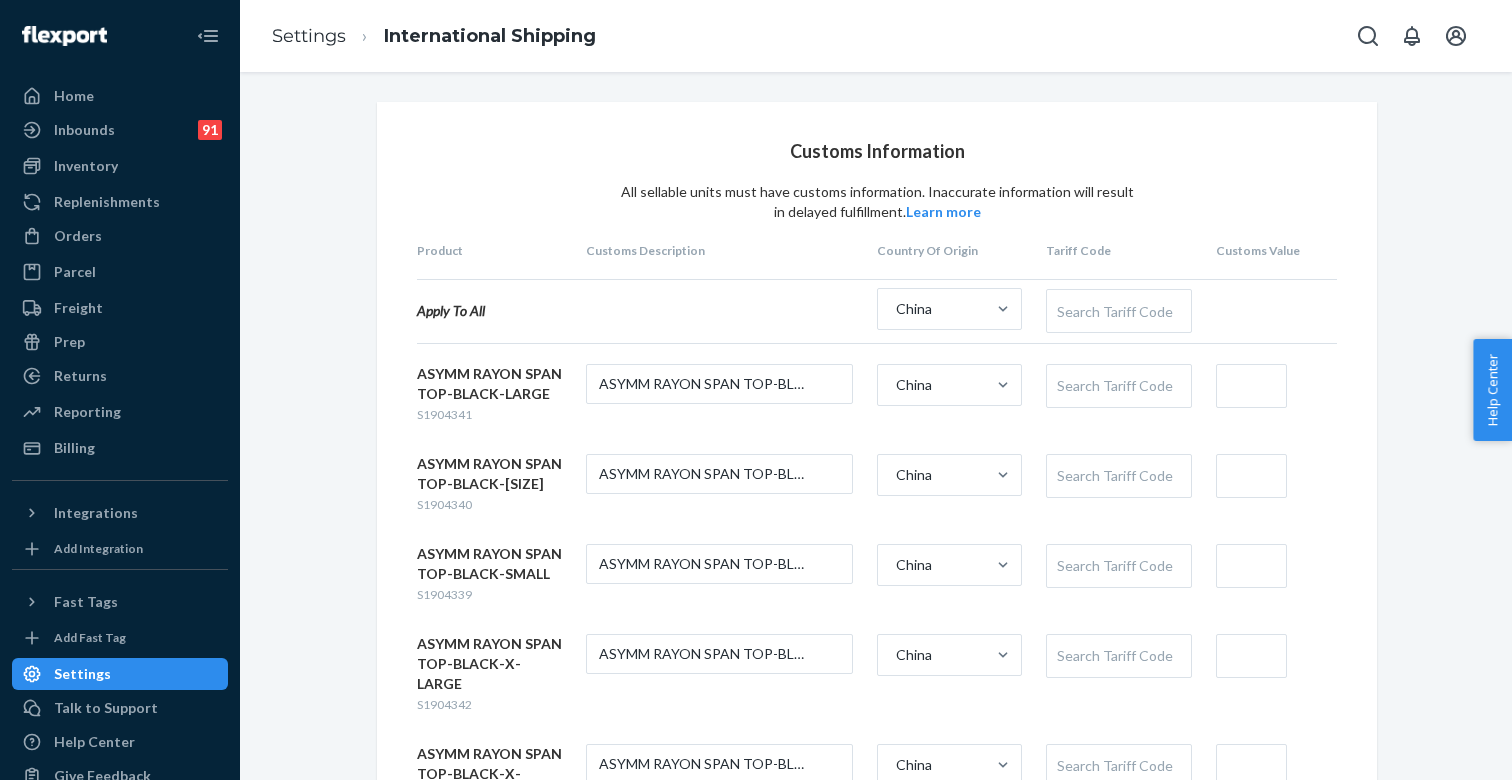 scroll, scrollTop: 0, scrollLeft: 0, axis: both 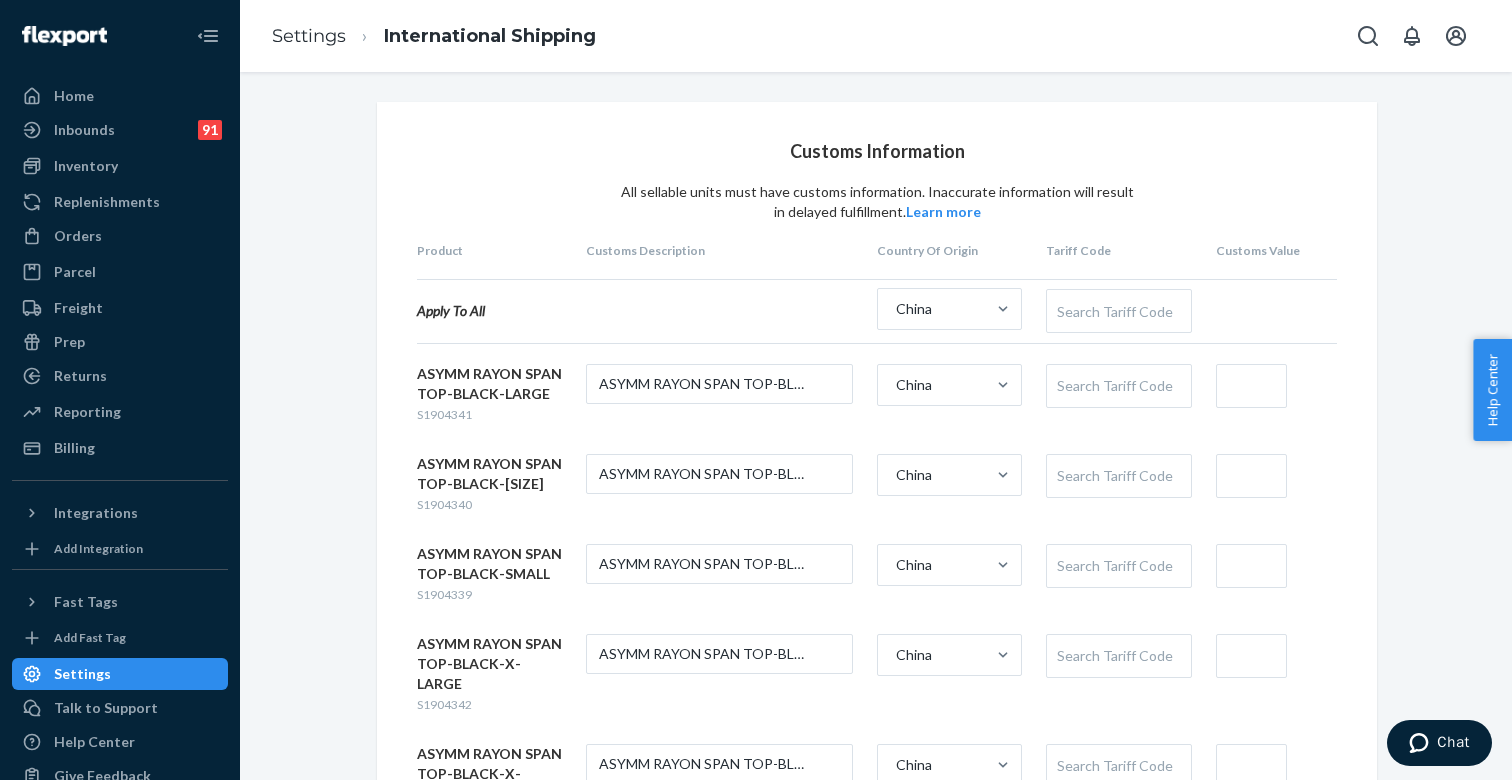 click on "S1904341" at bounding box center (444, 414) 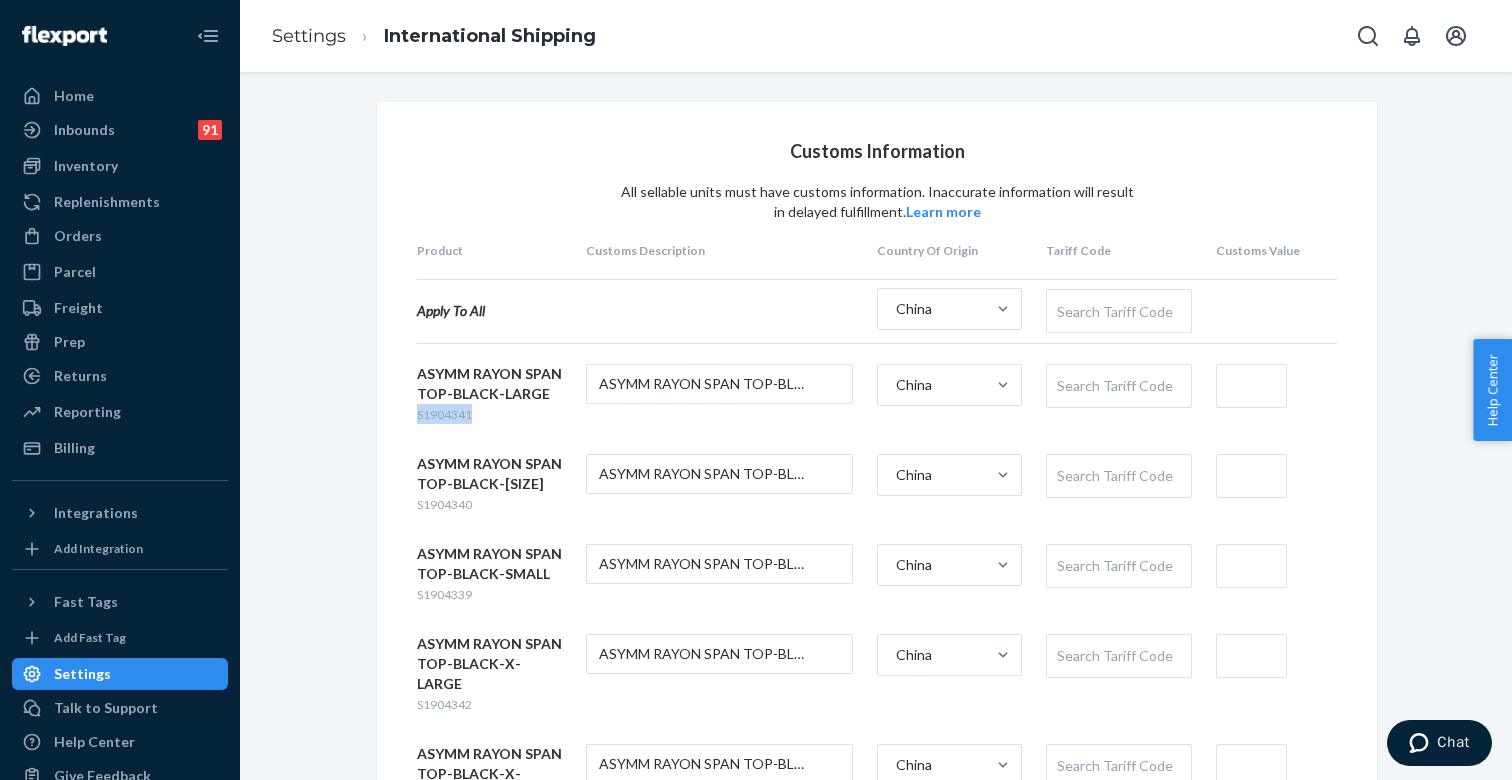 click on "S1904341" at bounding box center (444, 414) 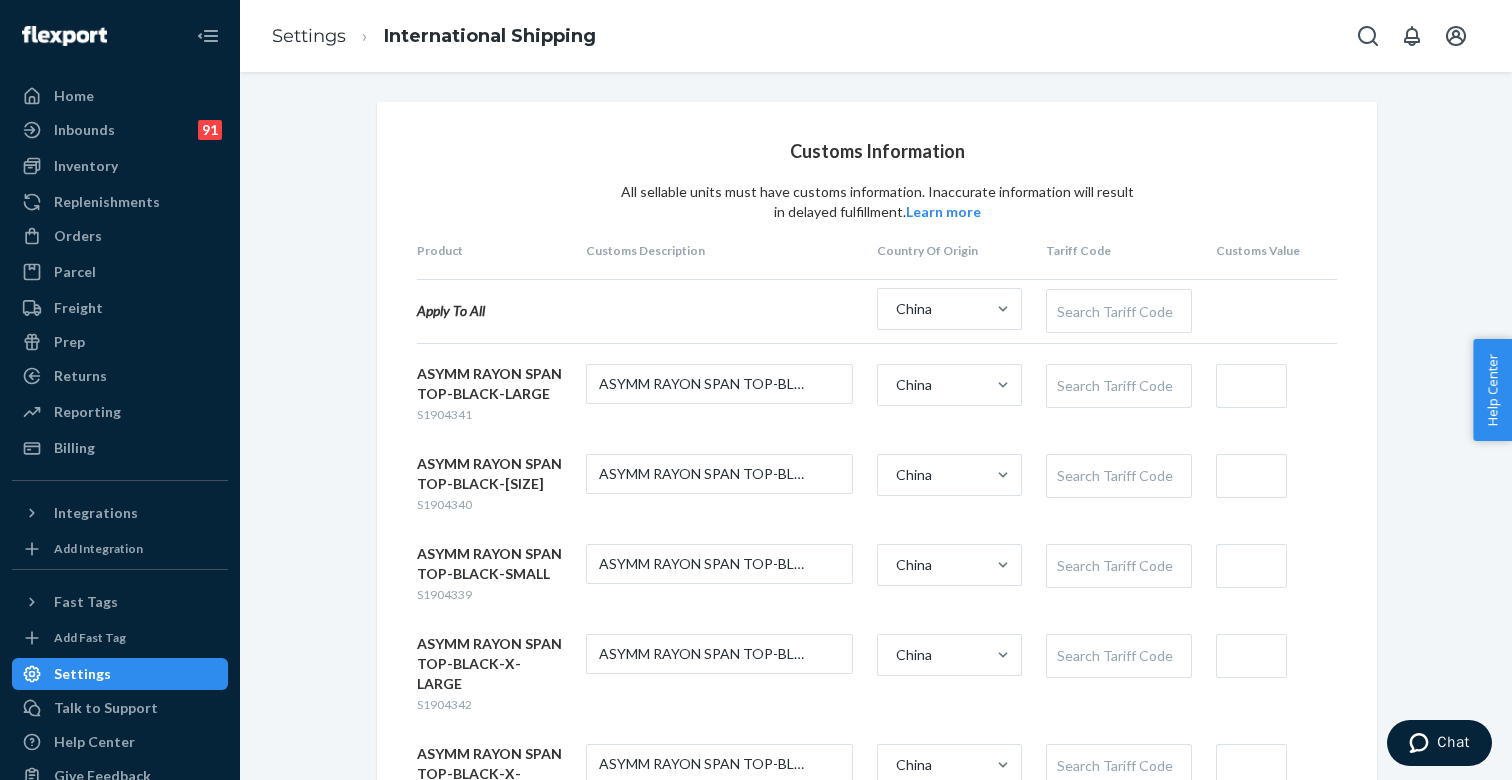 click on "Search Tariff Code" at bounding box center (1118, 311) 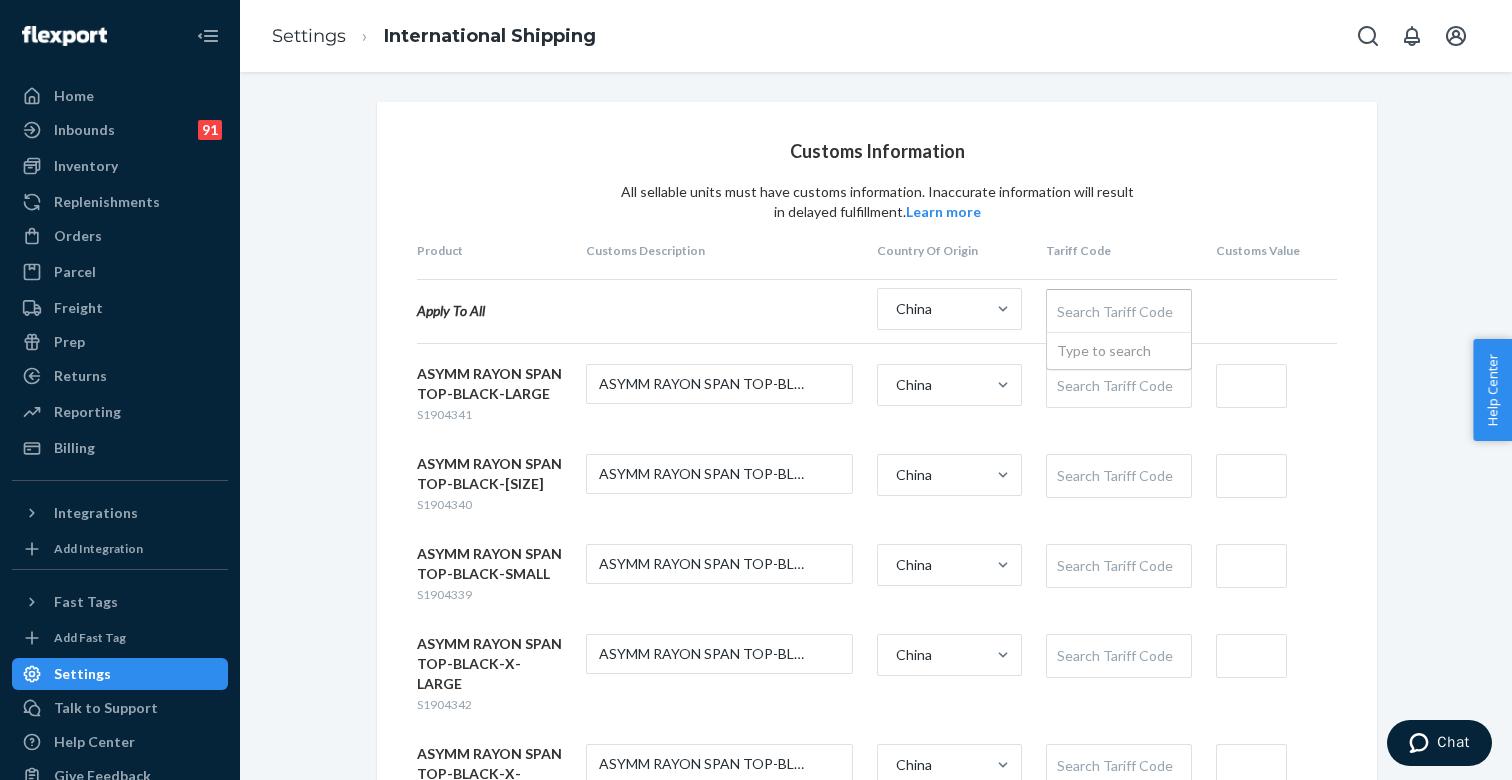 paste on "6110202046" 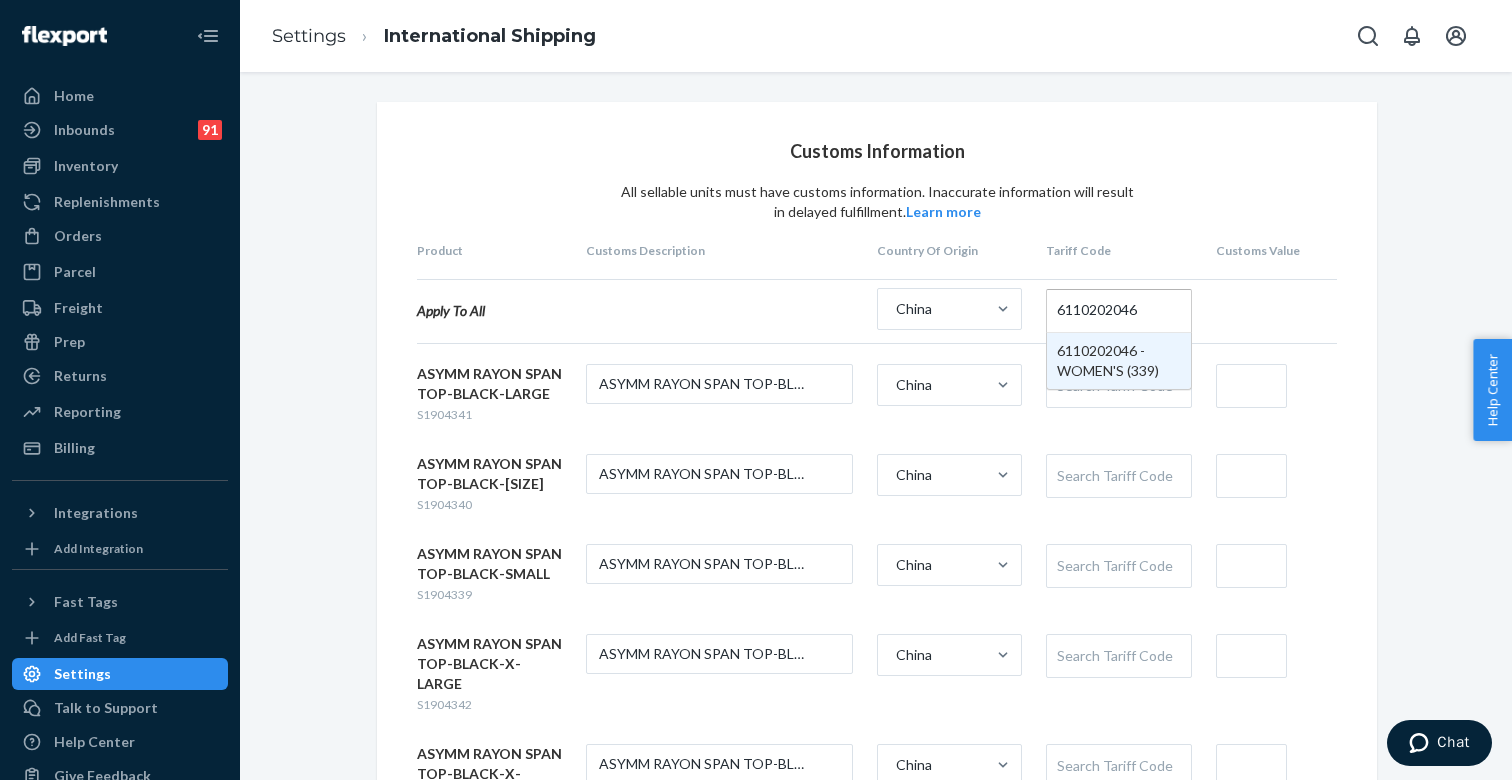 type 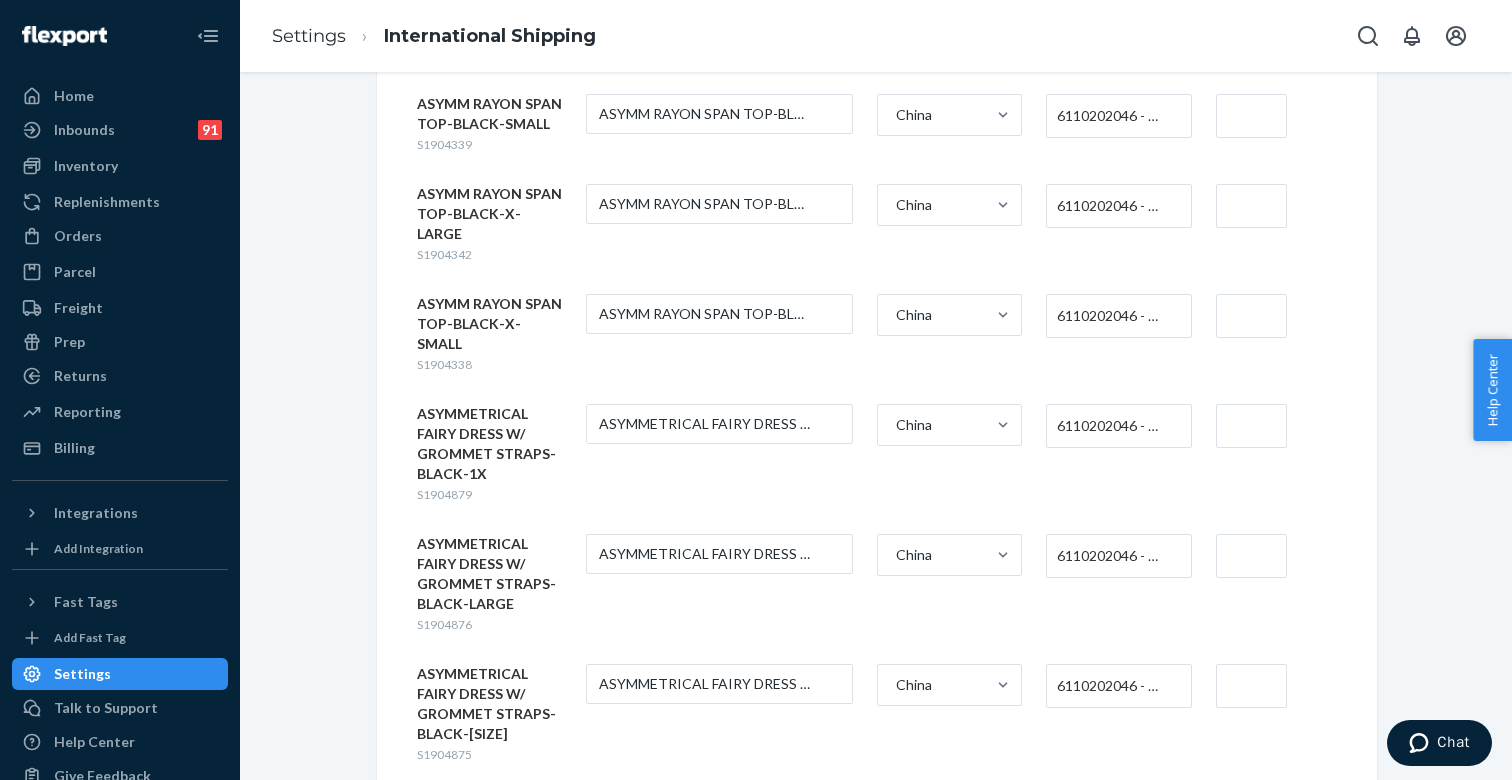 scroll, scrollTop: 462, scrollLeft: 0, axis: vertical 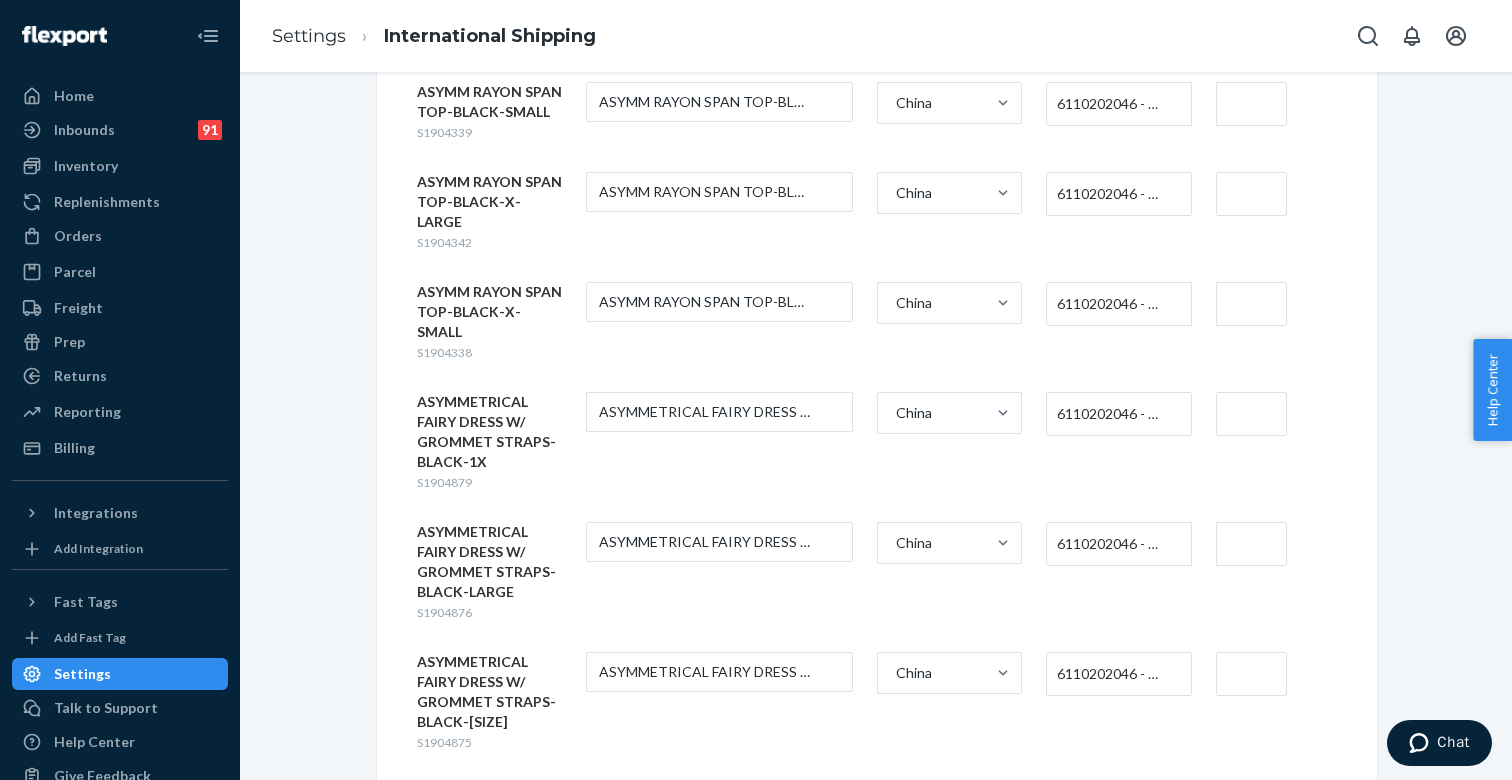 click on "6110202046 - WOMEN'S (339)" at bounding box center [1113, 414] 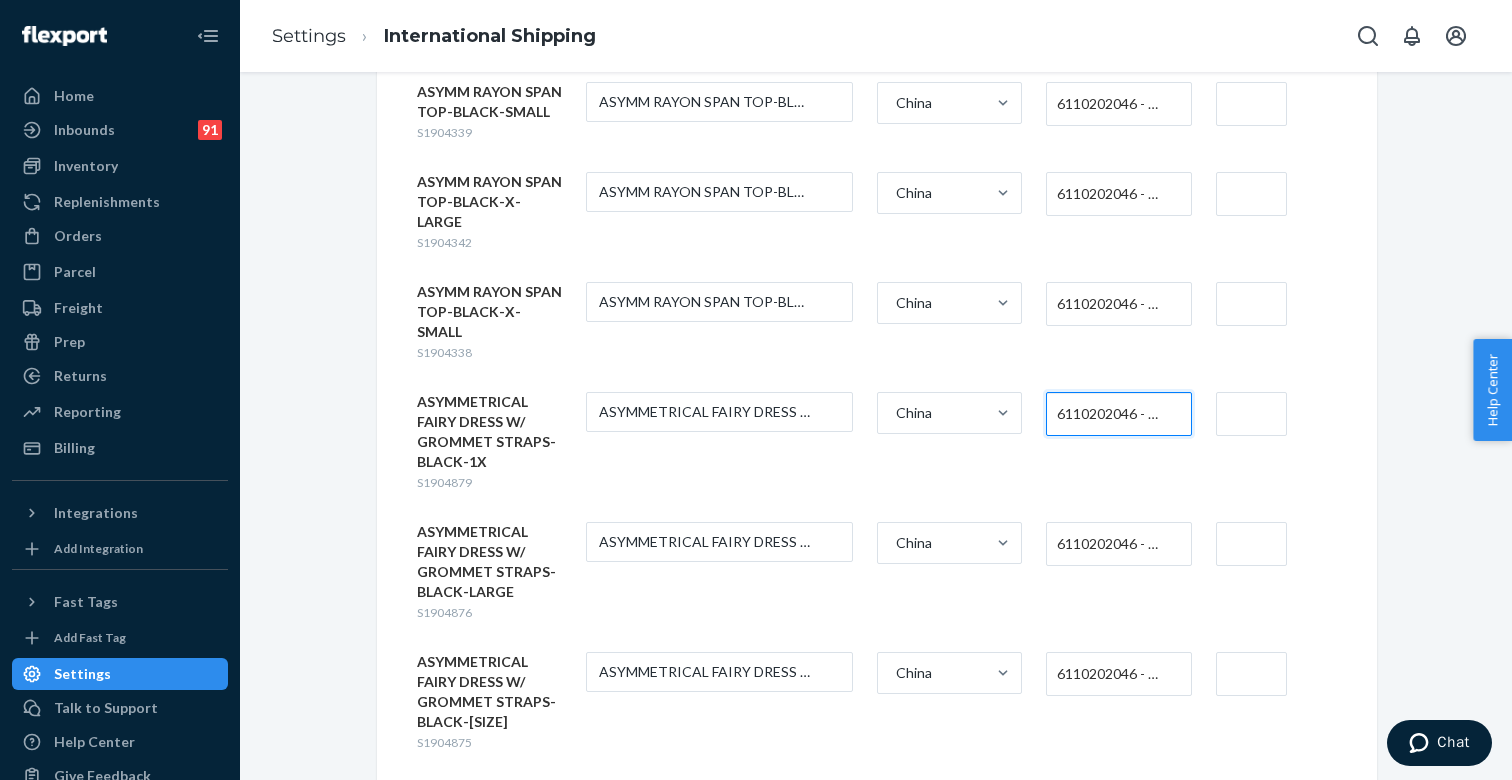 paste on "6104420010" 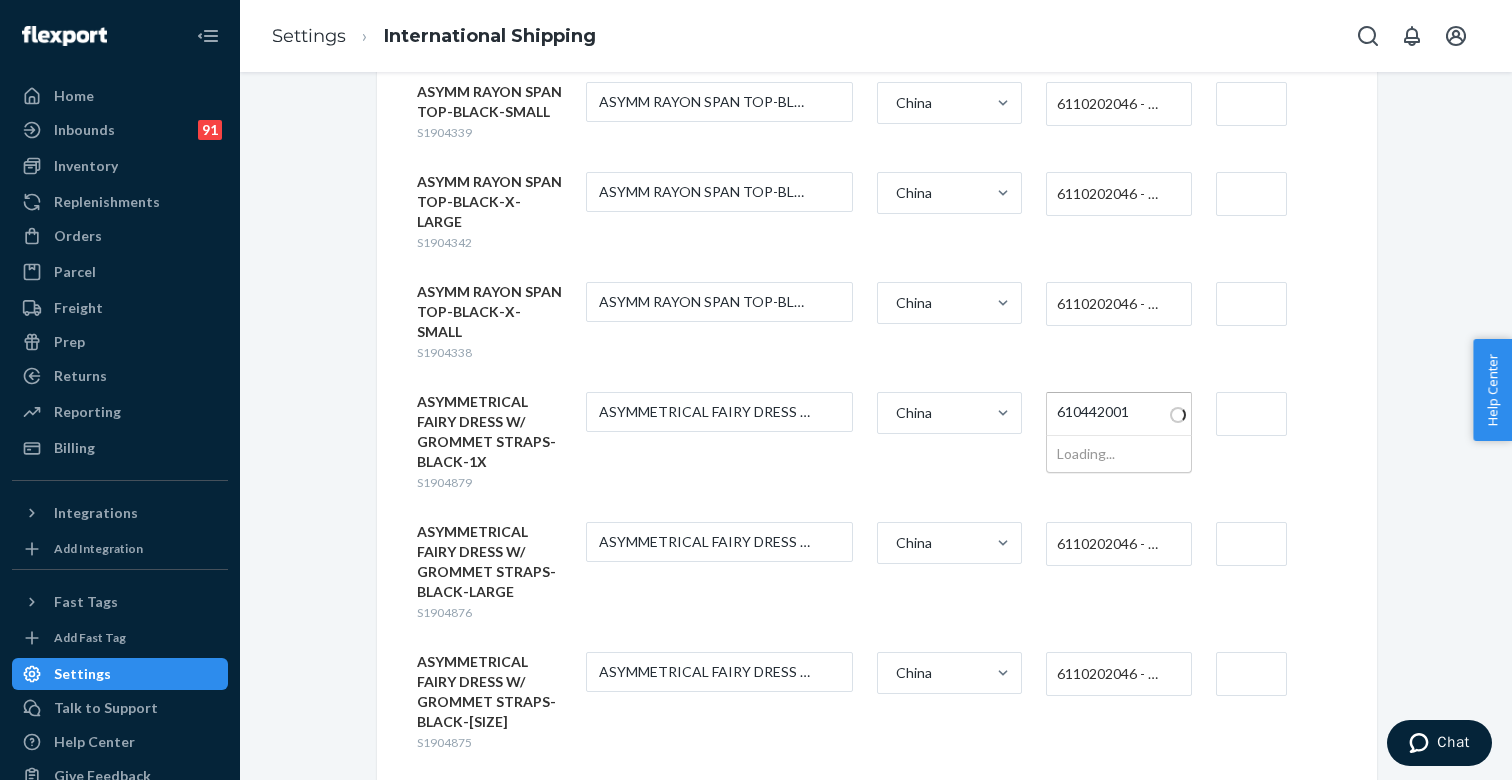 type on "[HSN]" 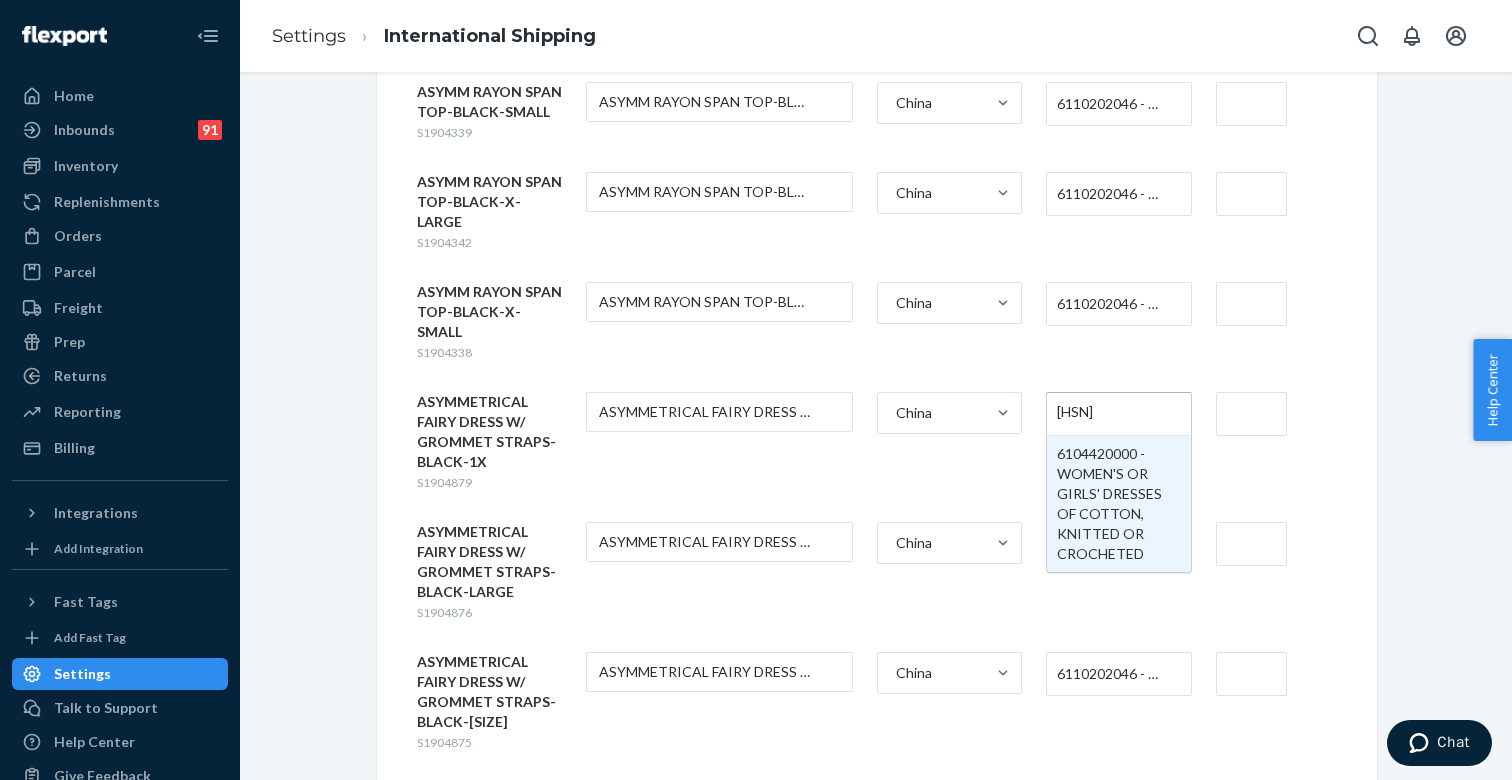 type 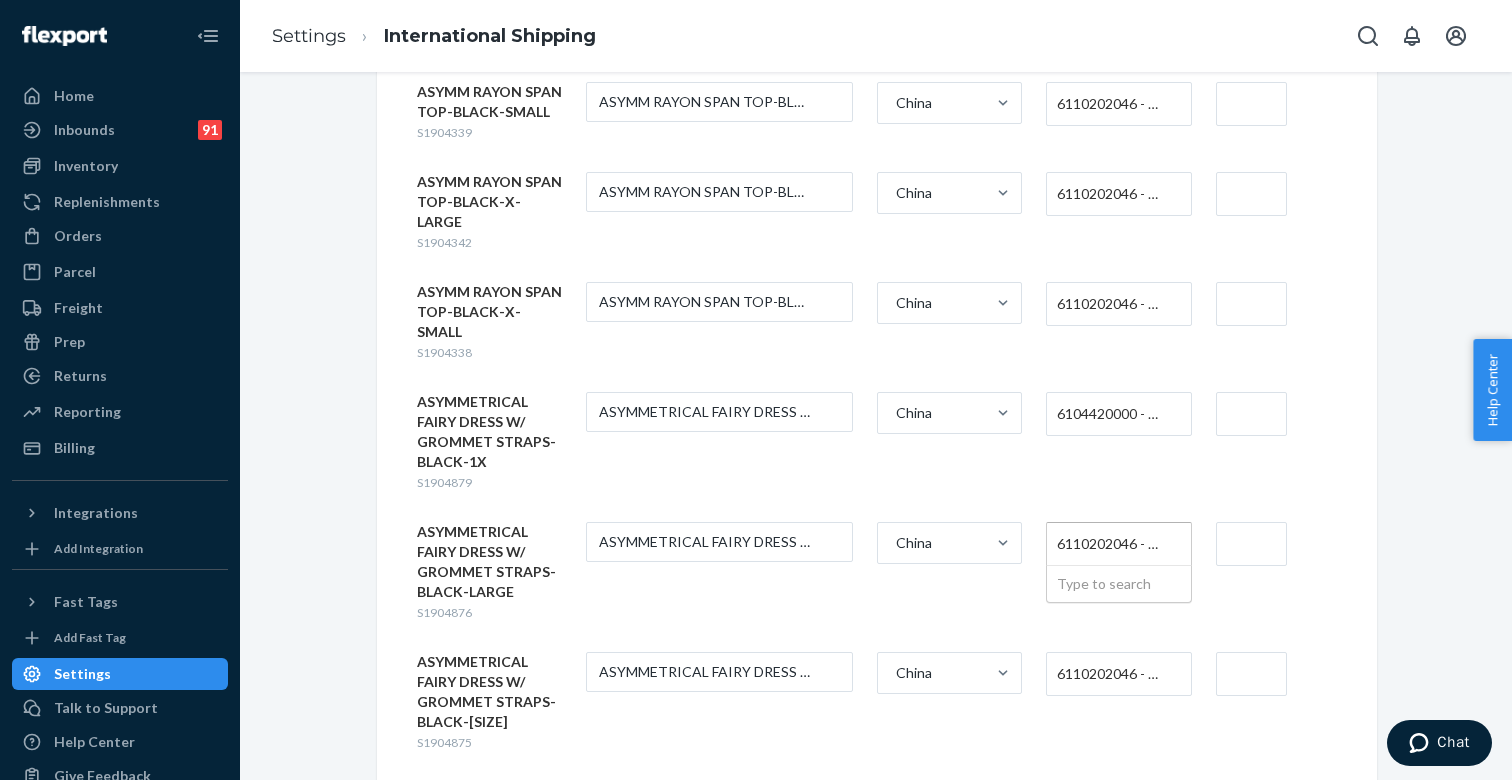 click on "6110202046 - WOMEN'S (339)" at bounding box center [1113, 544] 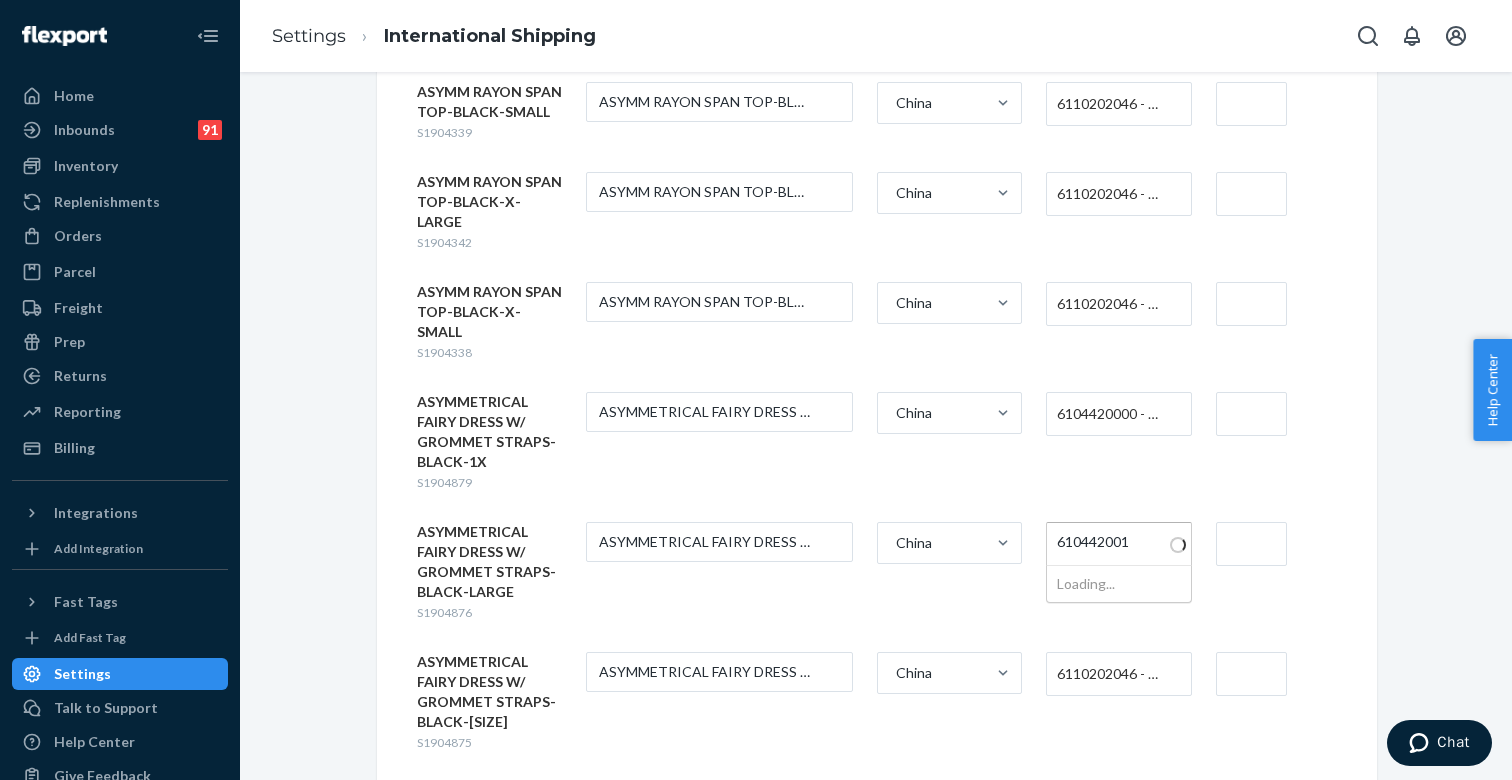 type on "[HSN]" 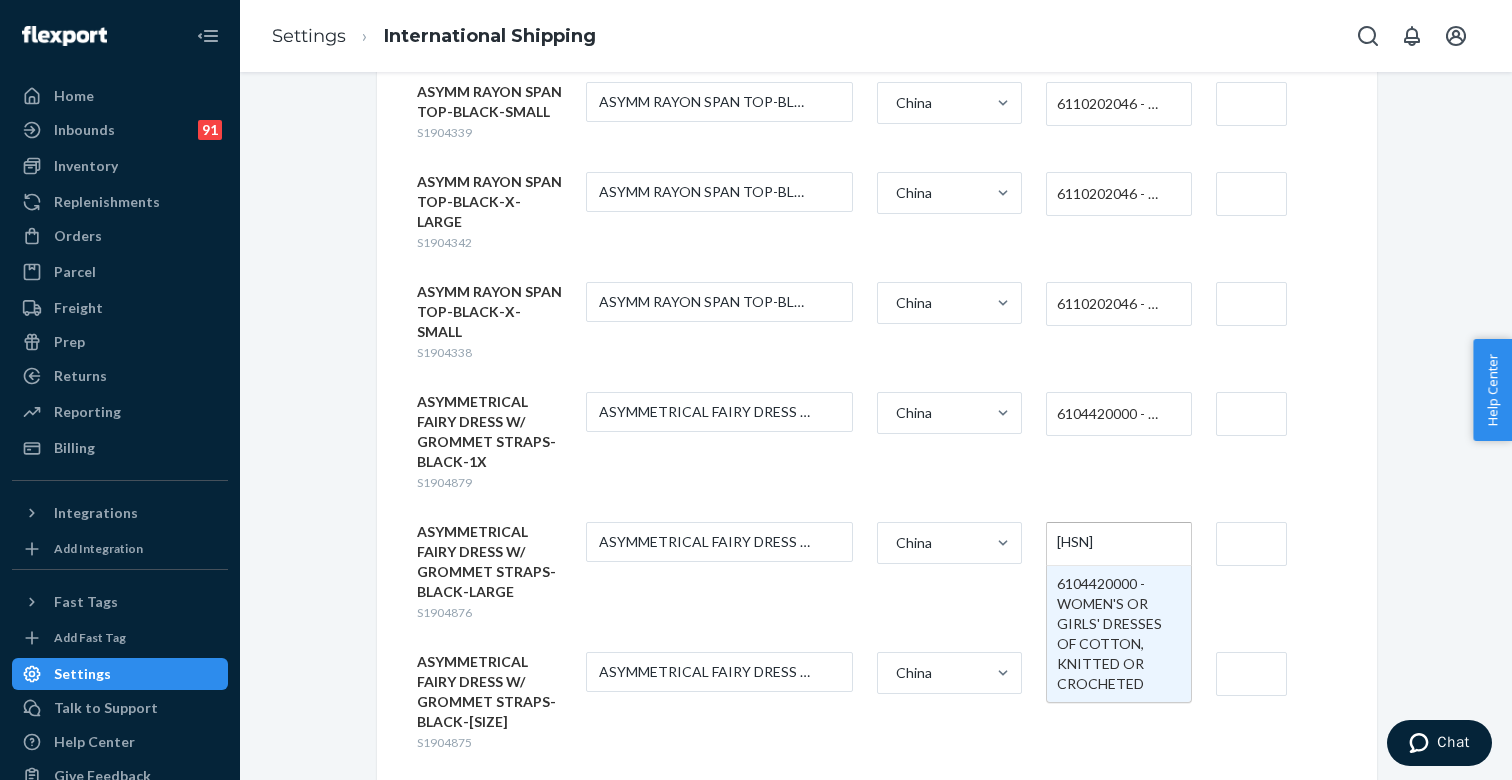 click on "[HSN]" at bounding box center [1090, 543] 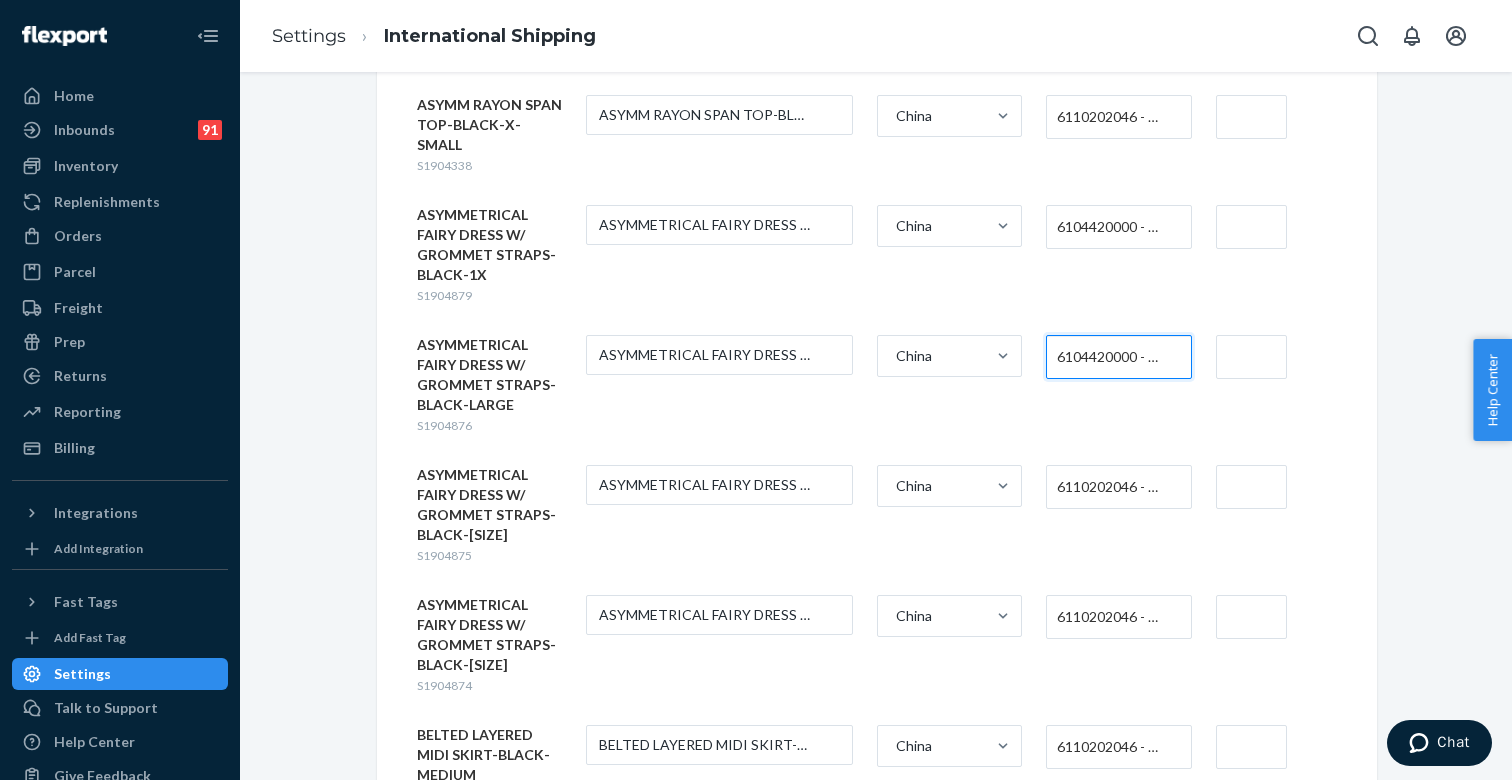 scroll, scrollTop: 776, scrollLeft: 0, axis: vertical 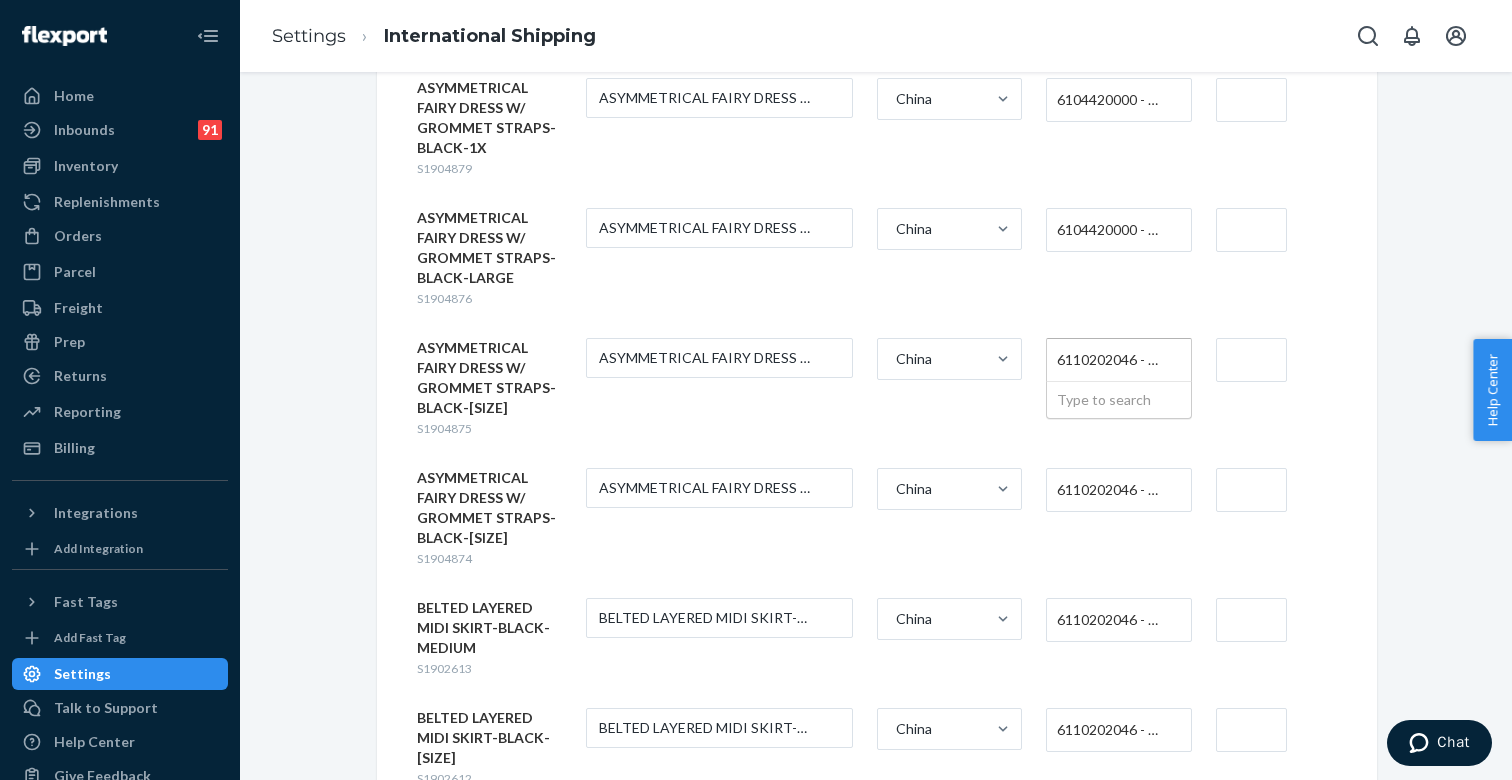 click on "6110202046 - WOMEN'S (339)" at bounding box center [1118, 360] 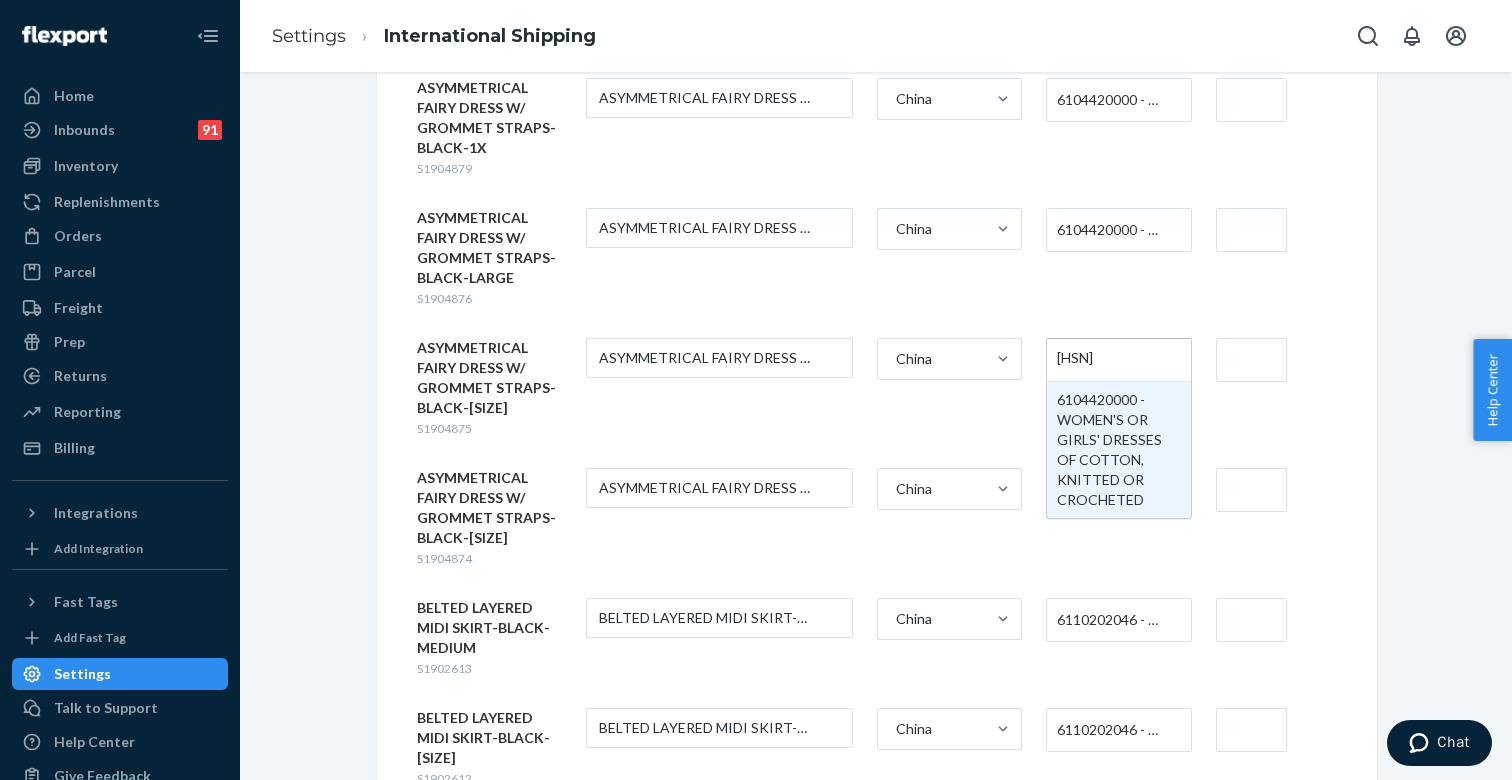 type 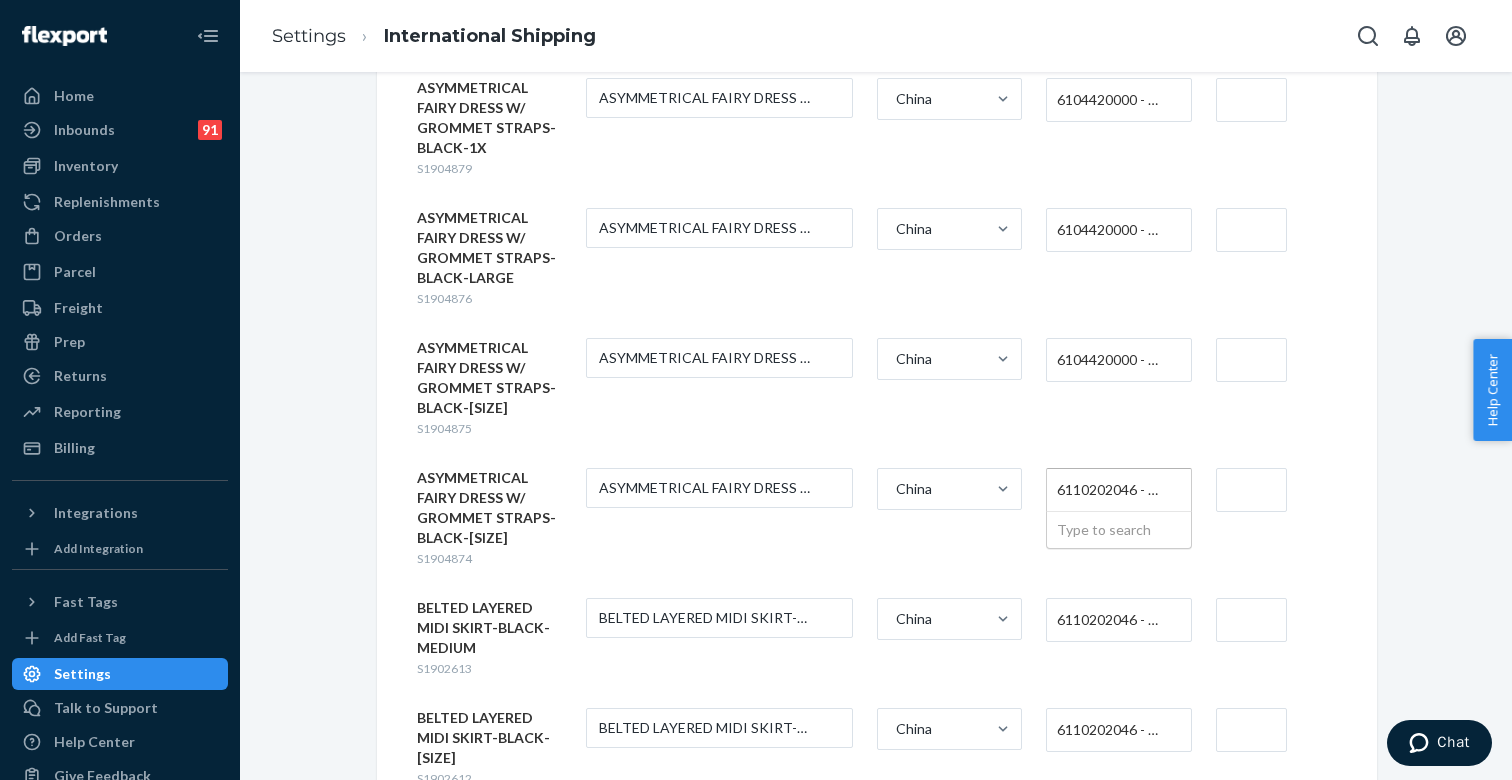 click on "6110202046 - WOMEN'S (339)" at bounding box center (1113, 490) 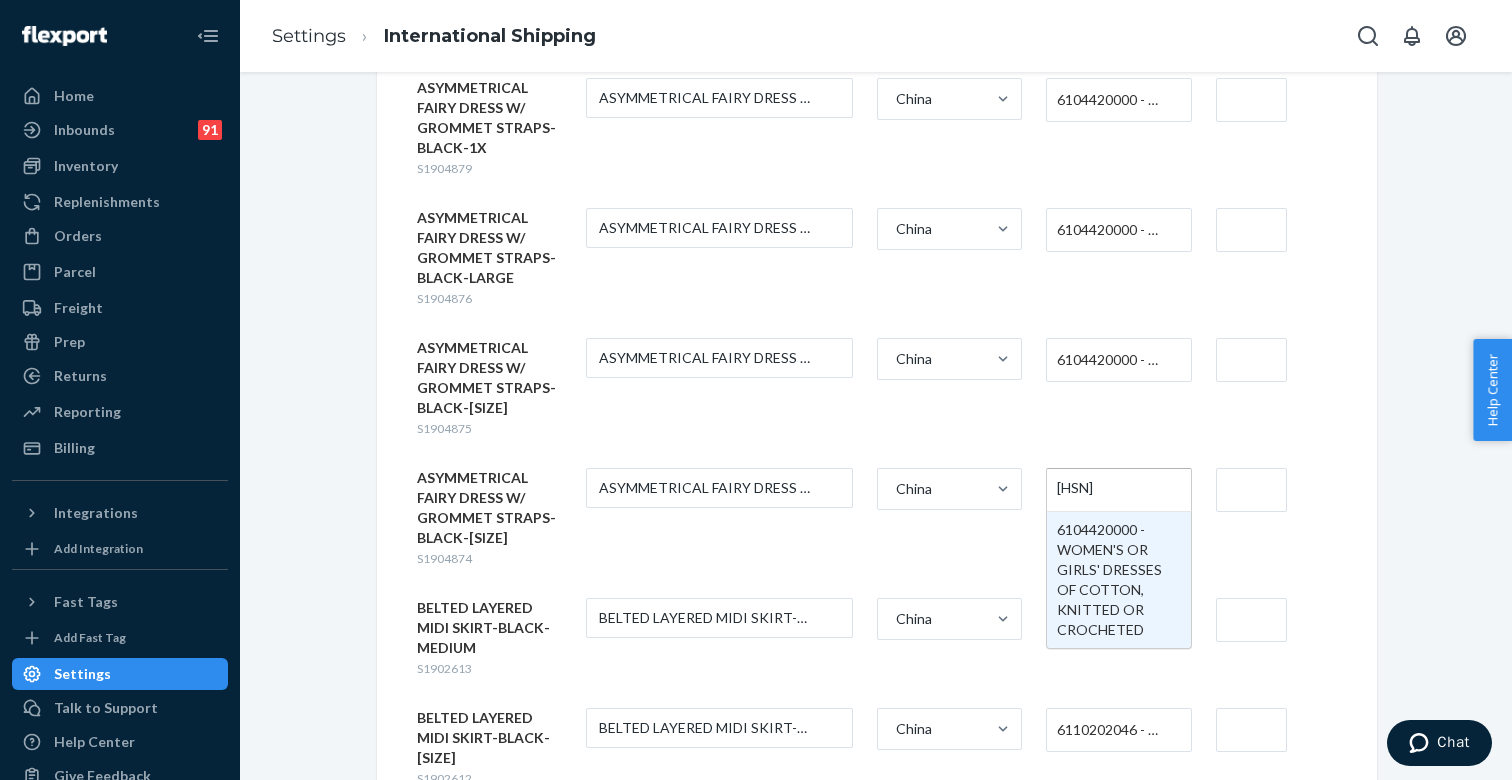 type 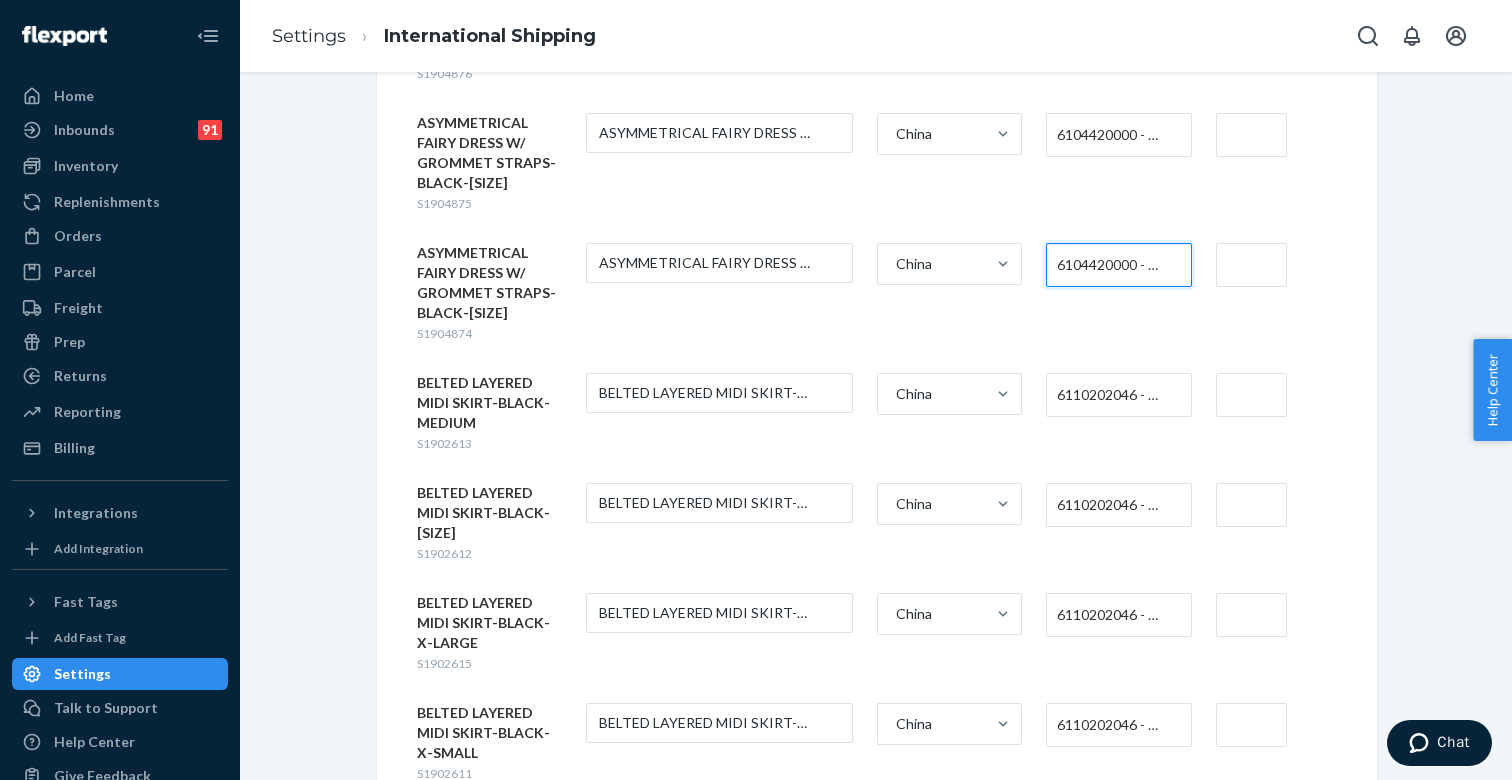 scroll, scrollTop: 1007, scrollLeft: 0, axis: vertical 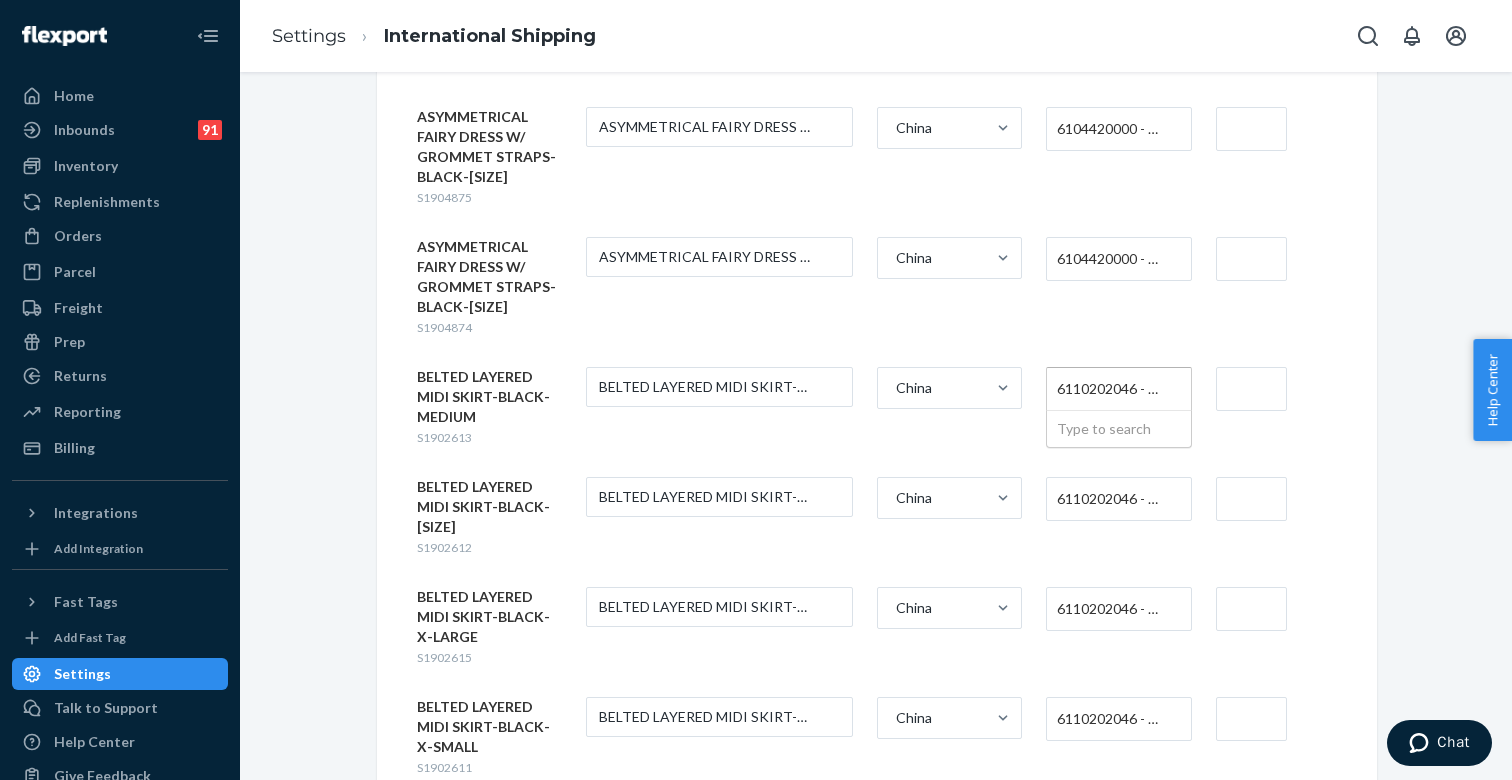 click on "6110202046 - WOMEN'S (339)" at bounding box center [1113, 389] 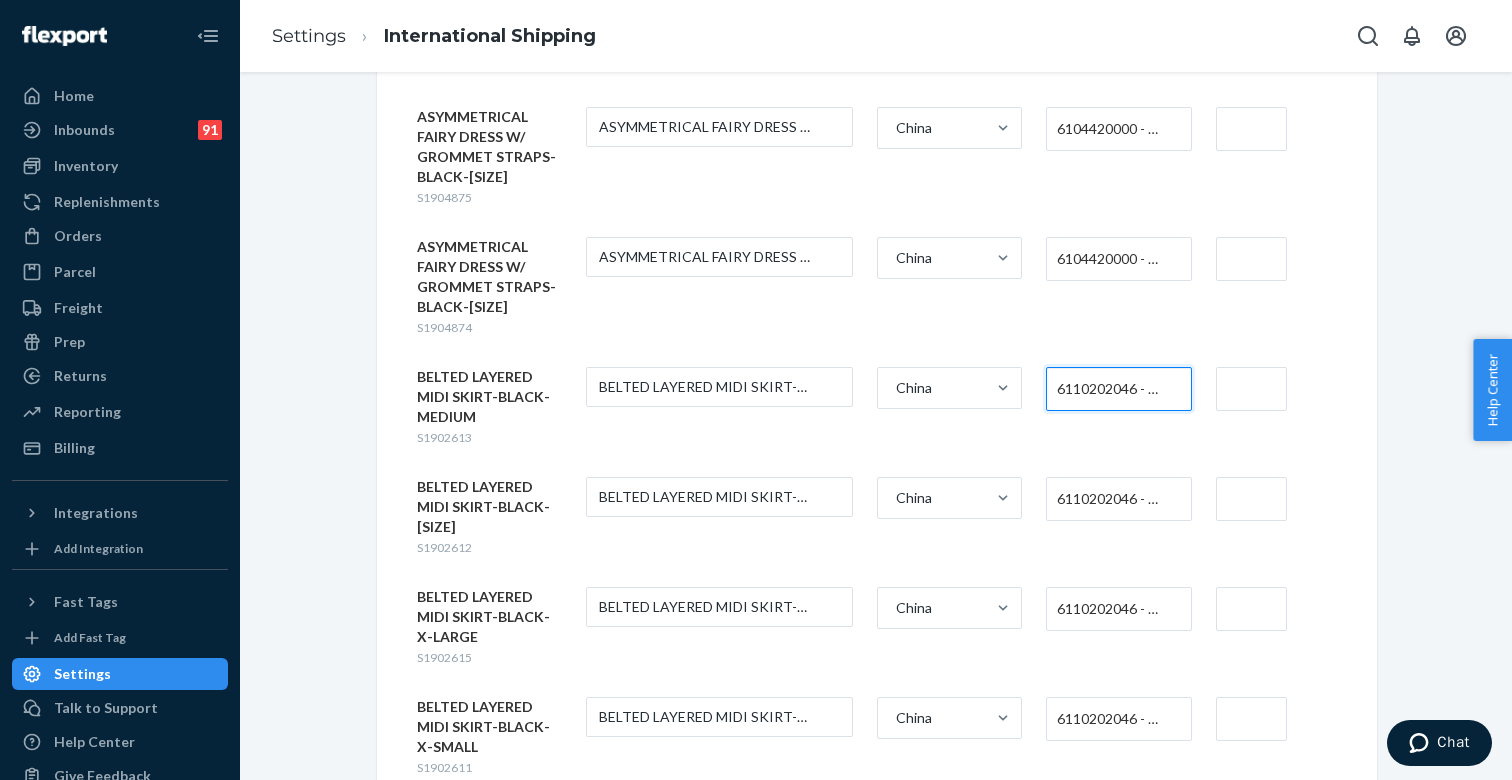 paste on "[HSN]" 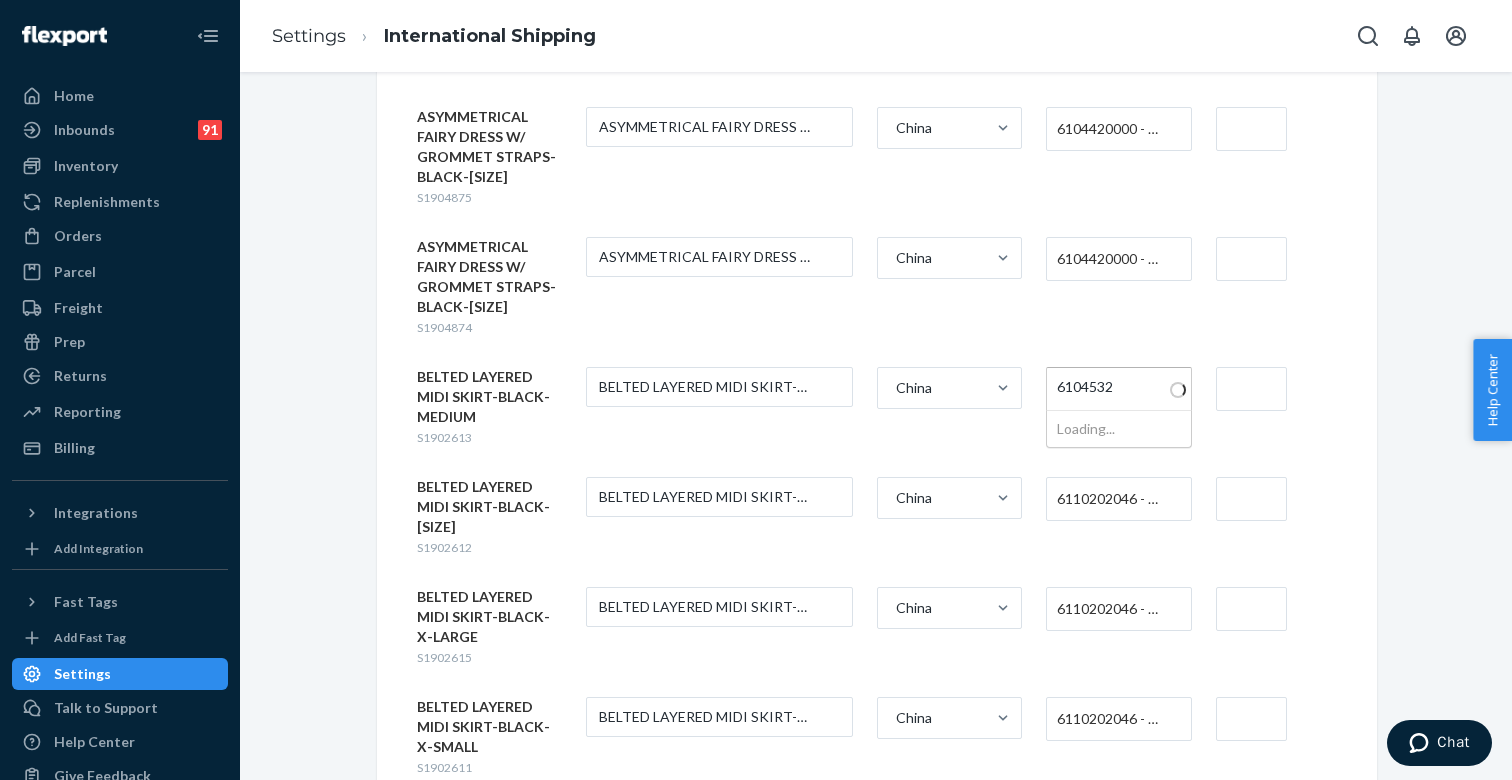 type on "610453" 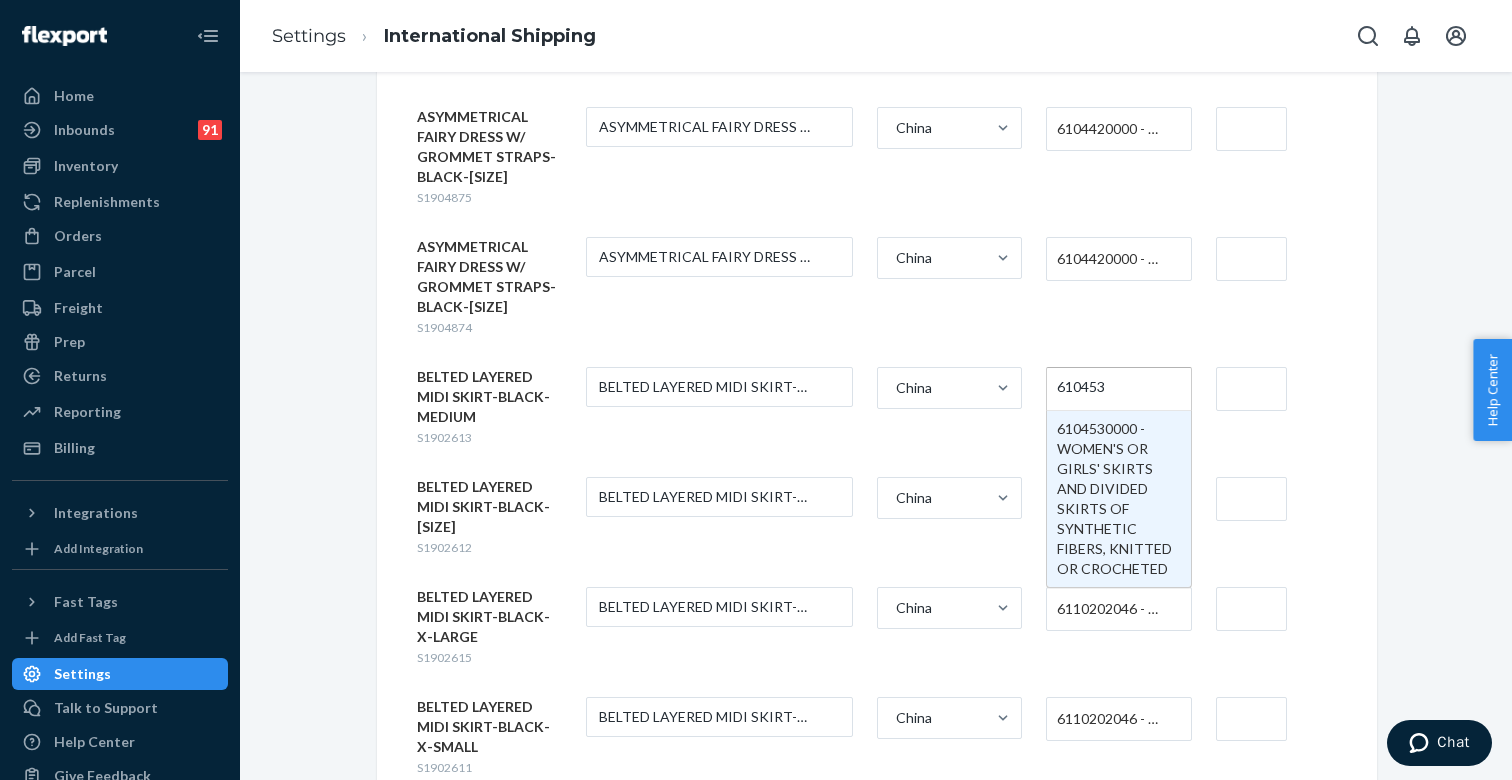 click on "610453" at bounding box center [1082, 388] 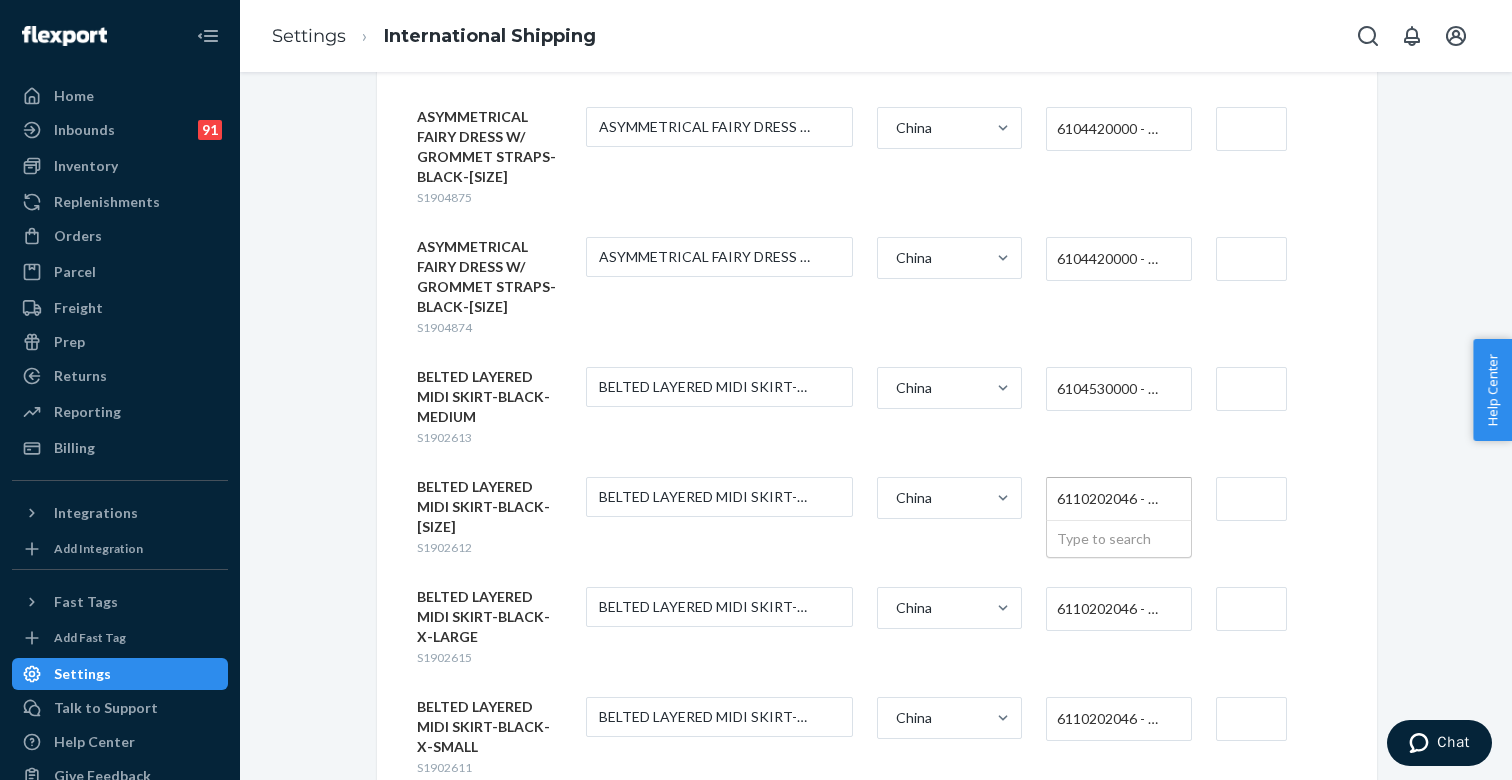 click on "6110202046 - WOMEN'S (339)" at bounding box center [1113, 499] 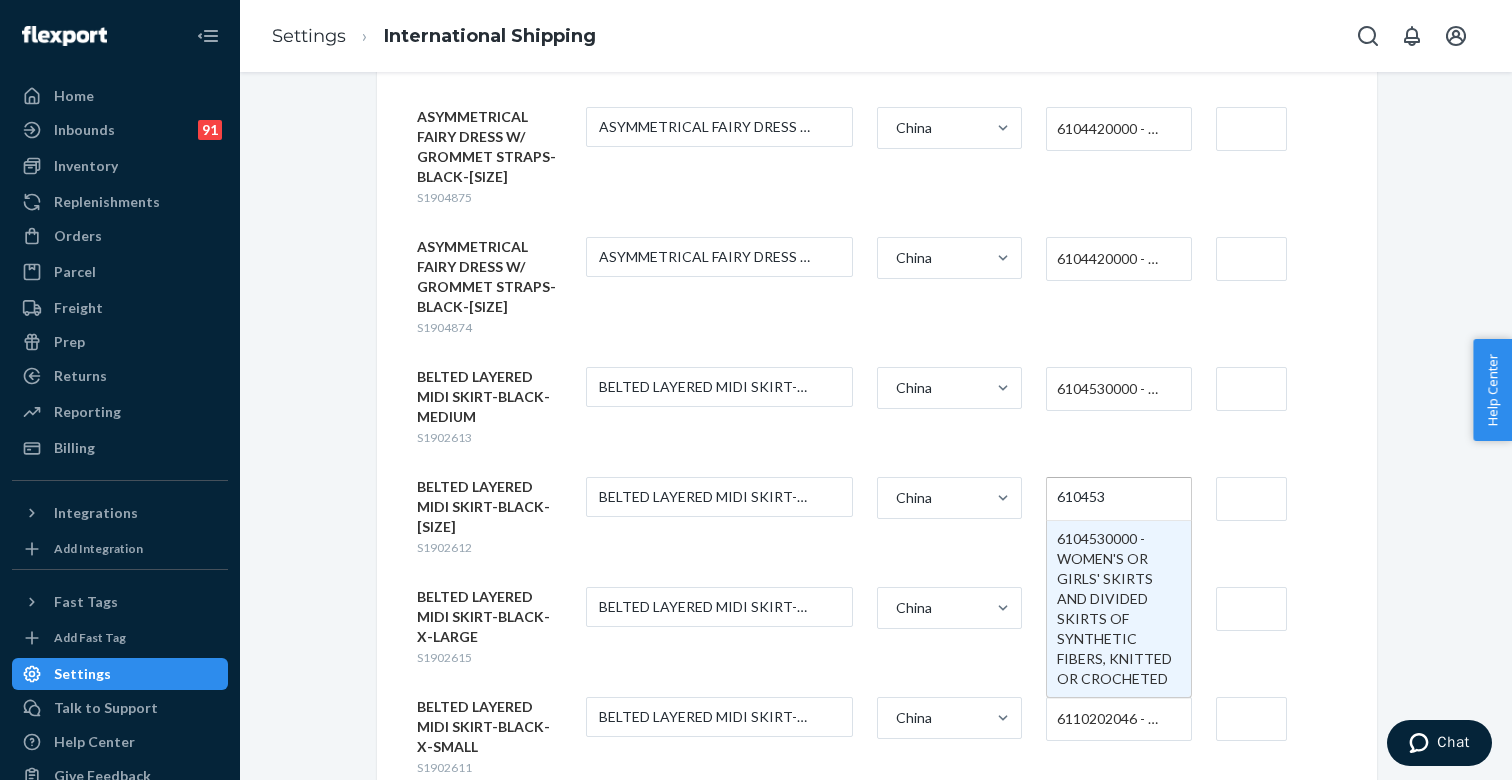 type 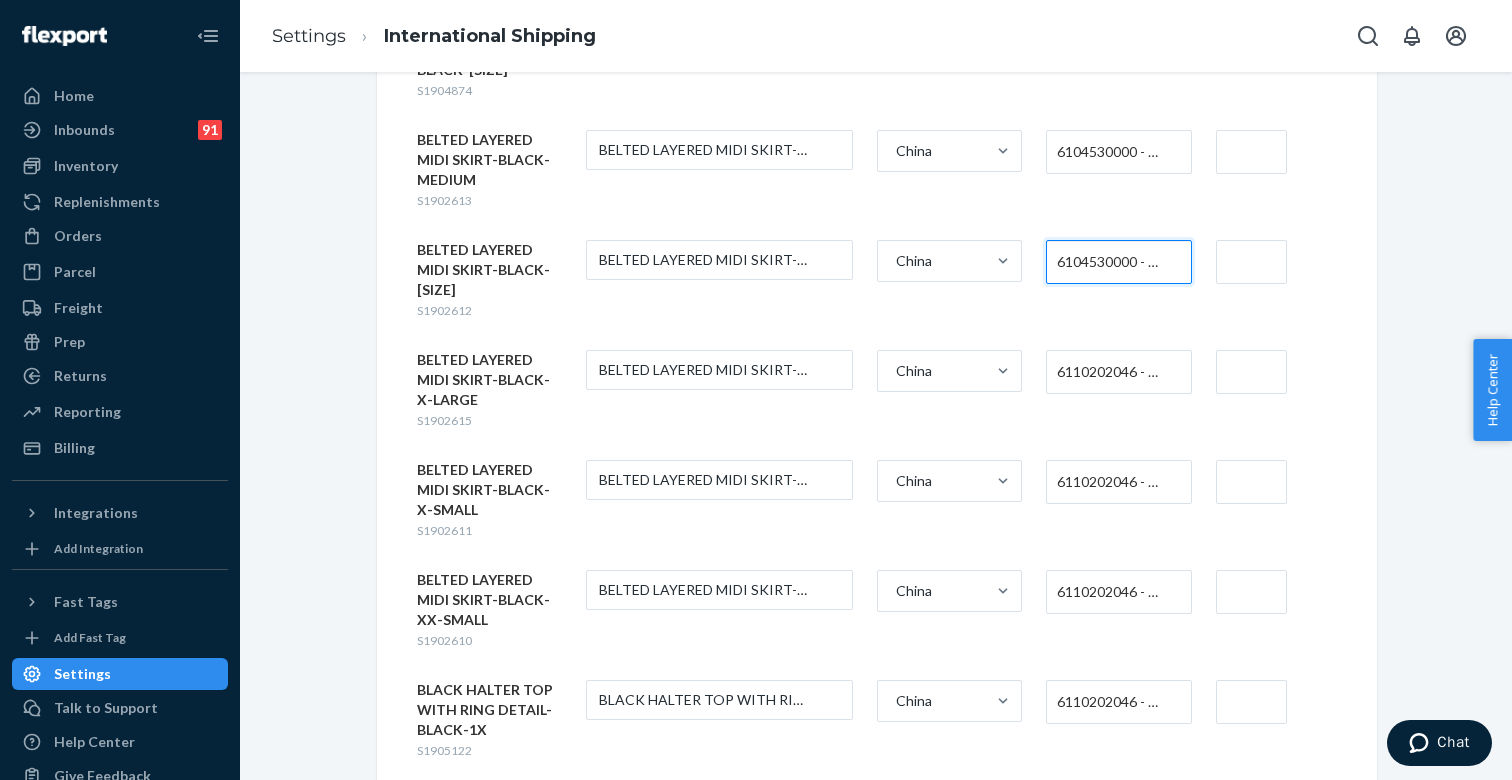 scroll, scrollTop: 1250, scrollLeft: 0, axis: vertical 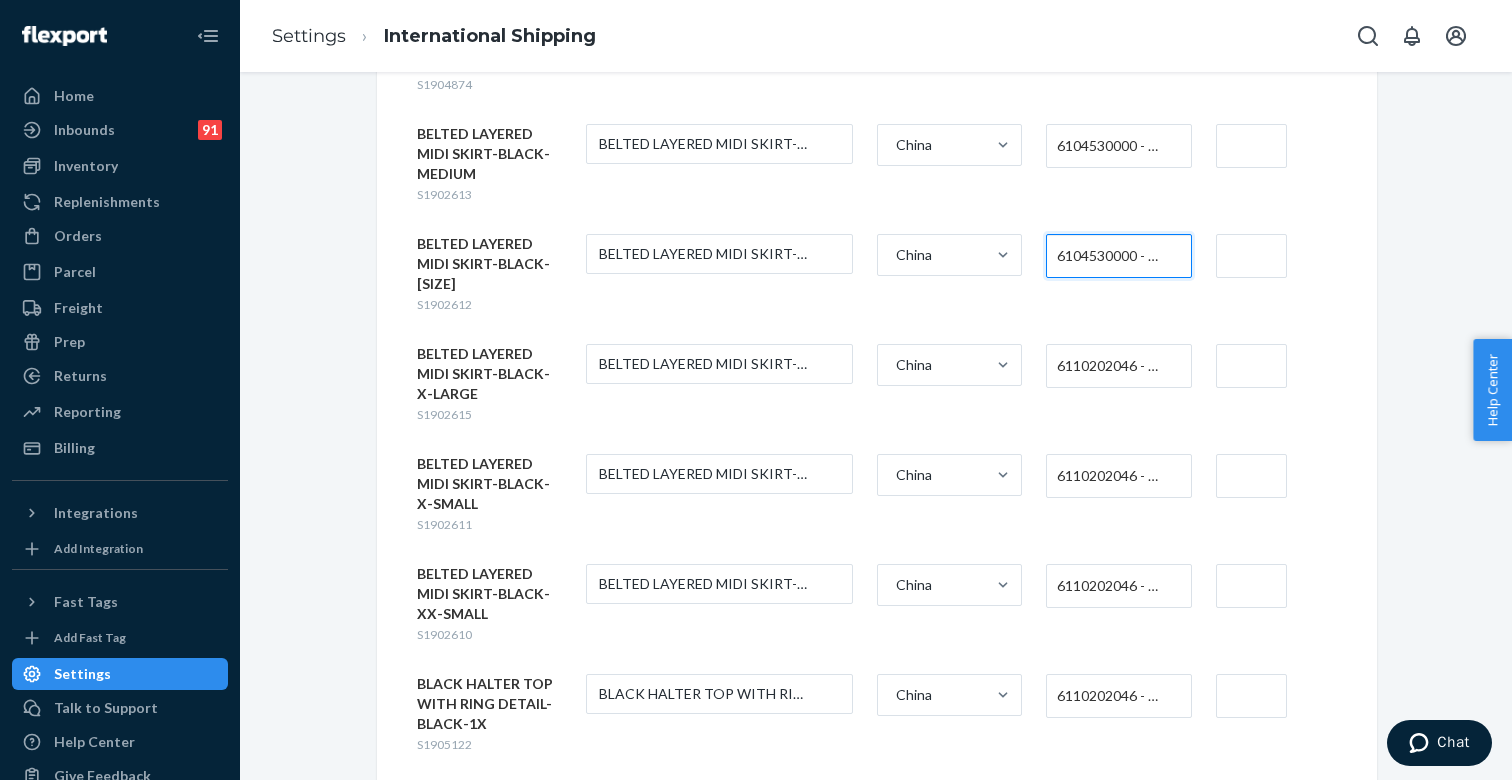 click on "6110202046 - WOMEN'S (339)" at bounding box center (1118, 366) 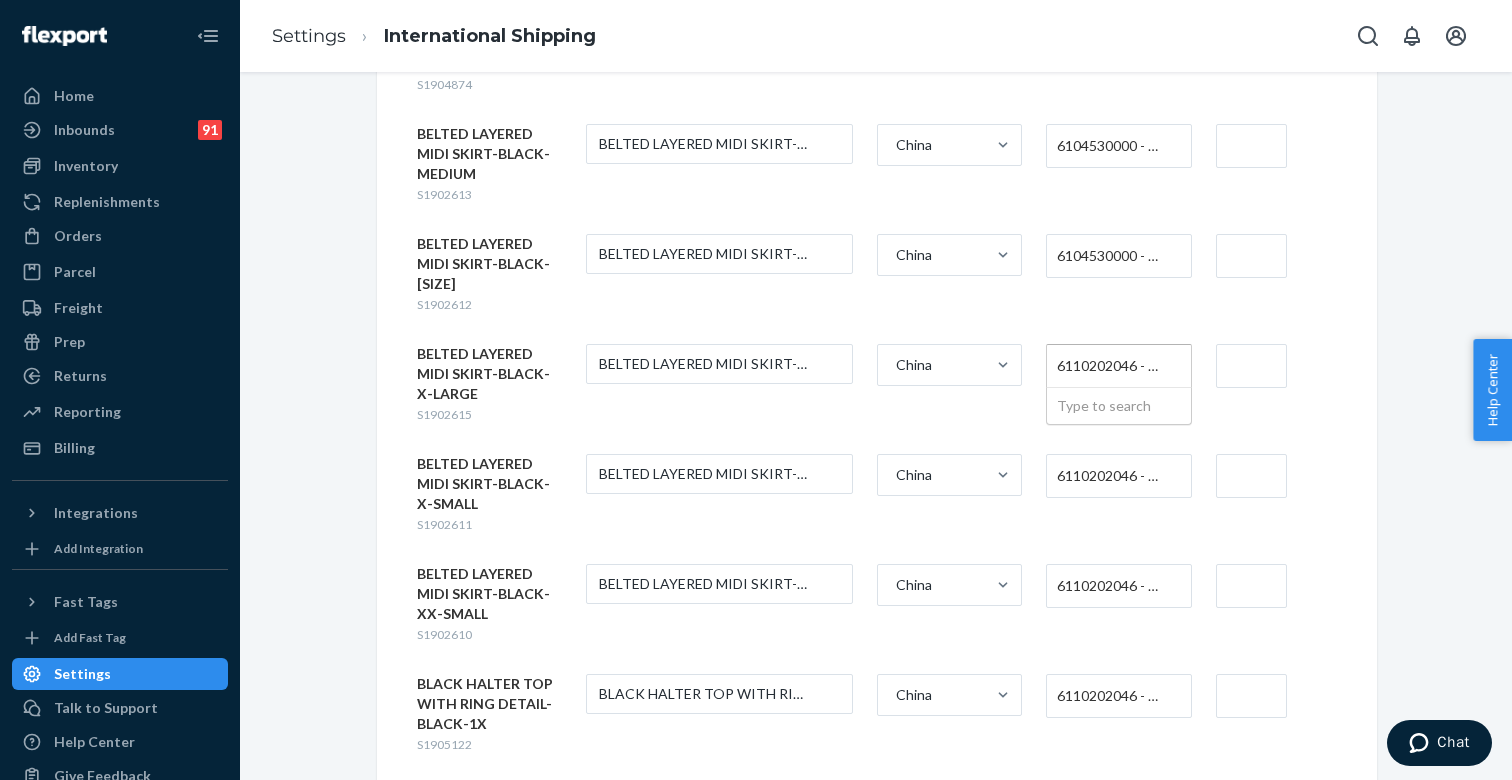 paste on "610453" 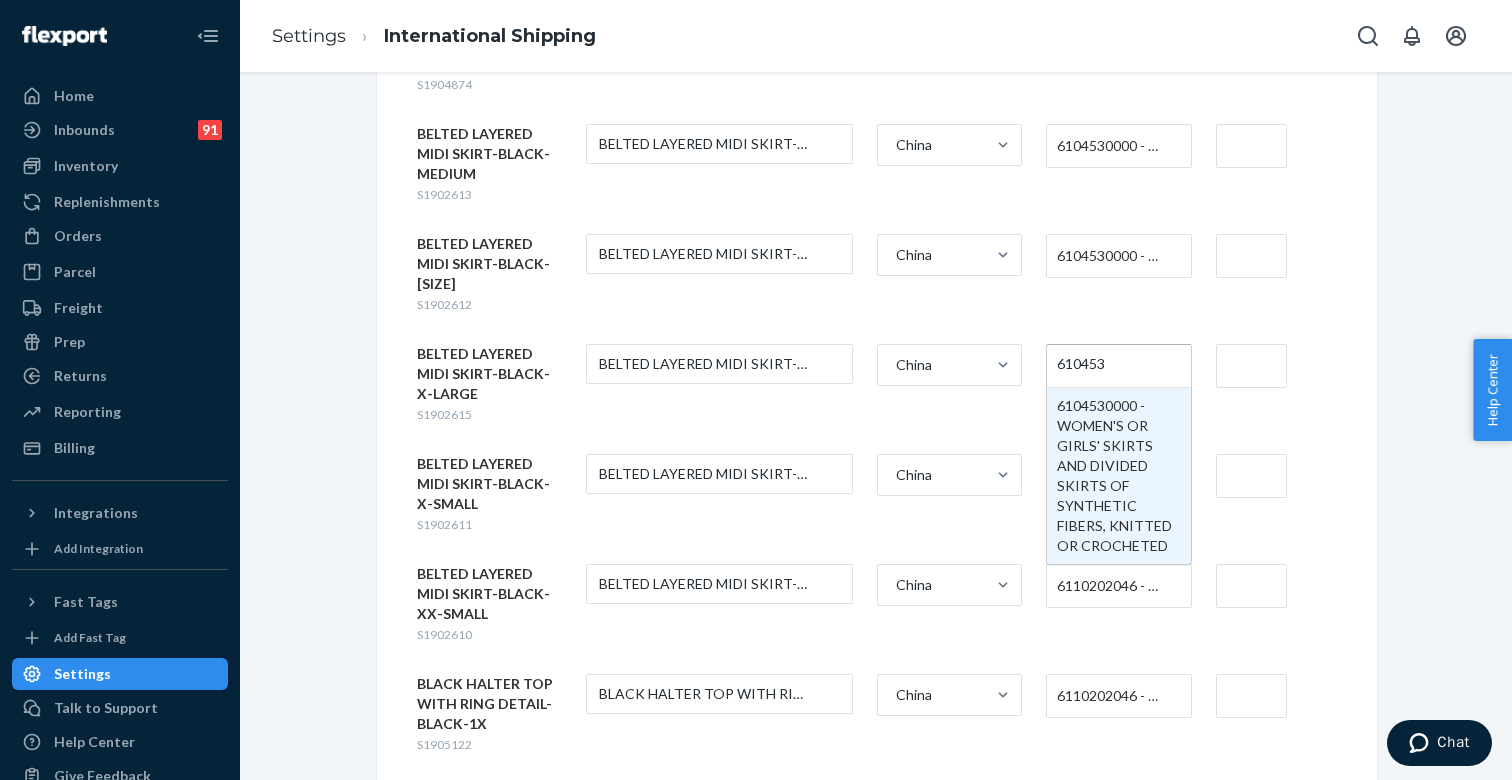 type 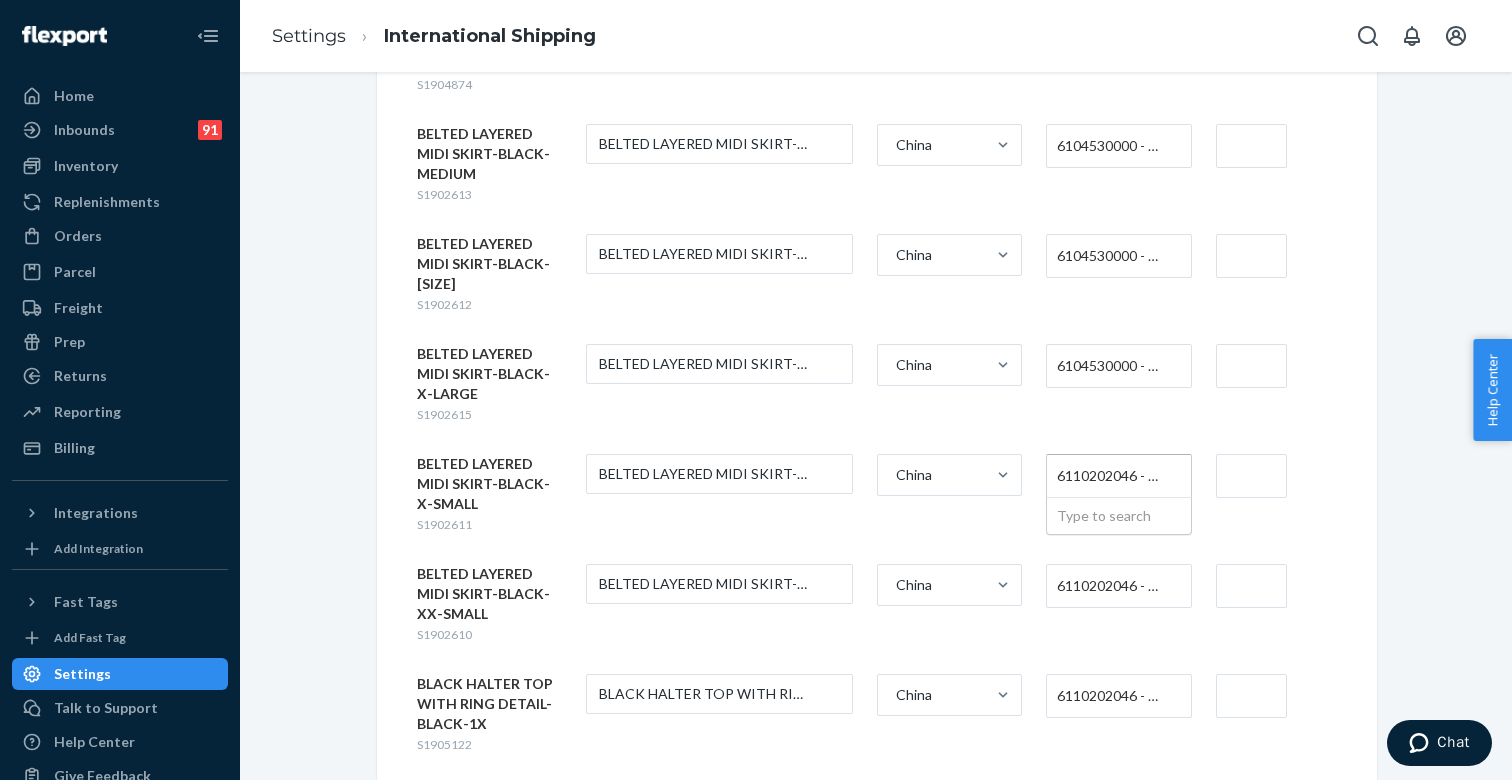 click on "6110202046 - WOMEN'S (339)" at bounding box center [1113, 476] 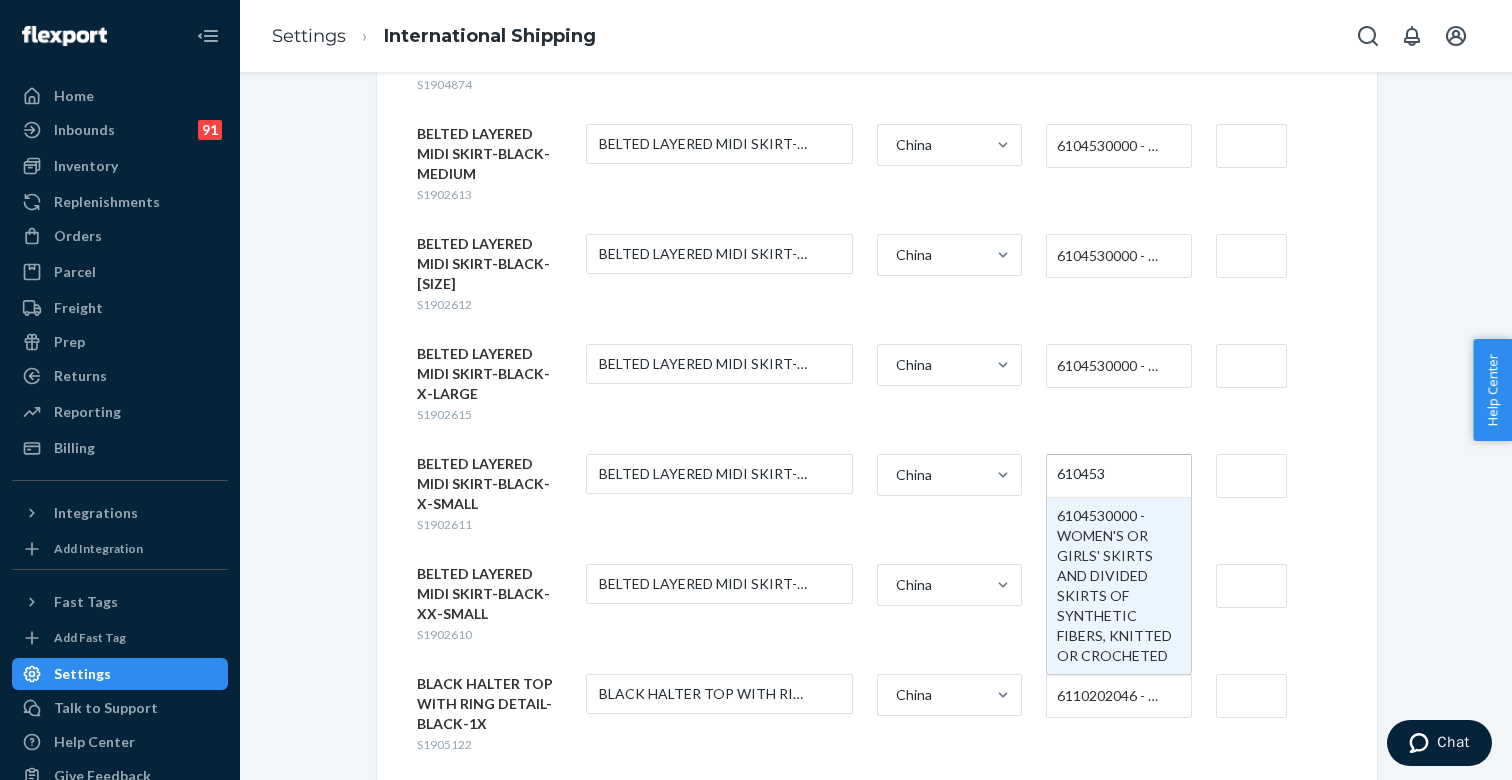 type 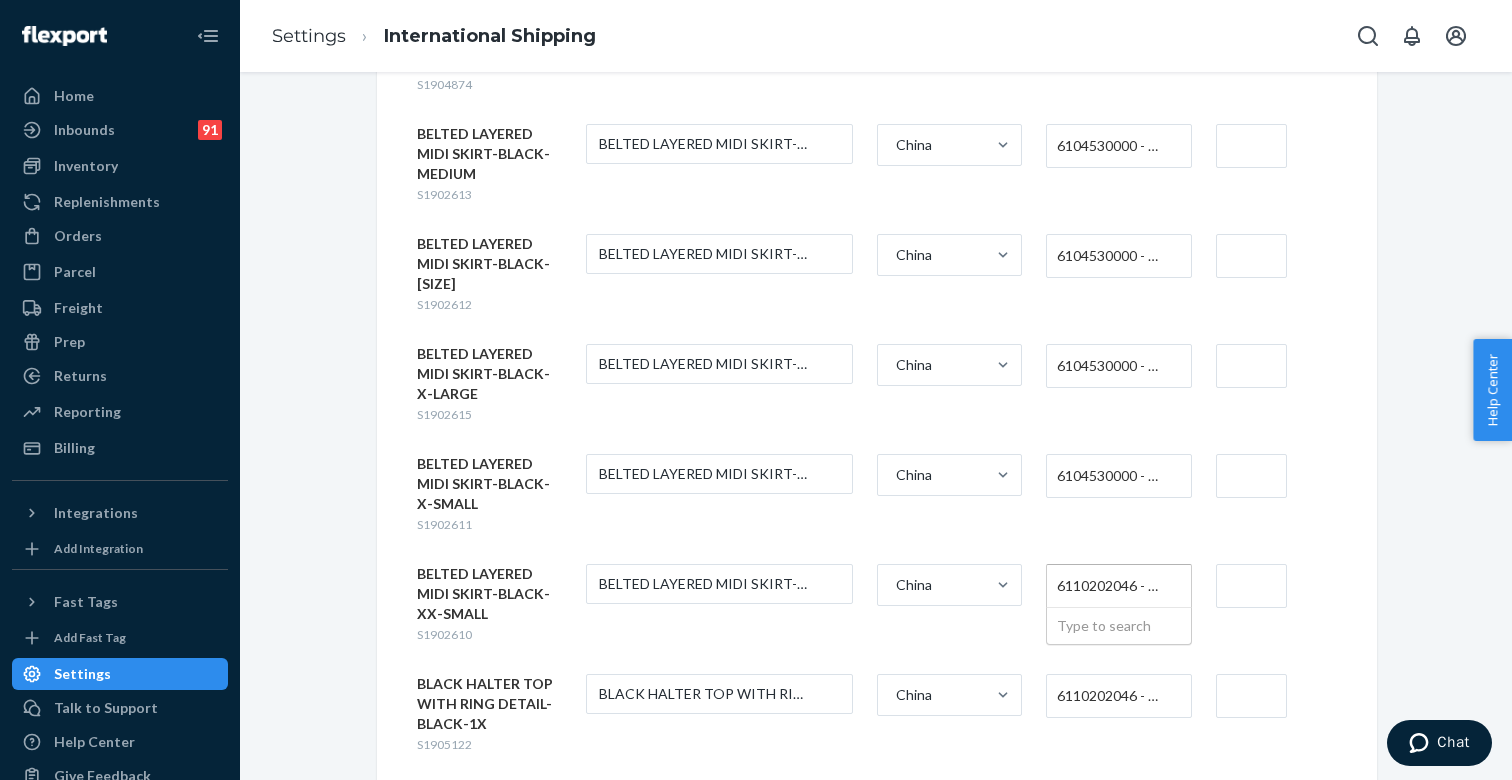 click on "6110202046 - WOMEN'S (339)" at bounding box center (1113, 586) 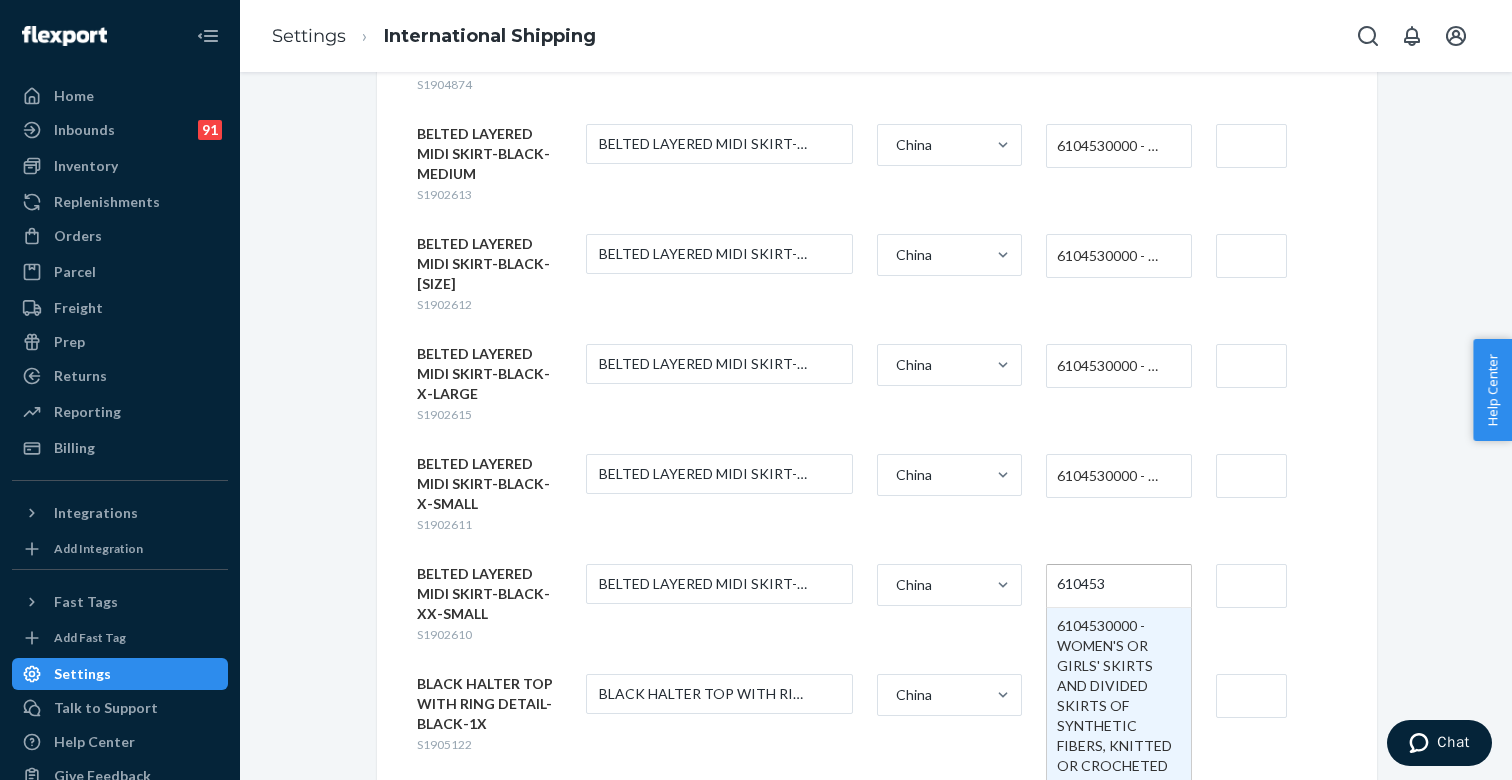type 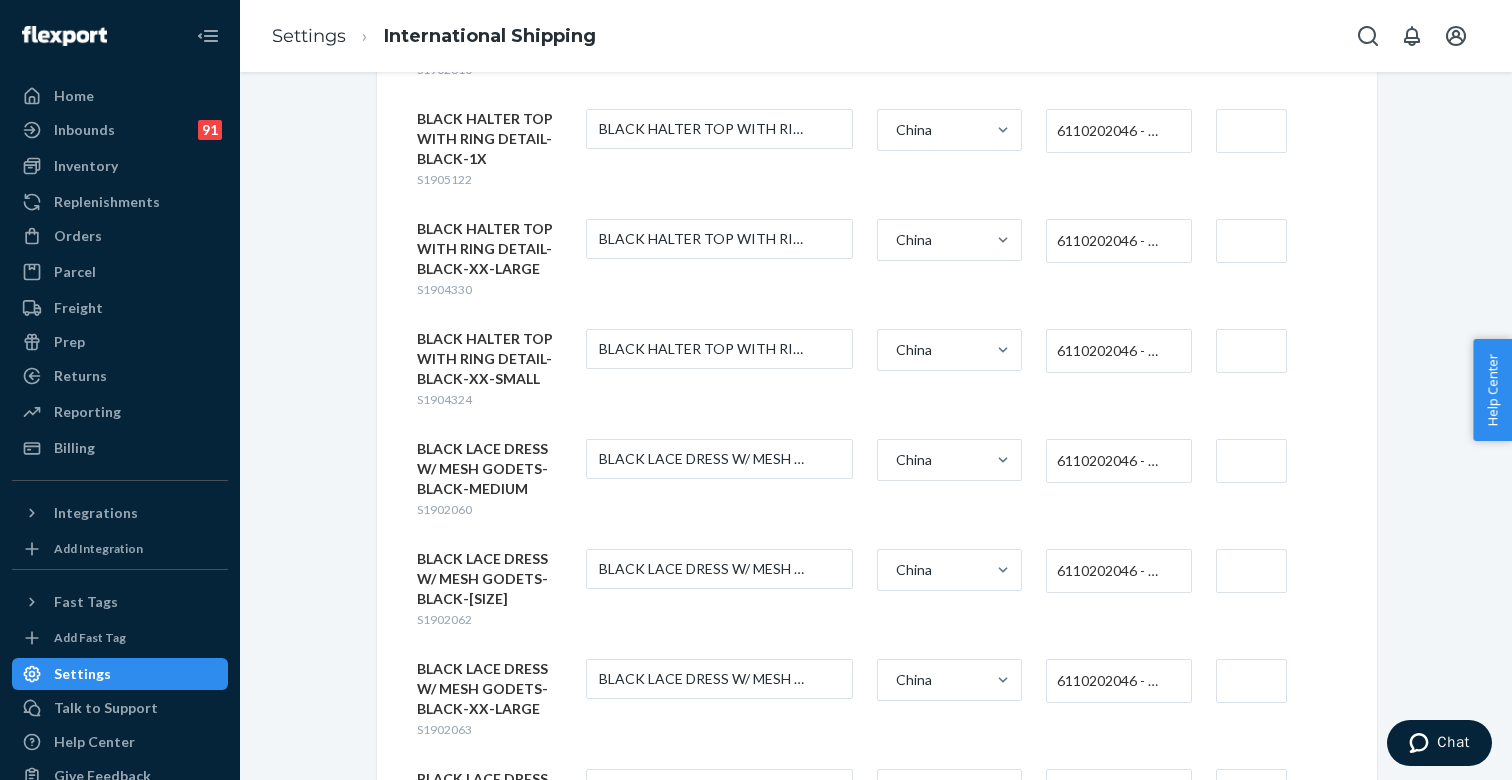 scroll, scrollTop: 1816, scrollLeft: 0, axis: vertical 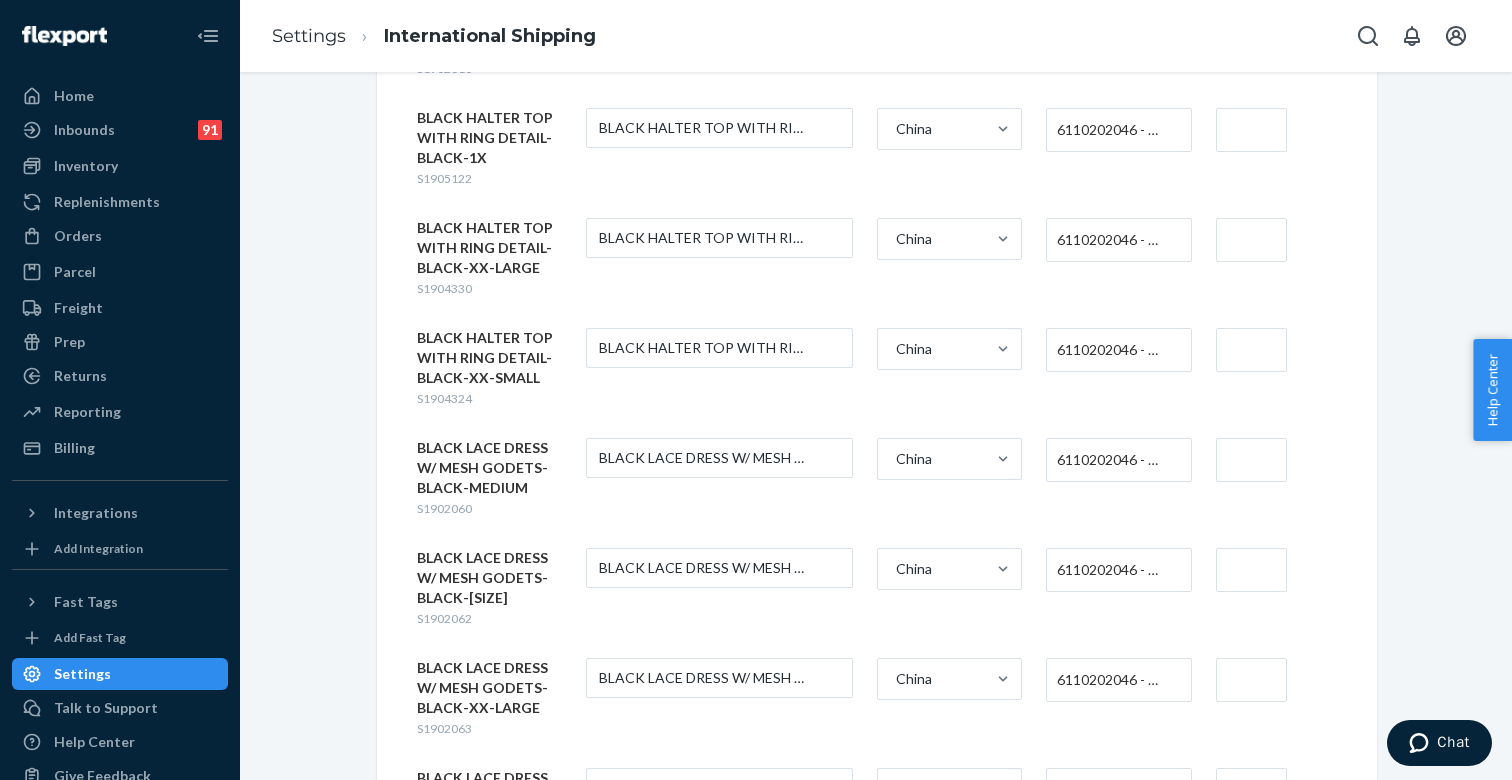 click on "6110202046 - WOMEN'S (339)" at bounding box center [1113, 460] 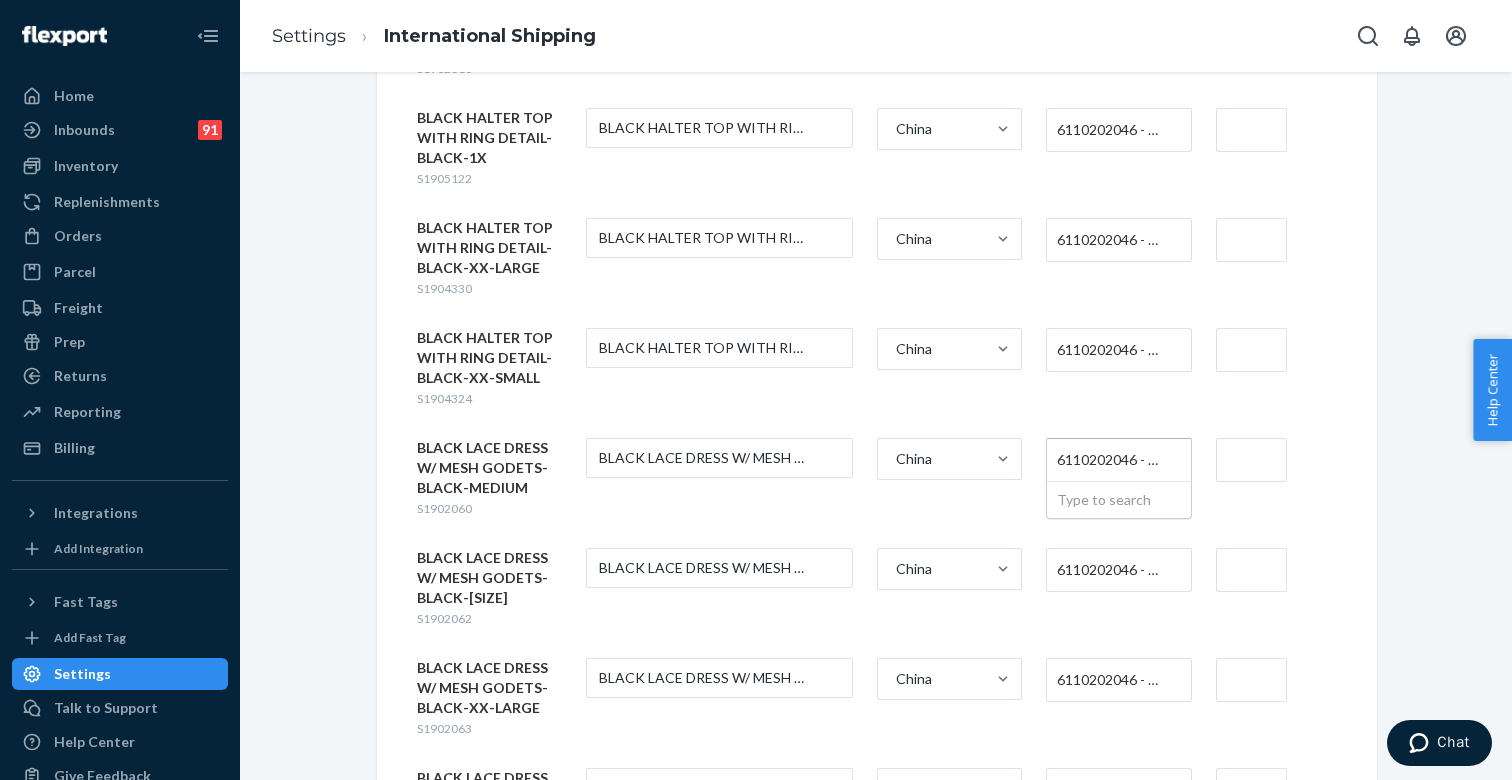paste on "610453" 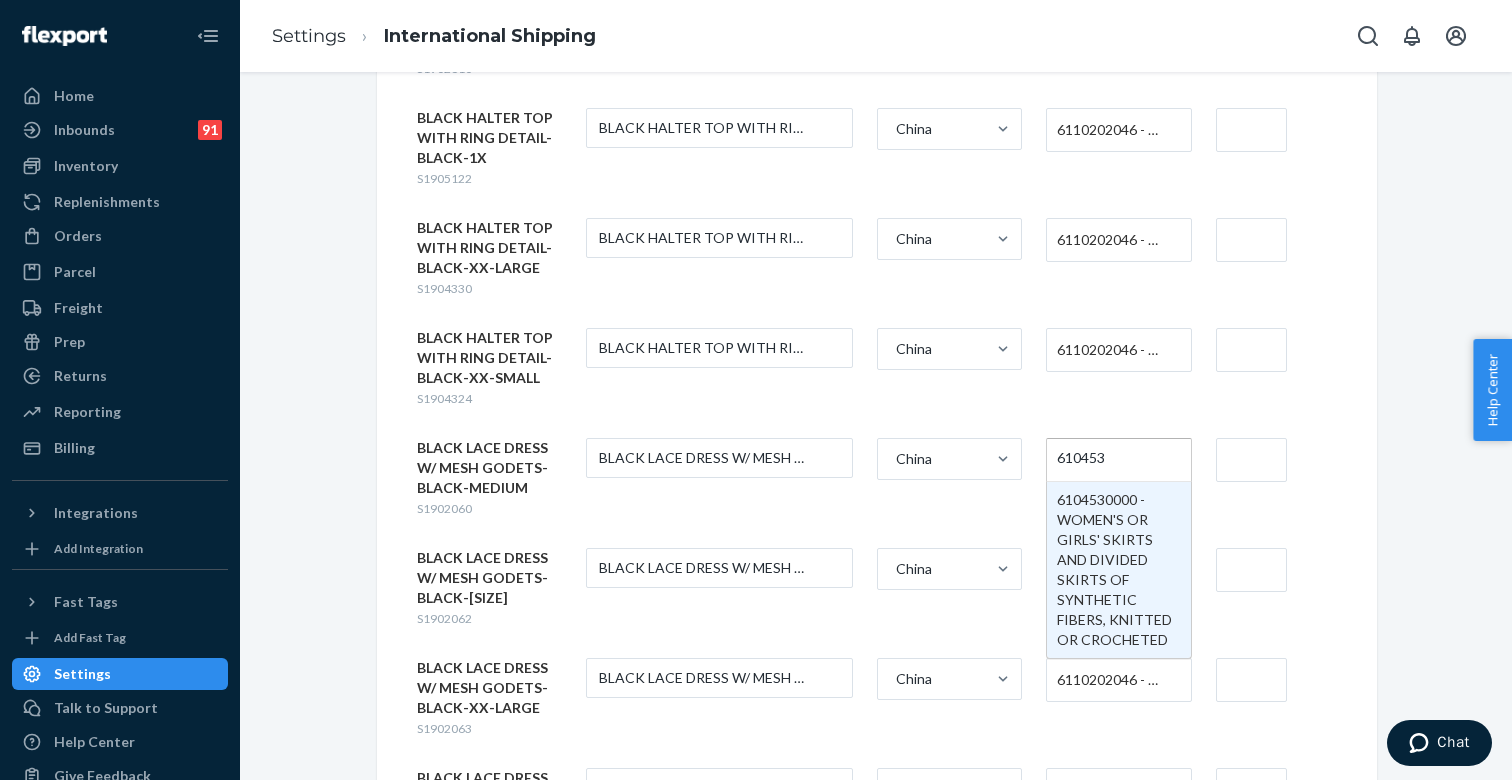 type 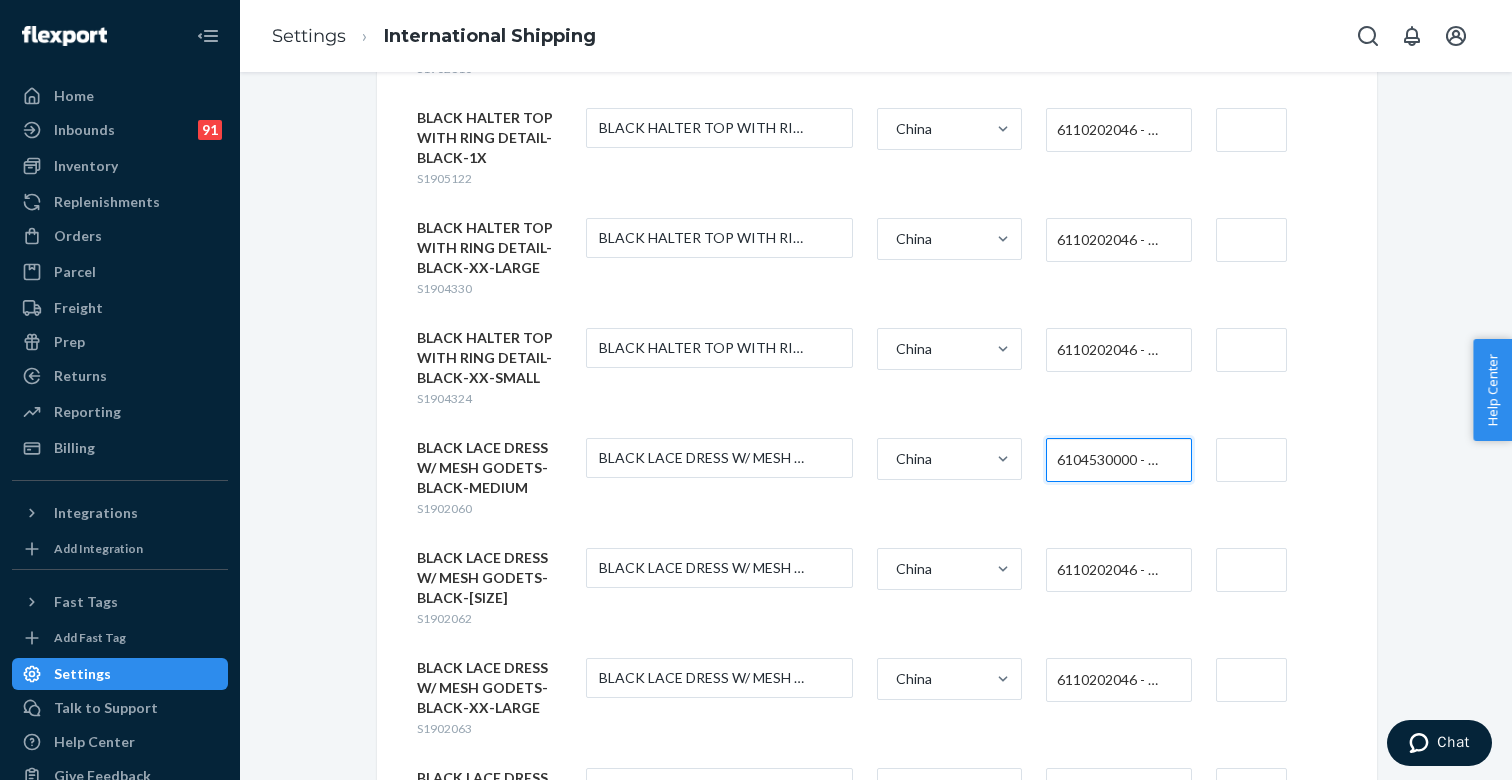 click on "6110202046 - WOMEN'S (339)" at bounding box center [1113, 570] 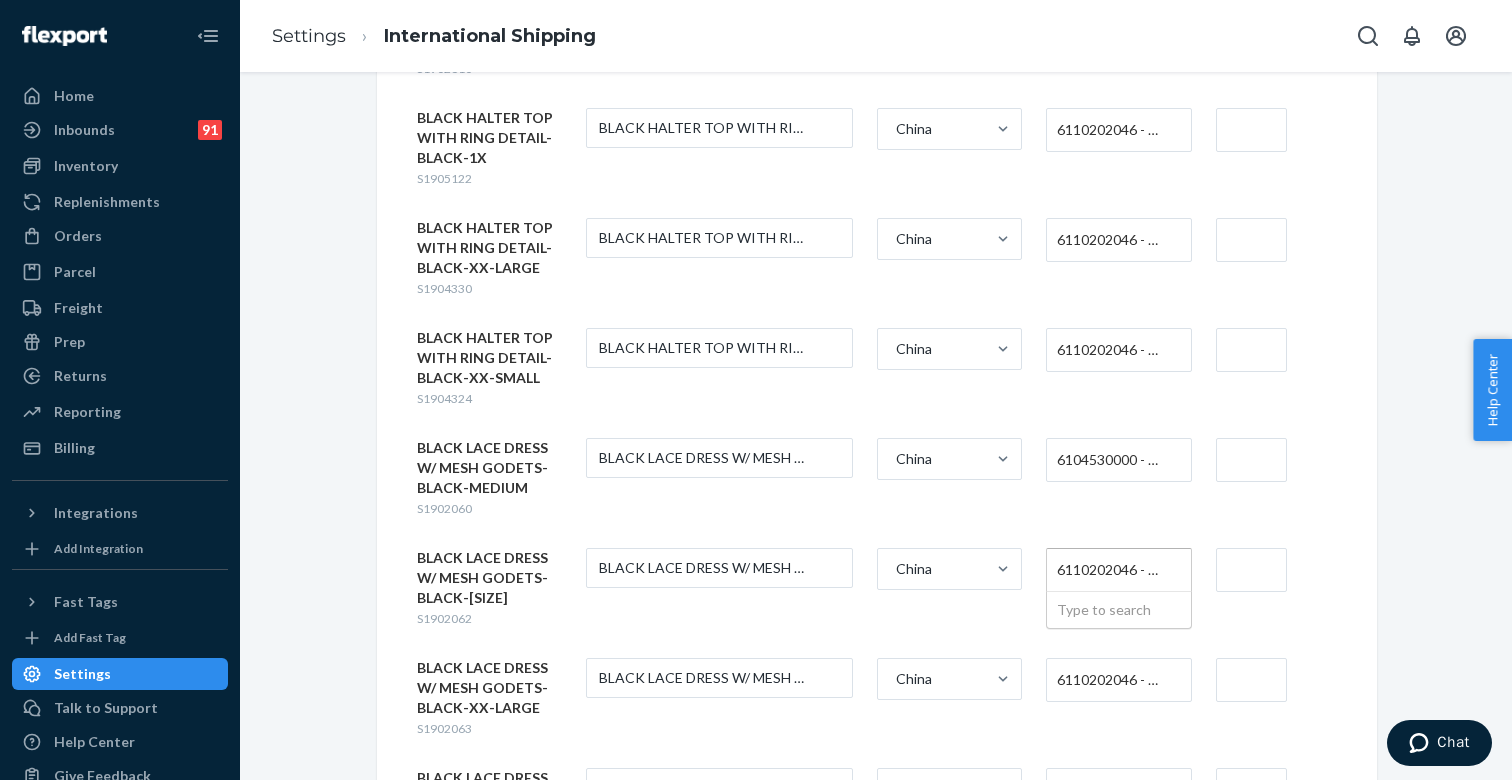 paste on "610453" 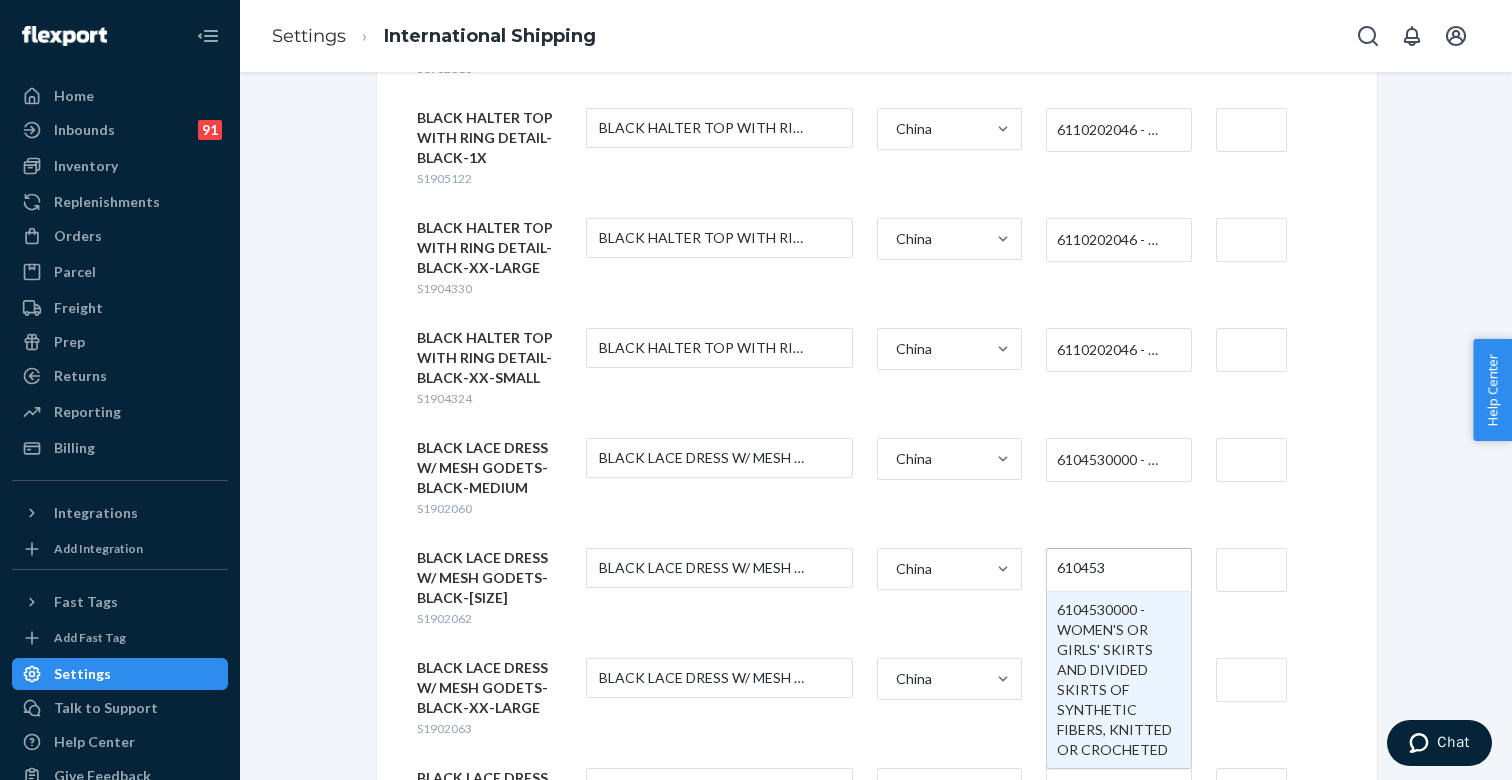 type 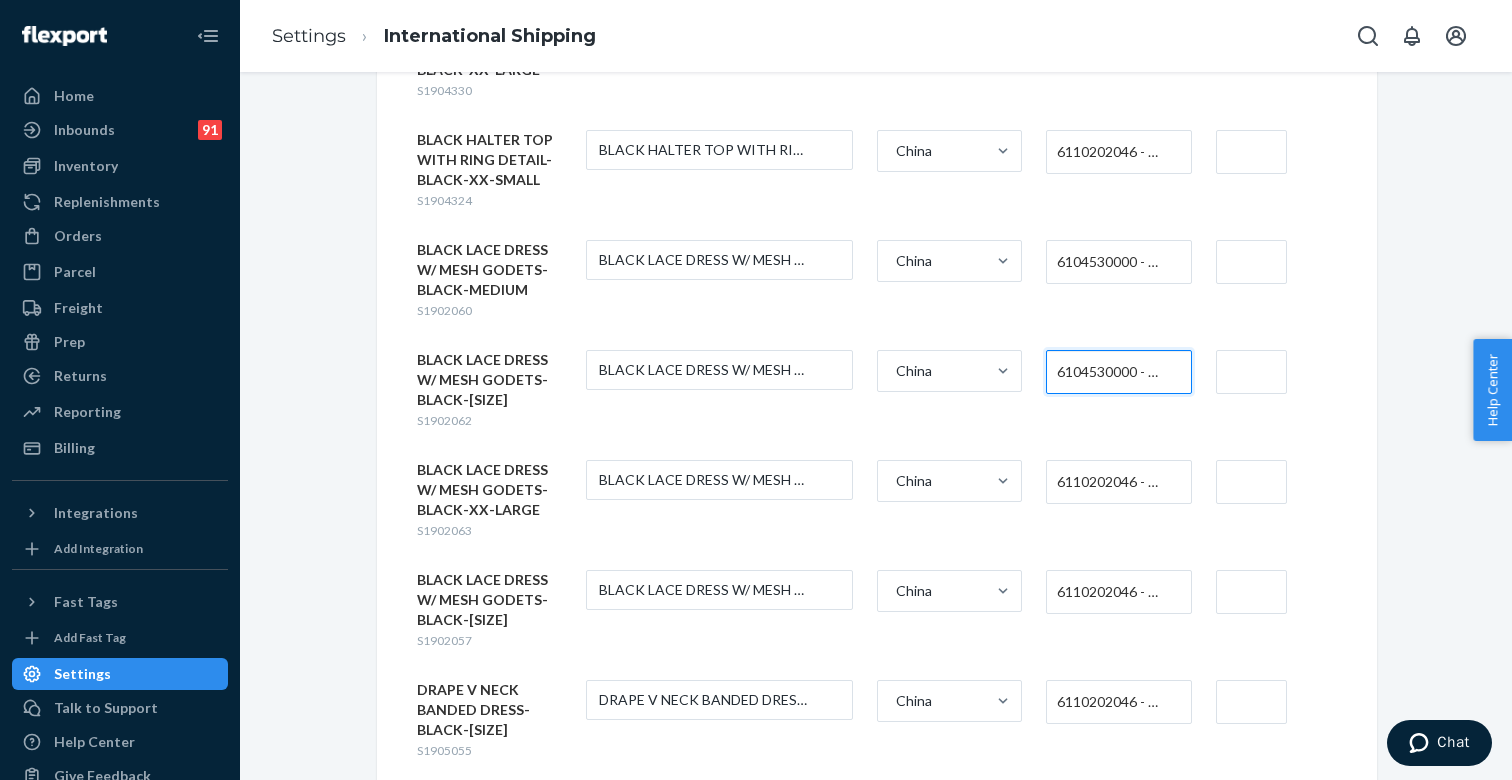 scroll, scrollTop: 2029, scrollLeft: 0, axis: vertical 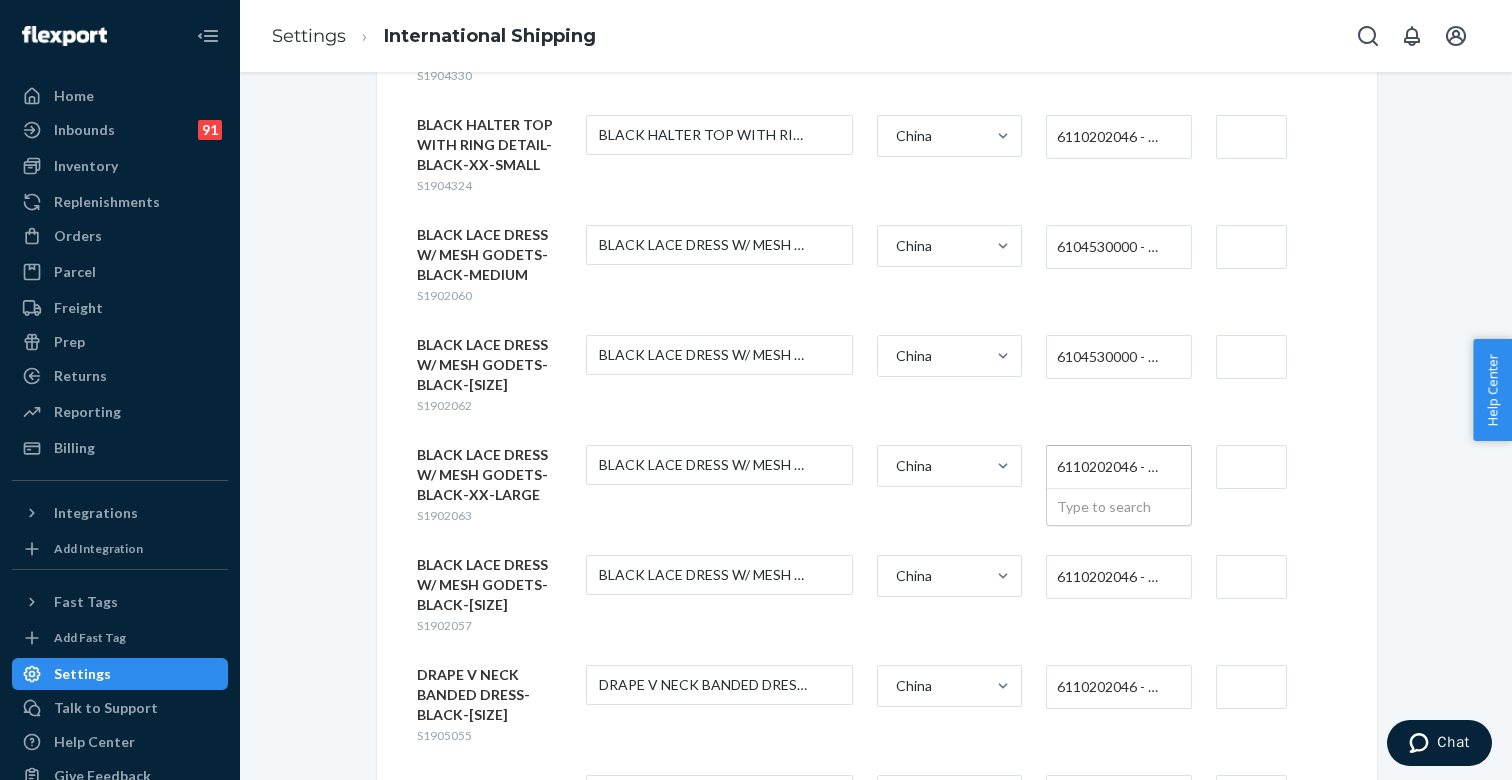click on "6110202046 - WOMEN'S (339)" at bounding box center (1113, 467) 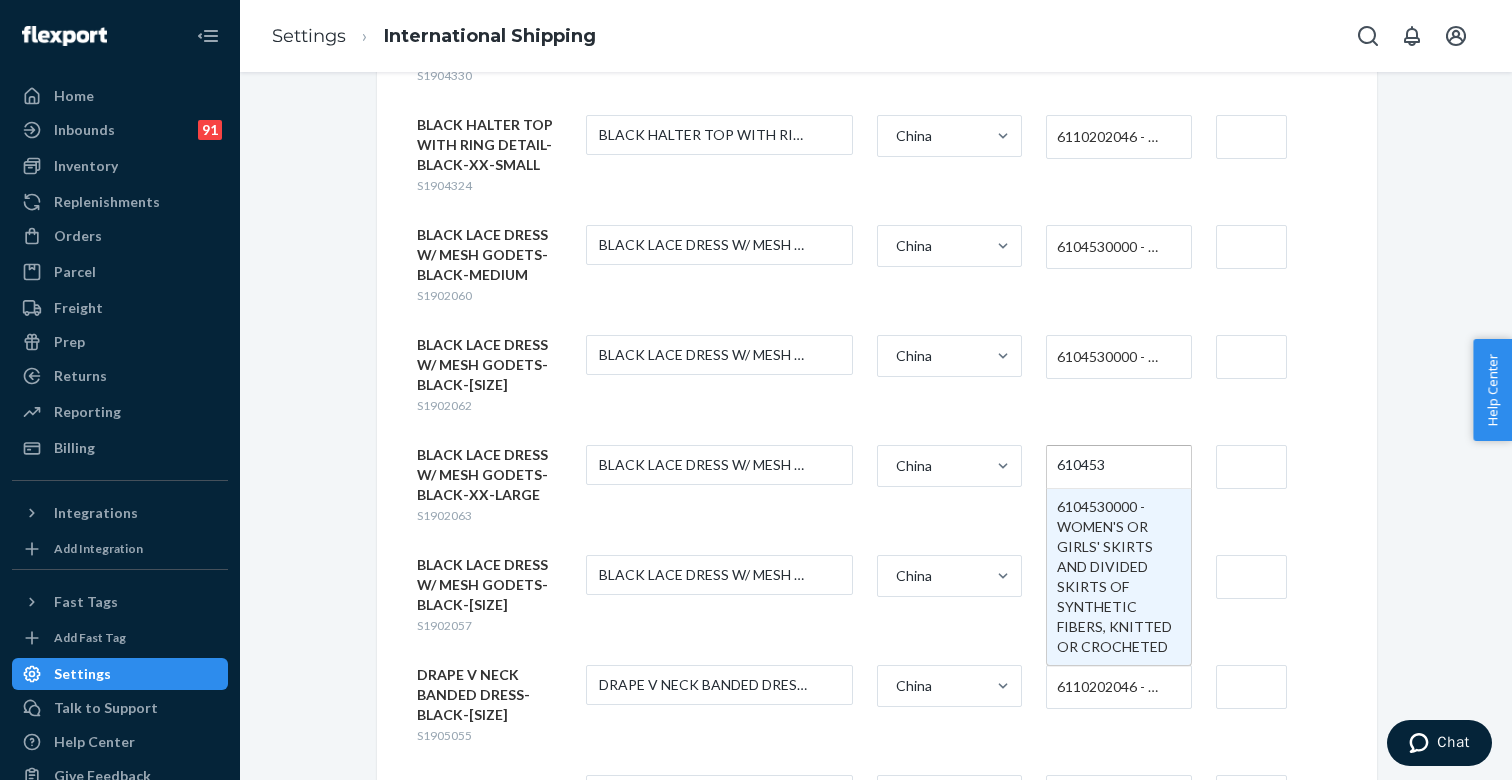 type 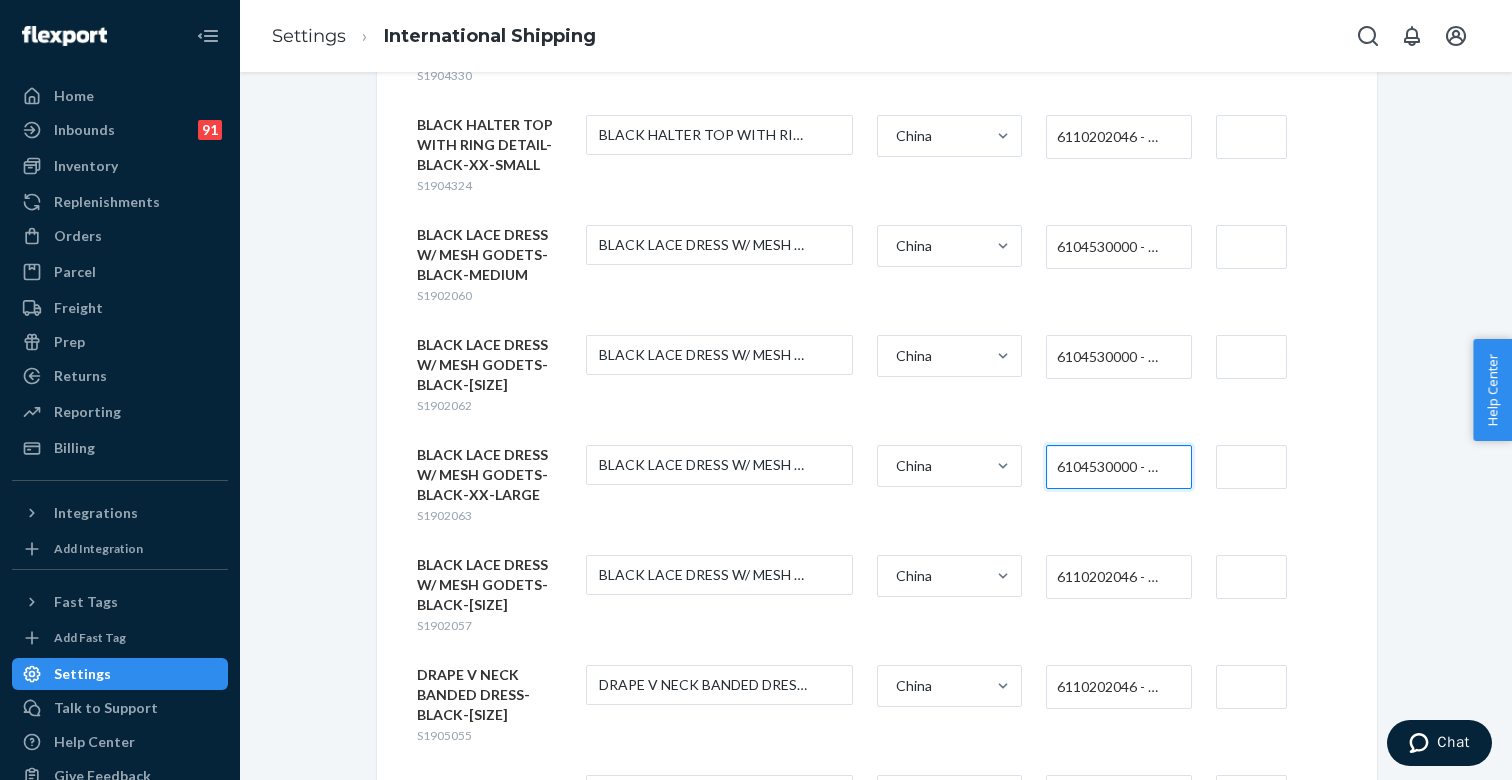 click on "6110202046 - WOMEN'S (339)" at bounding box center (1113, 577) 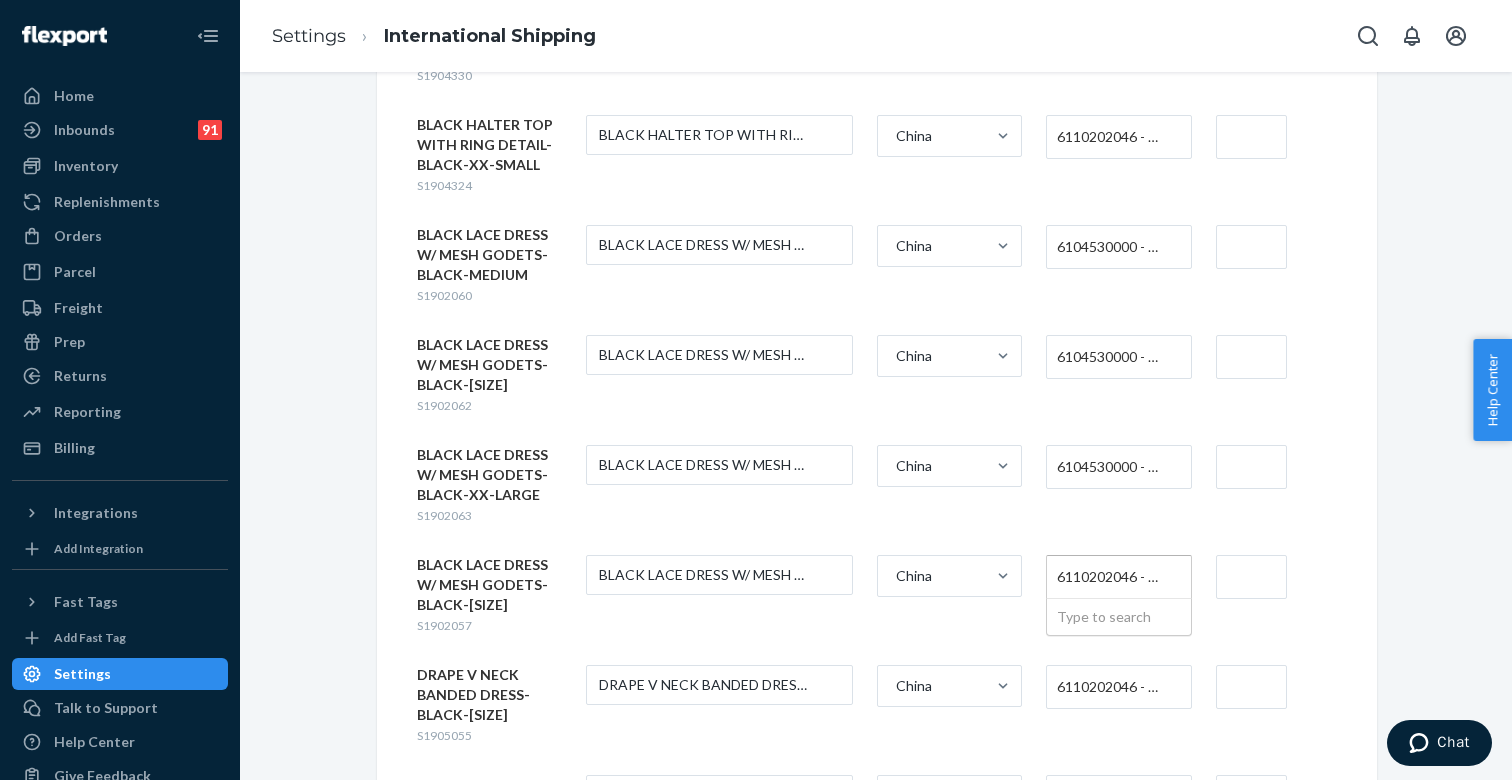 paste on "610453" 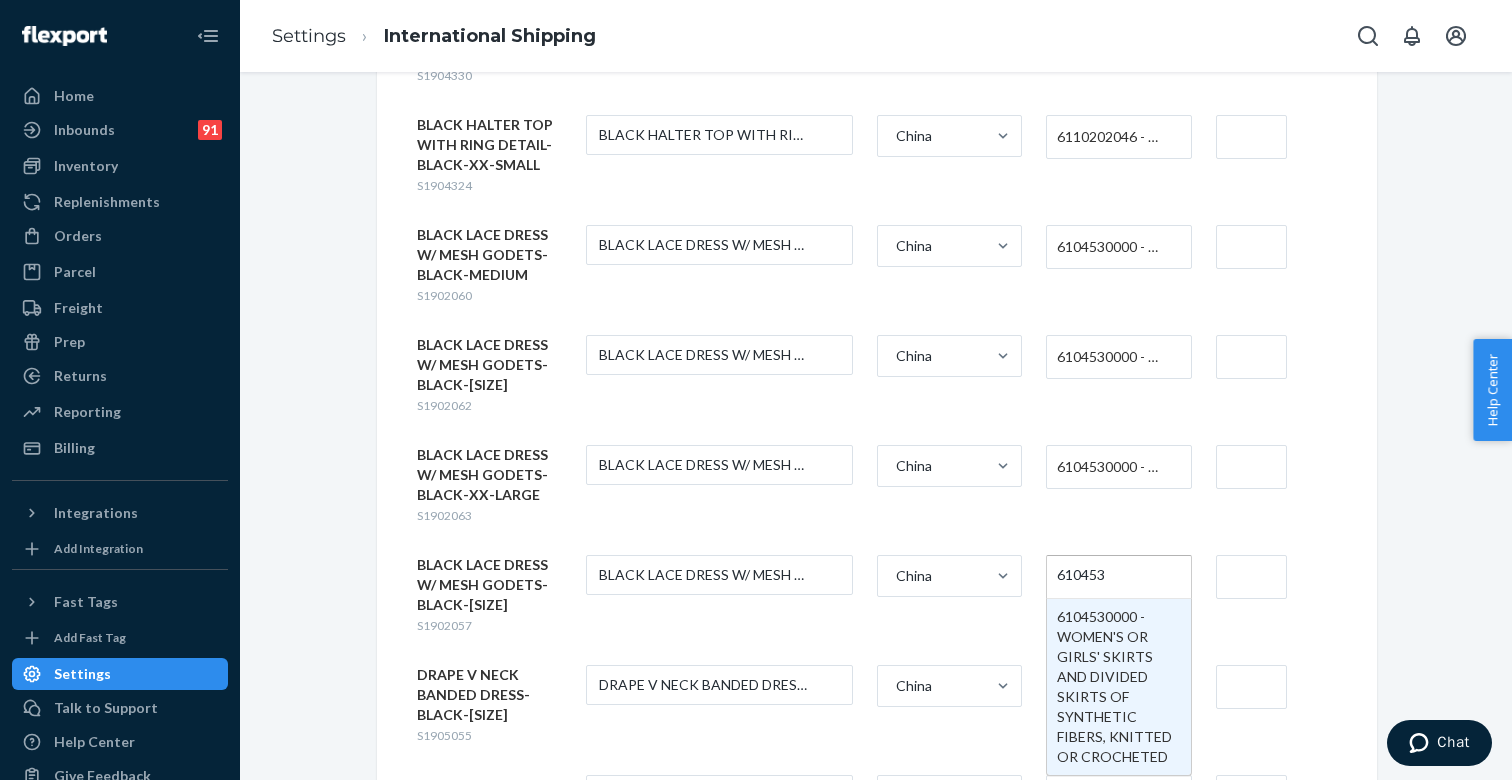 type 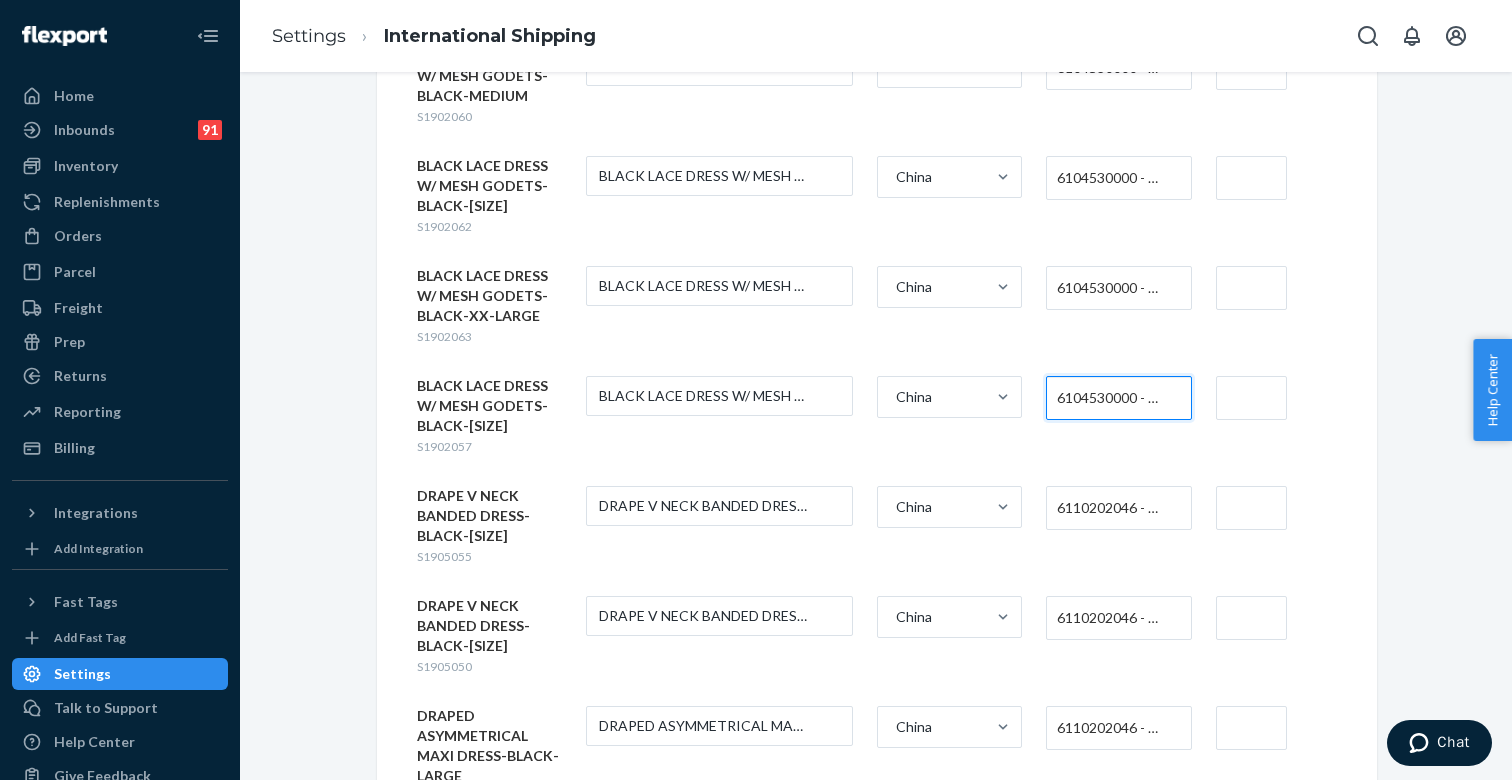 scroll, scrollTop: 2210, scrollLeft: 0, axis: vertical 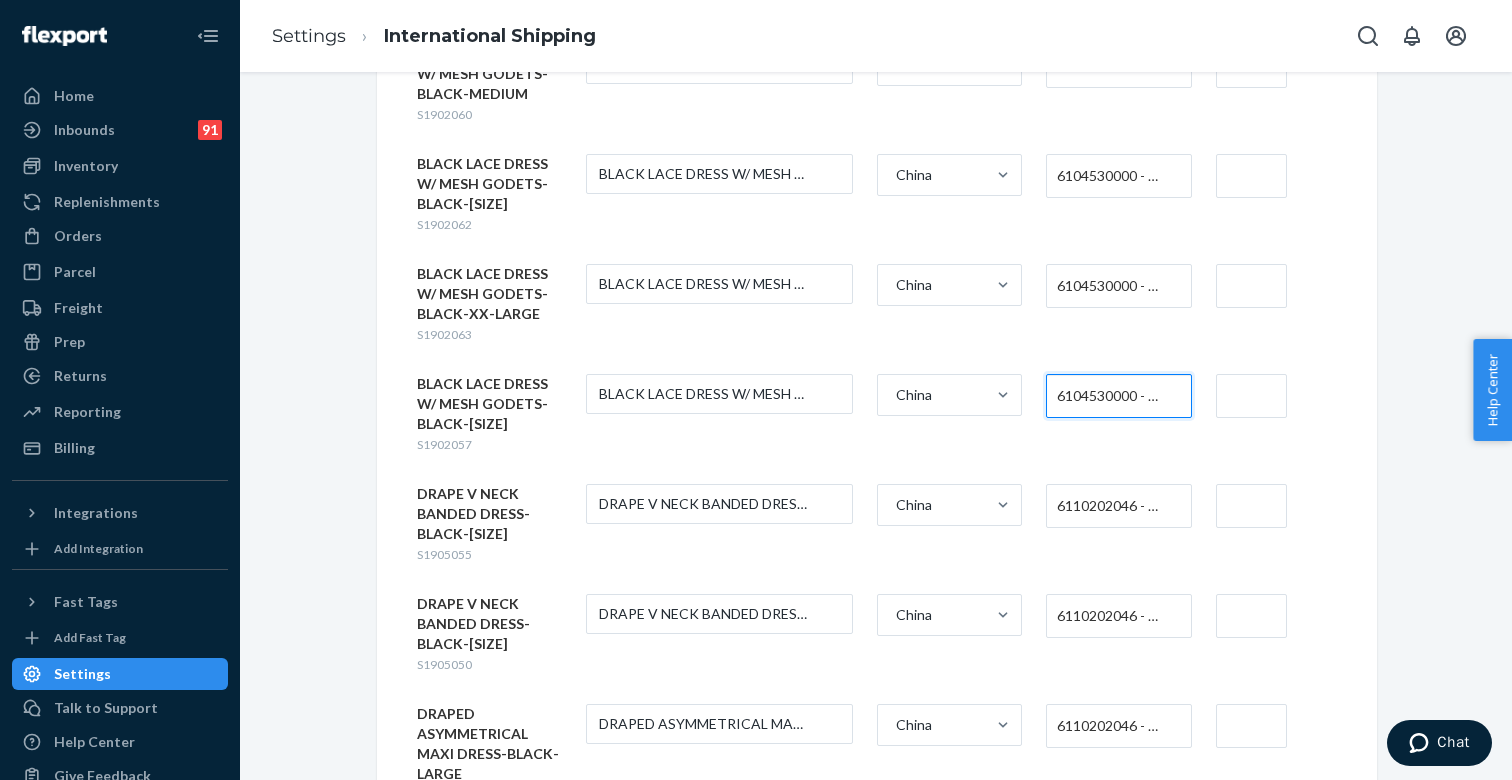 click on "6110202046 - WOMEN'S (339)" at bounding box center [1113, 506] 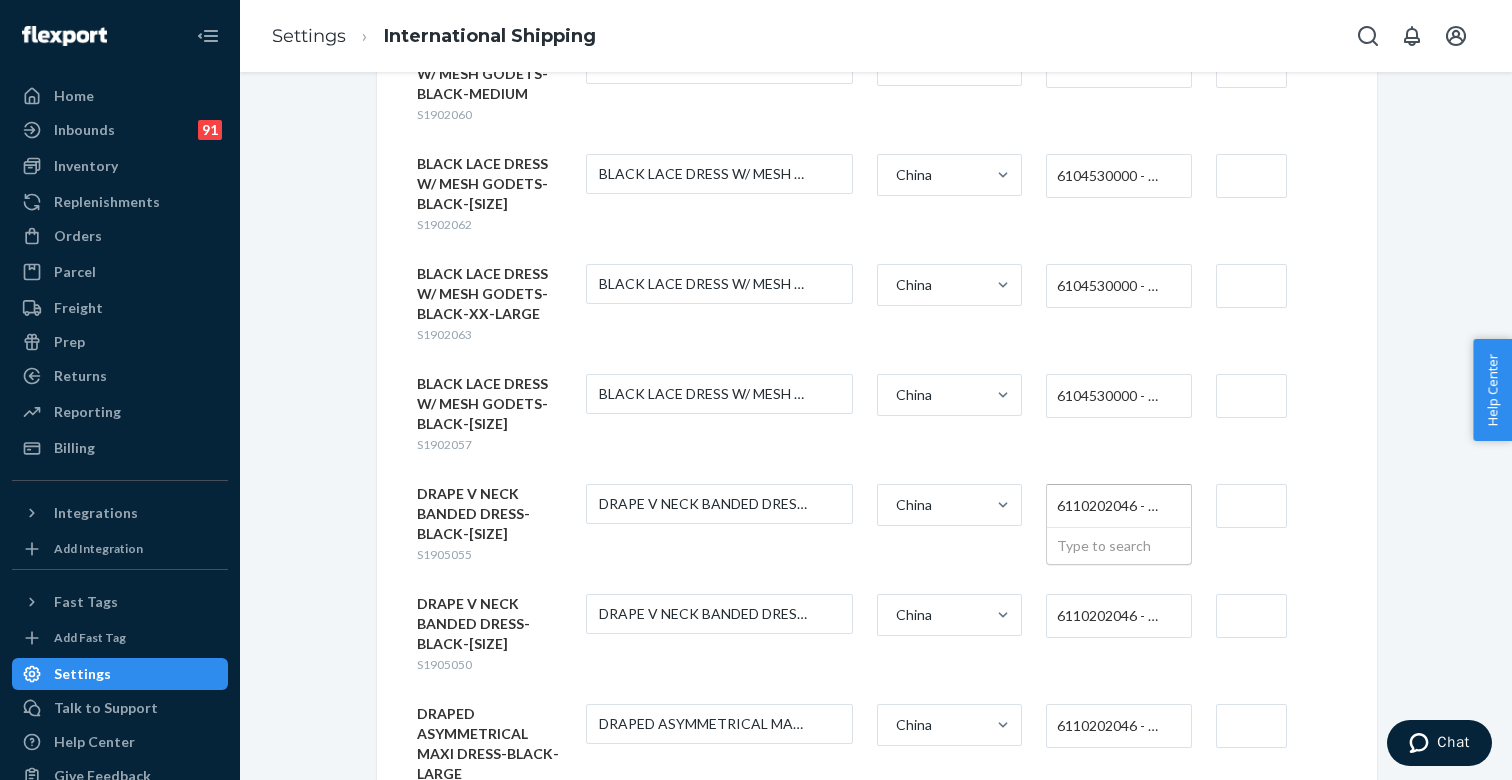 paste on "610453" 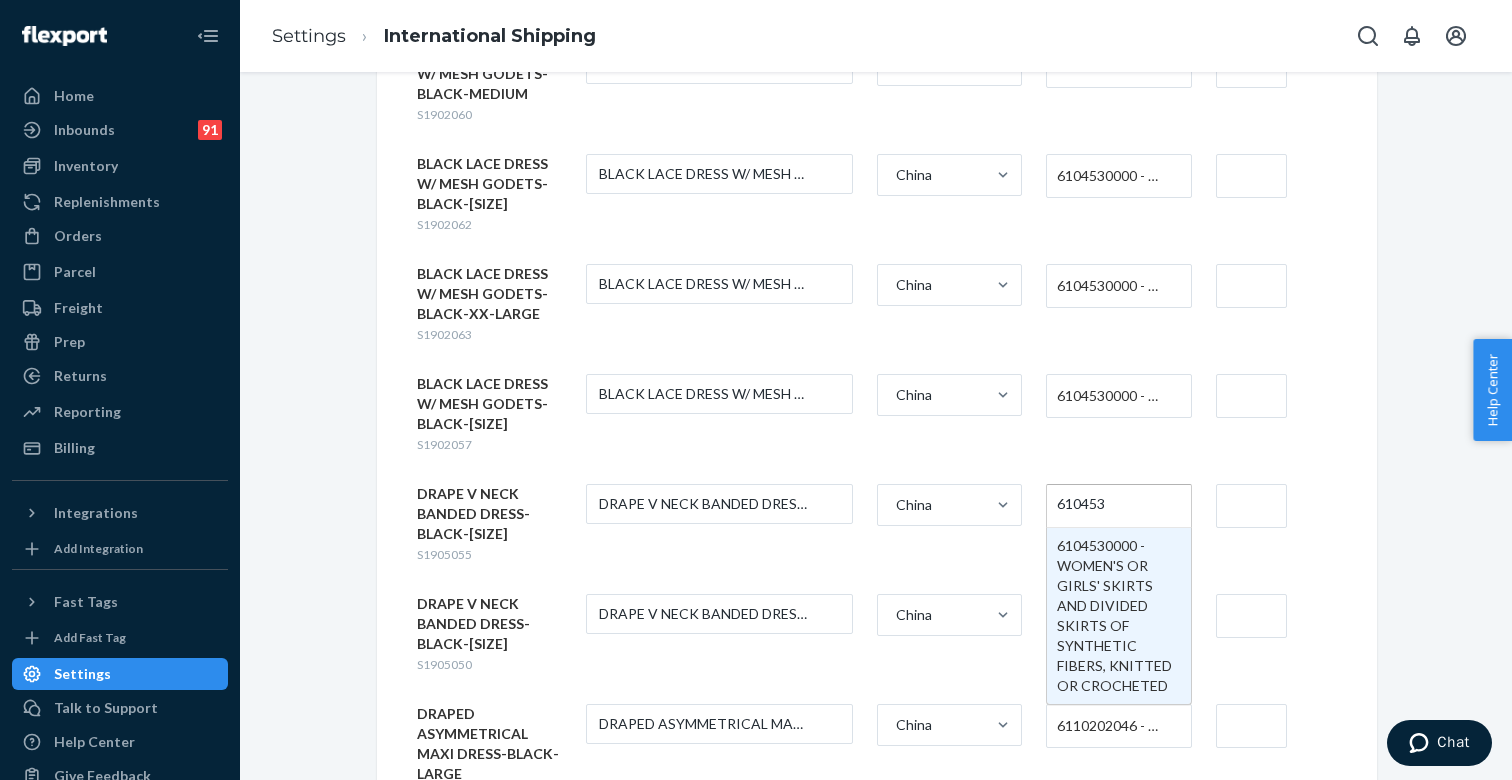 type 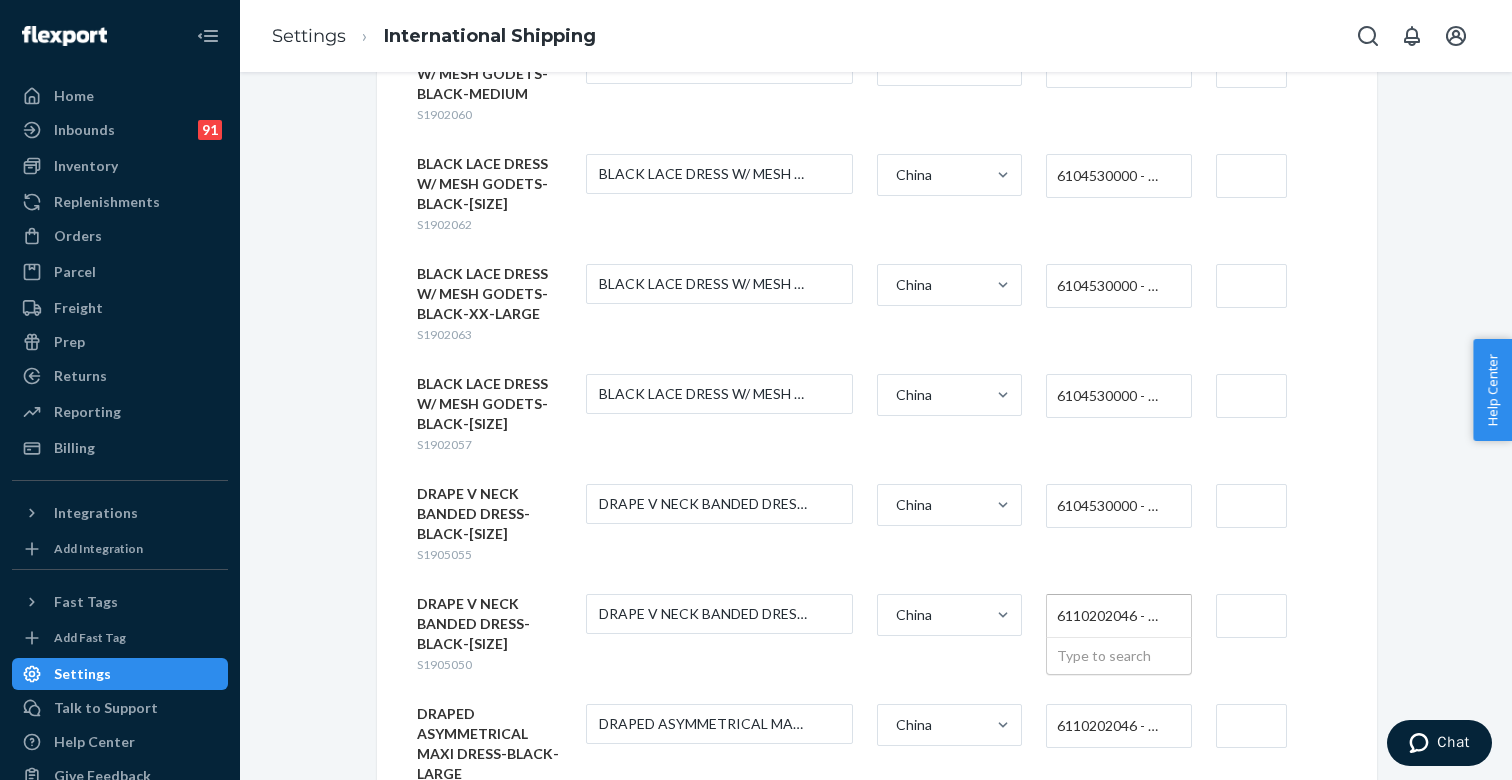 click on "6110202046 - WOMEN'S (339)" at bounding box center [1113, 616] 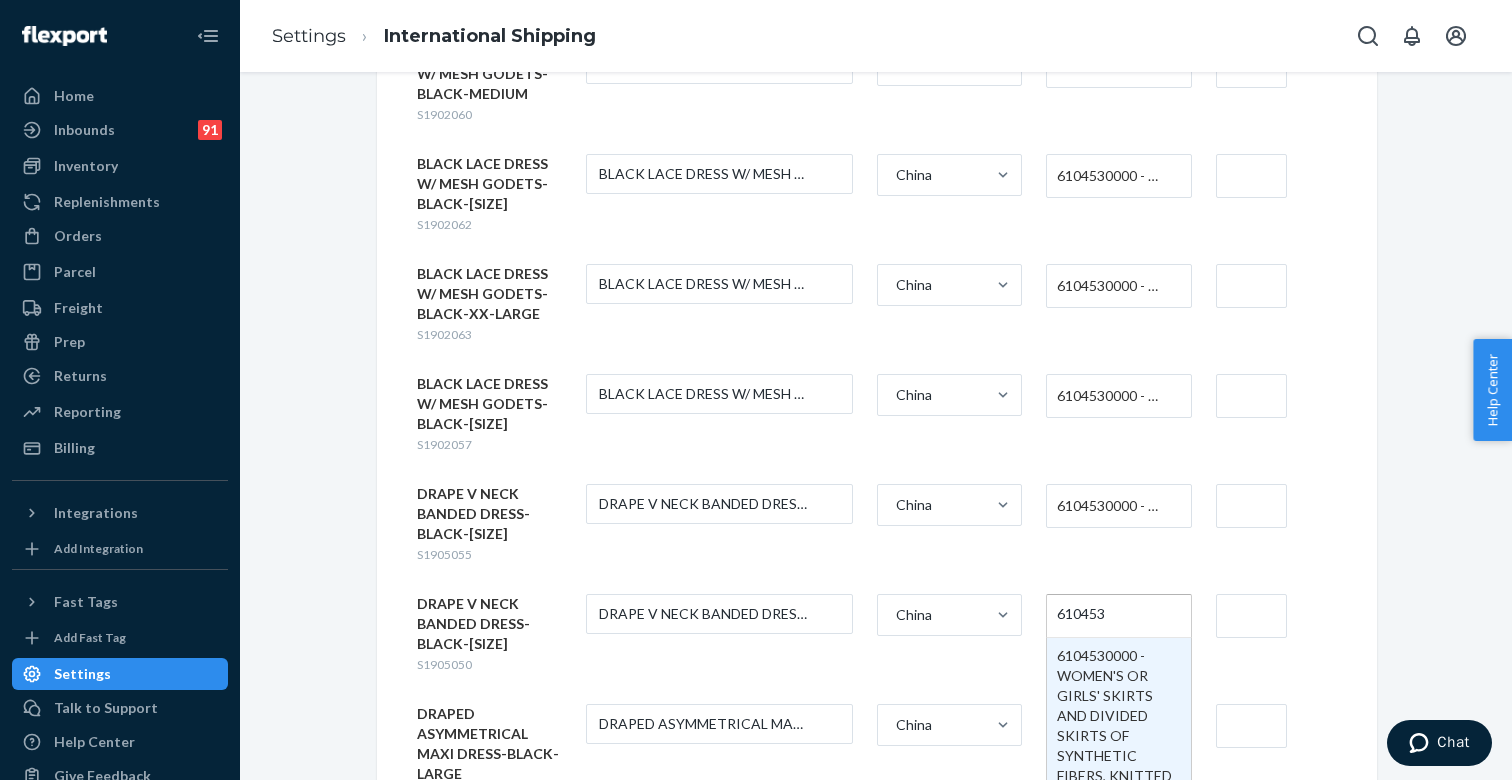 type 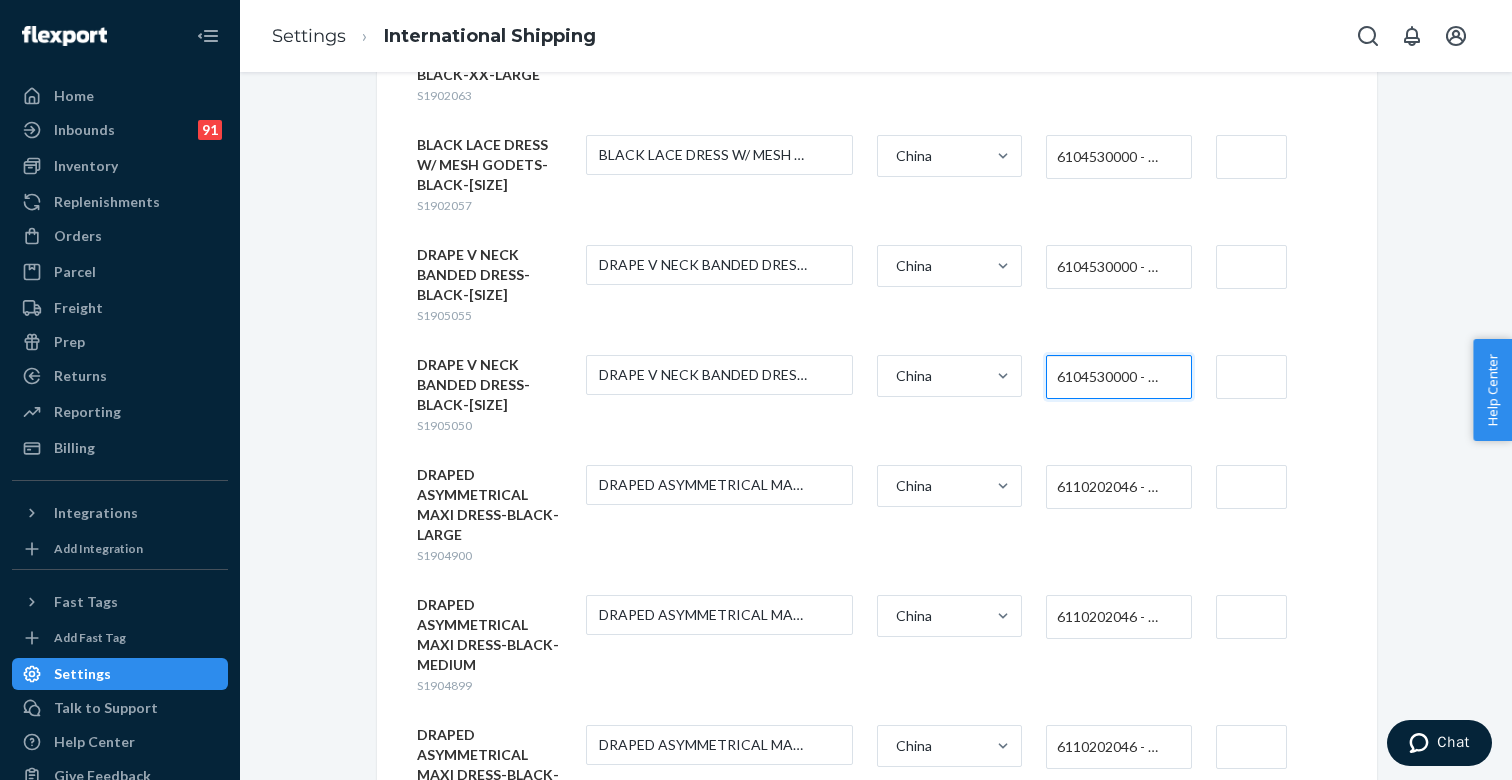 scroll, scrollTop: 2461, scrollLeft: 0, axis: vertical 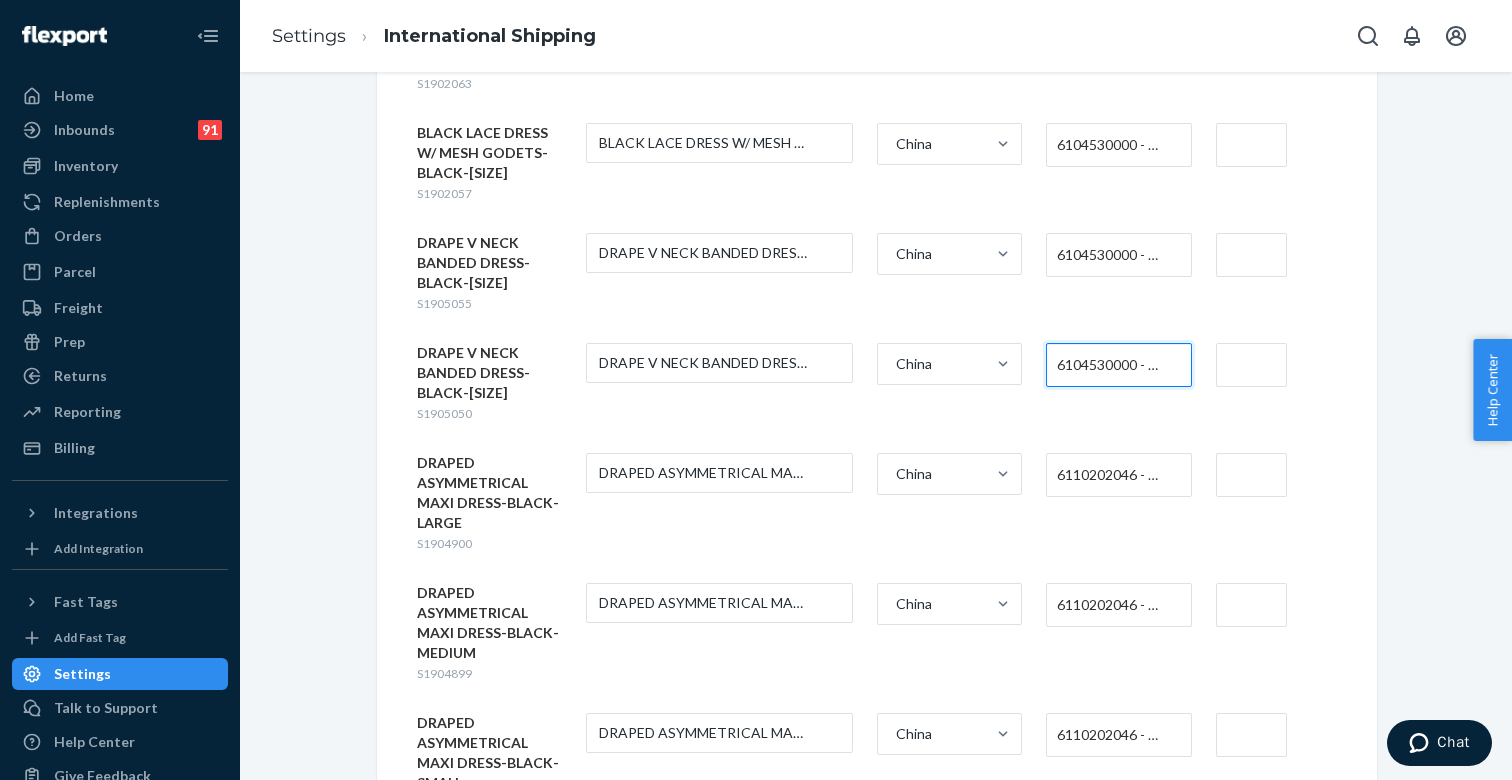 click on "6110202046 - WOMEN'S (339)" at bounding box center (1113, 475) 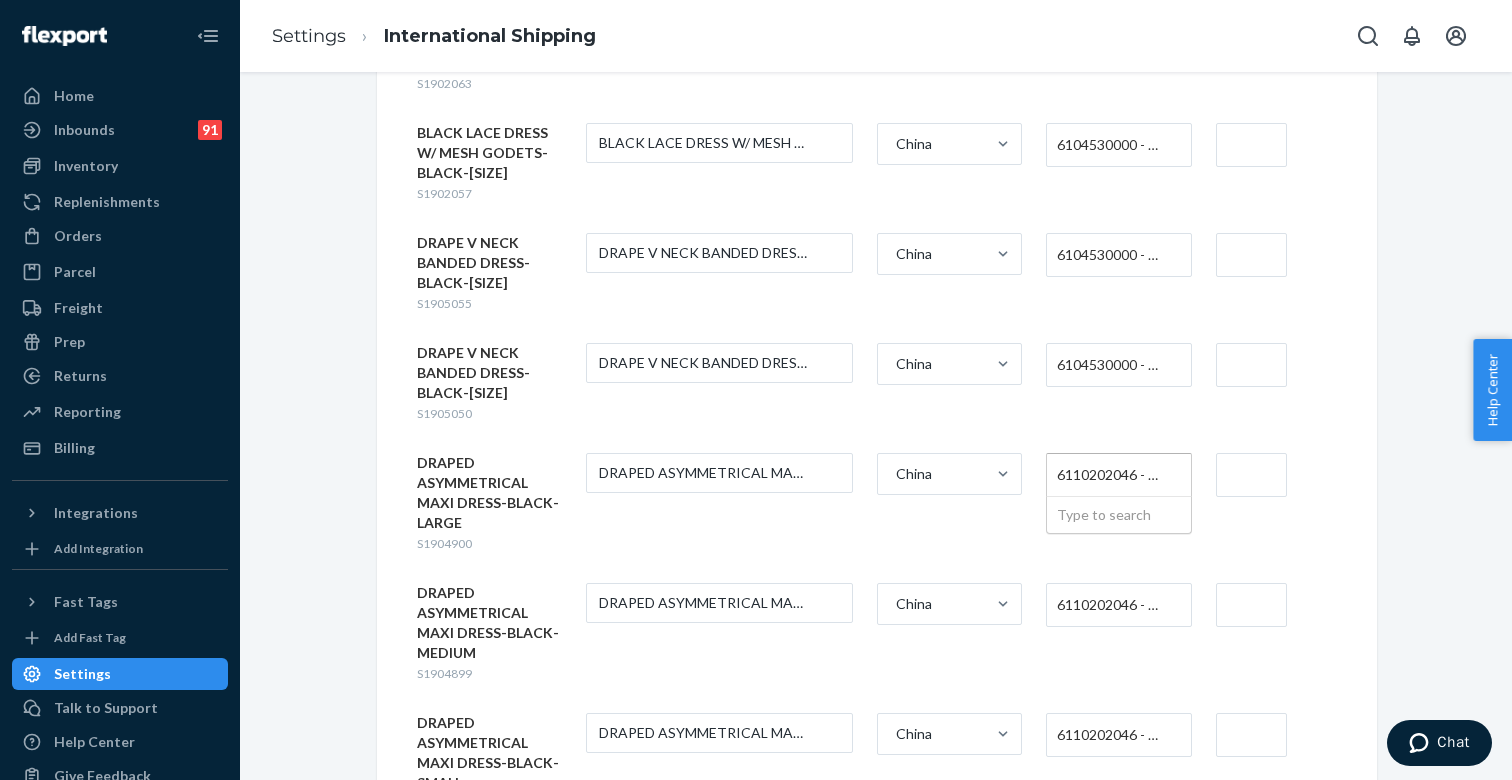 paste on "610453" 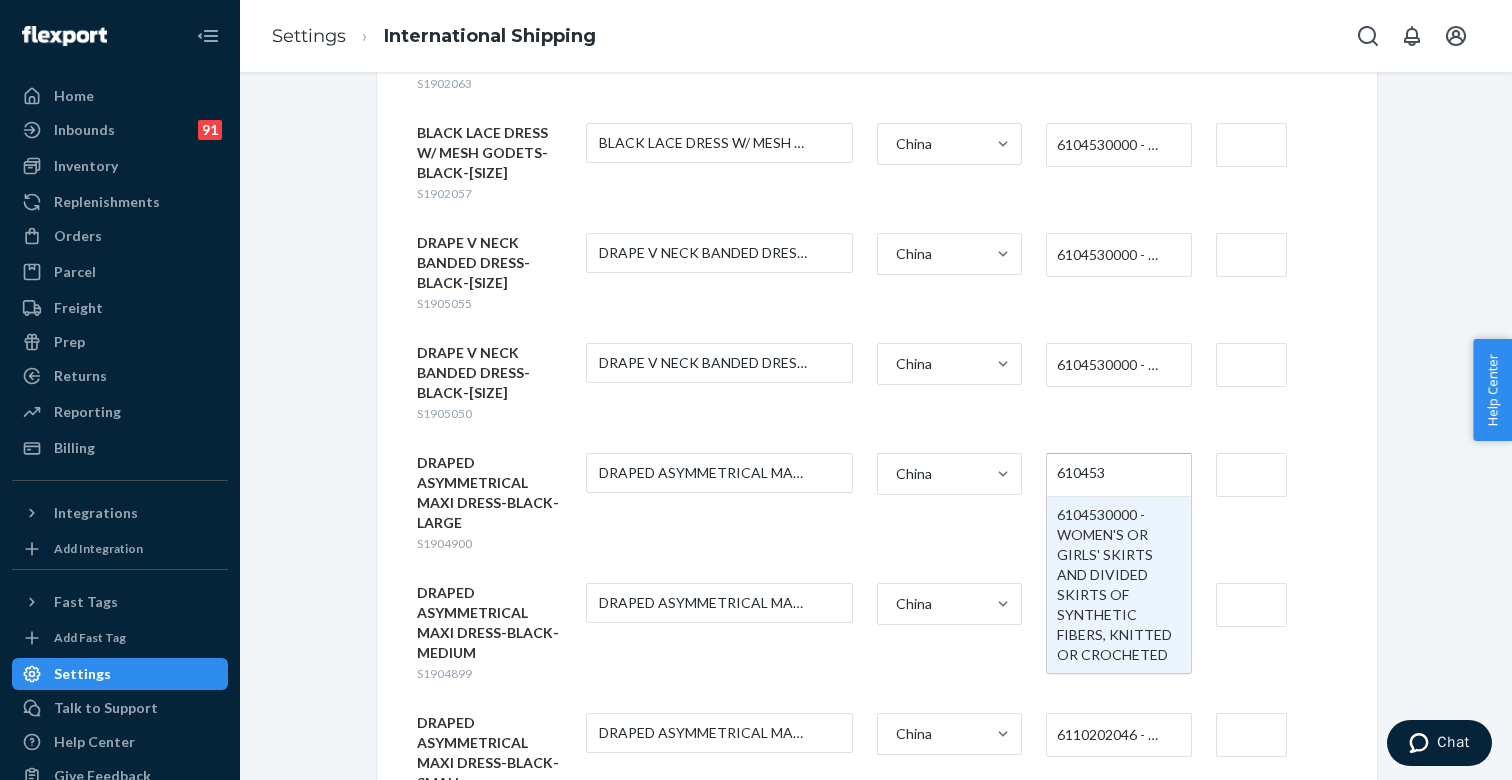type 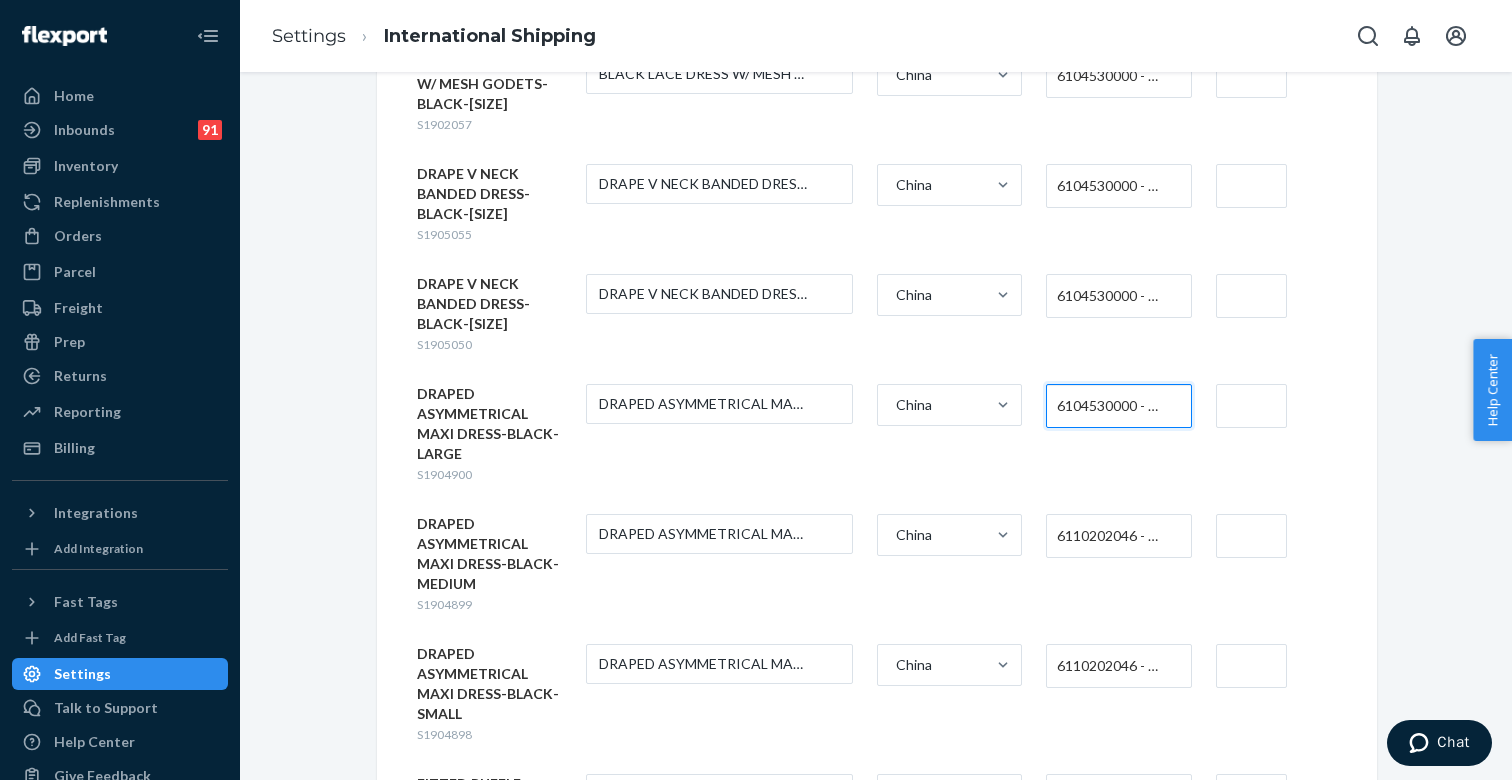 scroll, scrollTop: 2538, scrollLeft: 0, axis: vertical 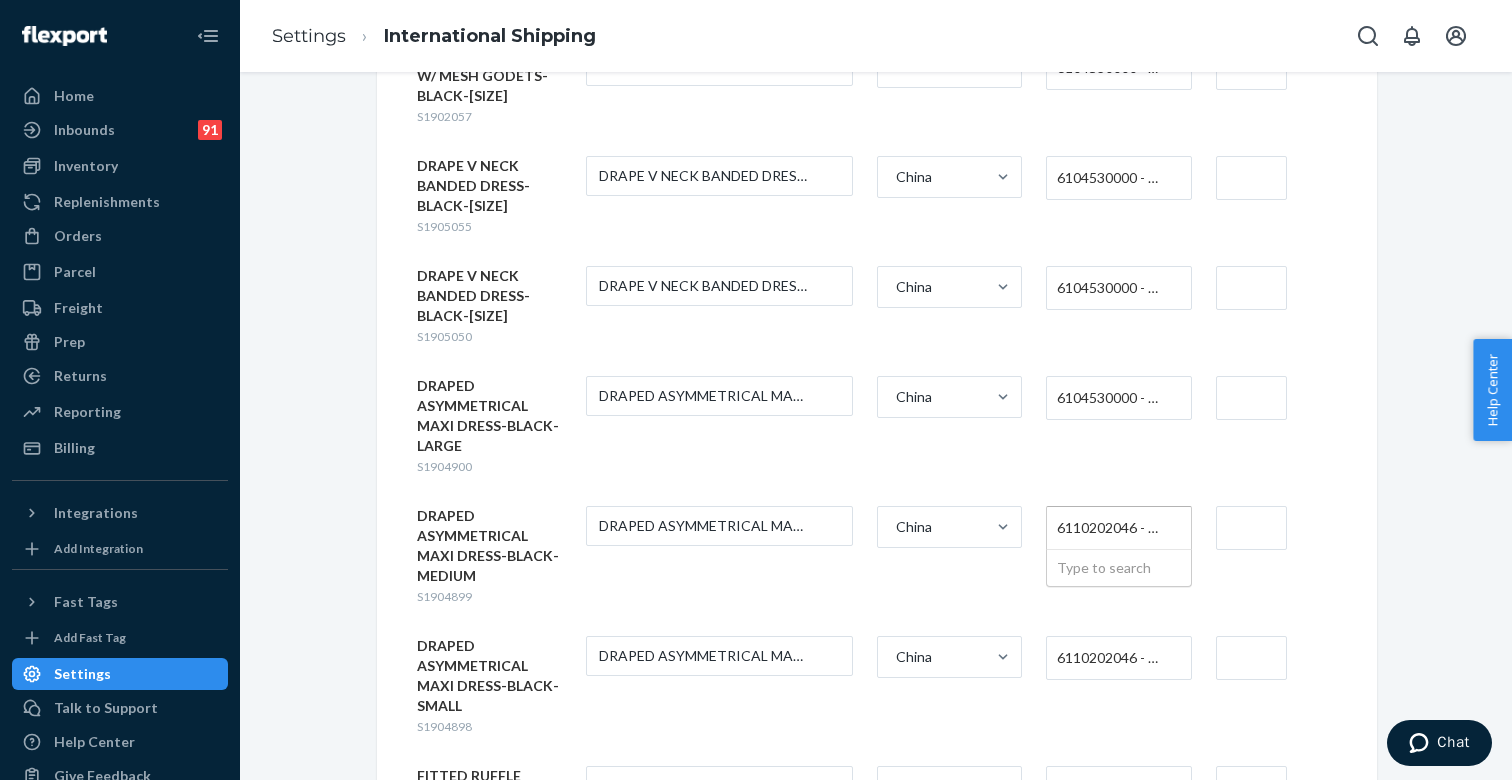 click on "6110202046 - WOMEN'S (339)" at bounding box center [1113, 528] 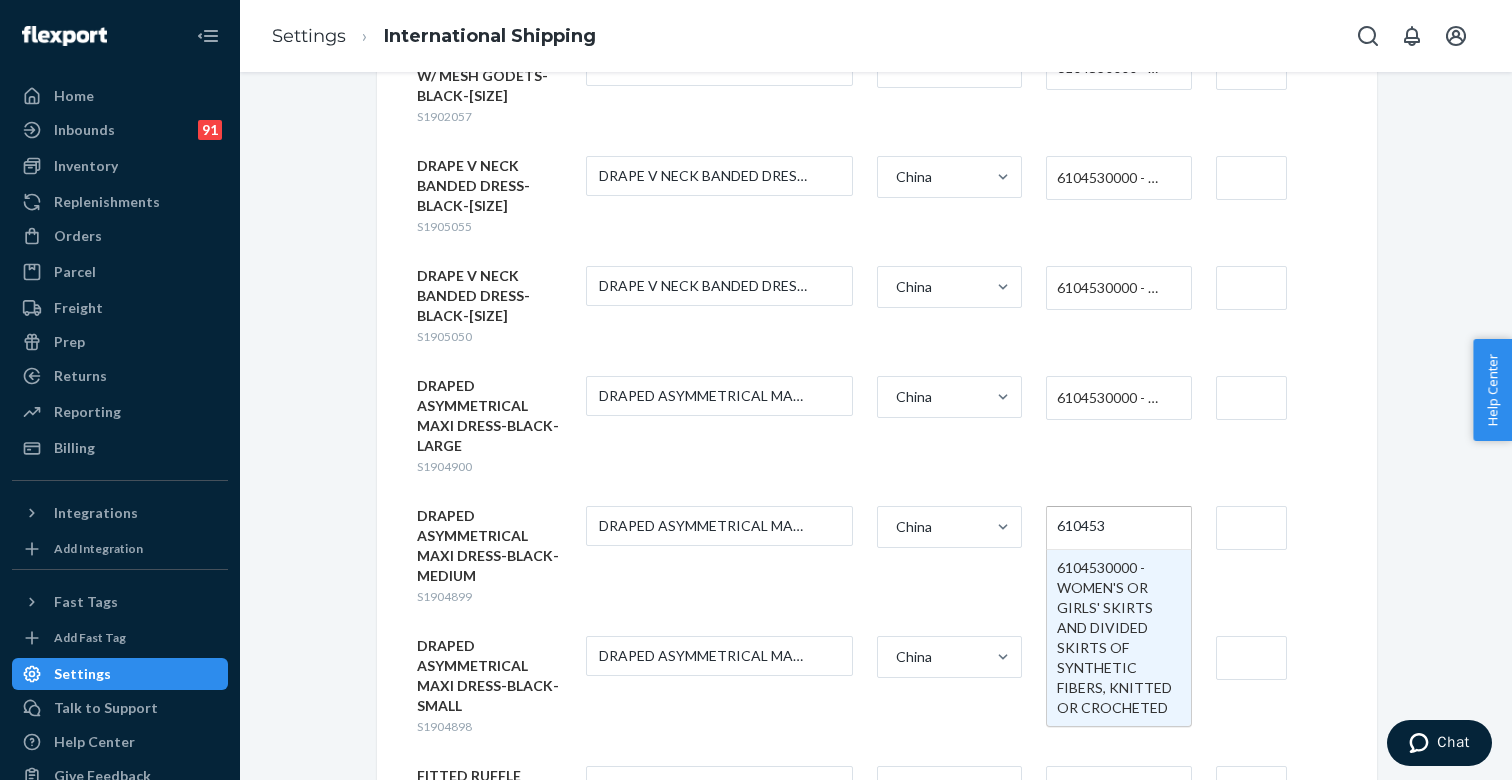 type 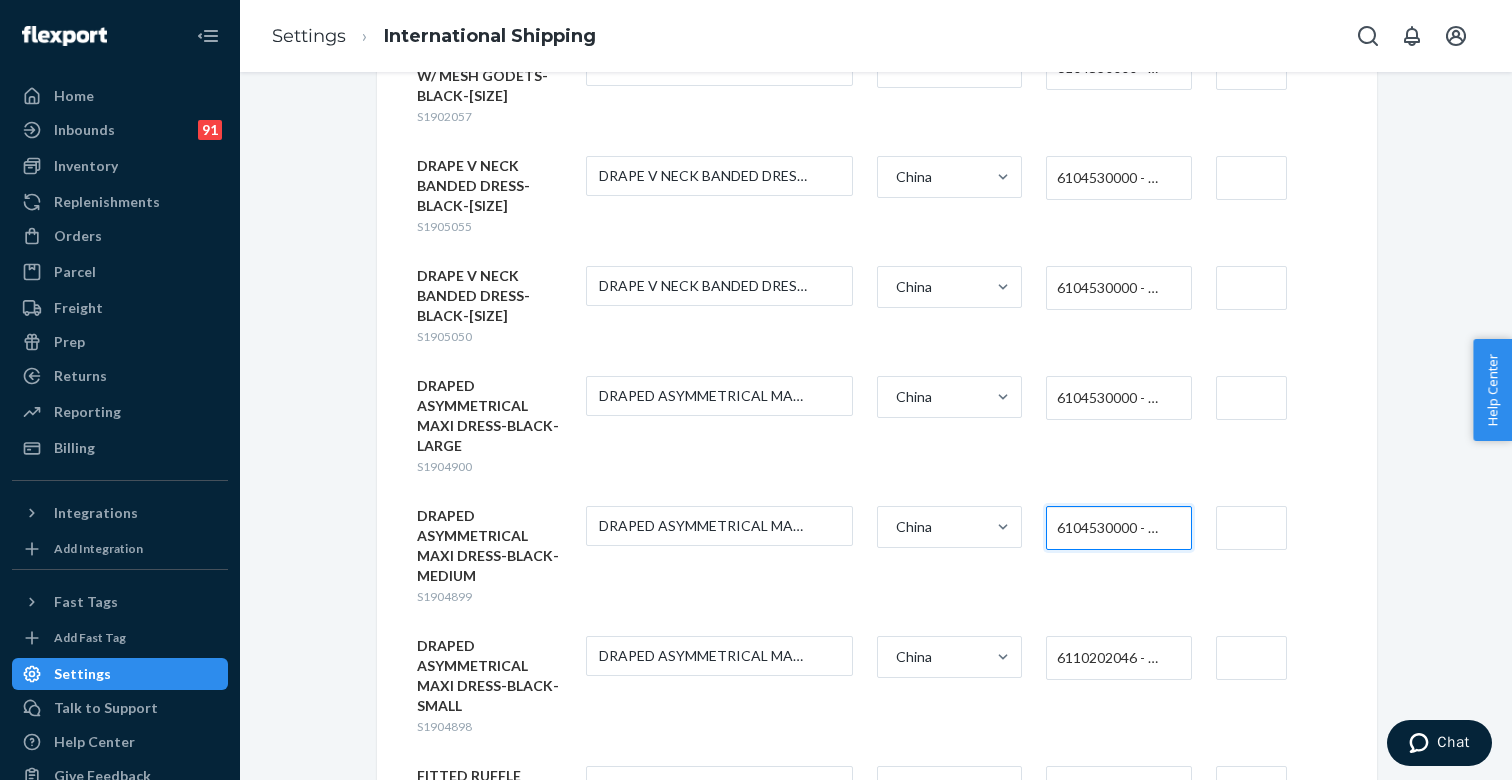 click on "6110202046 - WOMEN'S (339)" at bounding box center (1113, 658) 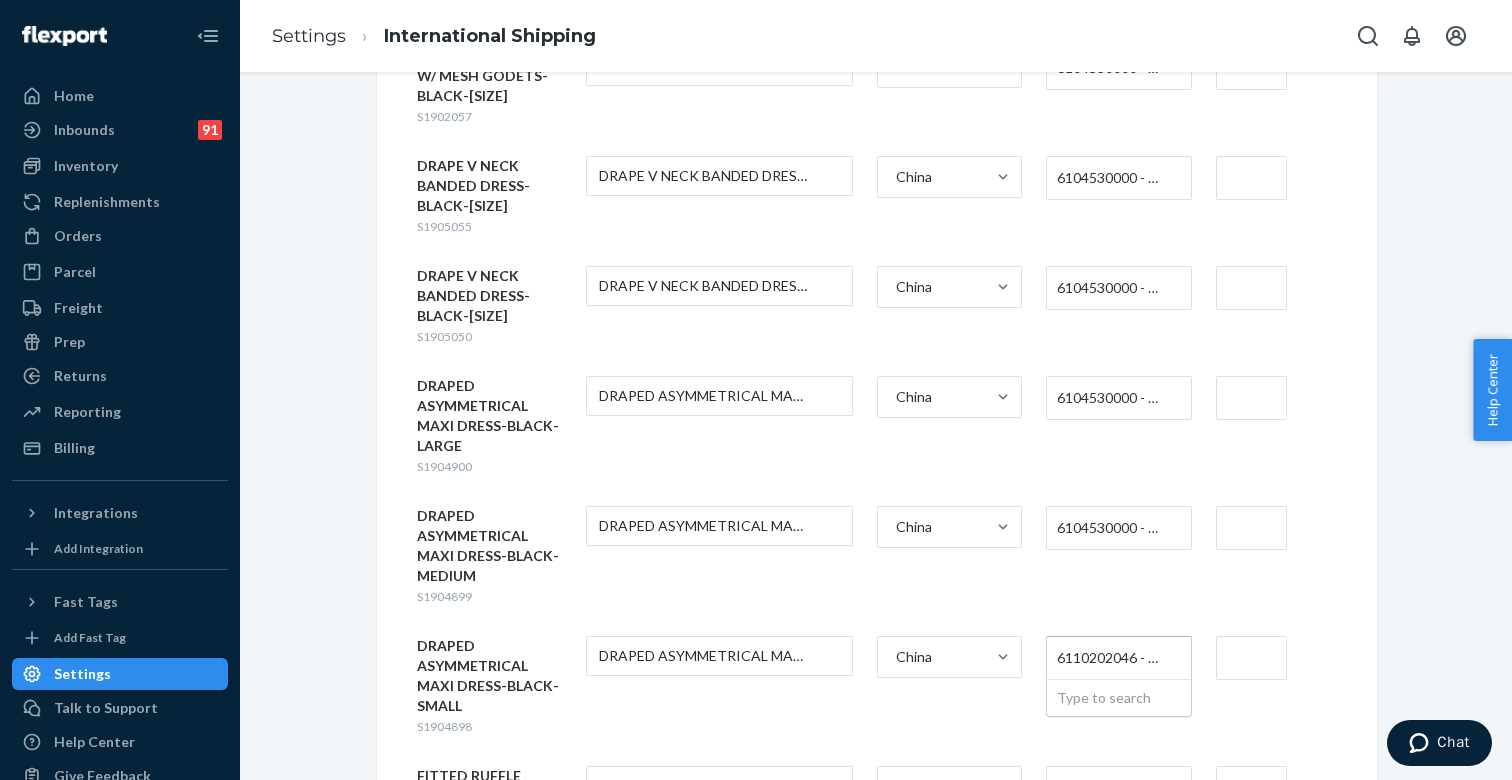 paste on "610453" 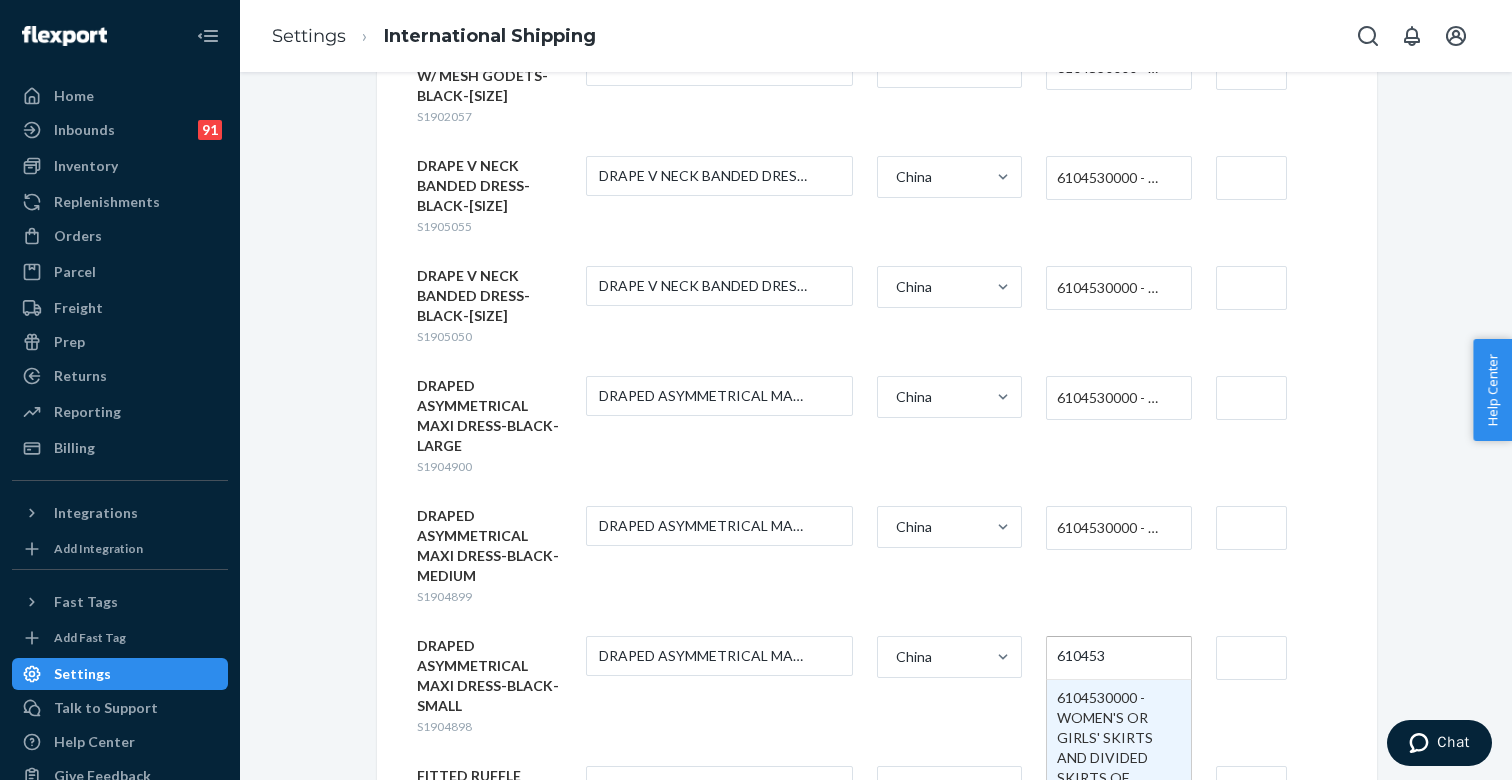 type 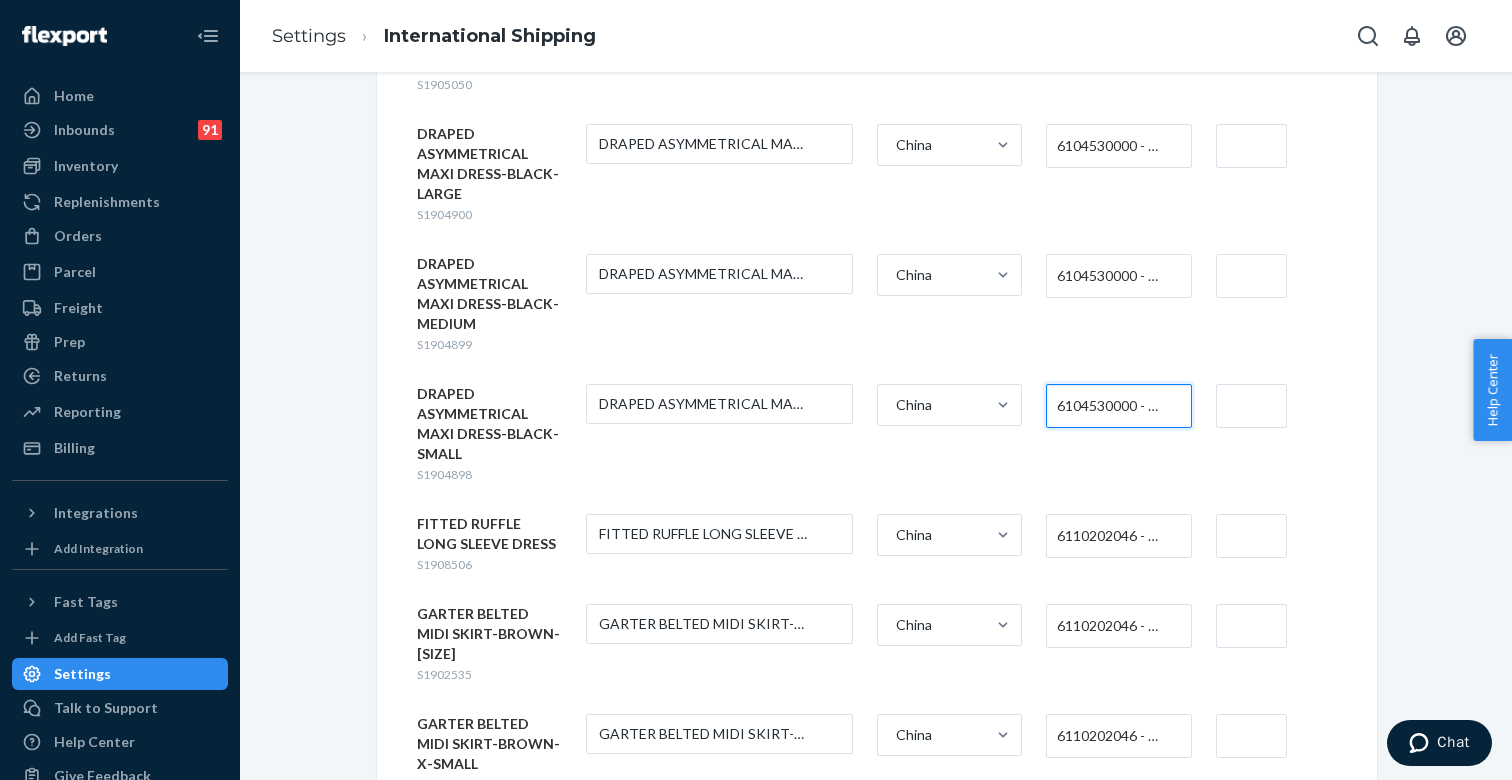 scroll, scrollTop: 2793, scrollLeft: 0, axis: vertical 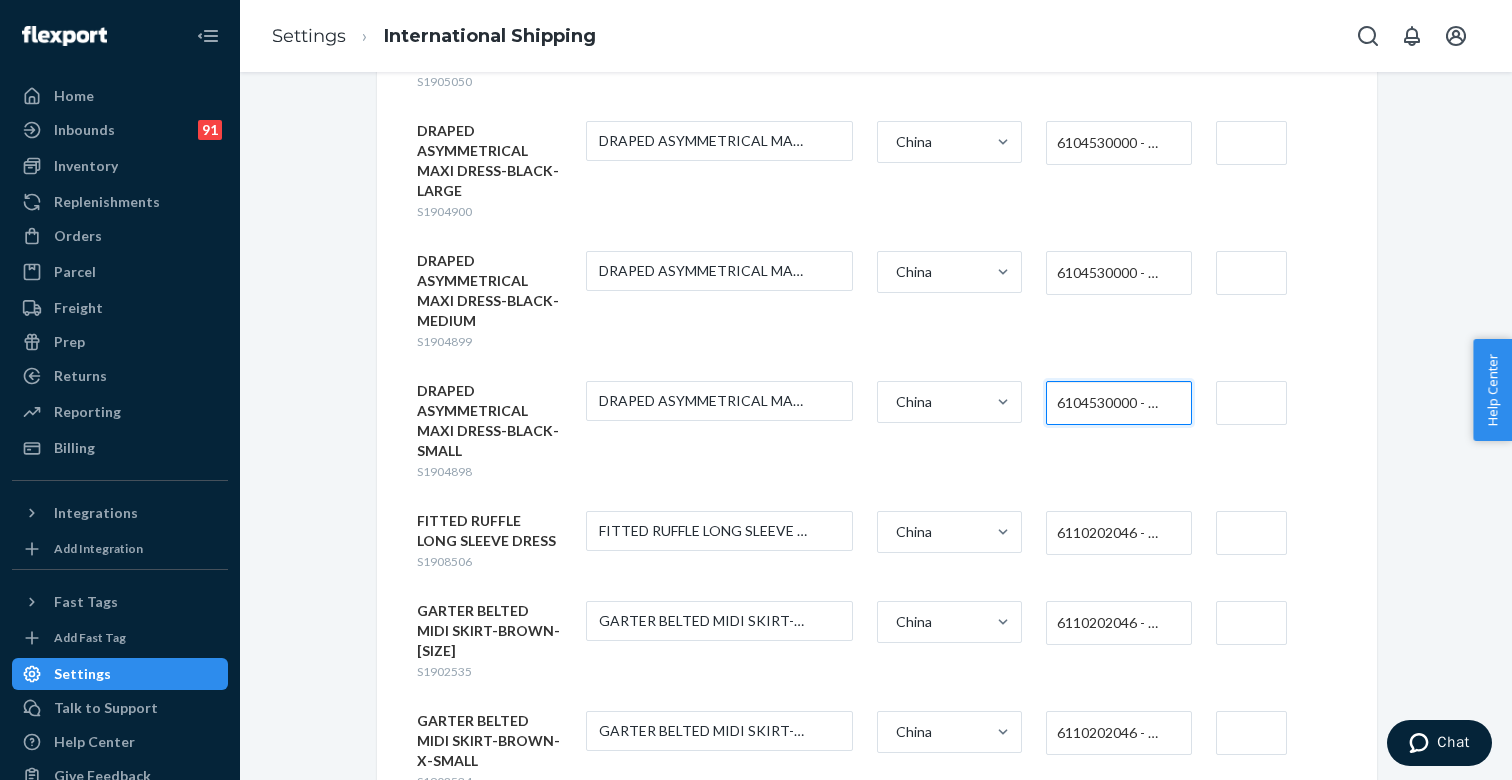 click on "6110202046 - WOMEN'S (339)" at bounding box center (1113, 533) 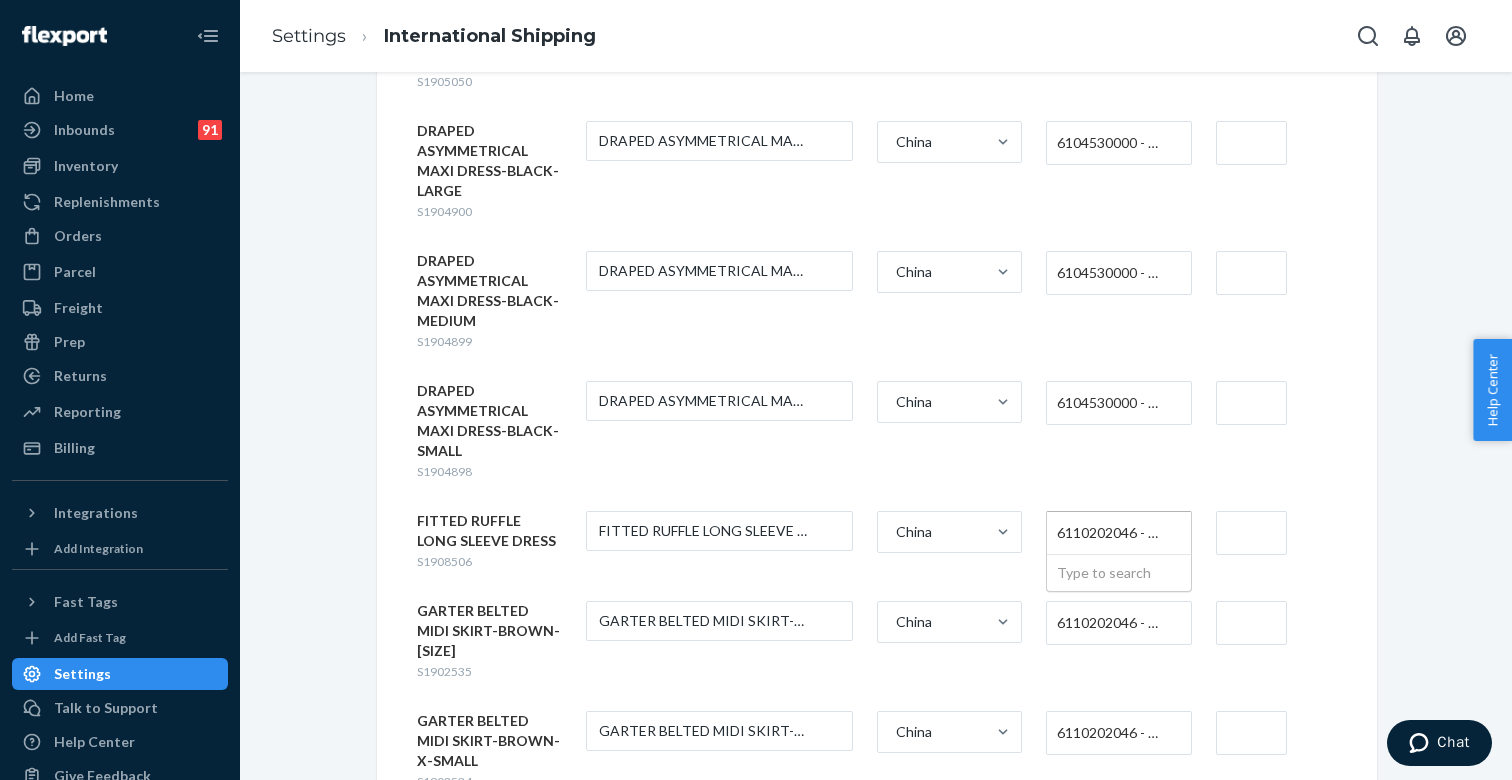 paste on "610453" 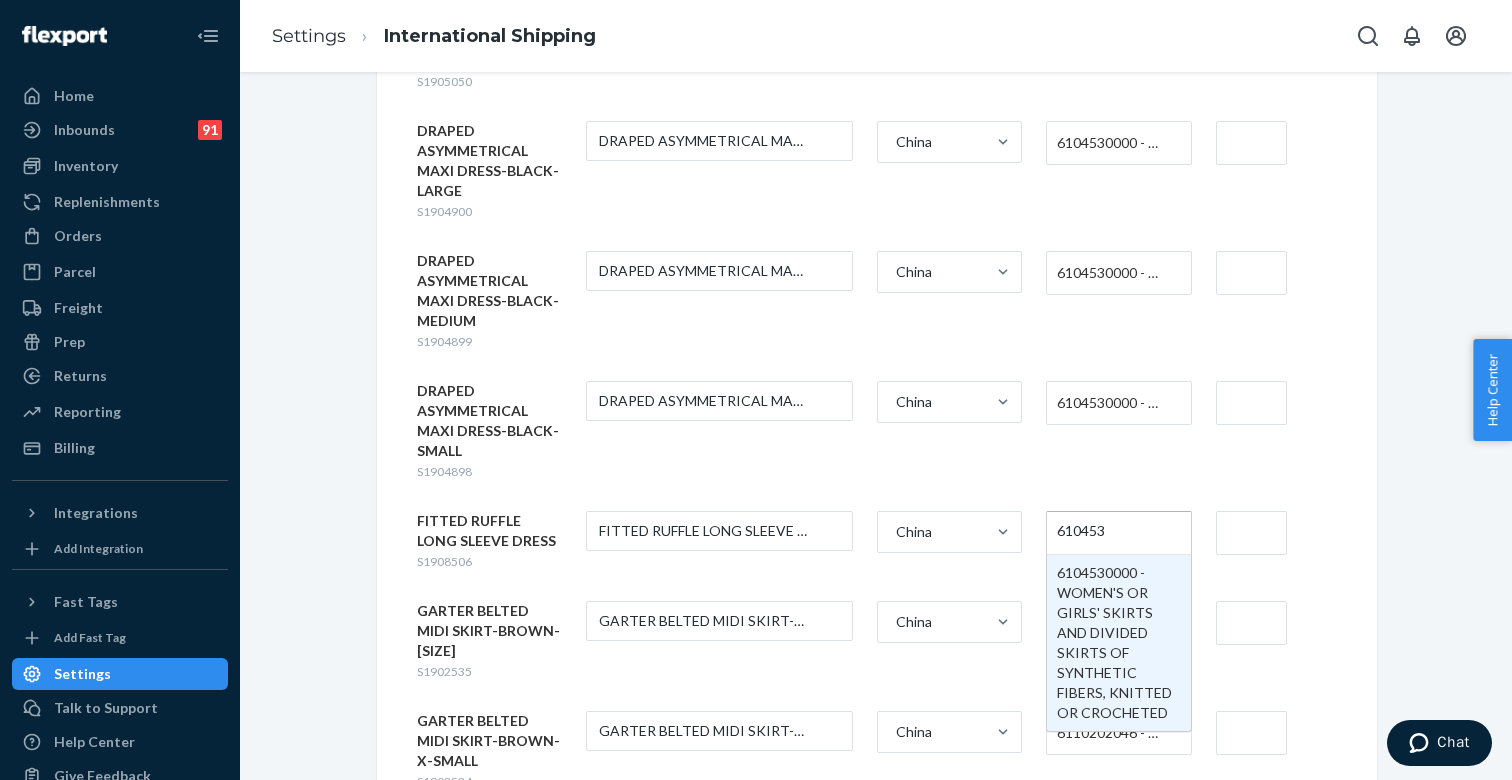 type 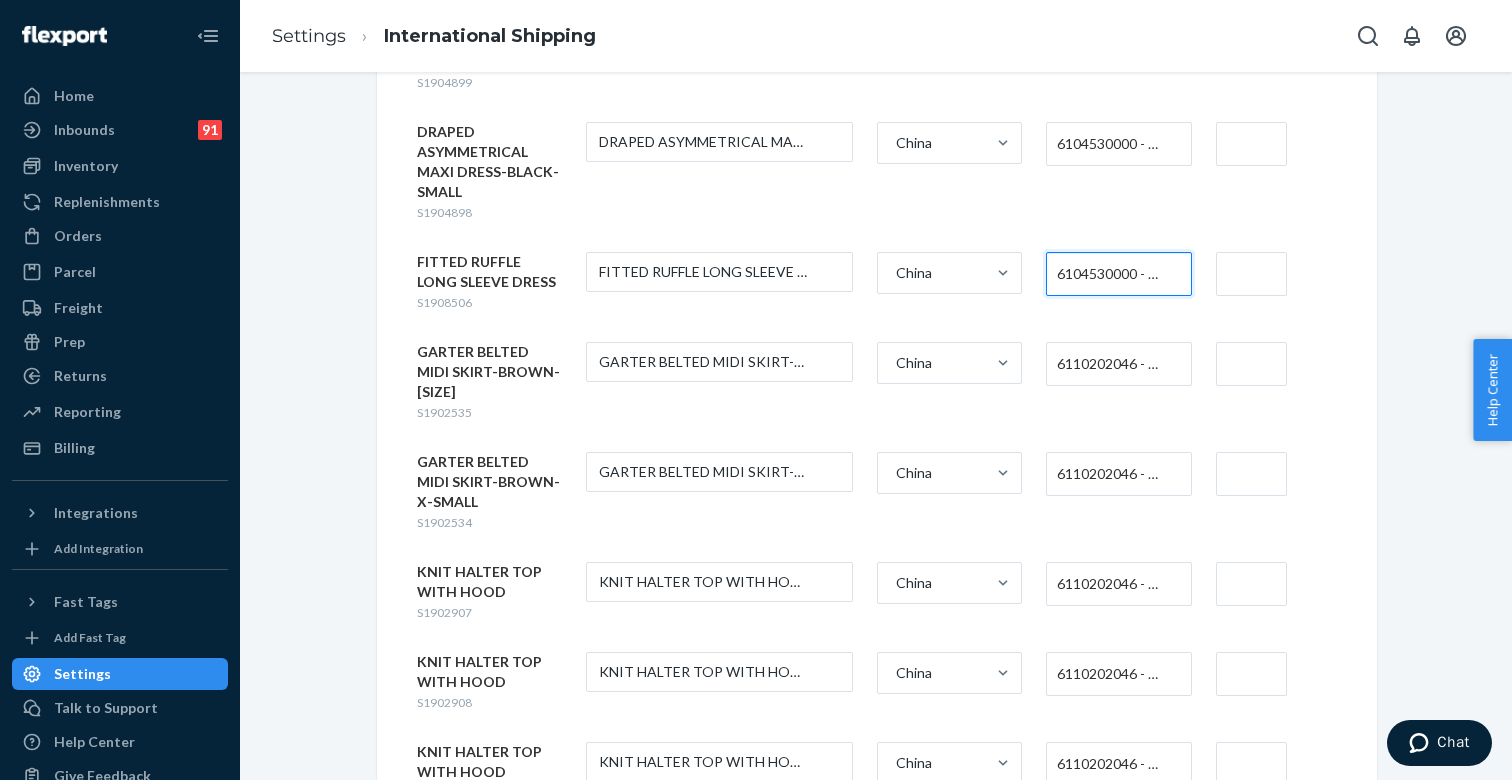 scroll, scrollTop: 3054, scrollLeft: 0, axis: vertical 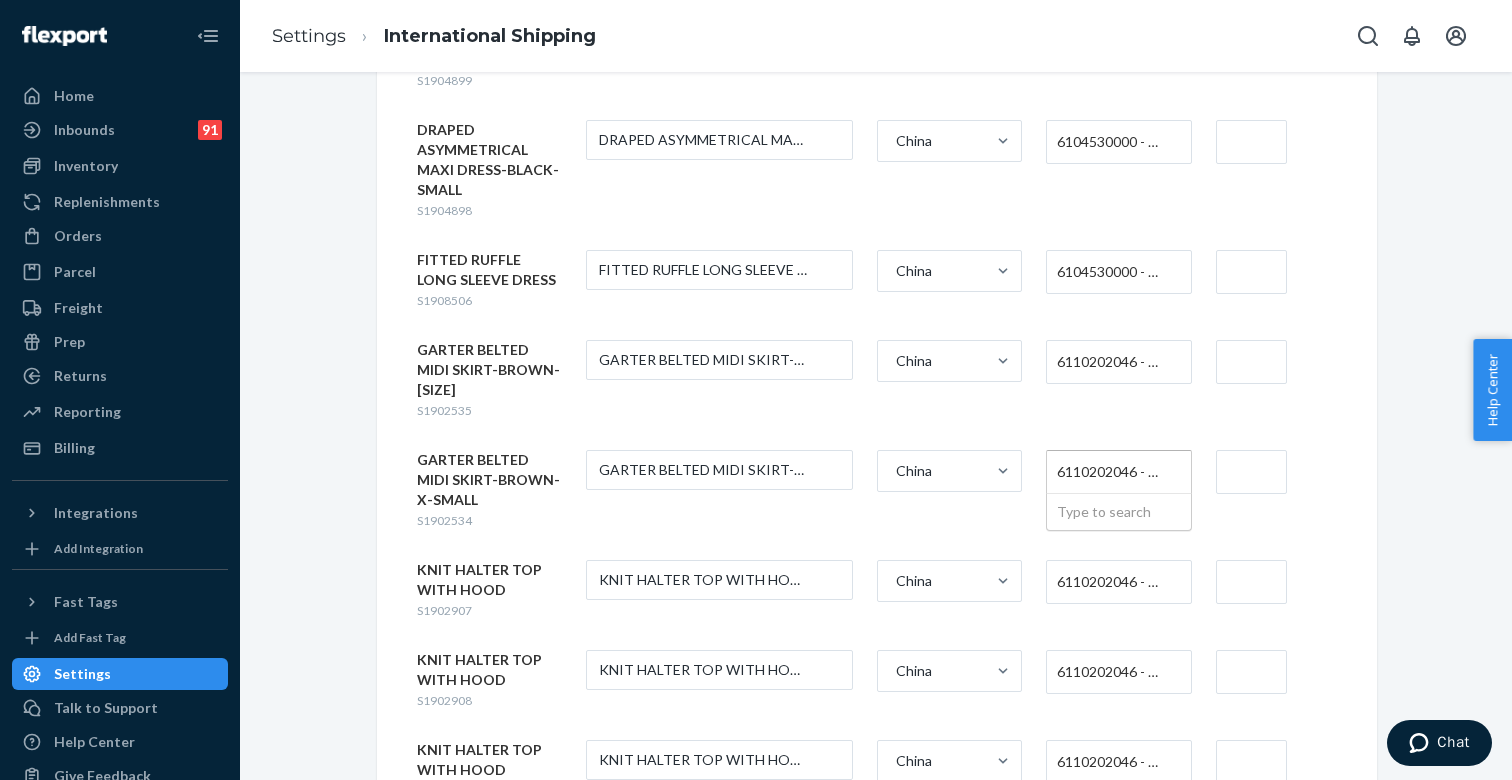 click on "6110202046 - WOMEN'S (339)" at bounding box center (1113, 472) 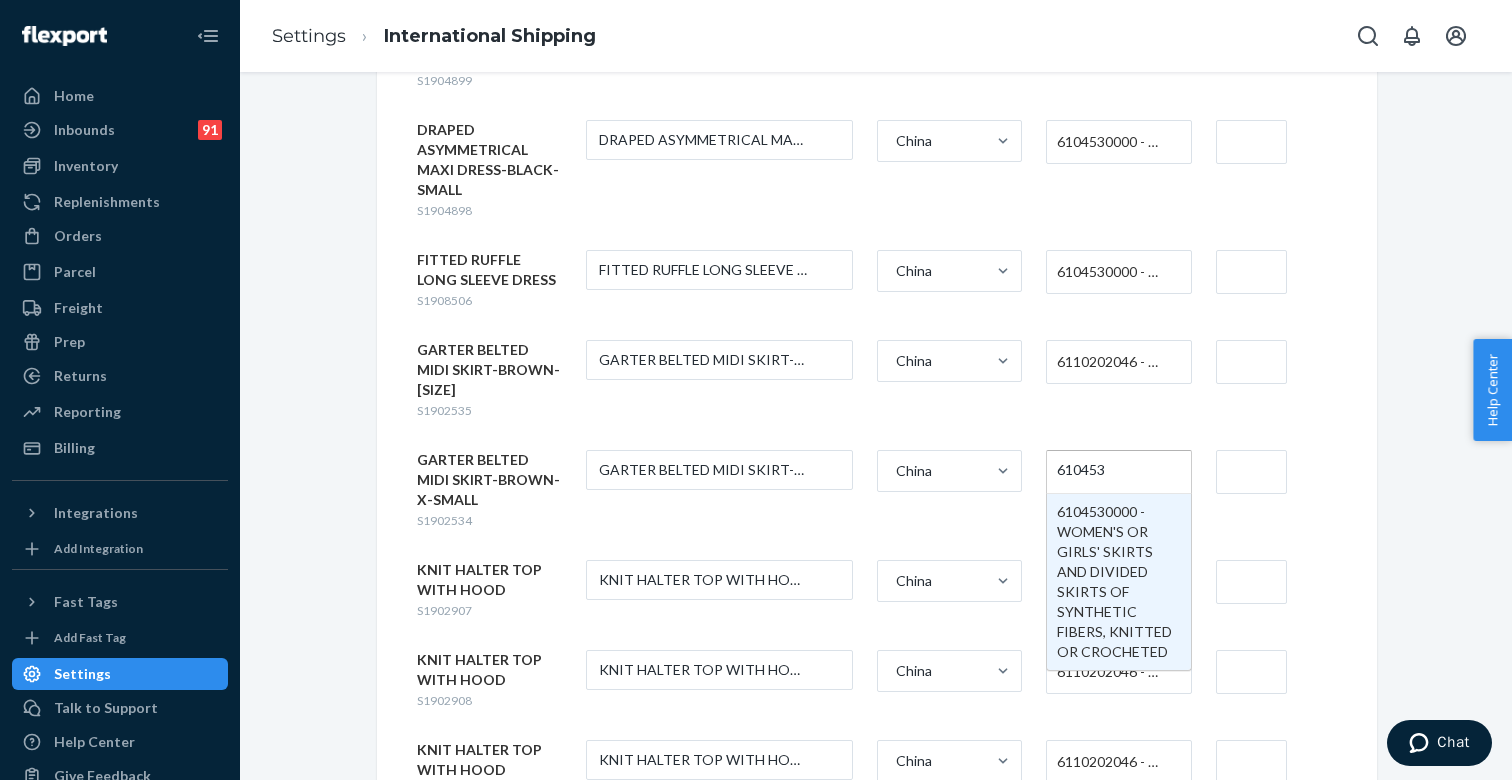 type 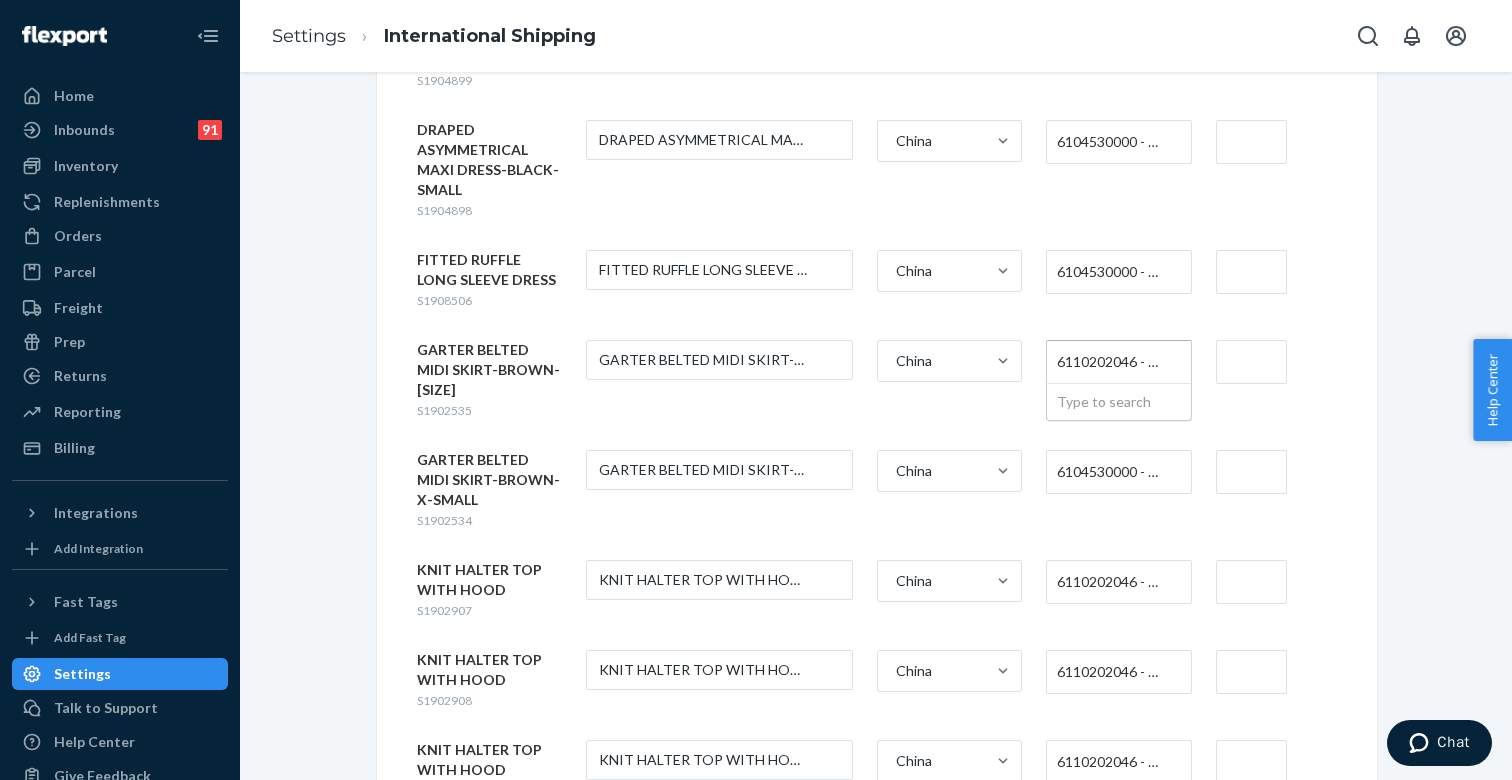 click on "6110202046 - WOMEN'S (339)" at bounding box center (1113, 362) 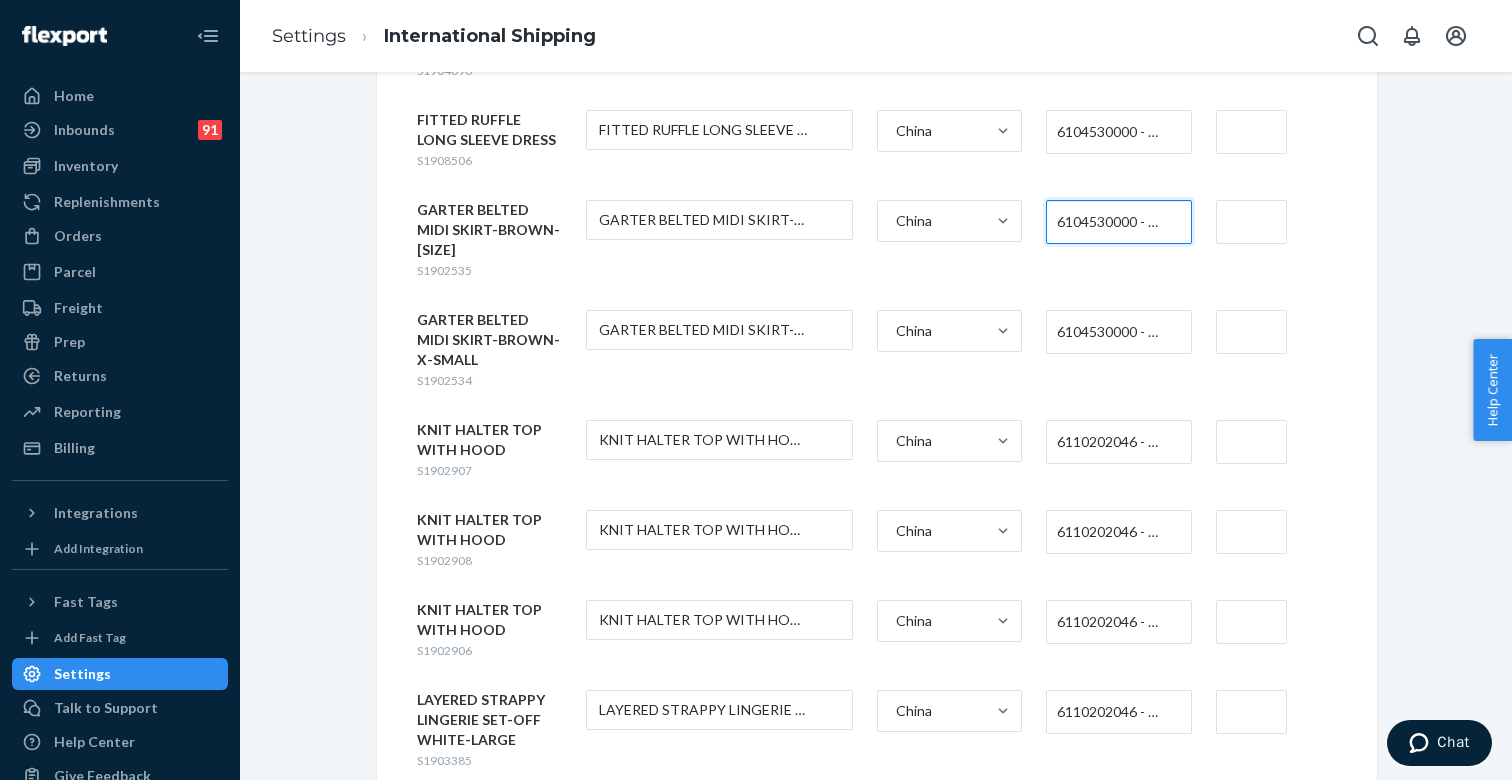 scroll, scrollTop: 3196, scrollLeft: 0, axis: vertical 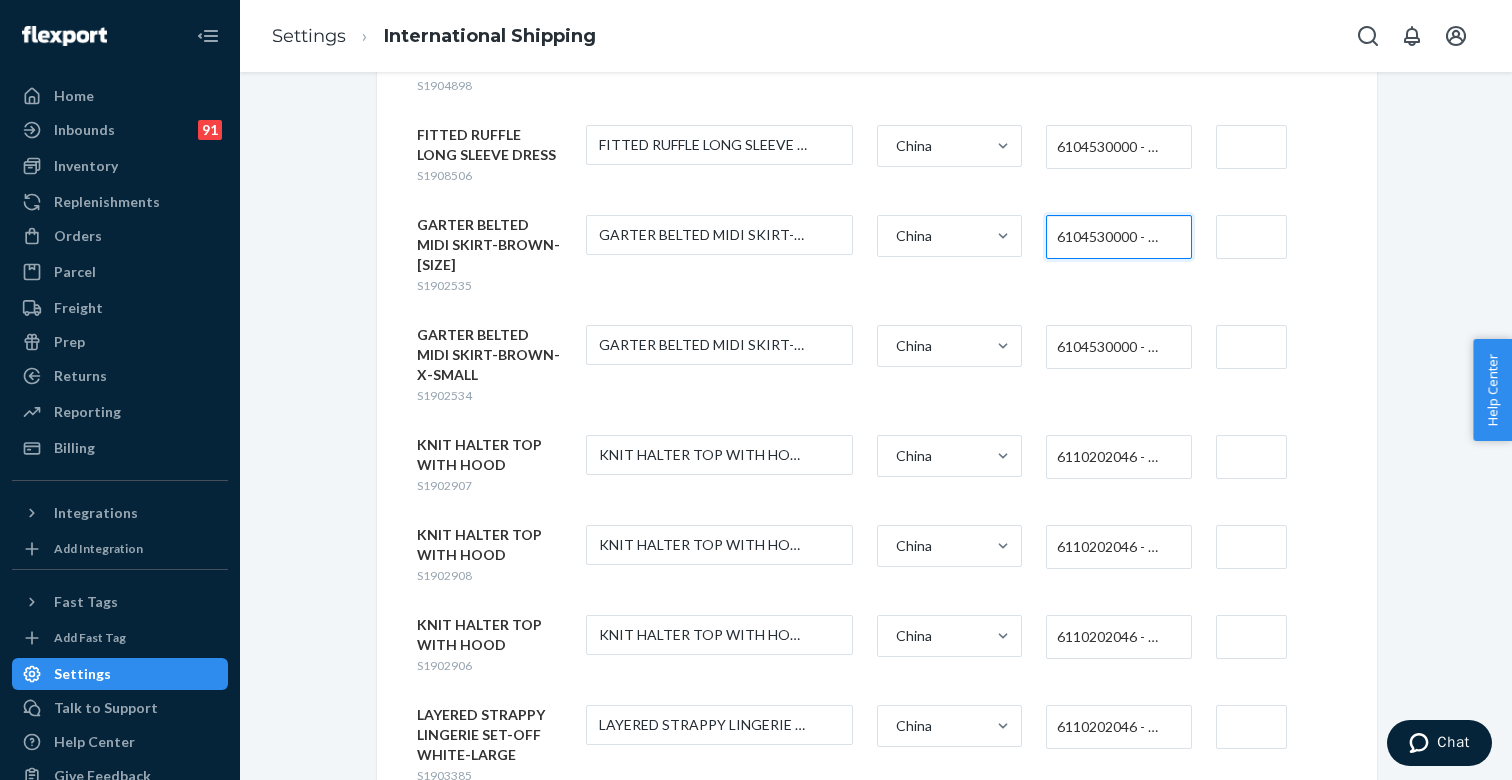 paste on "[HSN]" 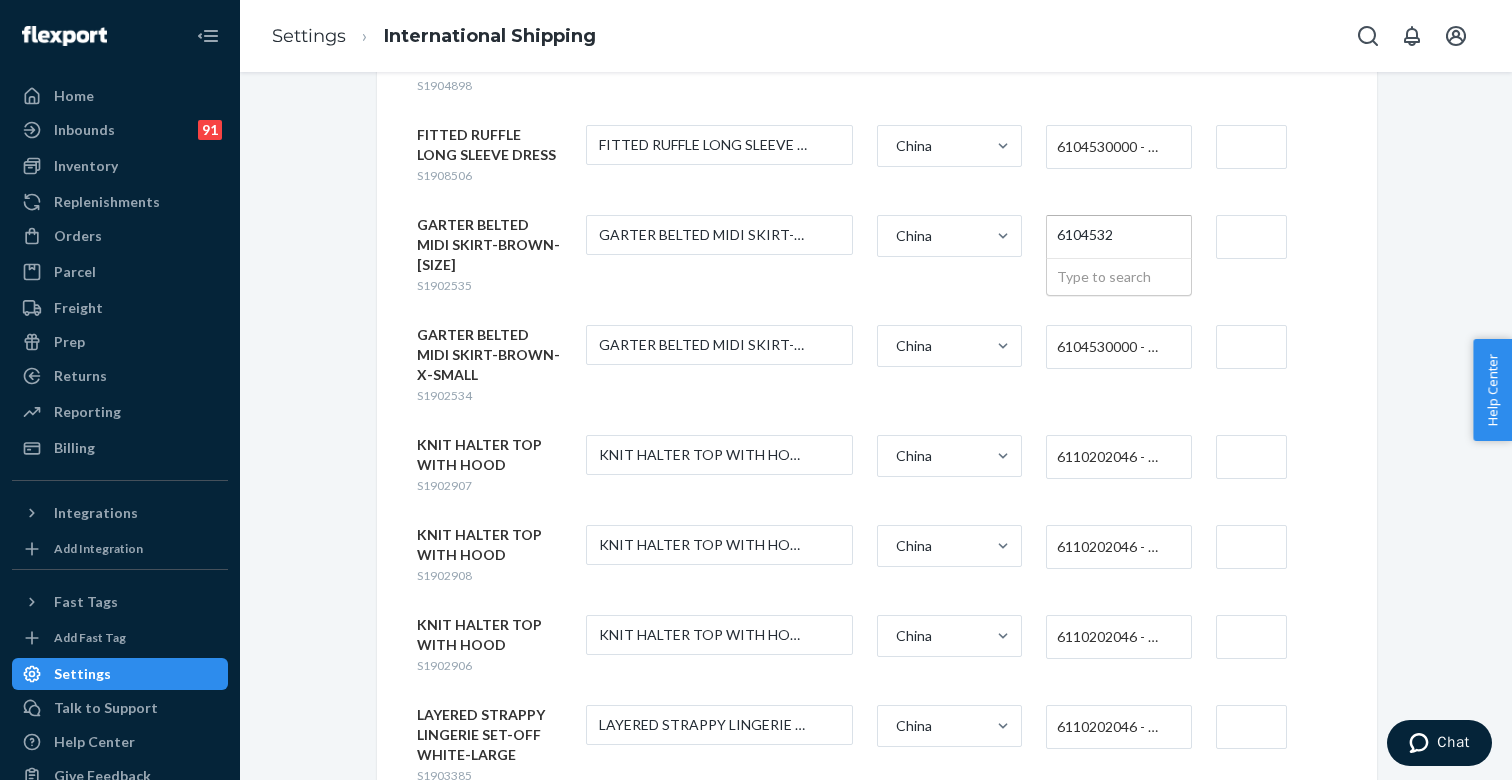 type on "610453" 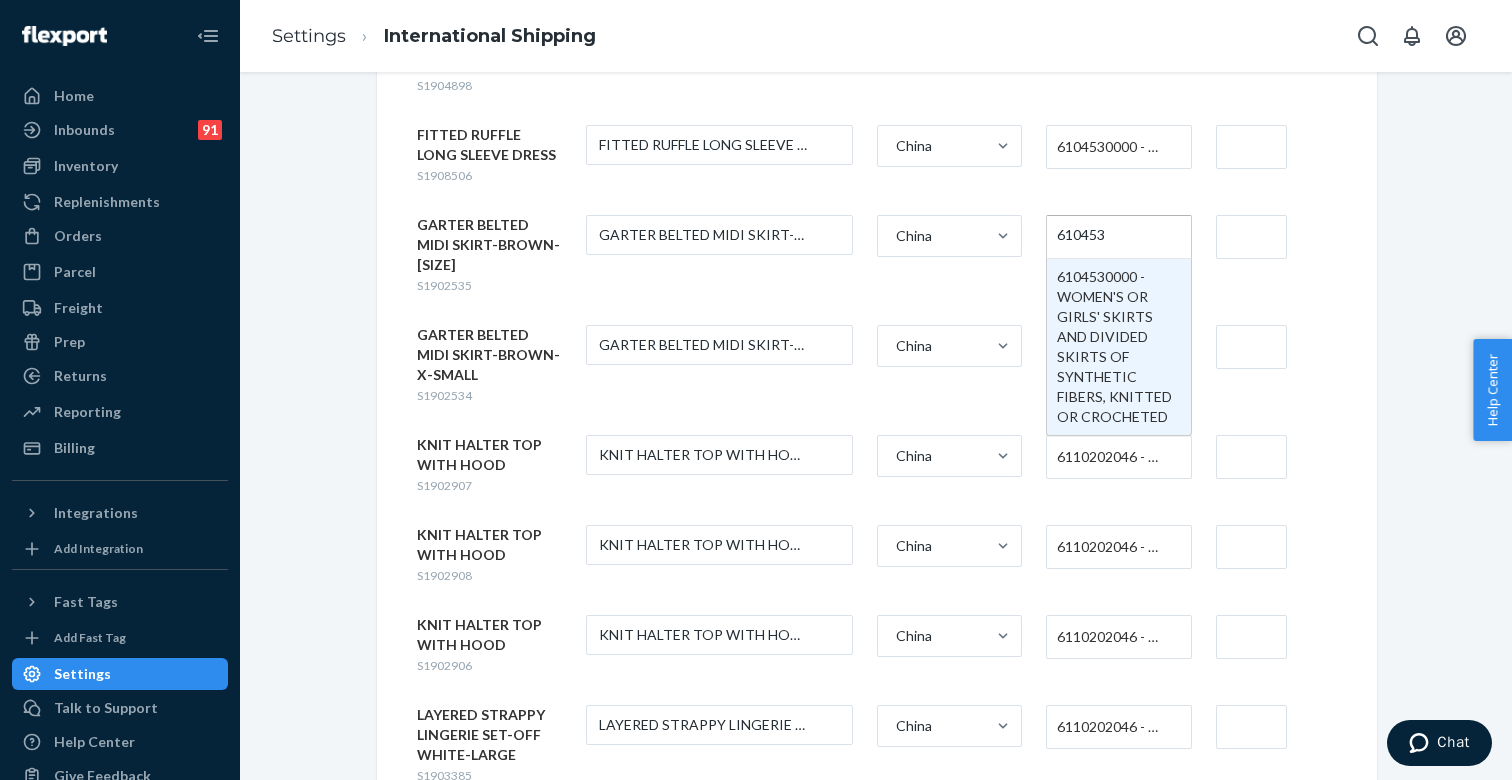 type 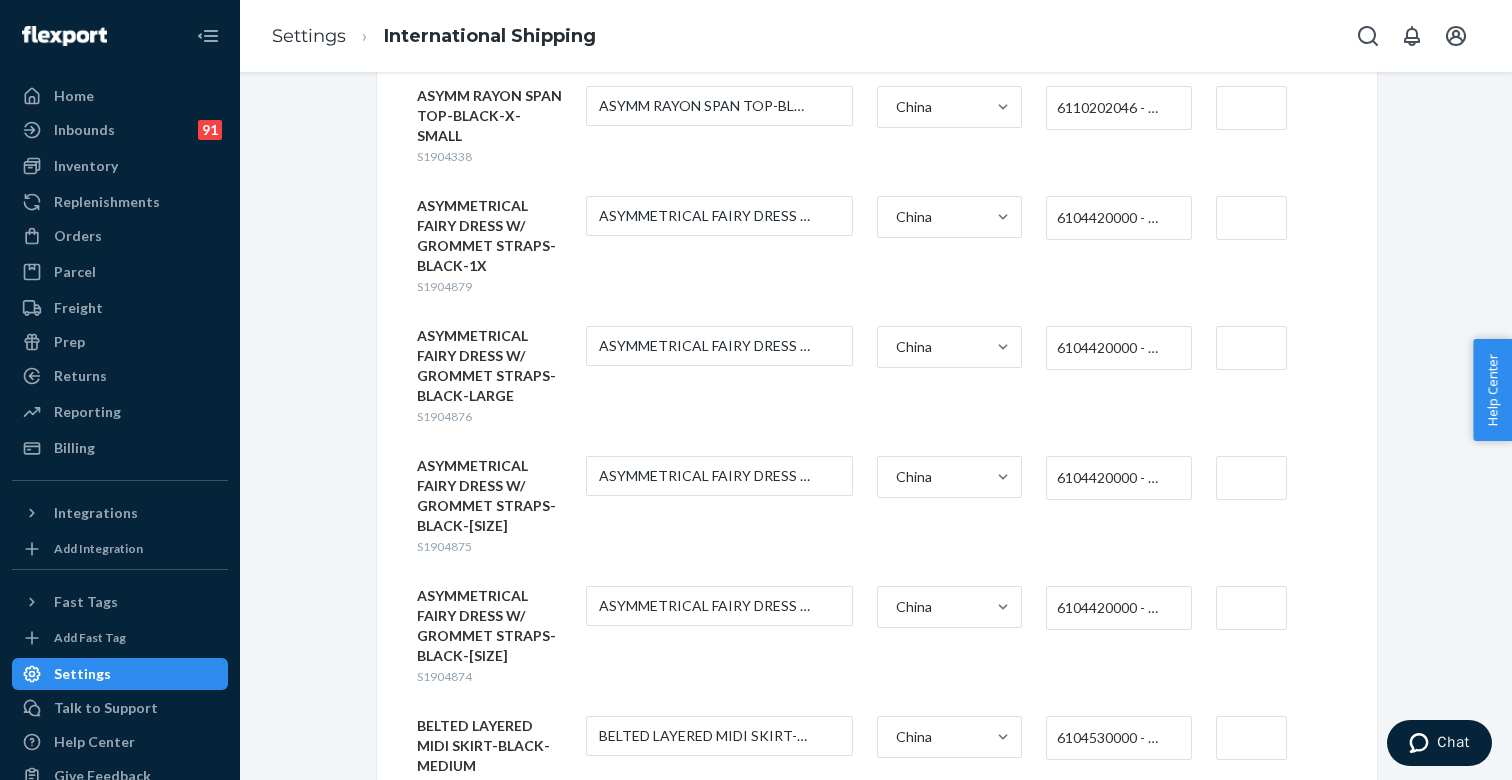 scroll, scrollTop: 696, scrollLeft: 0, axis: vertical 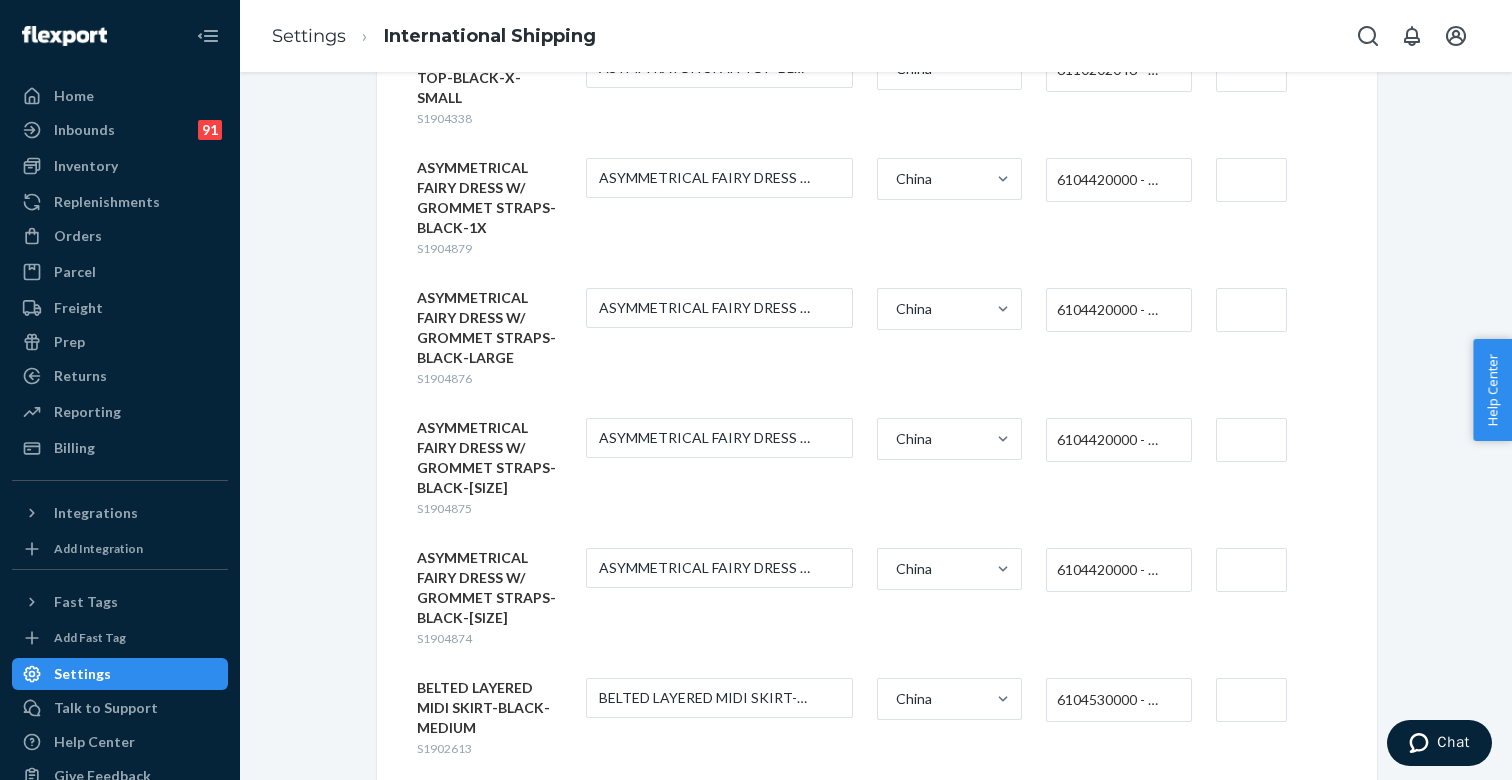 click on "6104420000 - WOMEN'S OR GIRLS' DRESSES OF COTTON, KNITTED OR CROCHETED" at bounding box center [1113, 310] 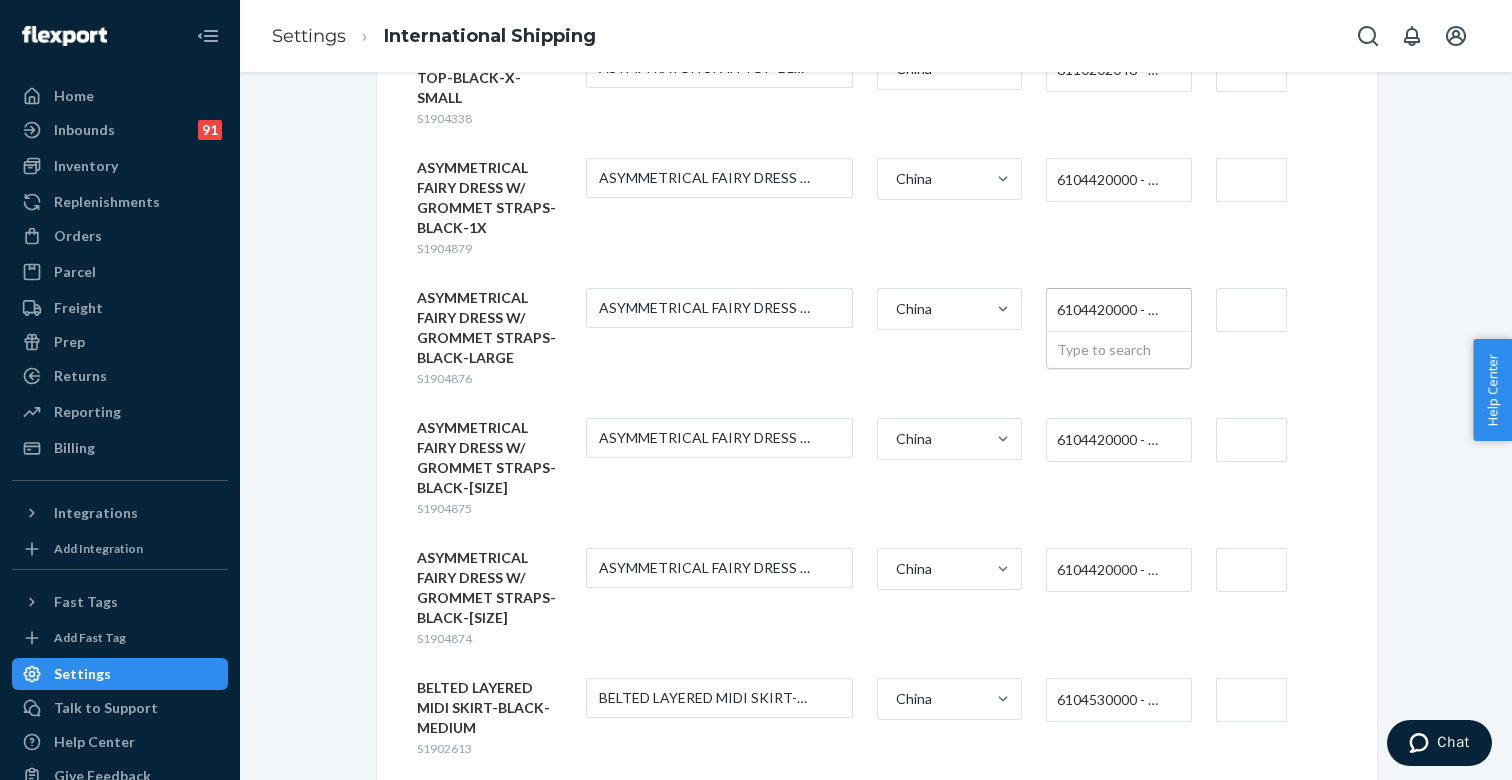 paste on "6204434030" 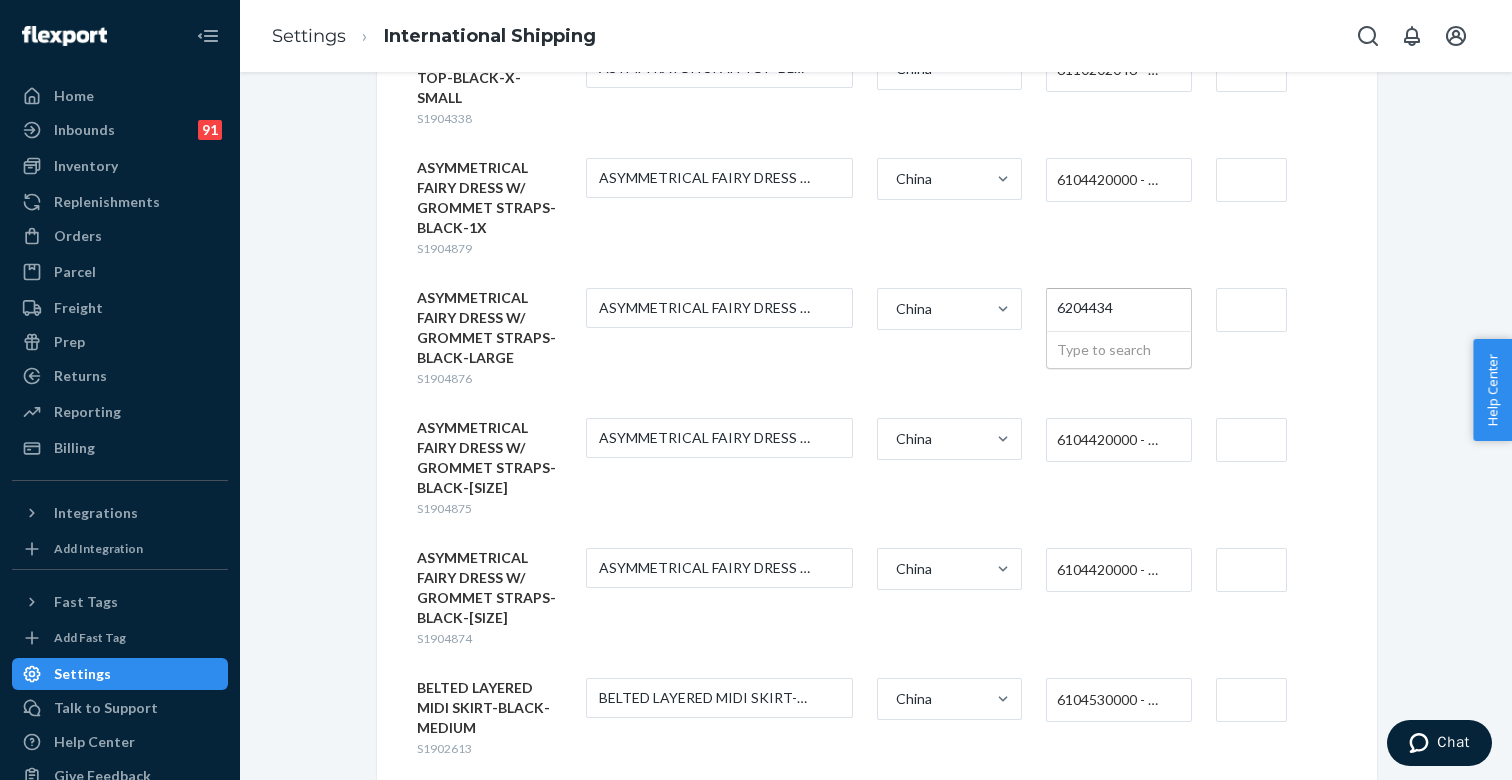 type on "620443" 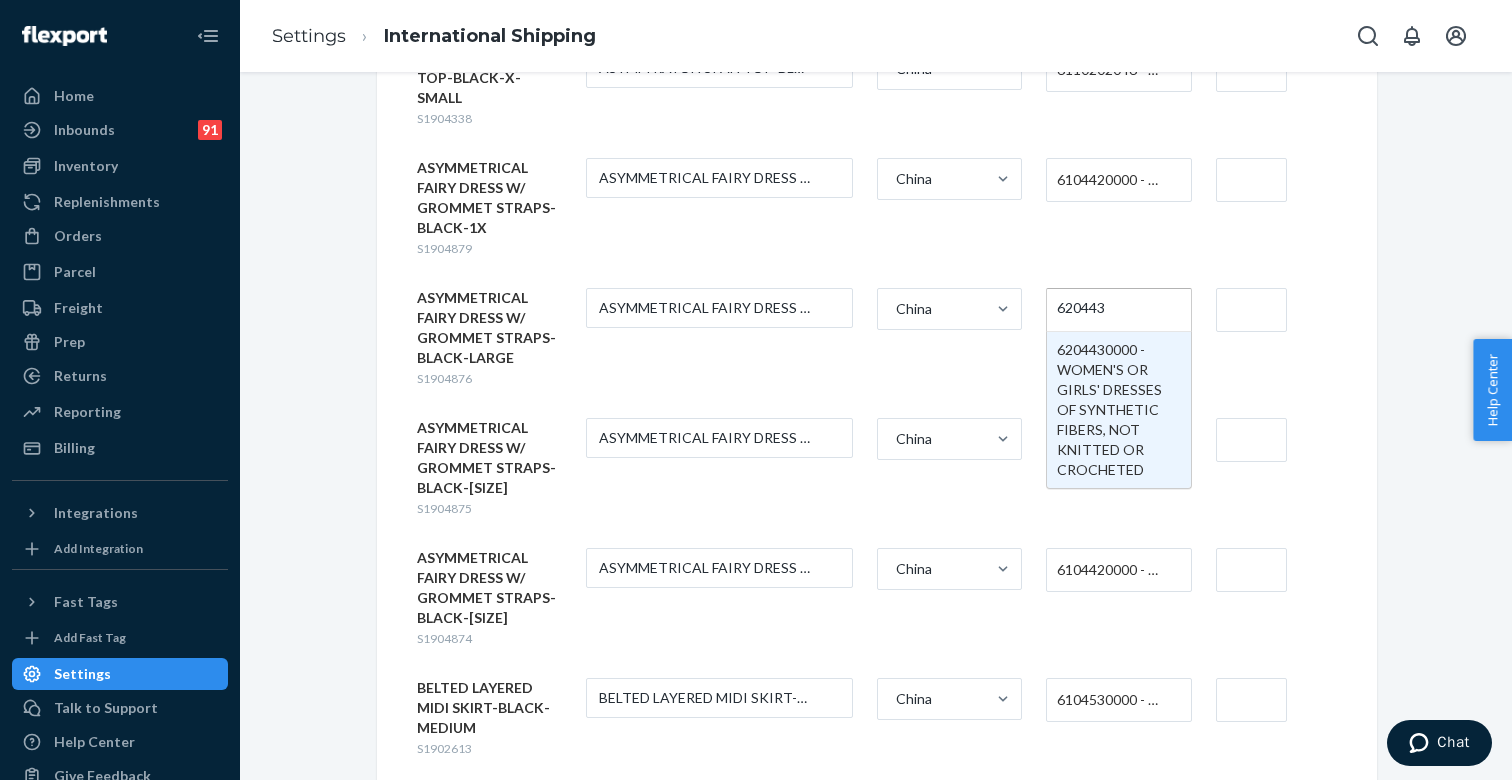 click on "620443" at bounding box center [1082, 309] 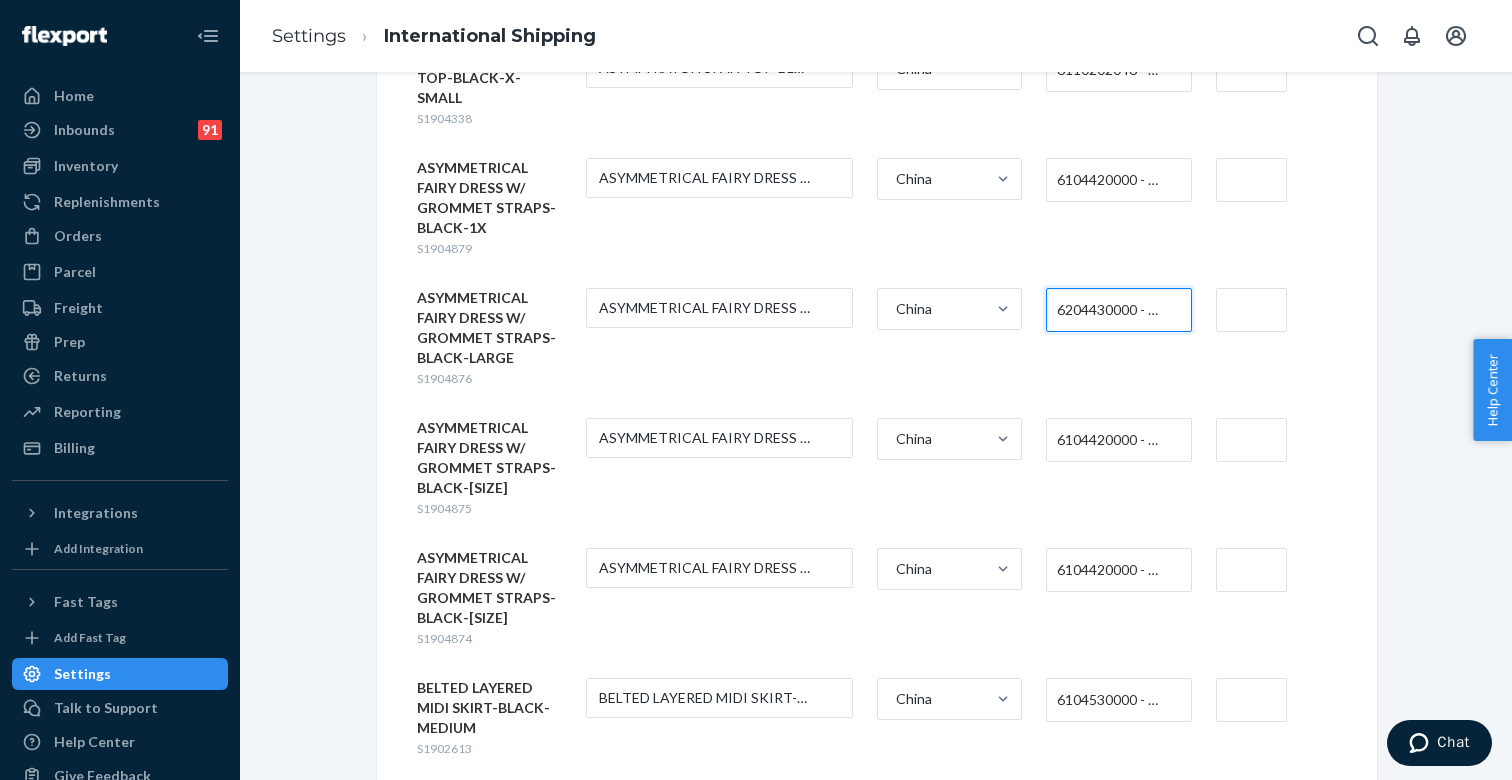 click on "ASYMM RAYON SPAN TOP-BLACK-LARGE S1904341 ASYMM RAYON SPAN TOP-BLACK-LARGE China 6110202046 - WOMEN'S (339) ASYMM RAYON SPAN TOP-BLACK-MEDIUM S1904340 ASYMM RAYON SPAN TOP-BLACK-MEDIUM China 6110202046 - WOMEN'S (339) ASYMM RAYON SPAN TOP-BLACK-SMALL S1904339 ASYMM RAYON SPAN TOP-BLACK-SMALL China 6110202046 - WOMEN'S (339) ASYMM RAYON SPAN TOP-BLACK-X-LARGE S1904342 ASYMM RAYON SPAN TOP-BLACK-X-LARGE China 6110202046 - WOMEN'S (339) ASYMM RAYON SPAN TOP-BLACK-X-SMALL S1904338 ASYMM RAYON SPAN TOP-BLACK-X-SMALL China 6110202046 - WOMEN'S (339) ASYMMETRICAL FAIRY DRESS W/ GROMMET STRAPS-BLACK-1X S1904879 ASYMMETRICAL FAIRY DRESS W/ GROMMET China 6104420000 - WOMEN'S OR GIRLS' DRESSES OF COTTON, KNITTED OR CROCHETED ASYMMETRICAL FAIRY DRESS W/ GROMMET STRAPS-BLACK-LARGE S1904876 ASYMMETRICAL FAIRY DRESS W/ GROMMET China 6204430000 - WOMEN'S OR GIRLS' DRESSES OF SYNTHETIC FIBERS, NOT KNITTED OR CROCHETED ASYMMETRICAL FAIRY DRESS W/ GROMMET STRAPS-BLACK-MEDIUM S1904875 ASYMMETRICAL FAIRY DRESS W/ GROMMET China" at bounding box center [877, 3256] 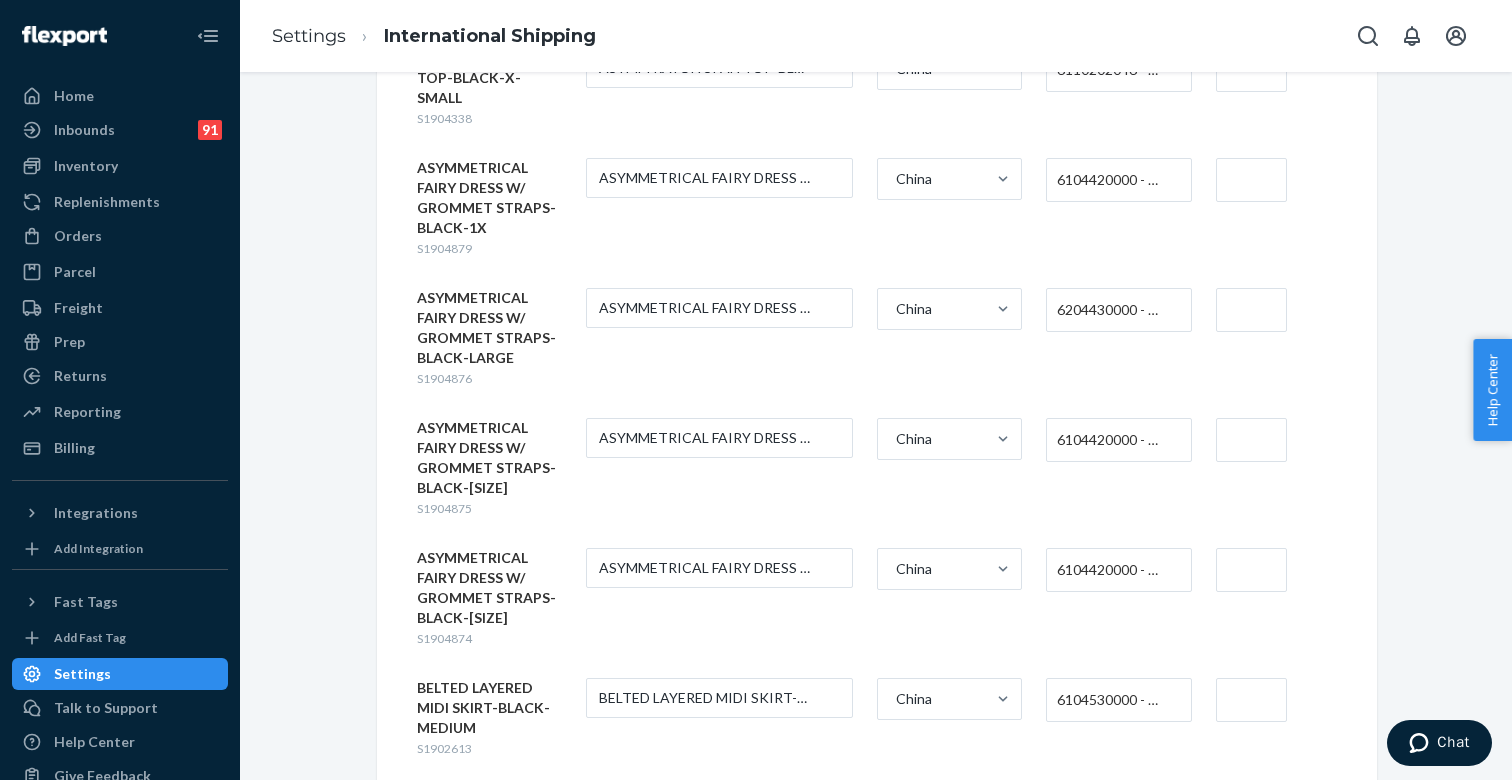 click on "6104420000 - WOMEN'S OR GIRLS' DRESSES OF COTTON, KNITTED OR CROCHETED" at bounding box center (1113, 440) 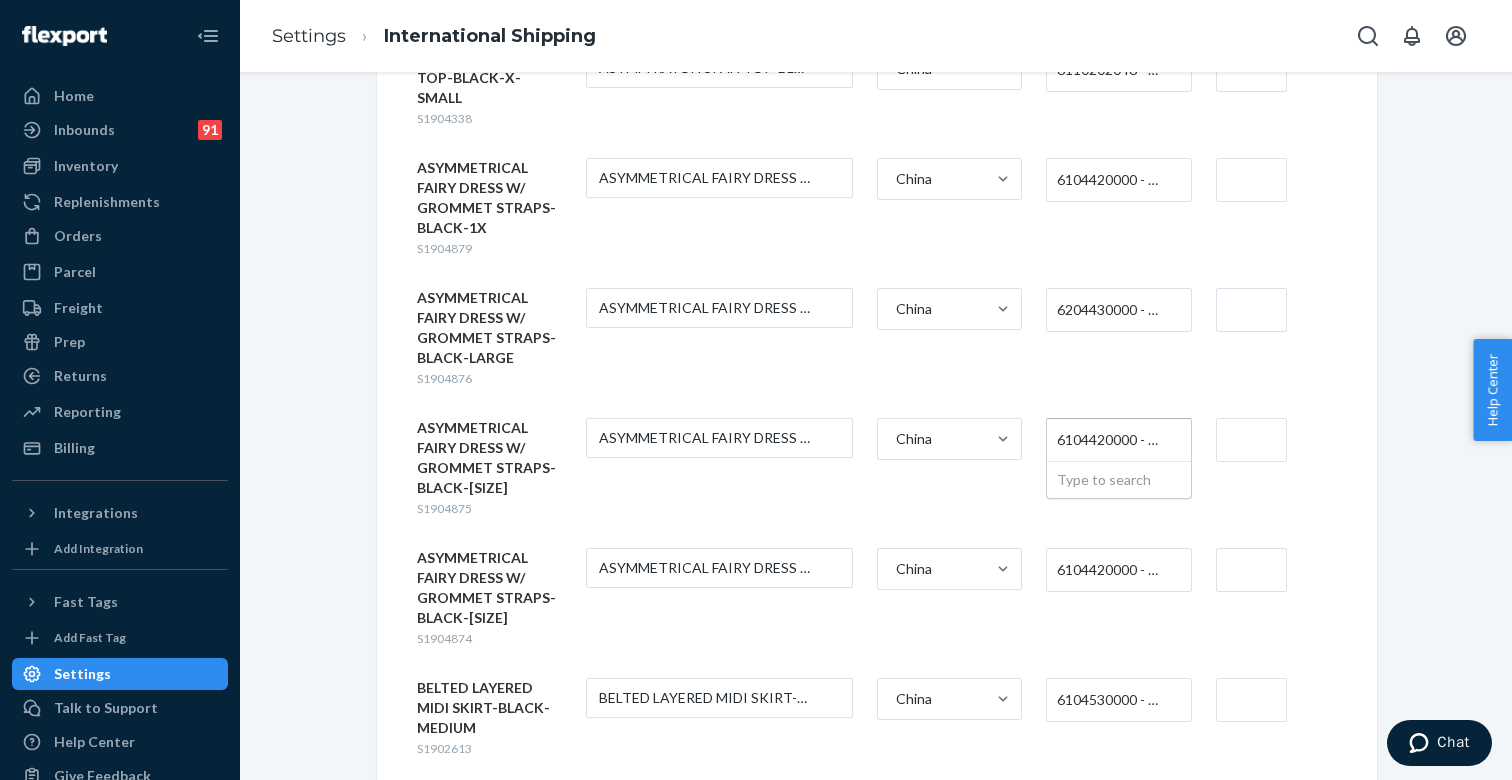 paste on "620443" 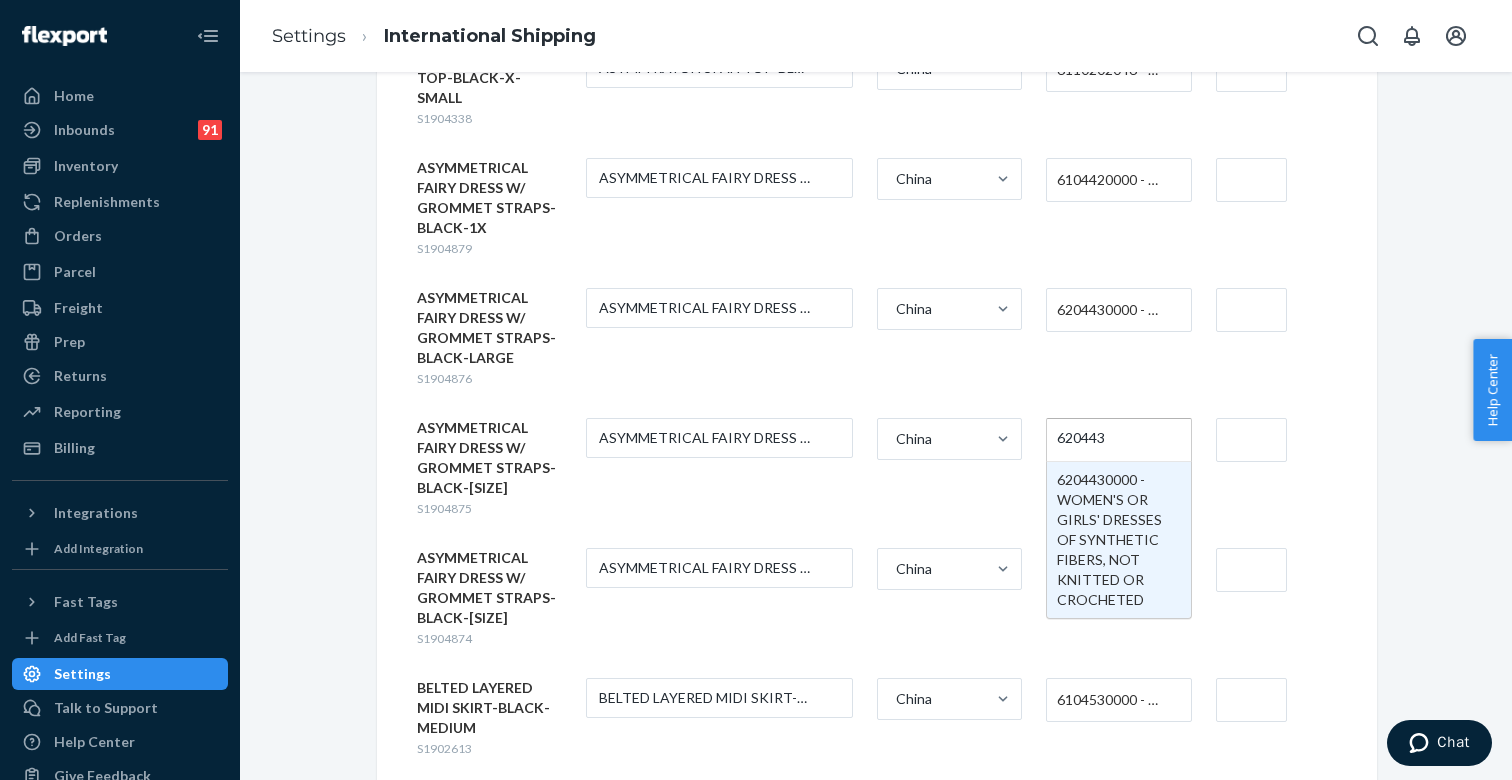 type 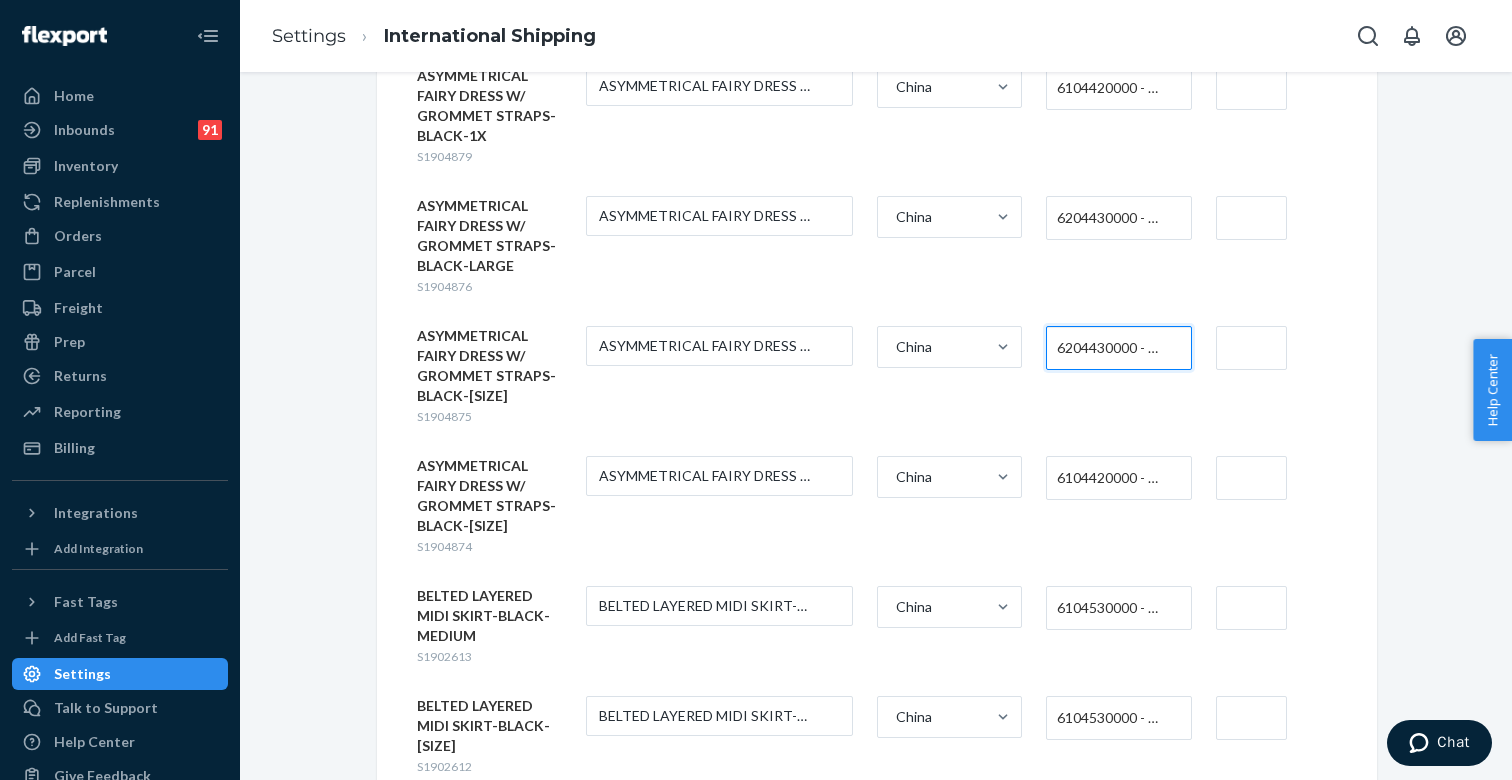 scroll, scrollTop: 807, scrollLeft: 0, axis: vertical 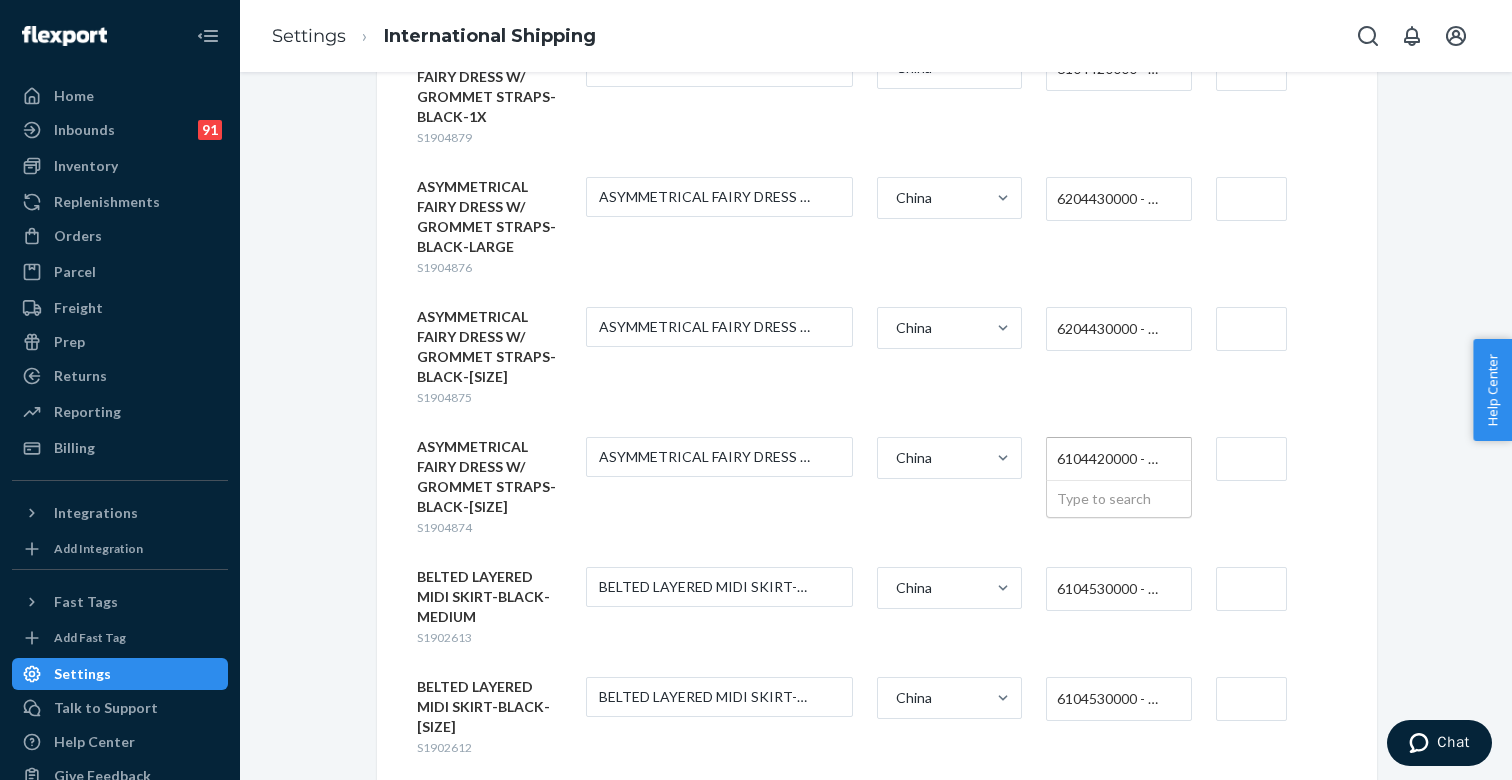 click on "6104420000 - WOMEN'S OR GIRLS' DRESSES OF COTTON, KNITTED OR CROCHETED" at bounding box center (1113, 459) 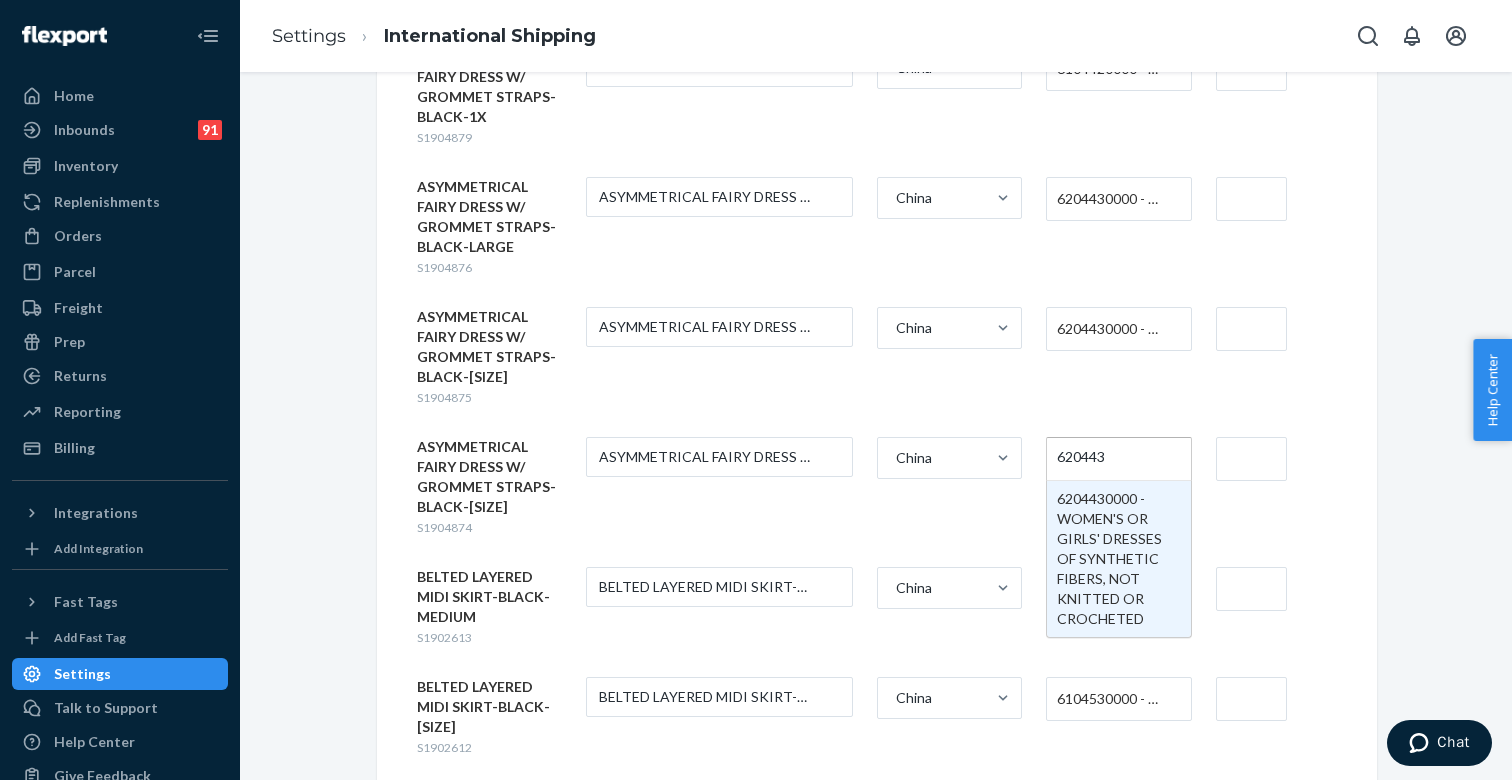 type 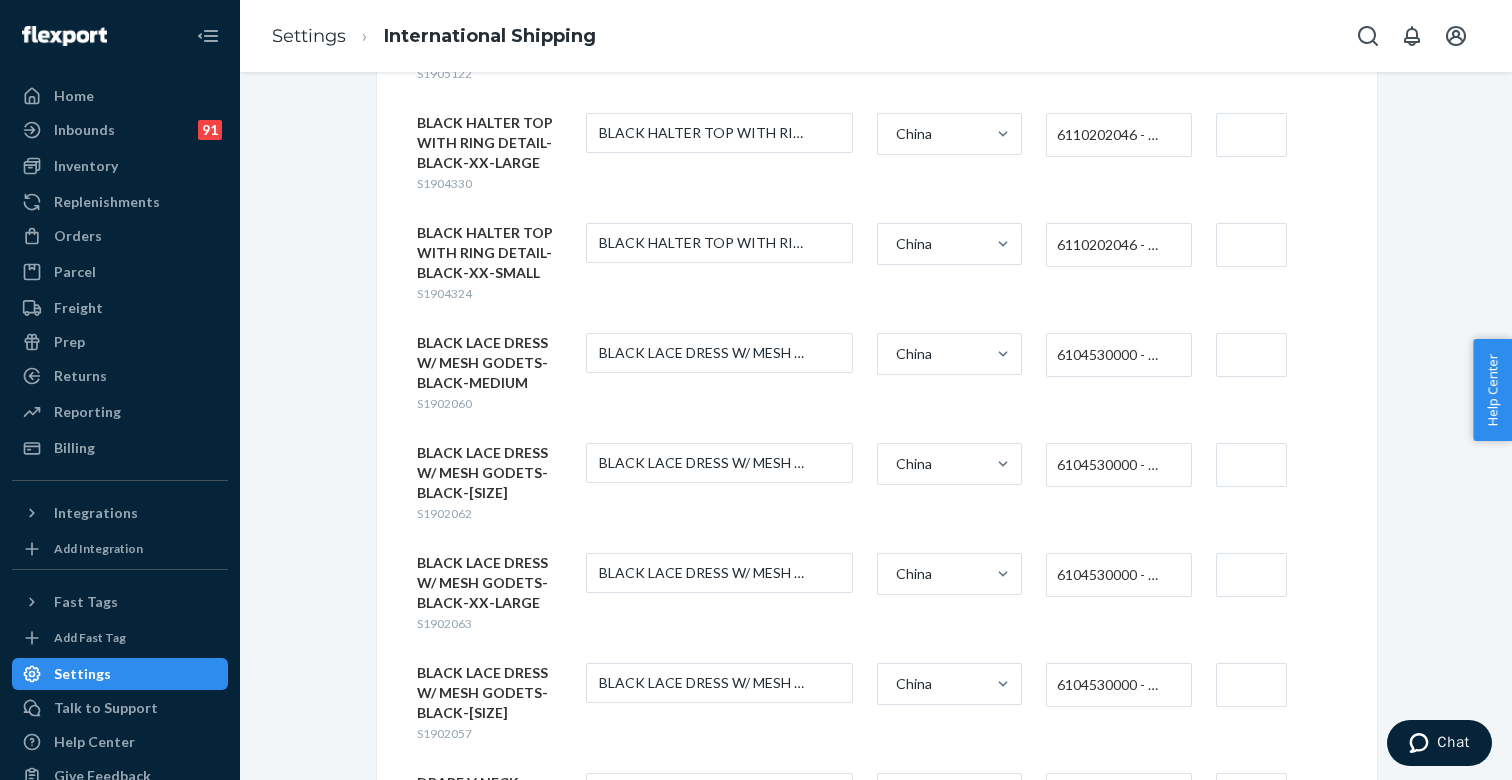 scroll, scrollTop: 1801, scrollLeft: 0, axis: vertical 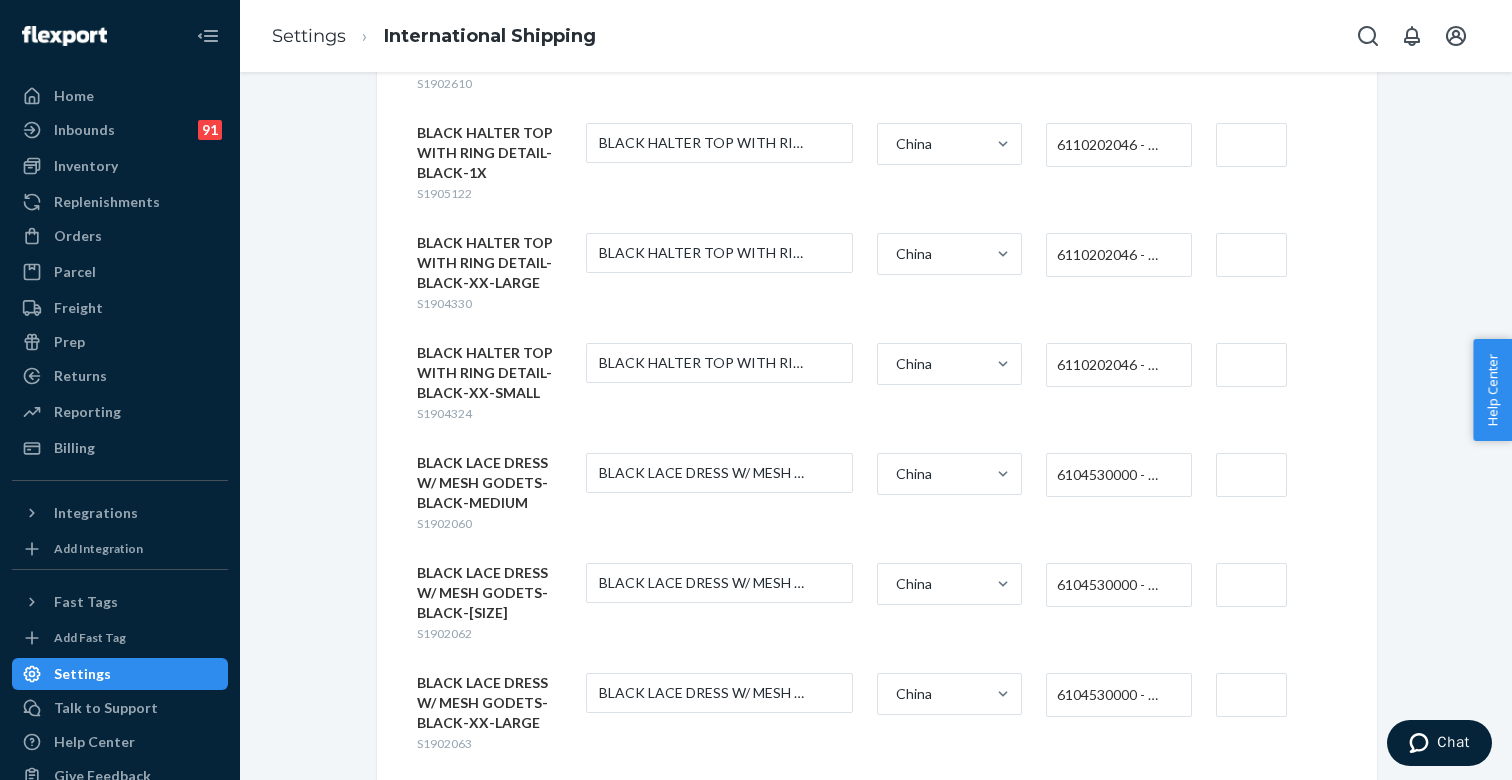 click on "6104530000 - WOMEN'S OR GIRLS' SKIRTS AND DIVIDED SKIRTS OF SYNTHETIC FIBERS, KNITTED OR CROCHETED" at bounding box center [1113, 475] 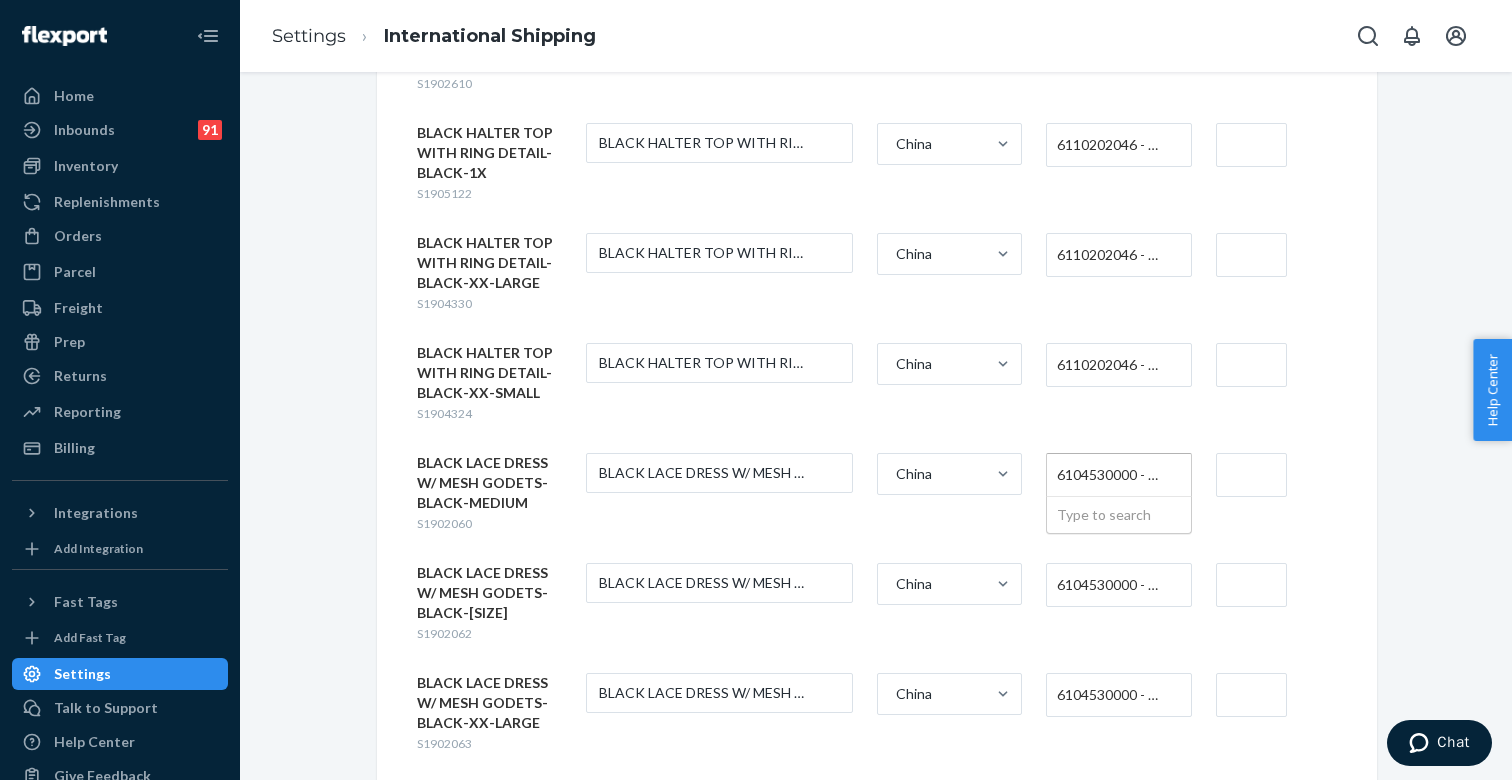 paste on "620443" 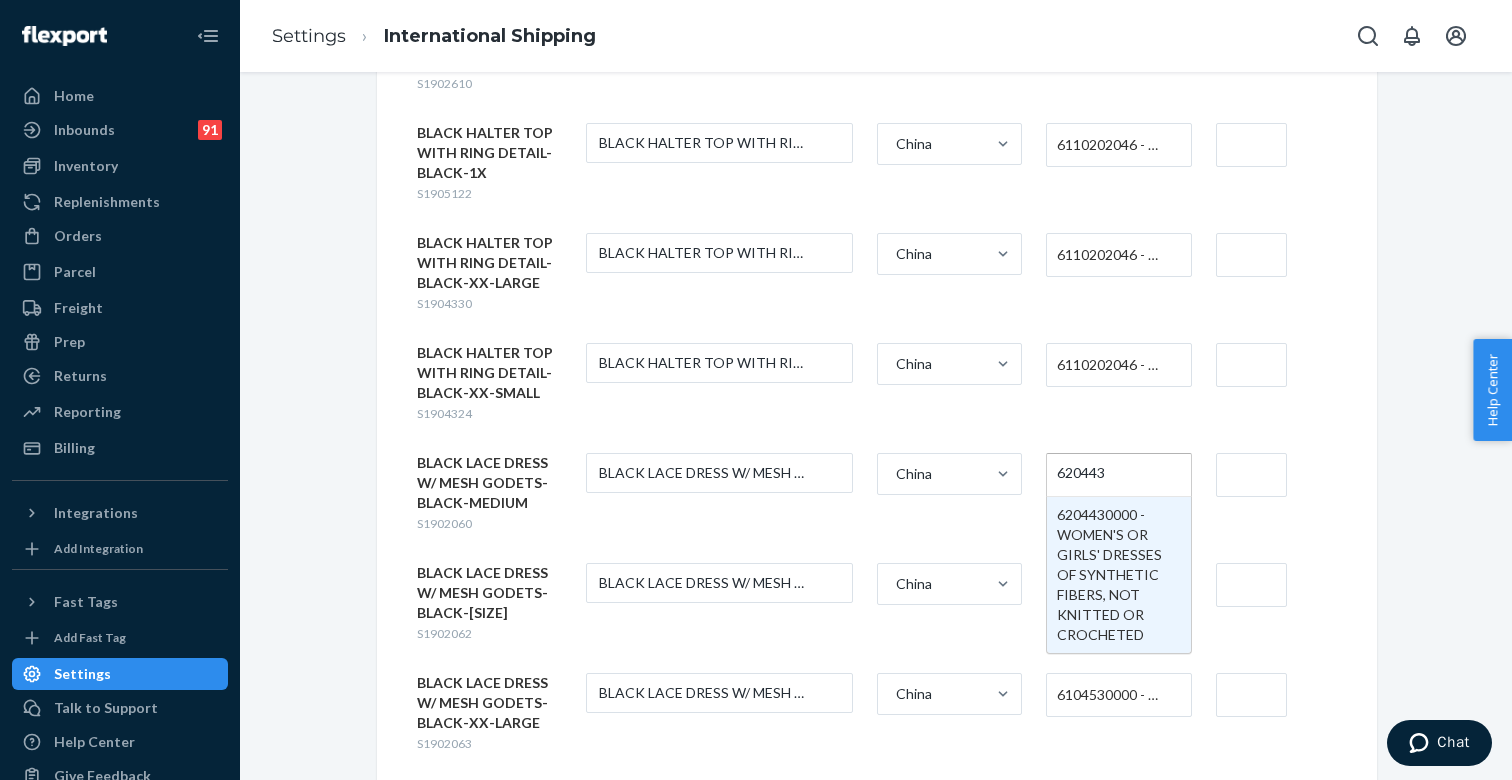 type 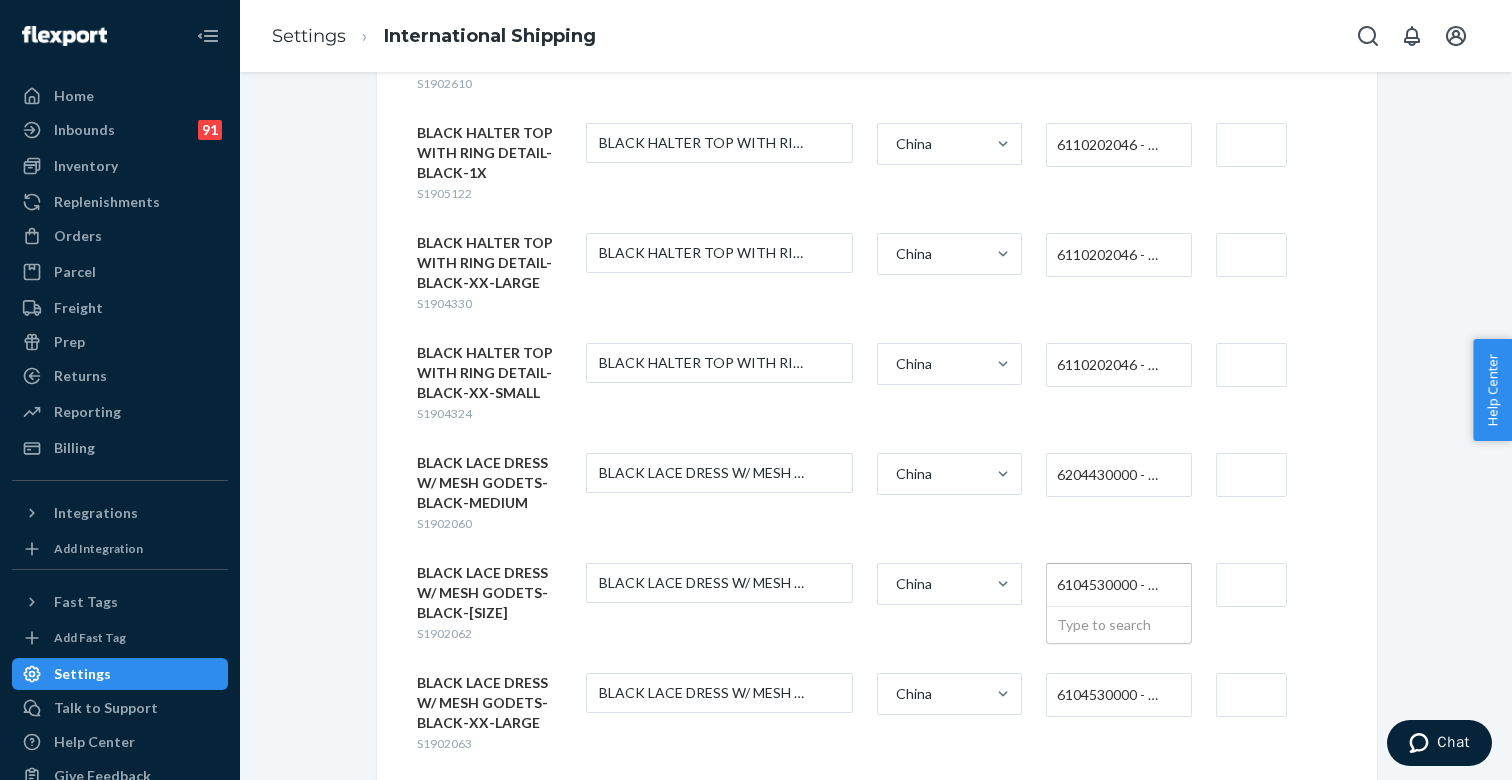 click on "6104530000 - WOMEN'S OR GIRLS' SKIRTS AND DIVIDED SKIRTS OF SYNTHETIC FIBERS, KNITTED OR CROCHETED" at bounding box center (1113, 585) 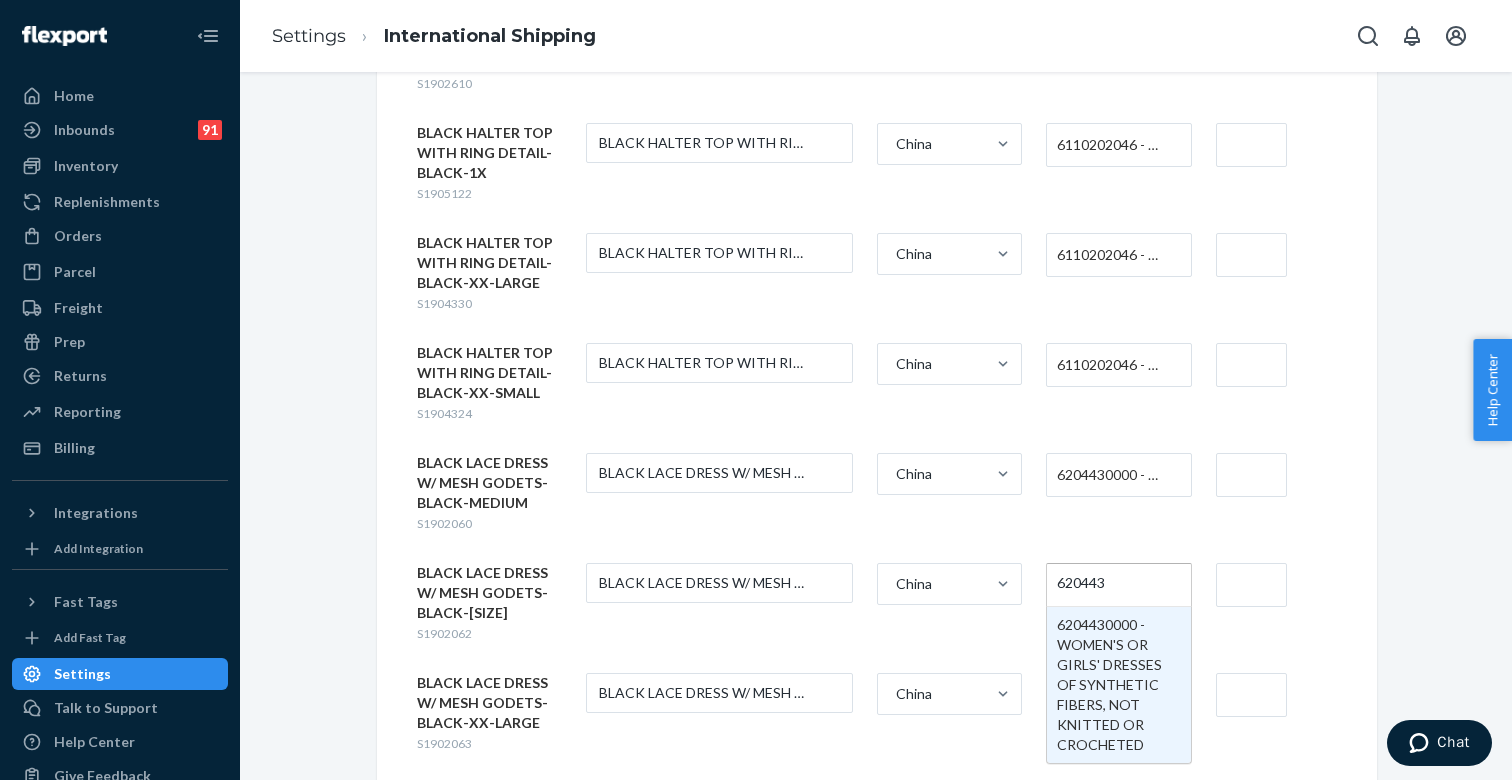 type 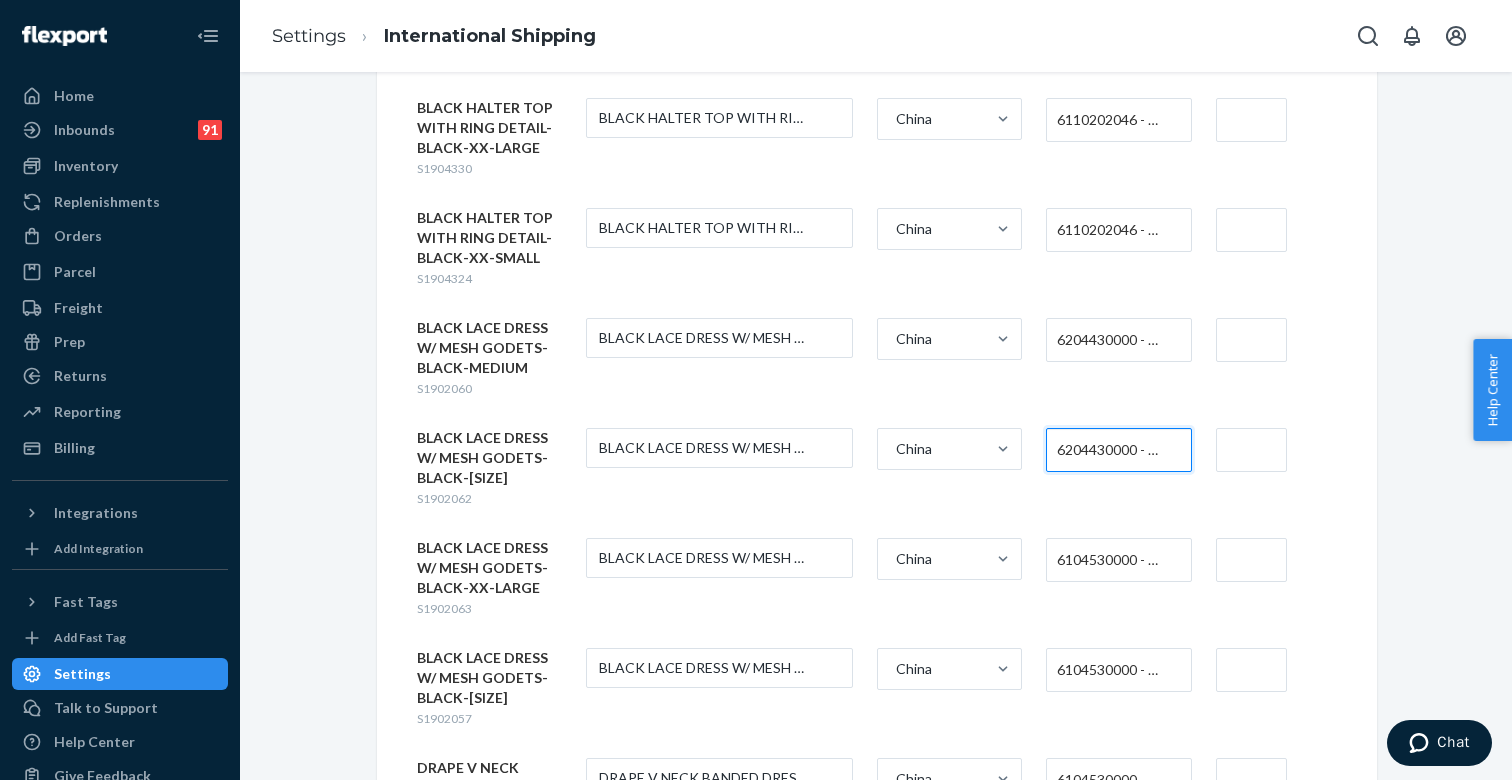 scroll, scrollTop: 2072, scrollLeft: 0, axis: vertical 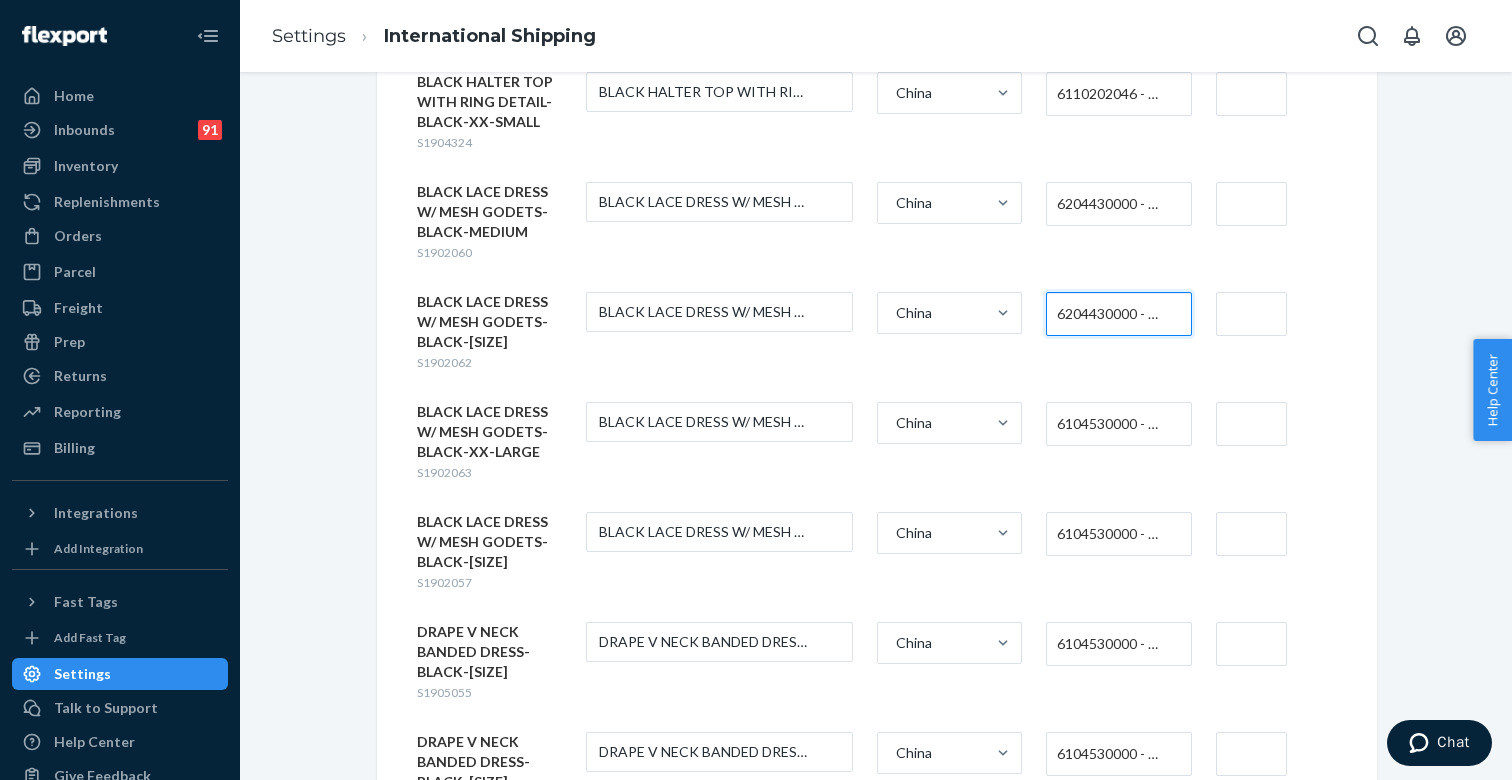 click on "6104530000 - WOMEN'S OR GIRLS' SKIRTS AND DIVIDED SKIRTS OF SYNTHETIC FIBERS, KNITTED OR CROCHETED" at bounding box center (1113, 424) 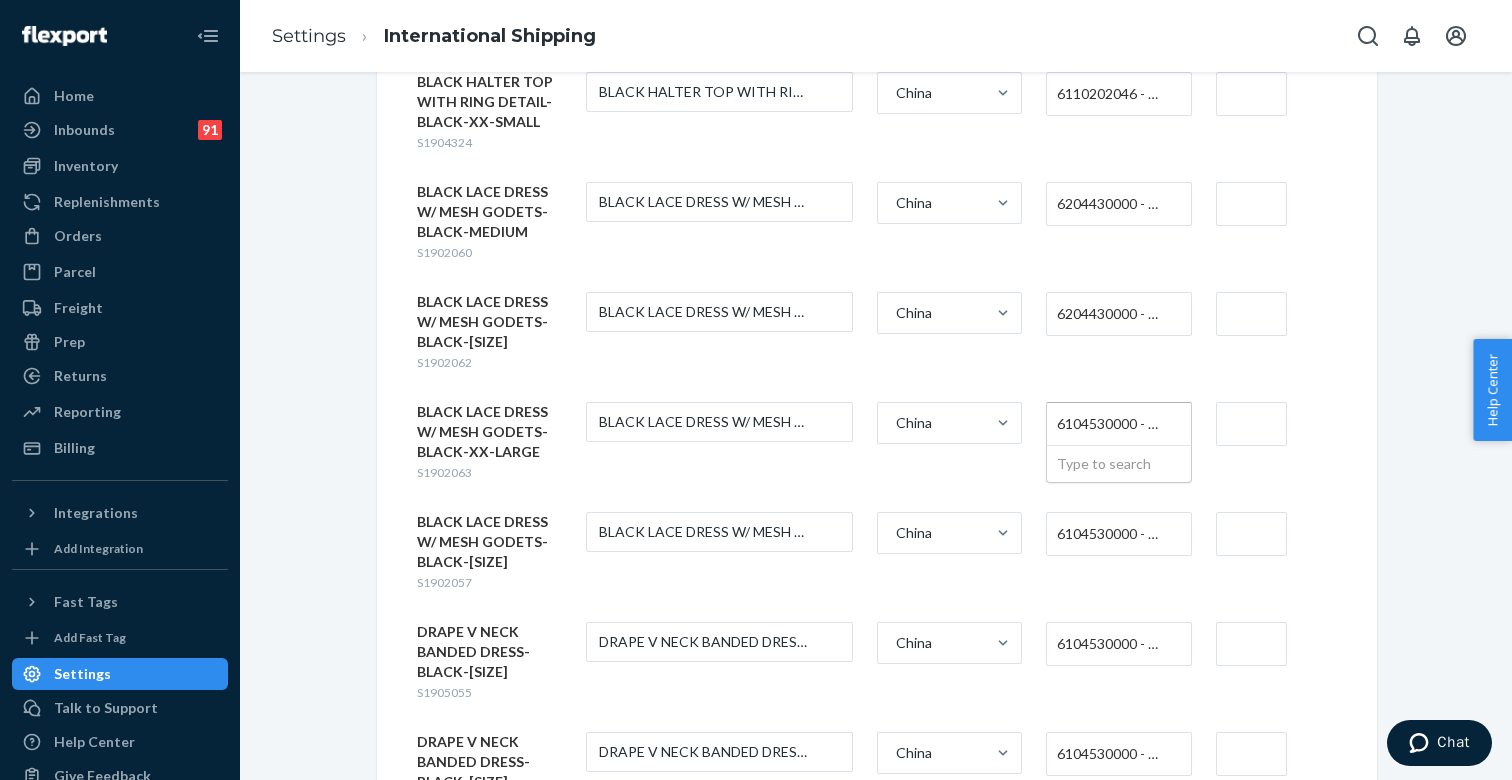 paste on "620443" 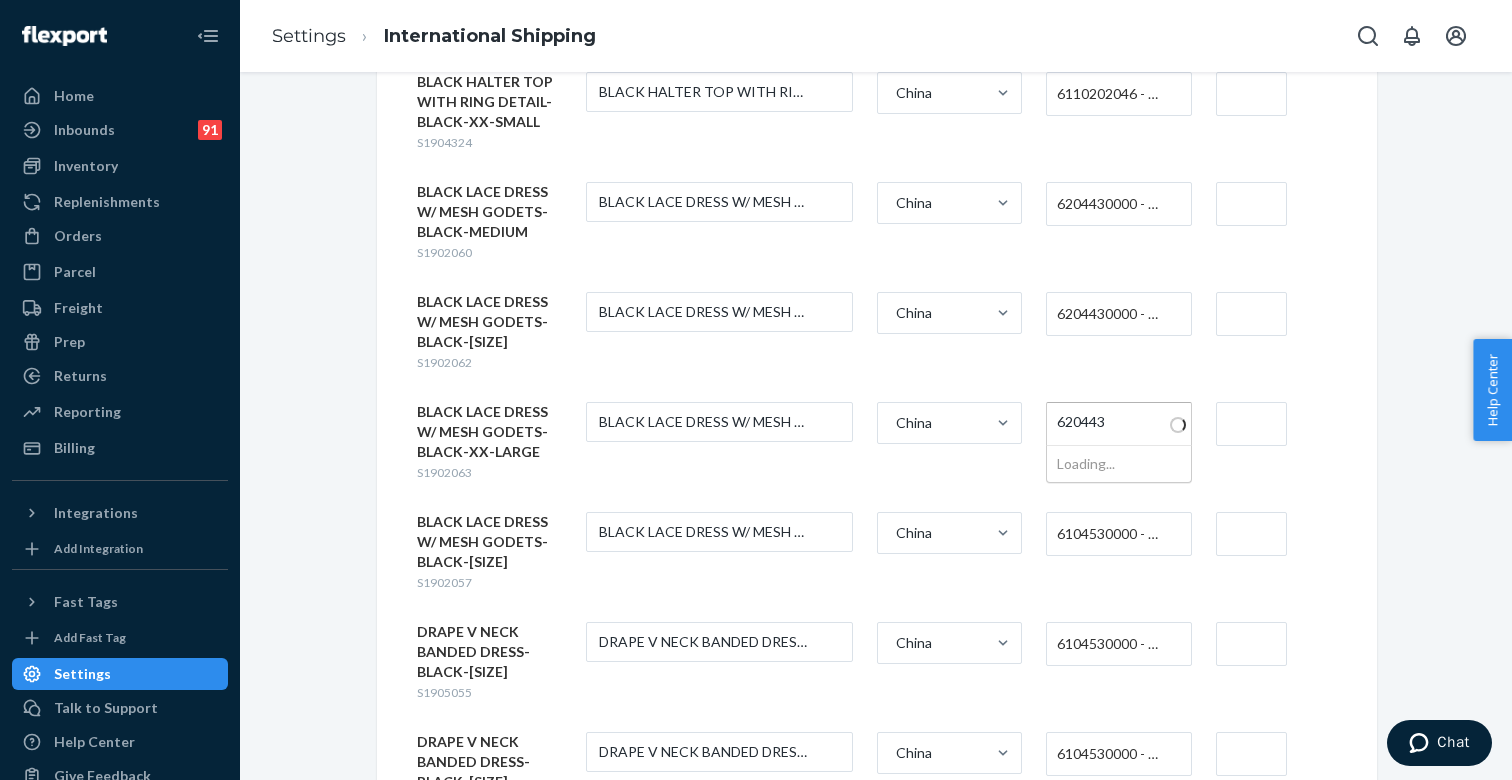 type 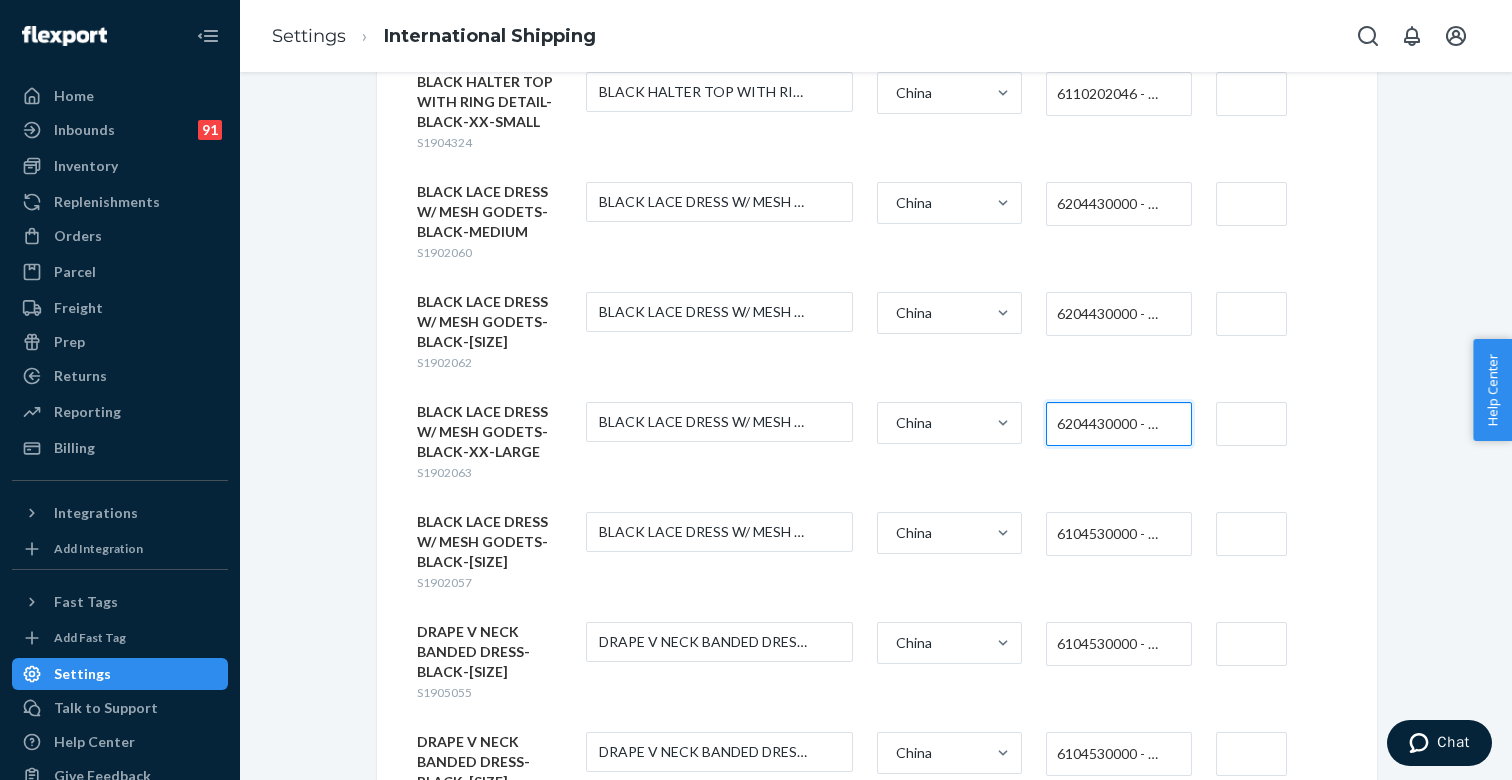 click on "6204430000 - WOMEN'S OR GIRLS' DRESSES OF SYNTHETIC FIBERS, NOT KNITTED OR CROCHETED" at bounding box center (1113, 424) 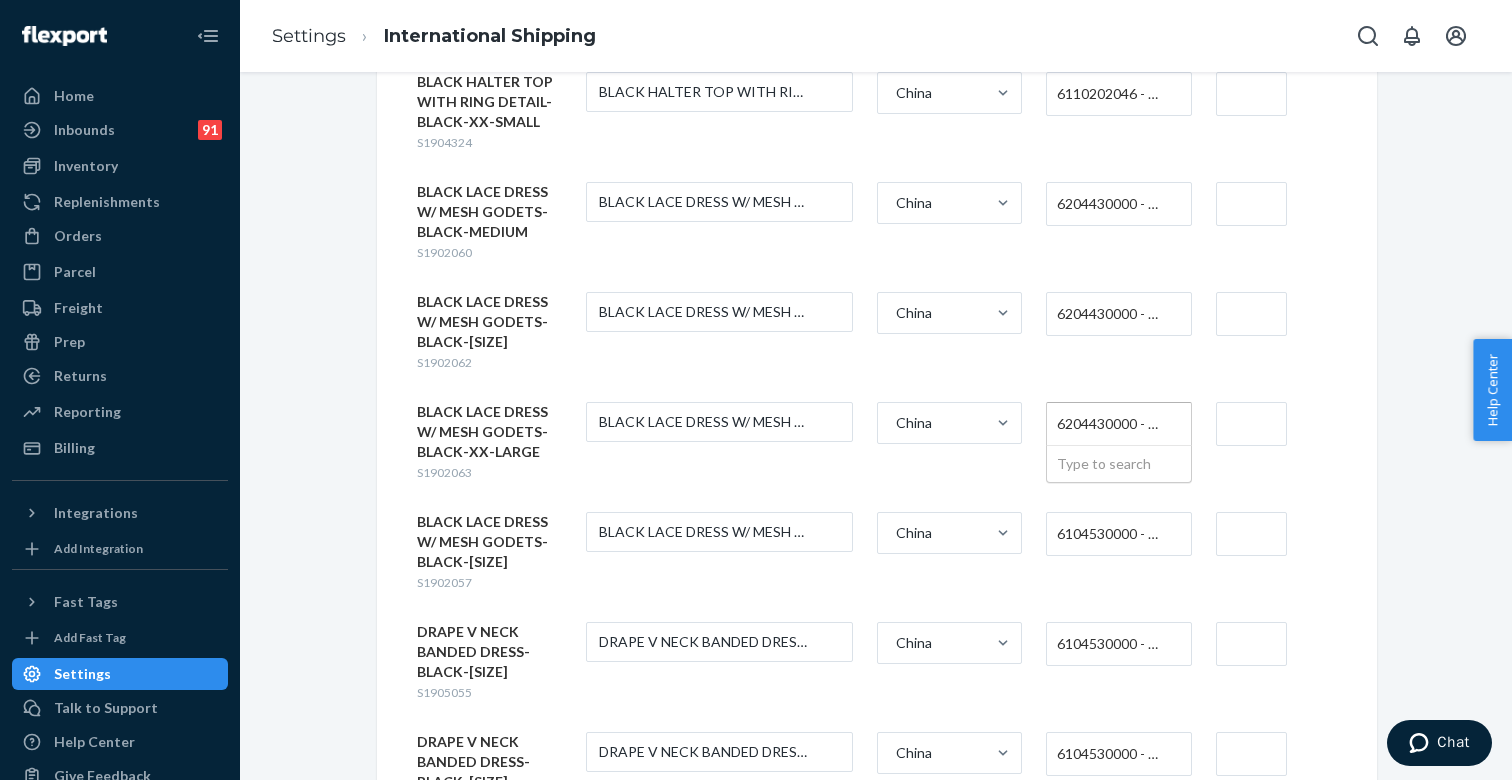click on "ASYMM RAYON SPAN TOP-BLACK-LARGE S1904341 ASYMM RAYON SPAN TOP-BLACK-LARGE China 6110202046 - WOMEN'S (339) ASYMM RAYON SPAN TOP-BLACK-MEDIUM S1904340 ASYMM RAYON SPAN TOP-BLACK-MEDIUM China 6110202046 - WOMEN'S (339) ASYMM RAYON SPAN TOP-BLACK-SMALL S1904339 ASYMM RAYON SPAN TOP-BLACK-SMALL China 6110202046 - WOMEN'S (339) ASYMM RAYON SPAN TOP-BLACK-X-LARGE S1904342 ASYMM RAYON SPAN TOP-BLACK-X-LARGE China 6110202046 - WOMEN'S (339) ASYMM RAYON SPAN TOP-BLACK-X-SMALL S1904338 ASYMM RAYON SPAN TOP-BLACK-X-SMALL China 6110202046 - WOMEN'S (339) ASYMMETRICAL FAIRY DRESS W/ GROMMET STRAPS-BLACK-1X S1904879 ASYMMETRICAL FAIRY DRESS W/ GROMMET China 6104420000 - WOMEN'S OR GIRLS' DRESSES OF COTTON, KNITTED OR CROCHETED ASYMMETRICAL FAIRY DRESS W/ GROMMET STRAPS-BLACK-LARGE S1904876 ASYMMETRICAL FAIRY DRESS W/ GROMMET China 6204430000 - WOMEN'S OR GIRLS' DRESSES OF SYNTHETIC FIBERS, NOT KNITTED OR CROCHETED ASYMMETRICAL FAIRY DRESS W/ GROMMET STRAPS-BLACK-MEDIUM S1904875 ASYMMETRICAL FAIRY DRESS W/ GROMMET China" at bounding box center [877, 1880] 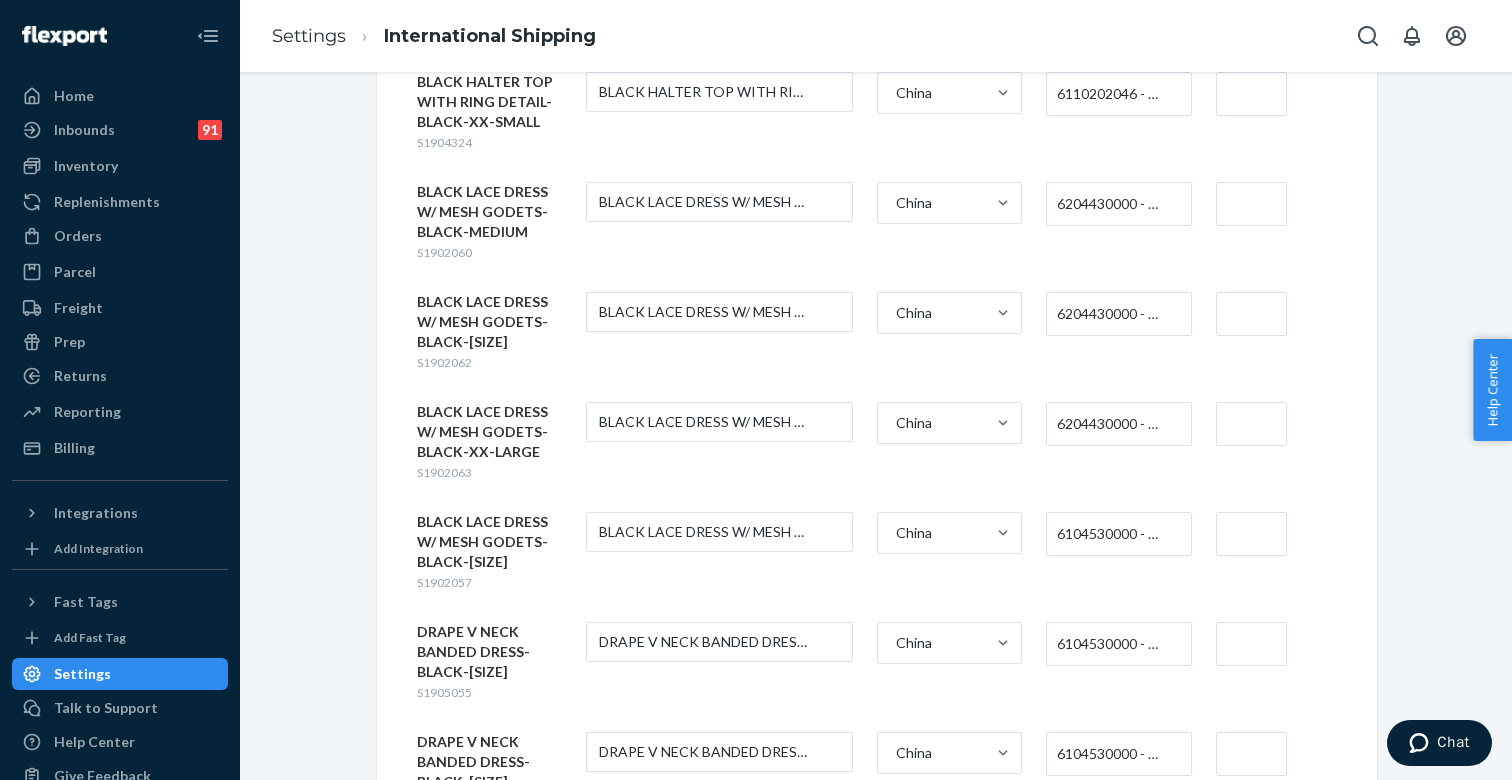 click on "6104530000 - WOMEN'S OR GIRLS' SKIRTS AND DIVIDED SKIRTS OF SYNTHETIC FIBERS, KNITTED OR CROCHETED" at bounding box center [1113, 534] 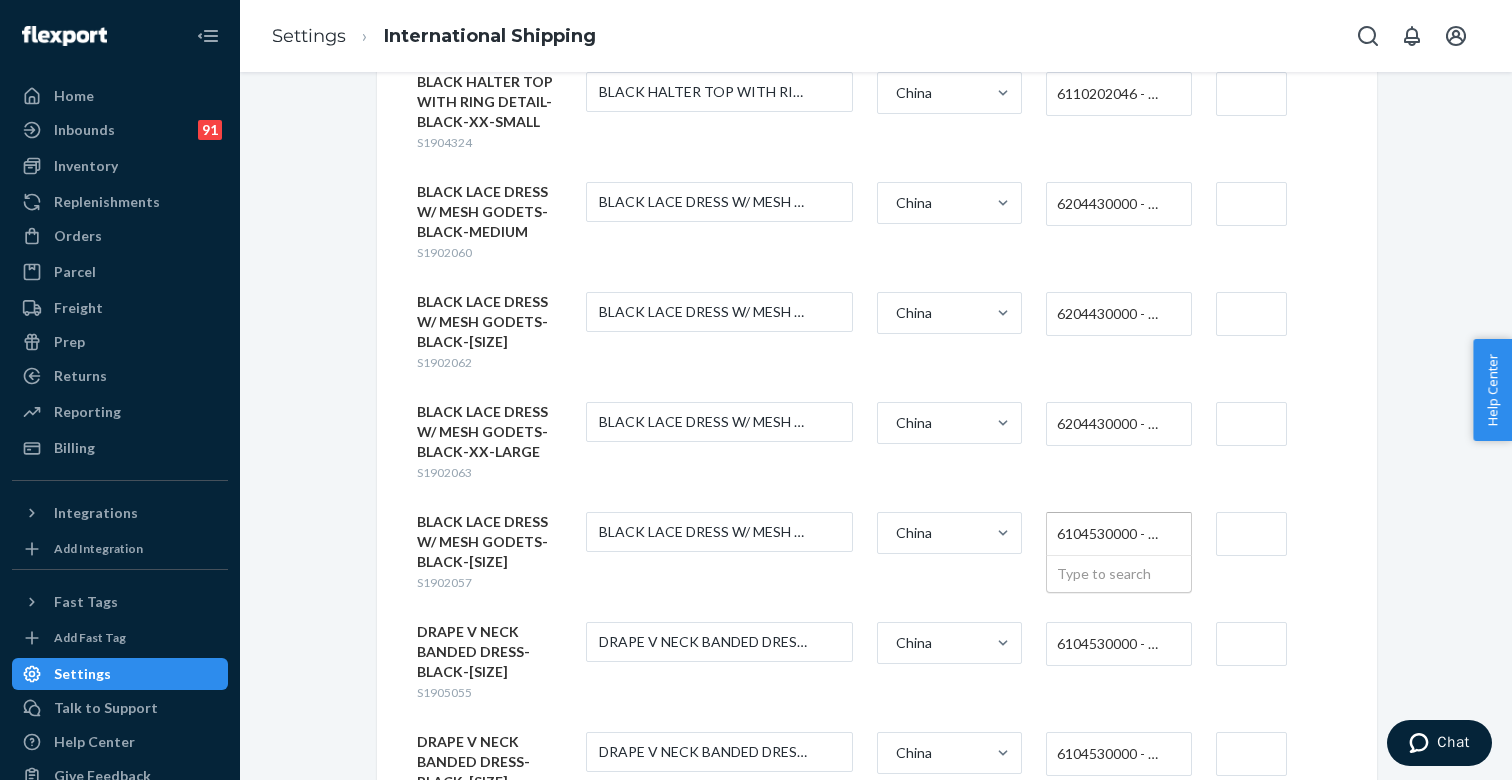 paste on "620443" 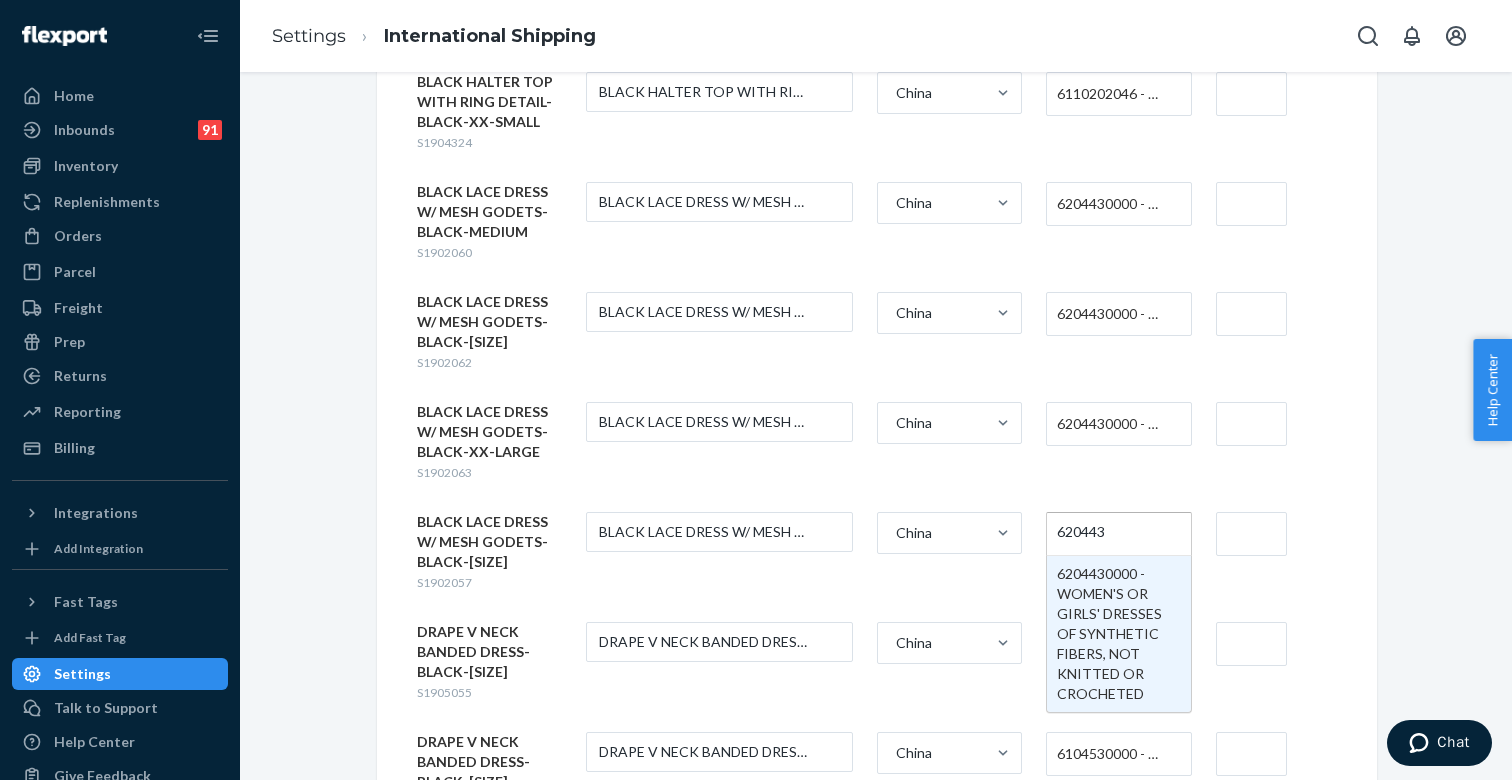 type 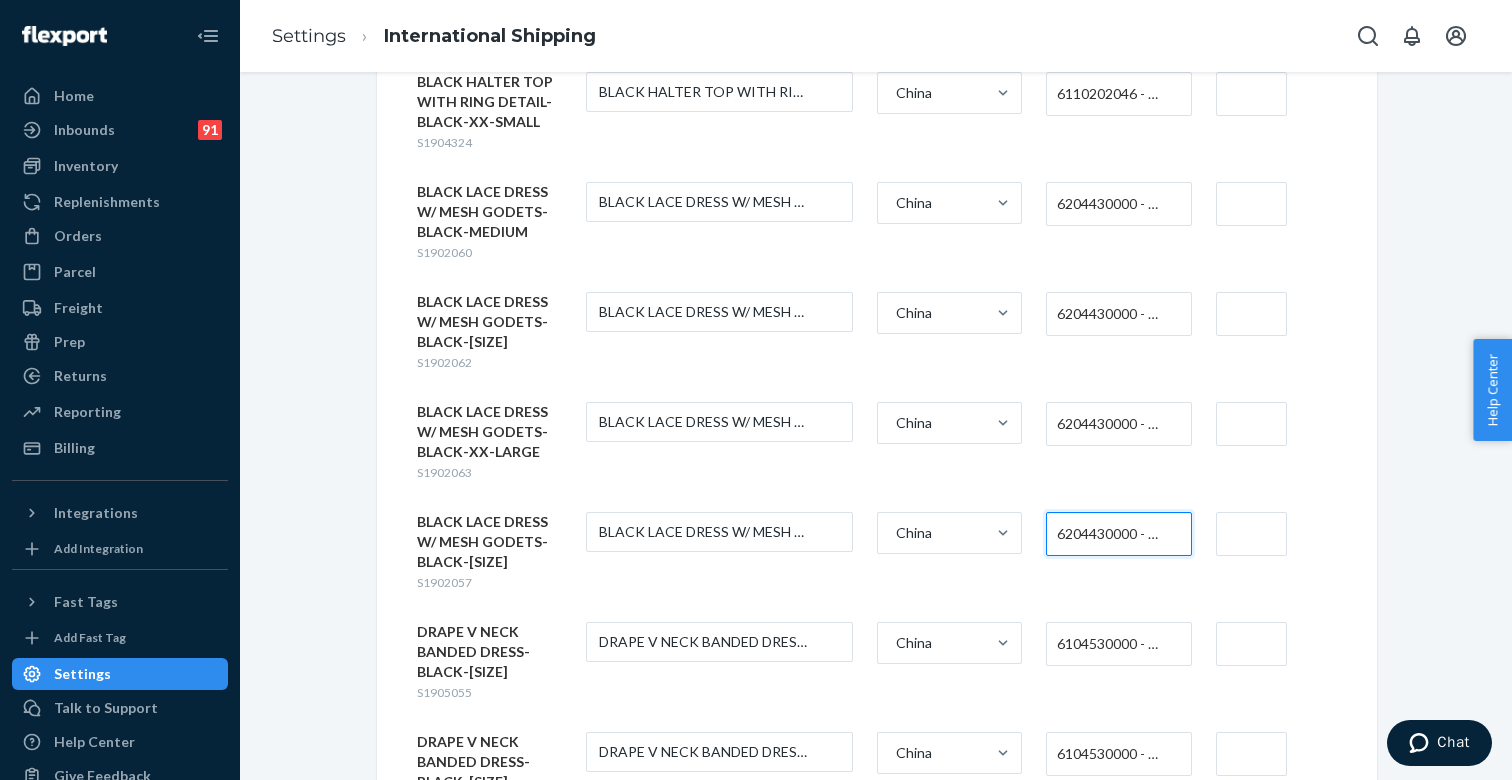 click on "6104530000 - WOMEN'S OR GIRLS' SKIRTS AND DIVIDED SKIRTS OF SYNTHETIC FIBERS, KNITTED OR CROCHETED" at bounding box center (1113, 644) 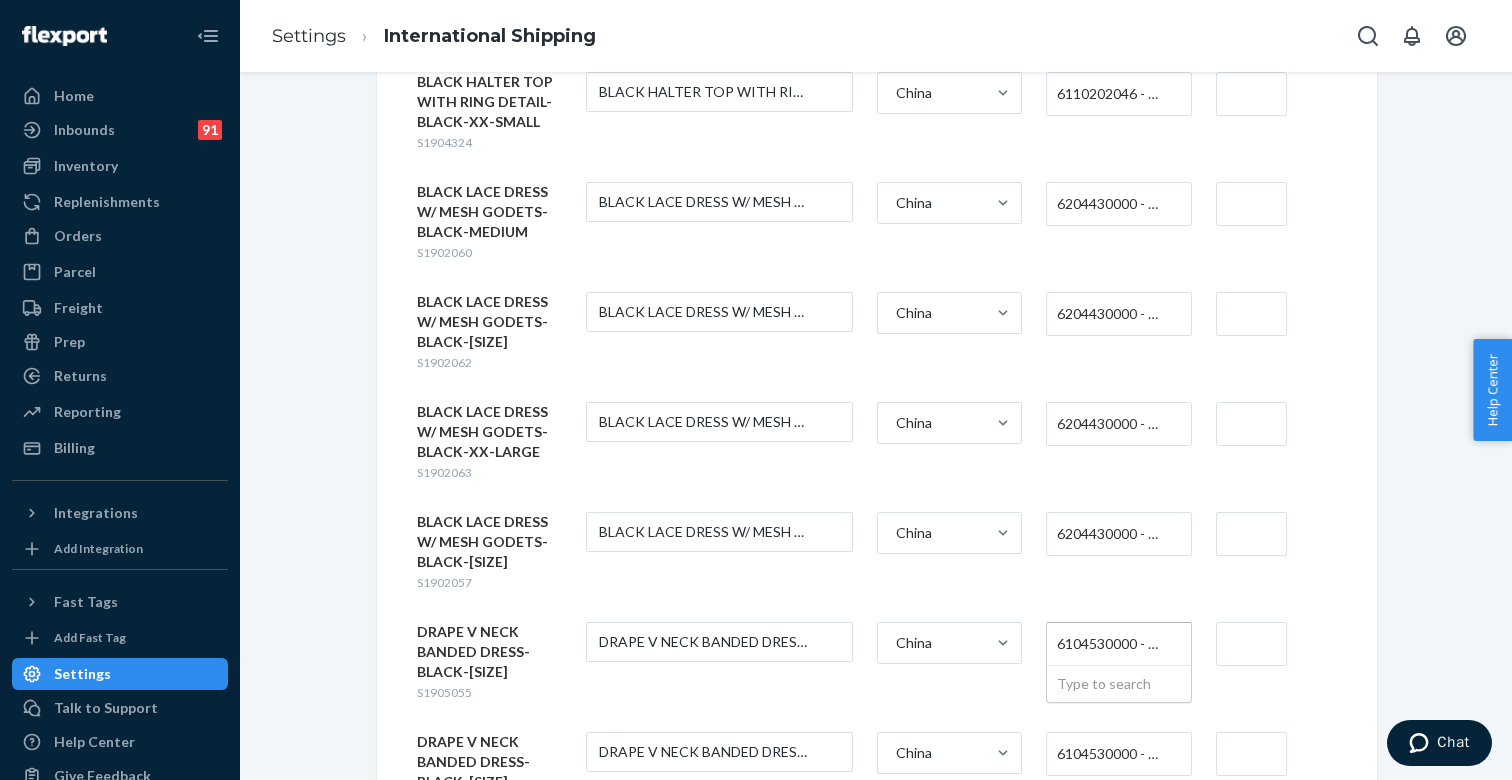paste on "620443" 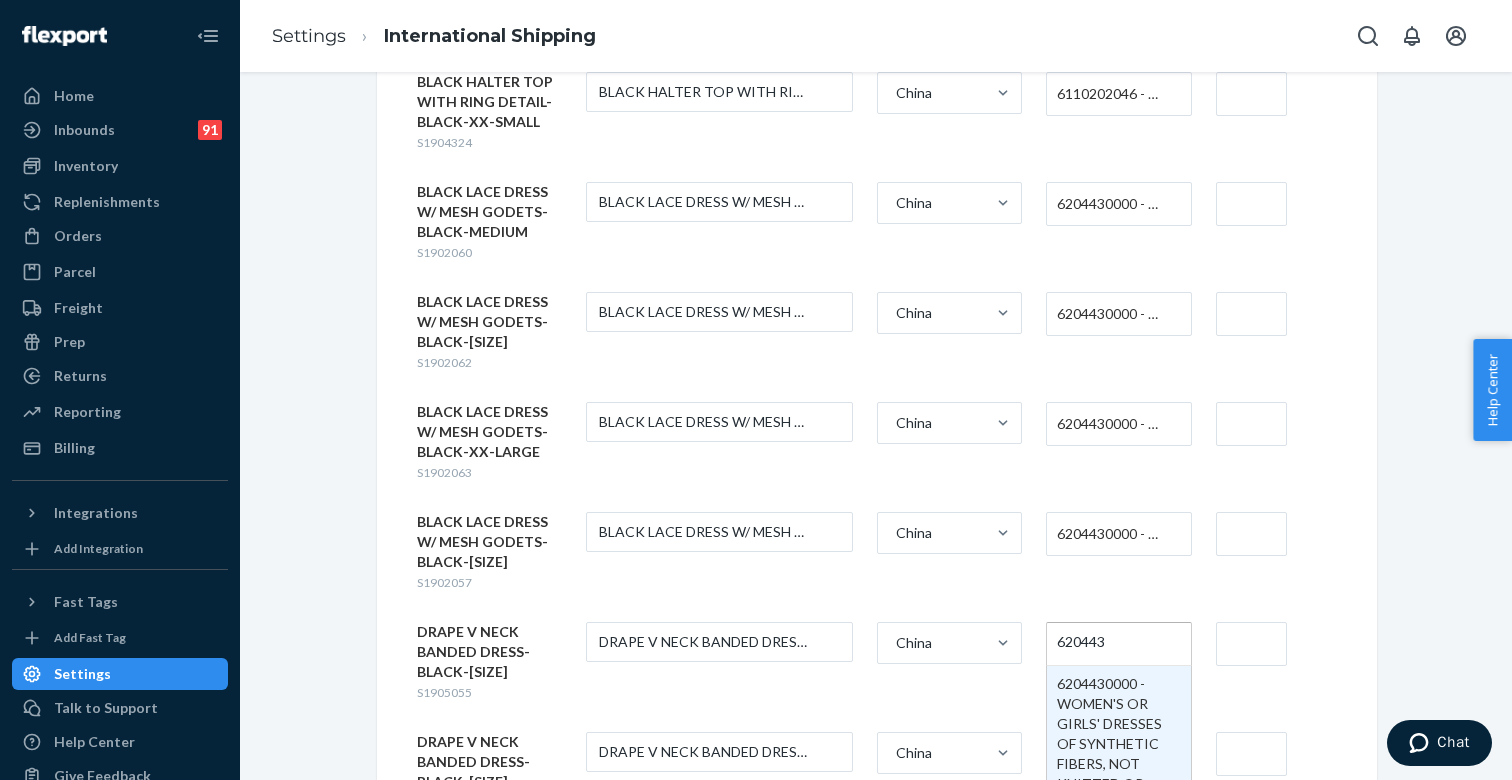 type 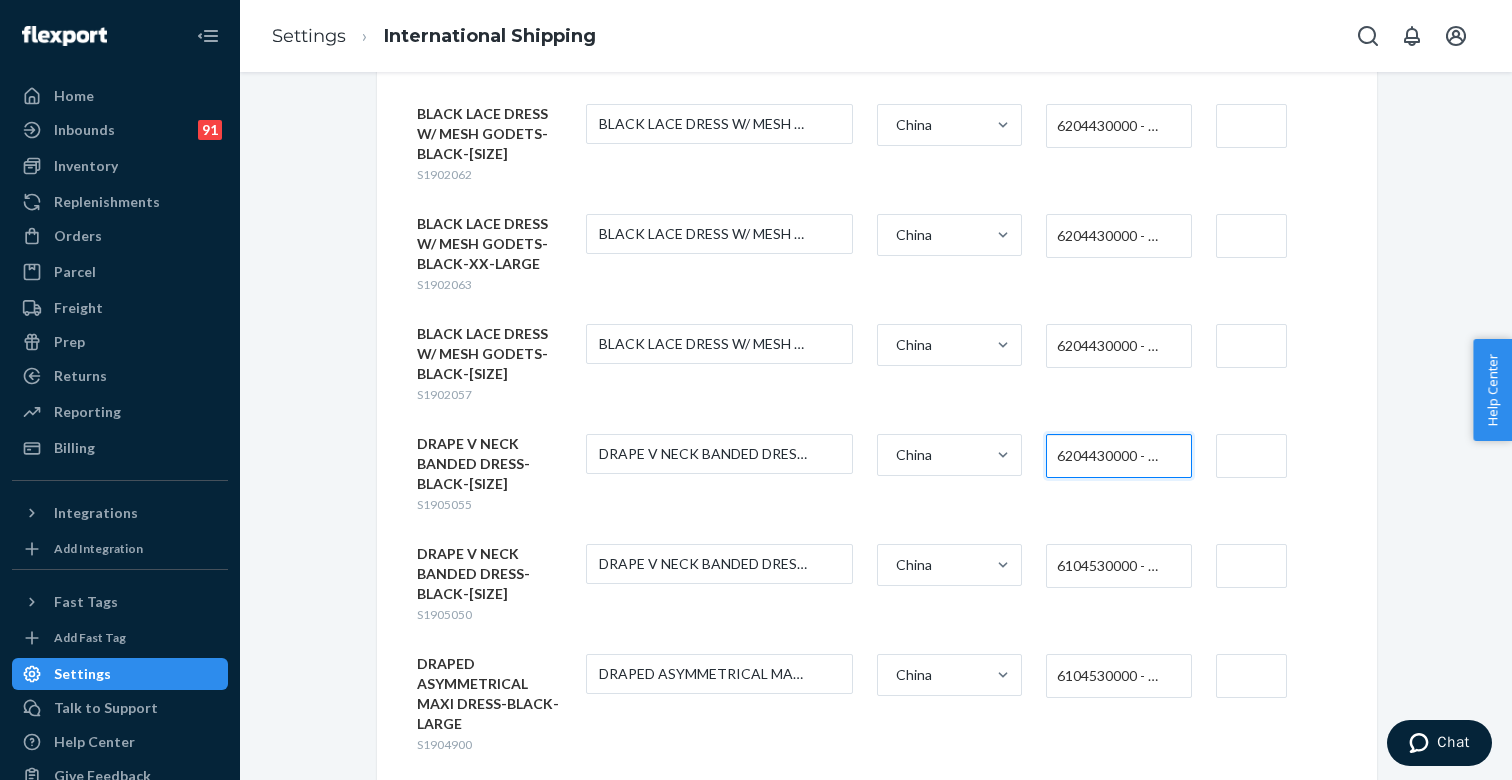 scroll, scrollTop: 2269, scrollLeft: 0, axis: vertical 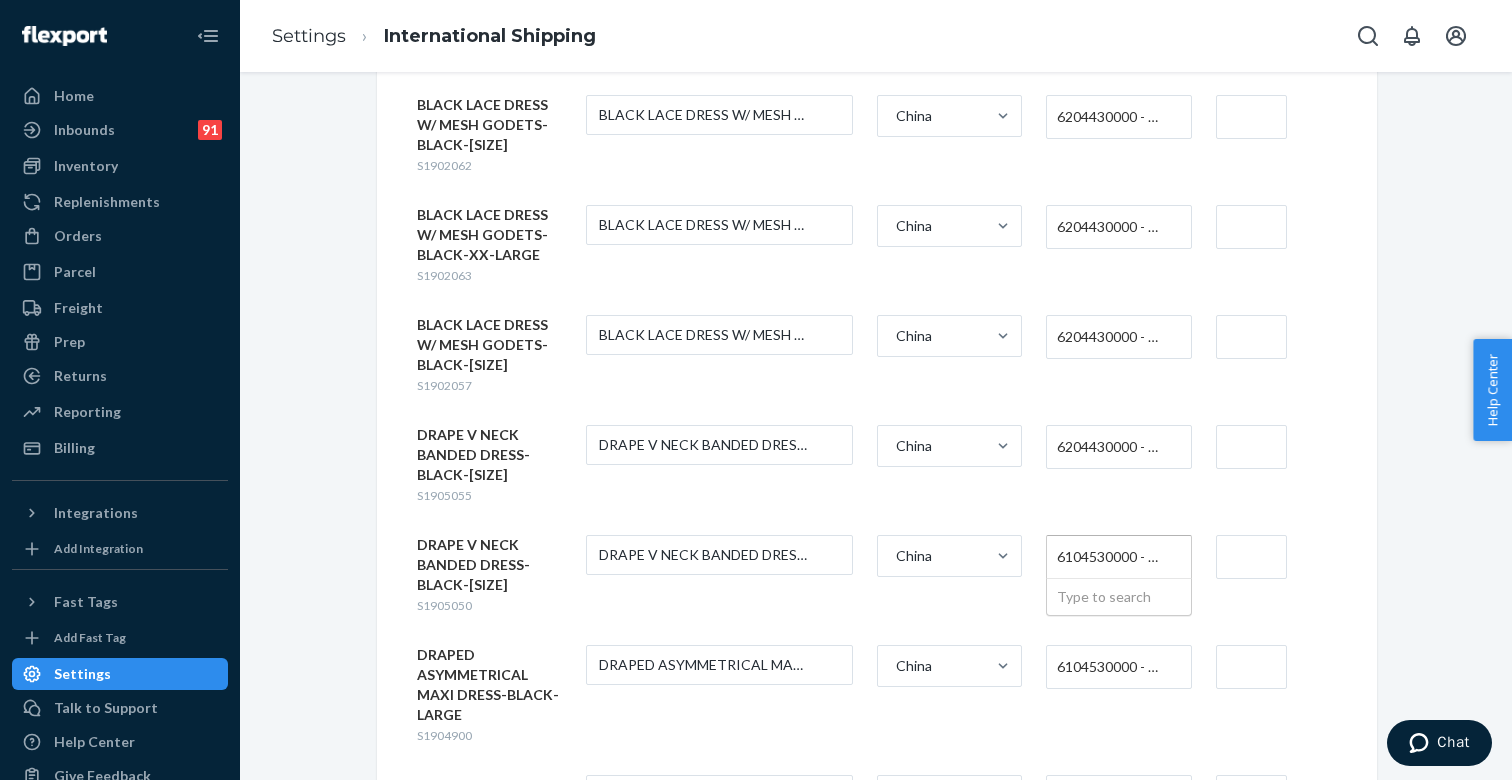 click on "6104530000 - WOMEN'S OR GIRLS' SKIRTS AND DIVIDED SKIRTS OF SYNTHETIC FIBERS, KNITTED OR CROCHETED" at bounding box center (1113, 557) 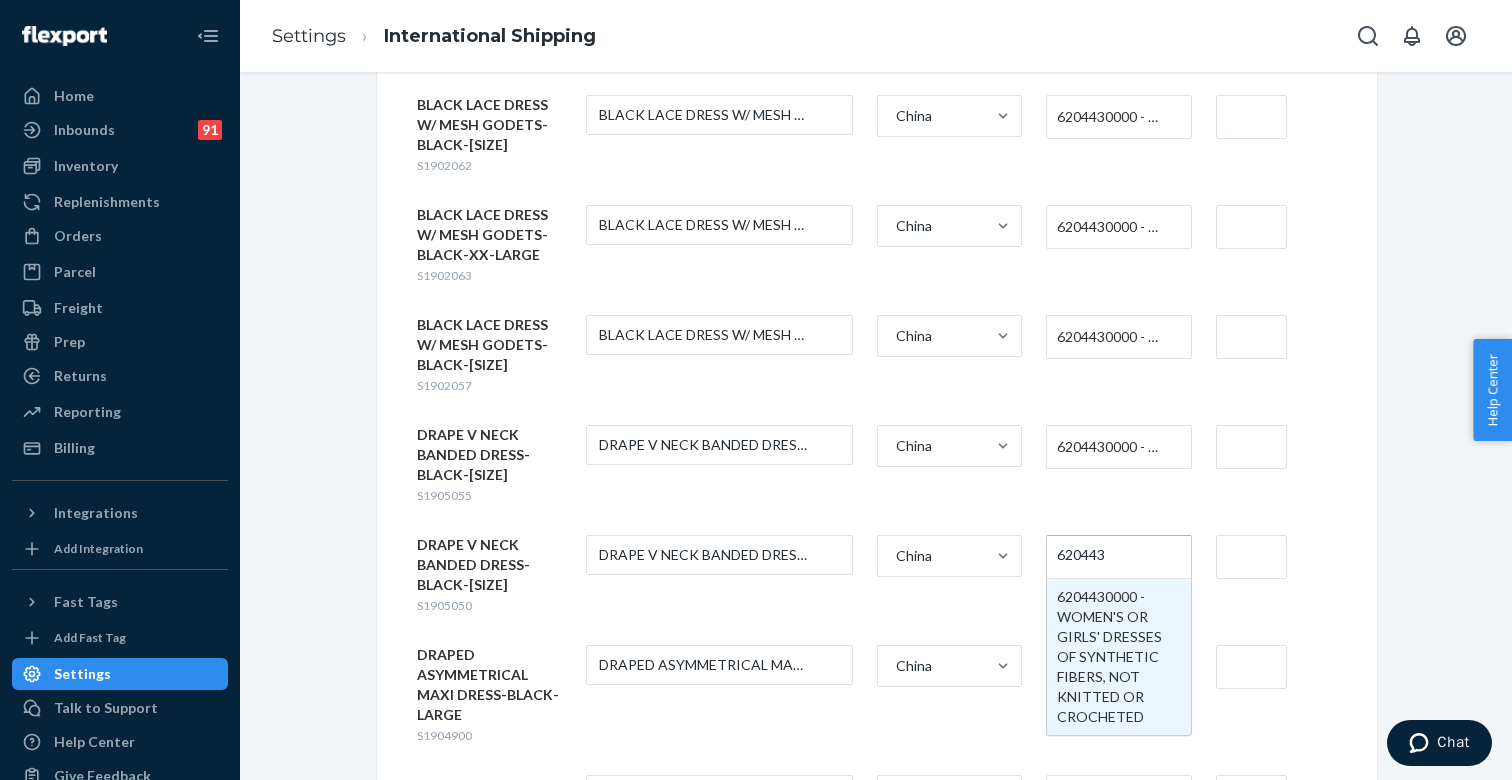 type 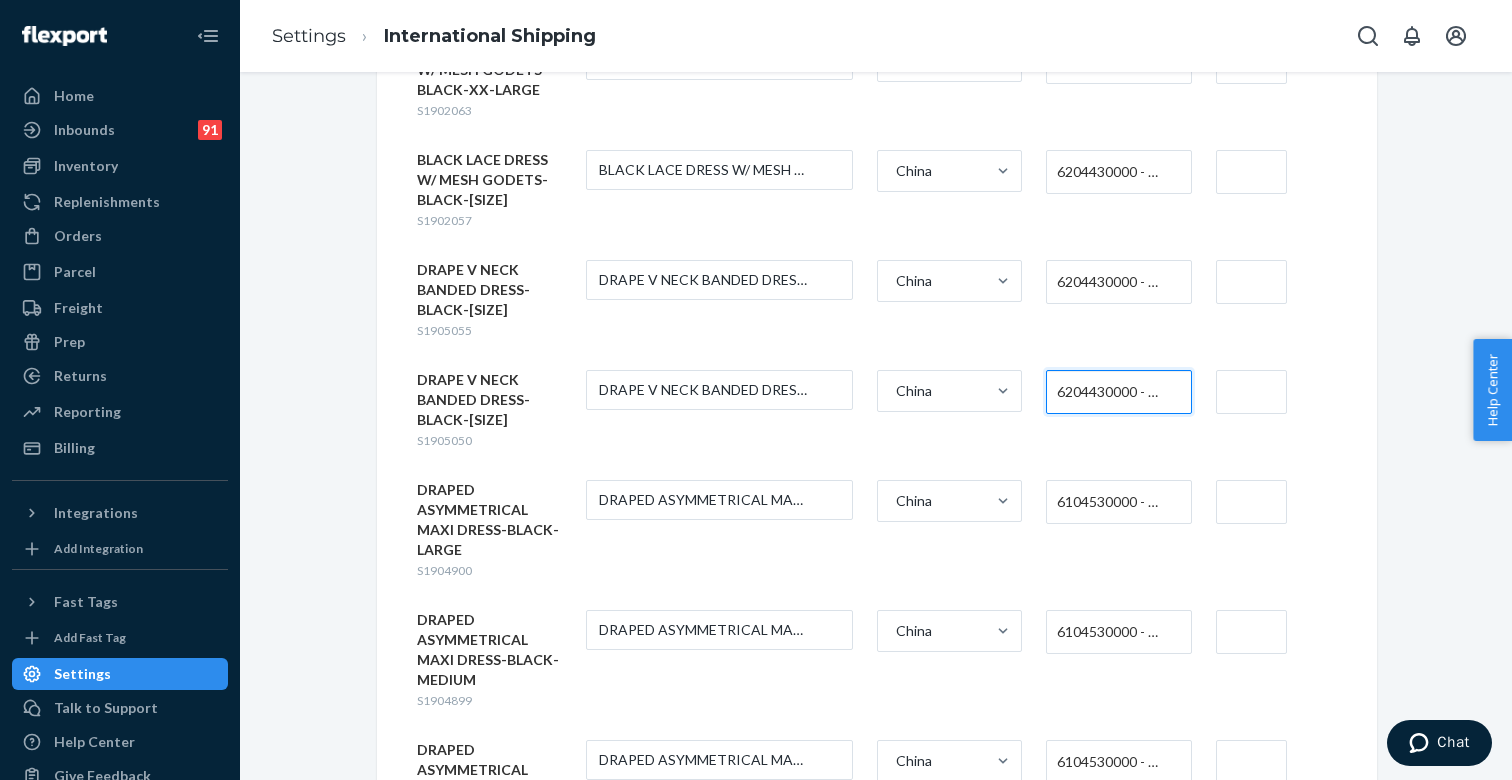 scroll, scrollTop: 2446, scrollLeft: 0, axis: vertical 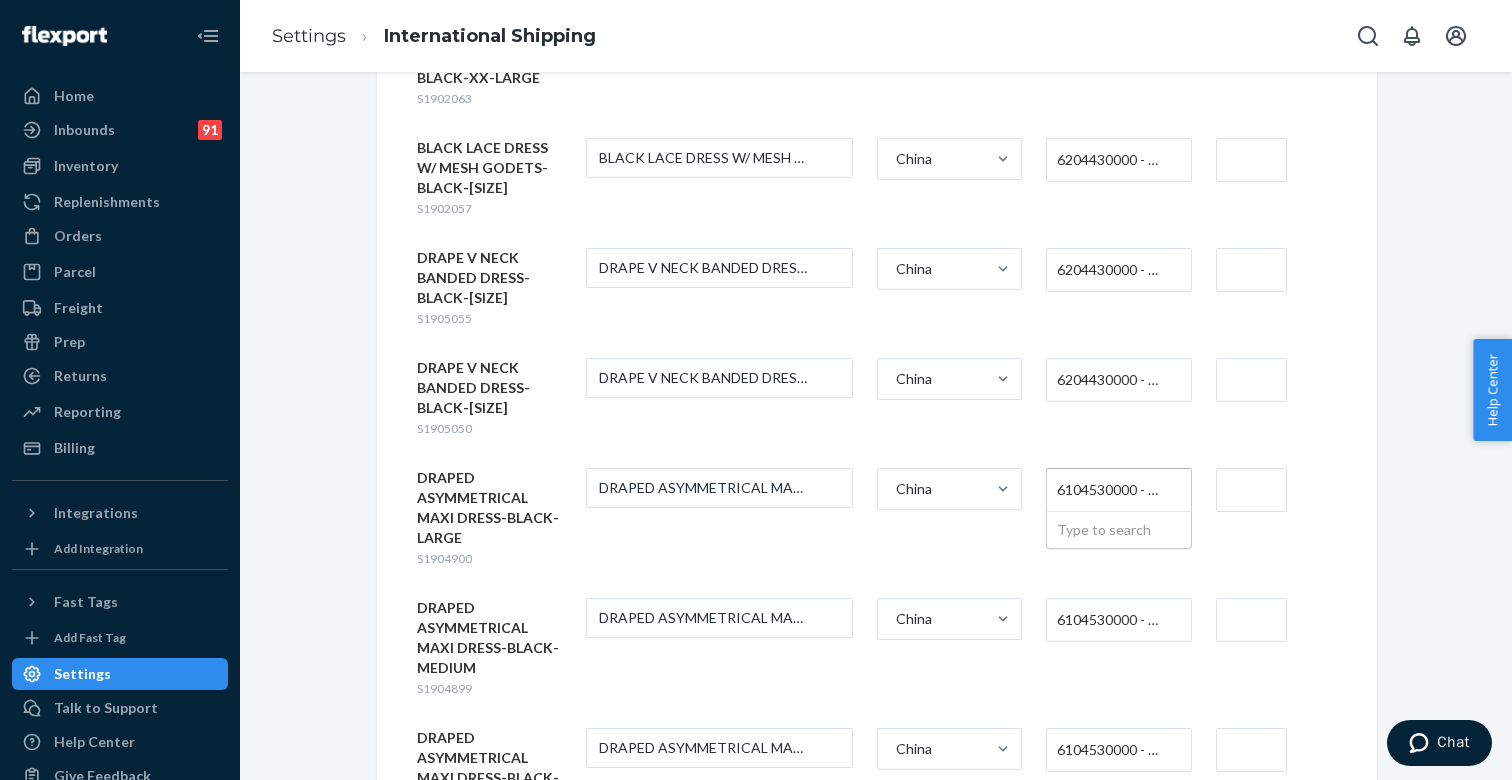 click on "6104530000 - WOMEN'S OR GIRLS' SKIRTS AND DIVIDED SKIRTS OF SYNTHETIC FIBERS, KNITTED OR CROCHETED" at bounding box center [1113, 490] 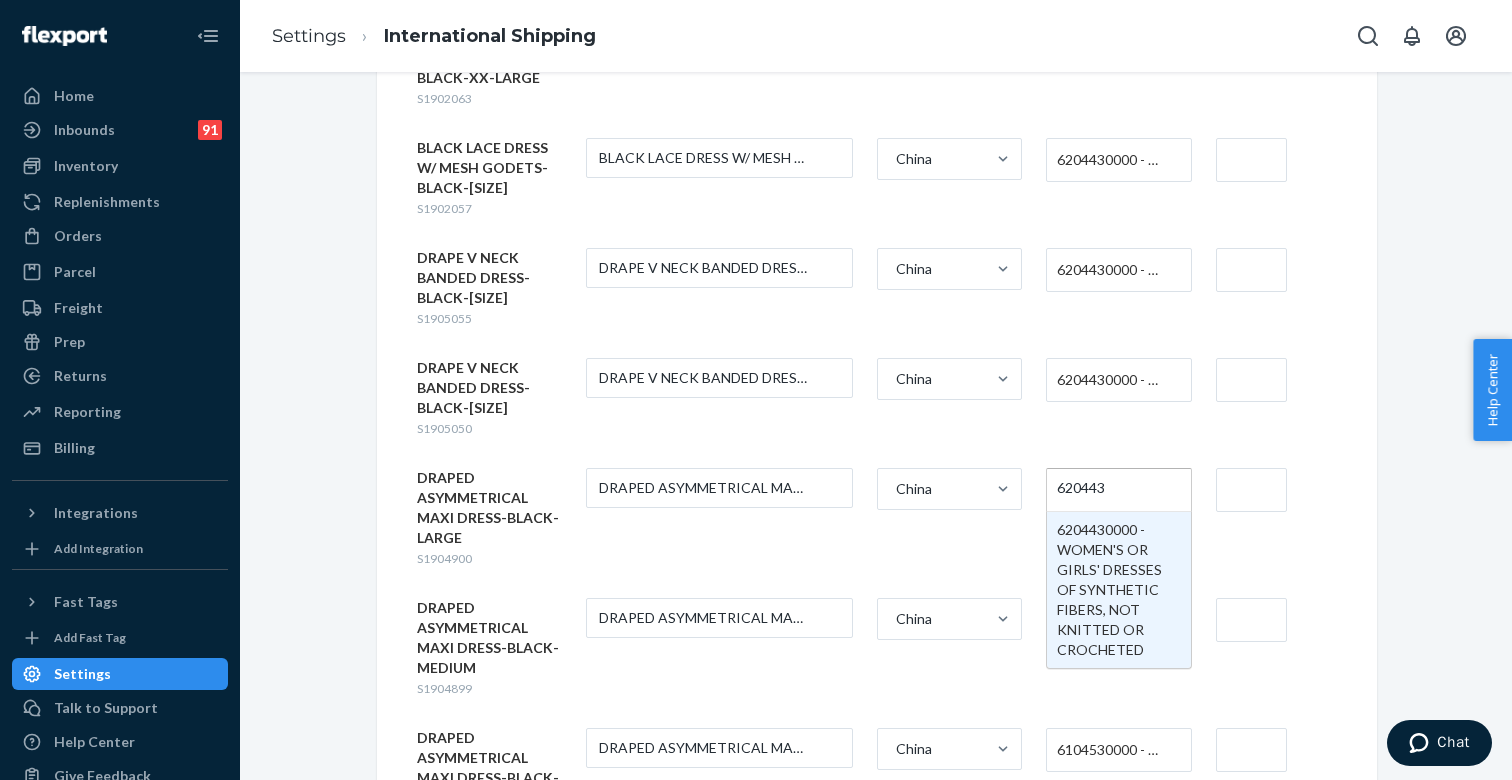 type 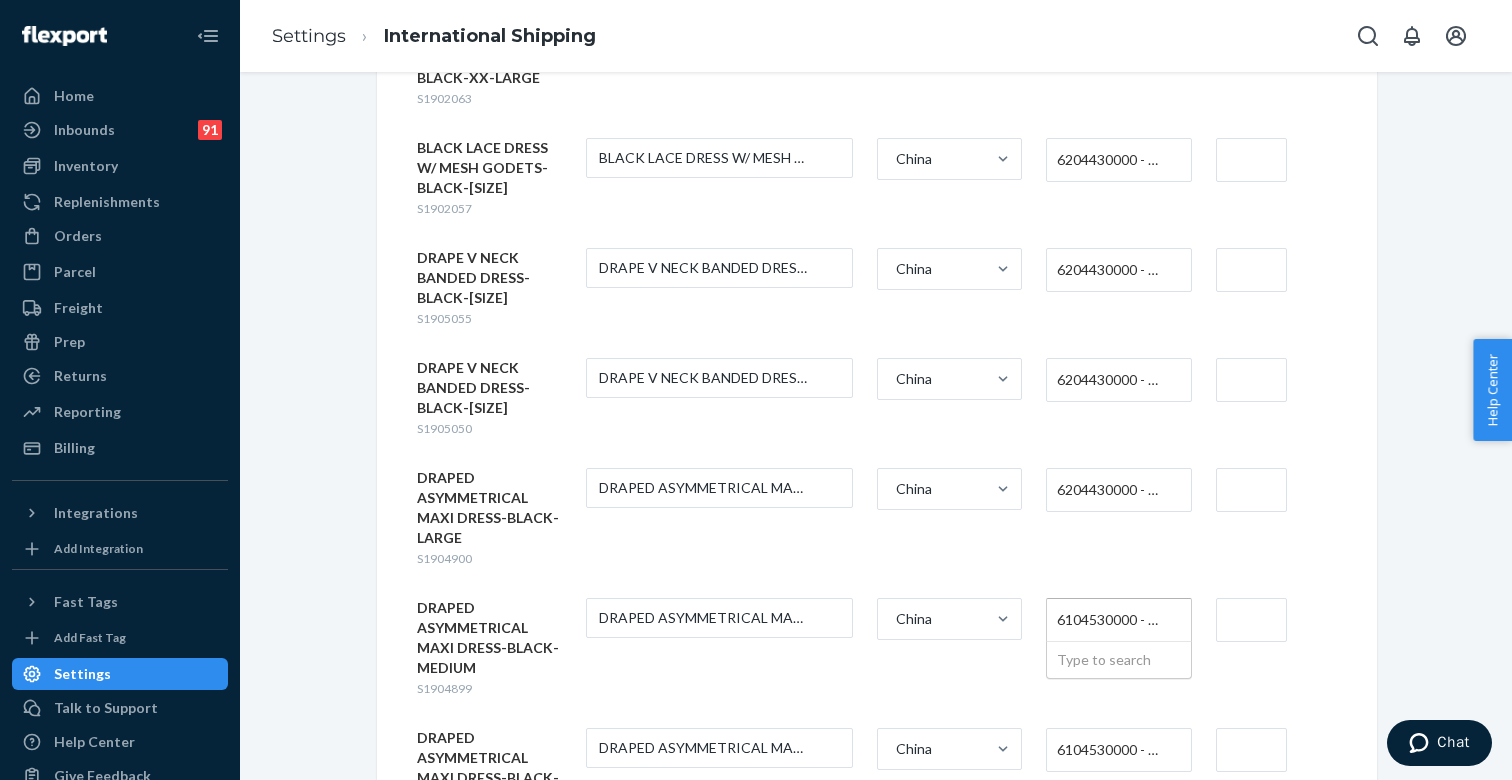 click on "6104530000 - WOMEN'S OR GIRLS' SKIRTS AND DIVIDED SKIRTS OF SYNTHETIC FIBERS, KNITTED OR CROCHETED" at bounding box center (1113, 620) 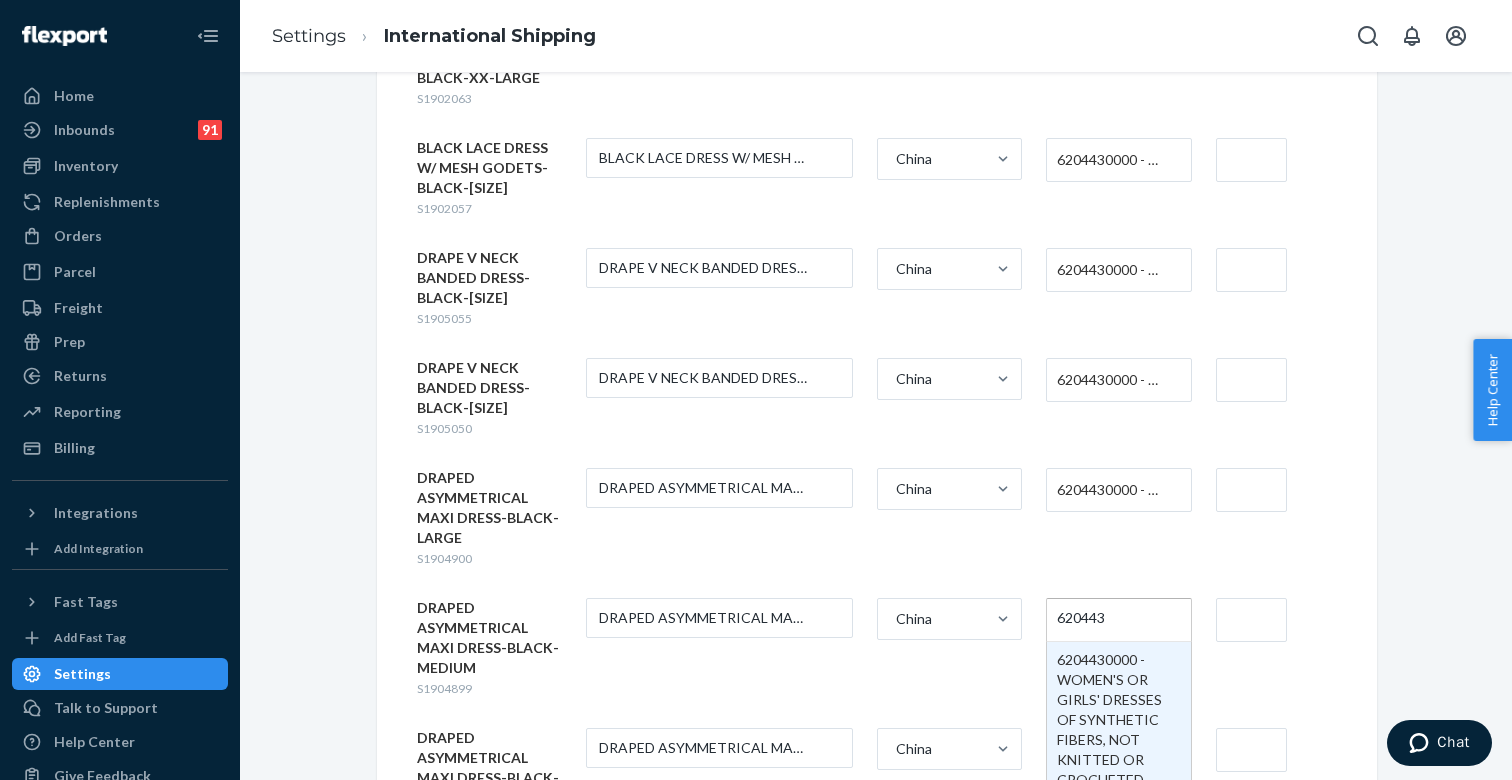 type 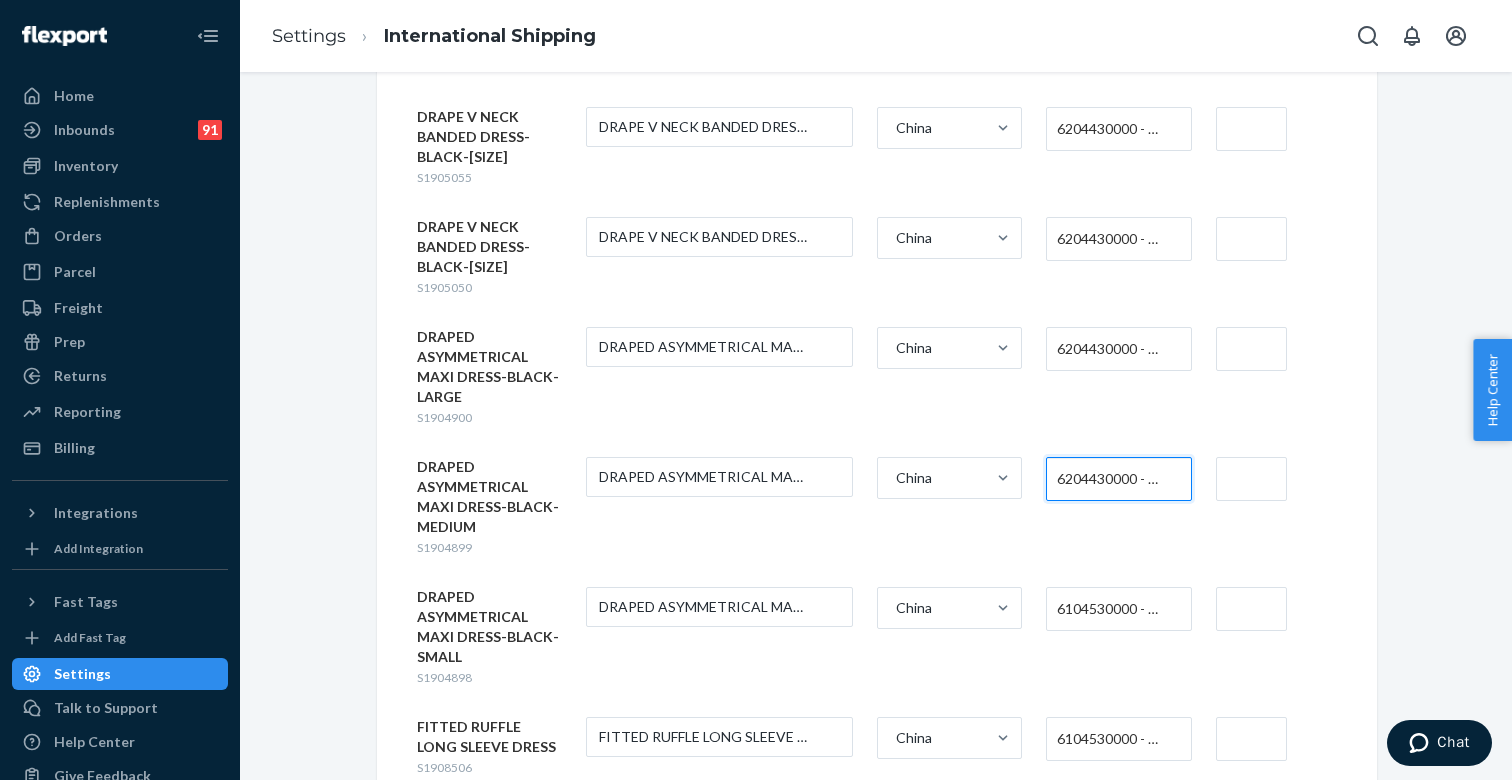 scroll, scrollTop: 2631, scrollLeft: 0, axis: vertical 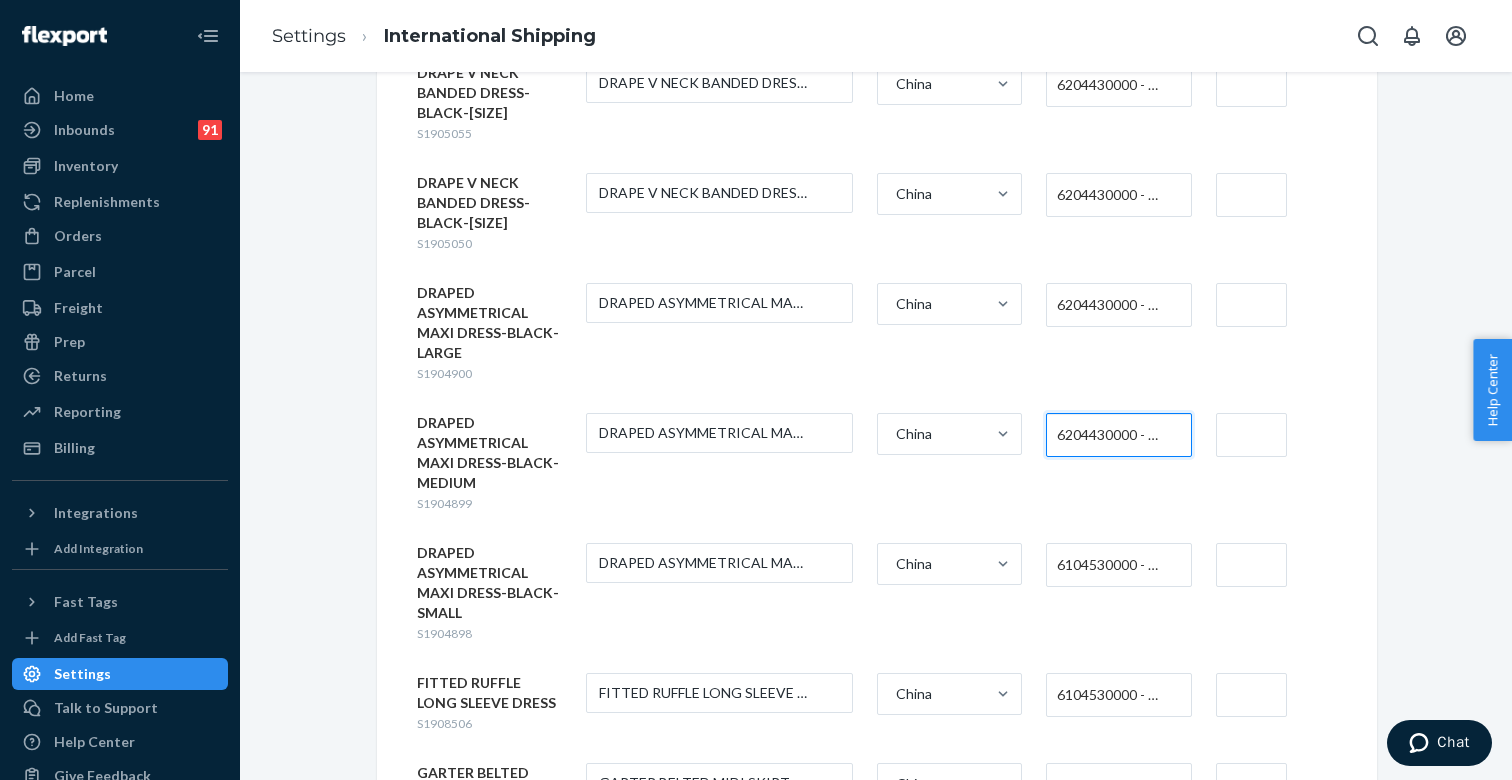 click on "6104530000 - WOMEN'S OR GIRLS' SKIRTS AND DIVIDED SKIRTS OF SYNTHETIC FIBERS, KNITTED OR CROCHETED" at bounding box center (1113, 565) 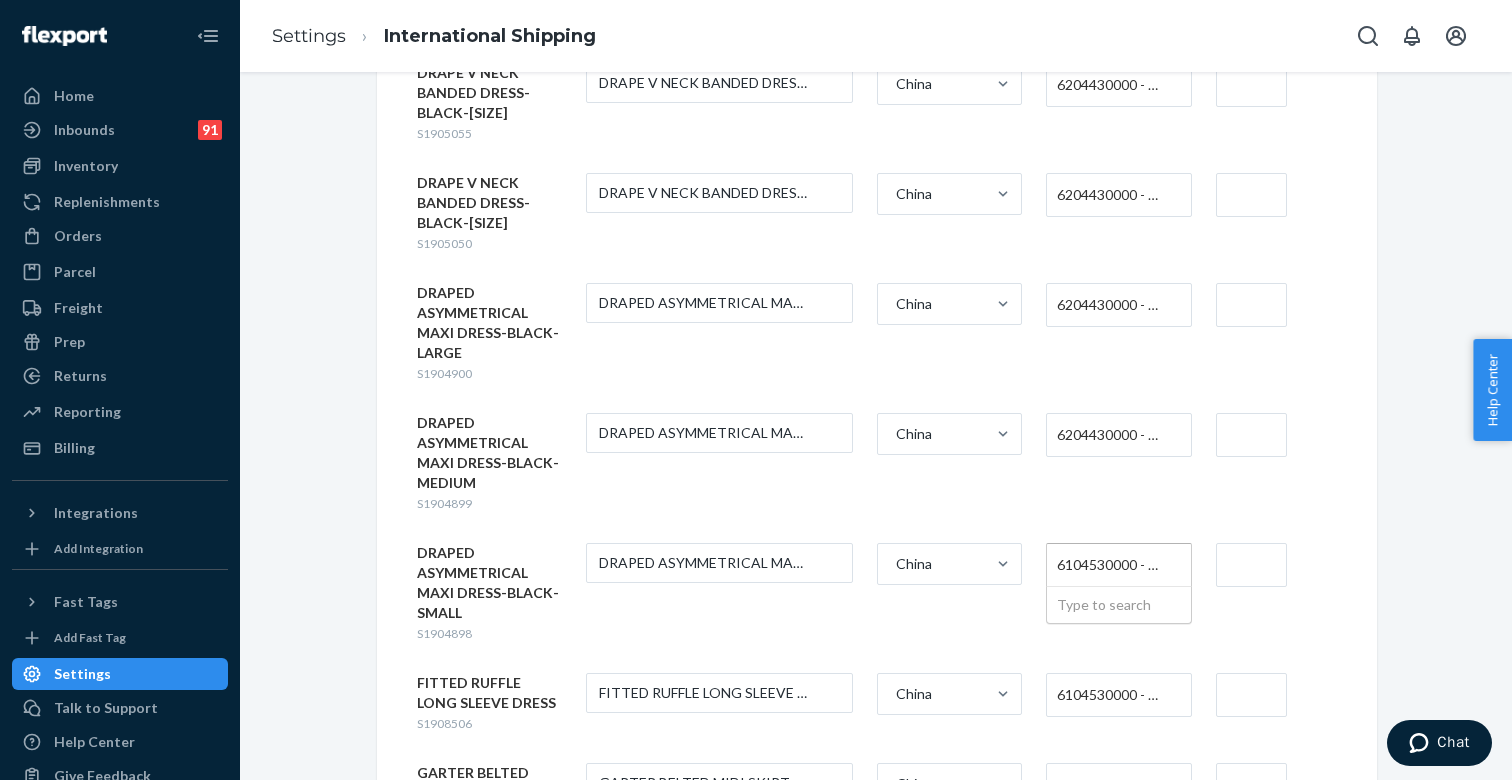 paste on "620443" 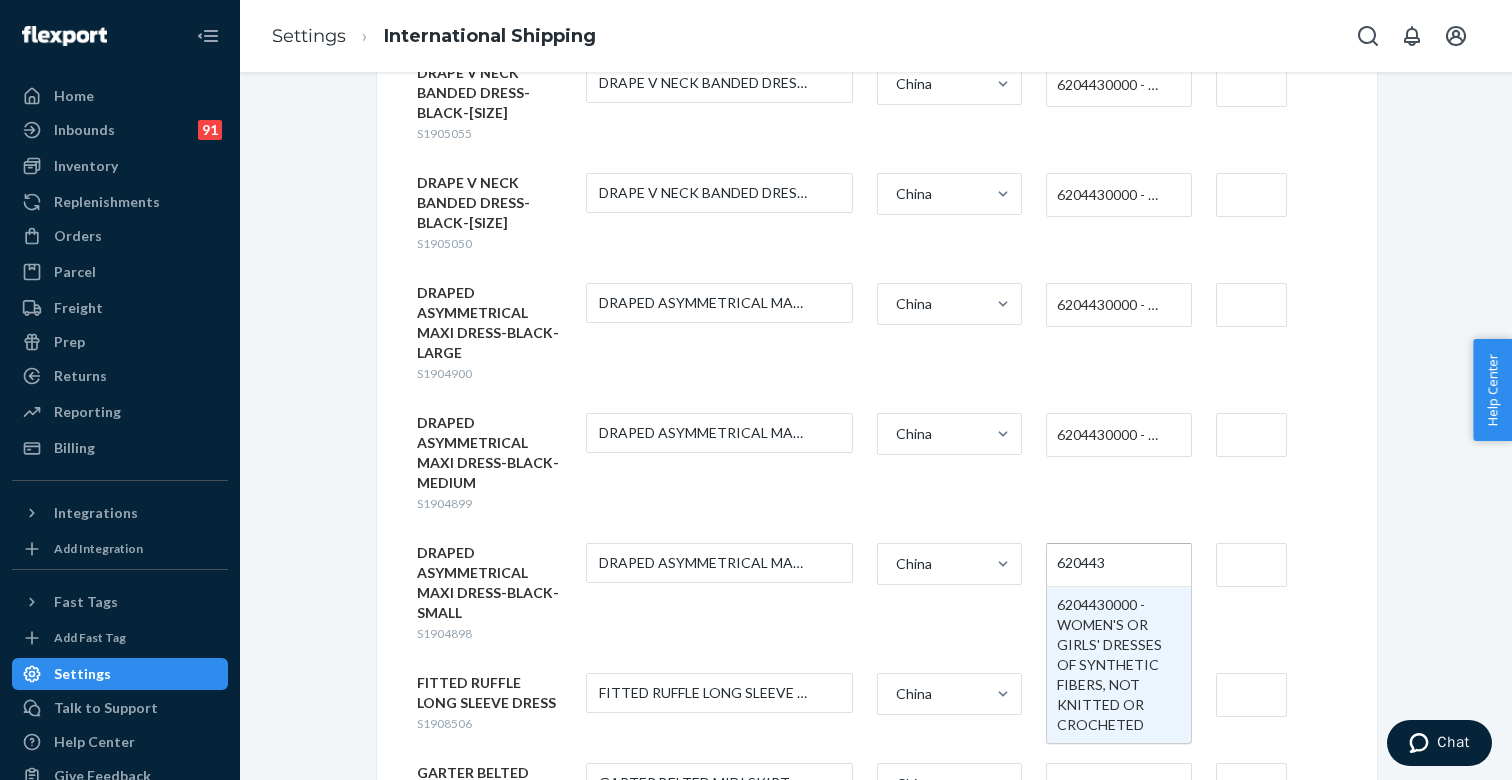 type 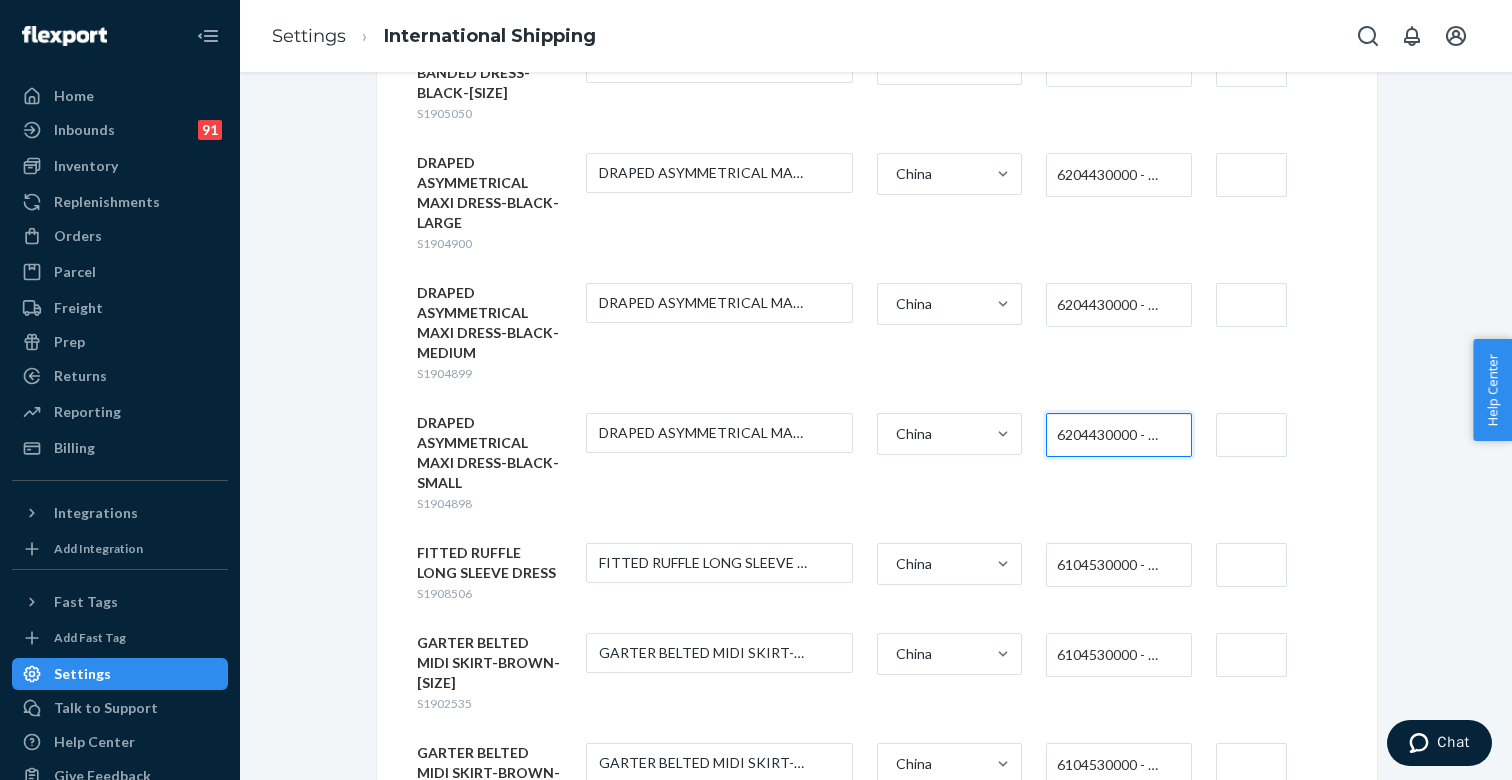 scroll, scrollTop: 2798, scrollLeft: 0, axis: vertical 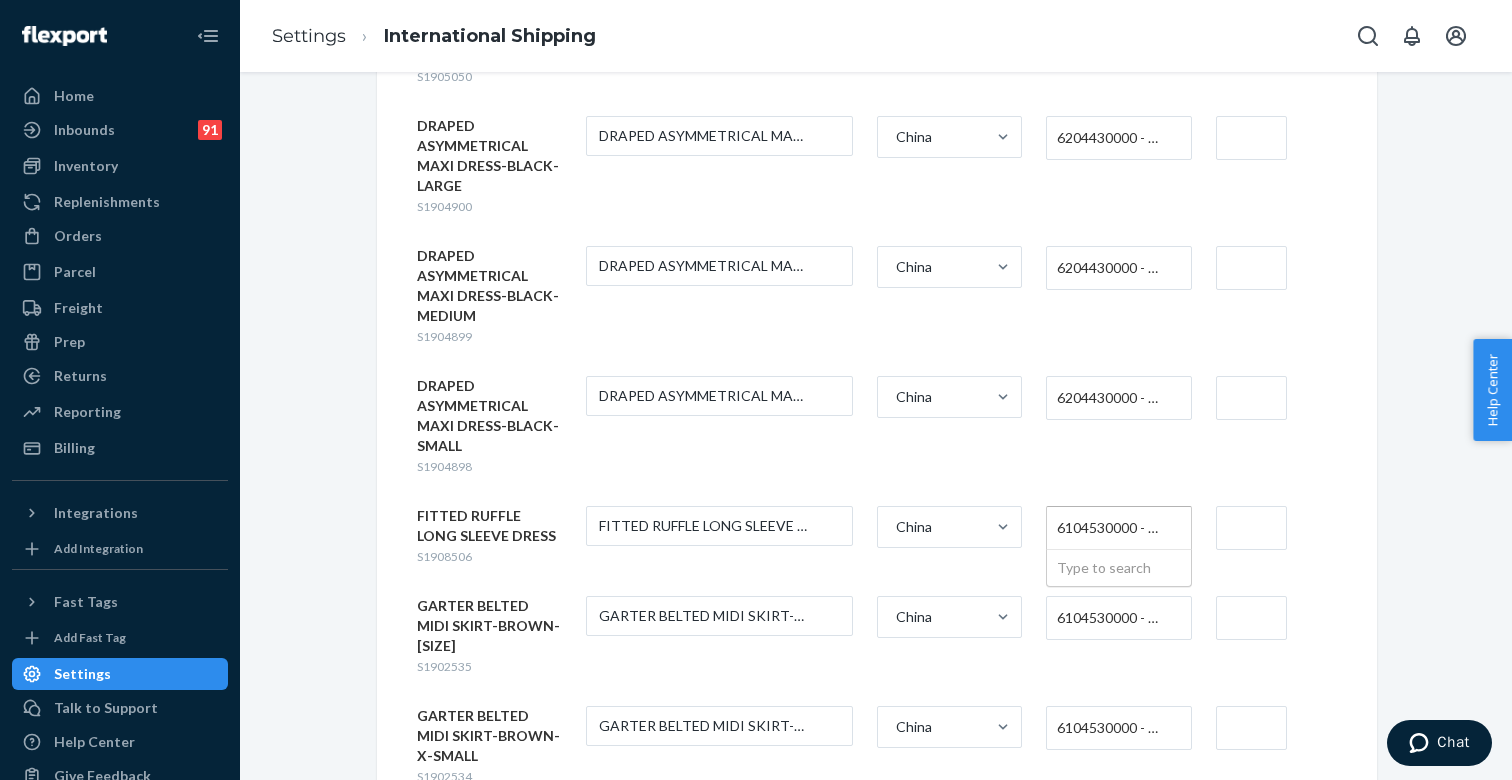 click on "6104530000 - WOMEN'S OR GIRLS' SKIRTS AND DIVIDED SKIRTS OF SYNTHETIC FIBERS, KNITTED OR CROCHETED" at bounding box center (1113, 528) 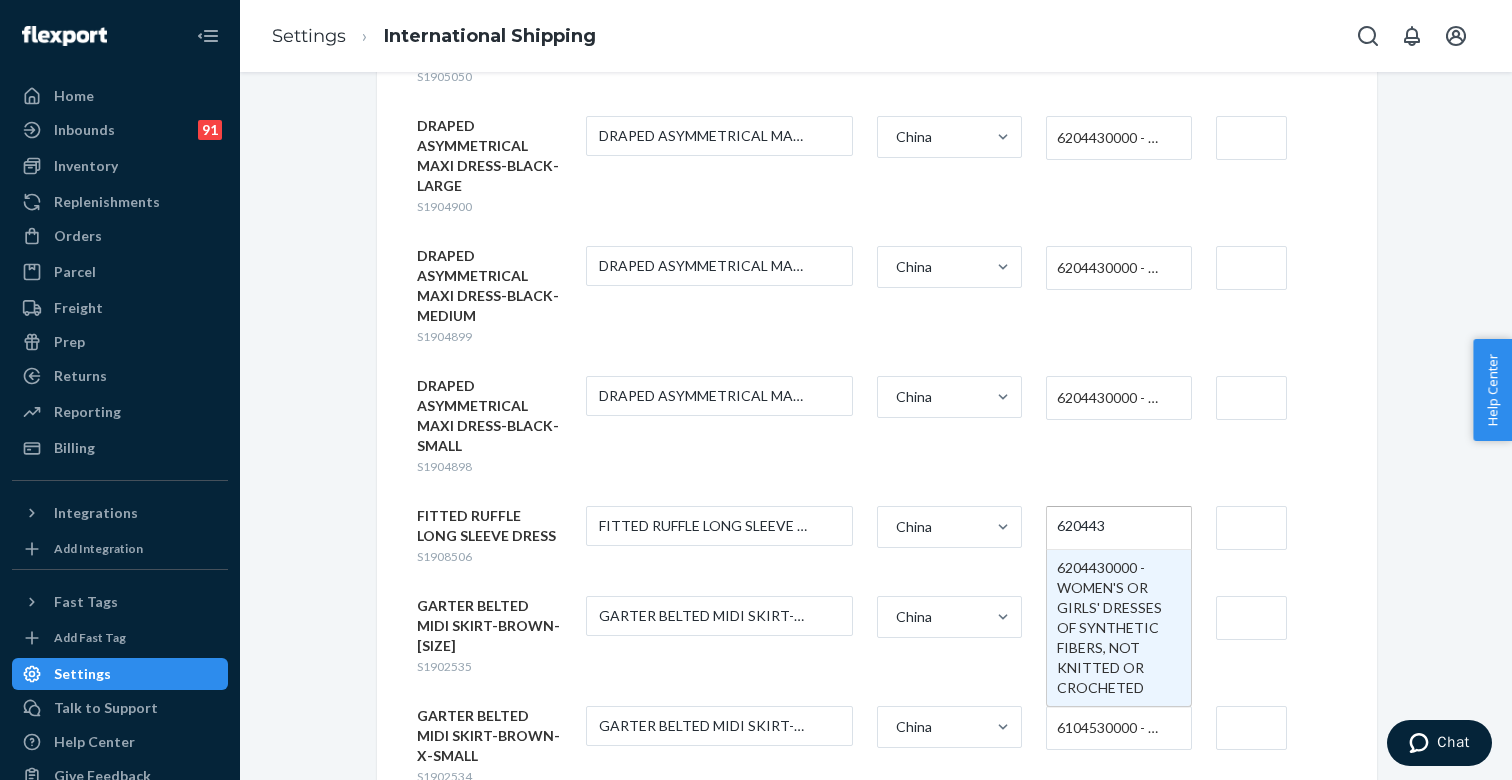 type 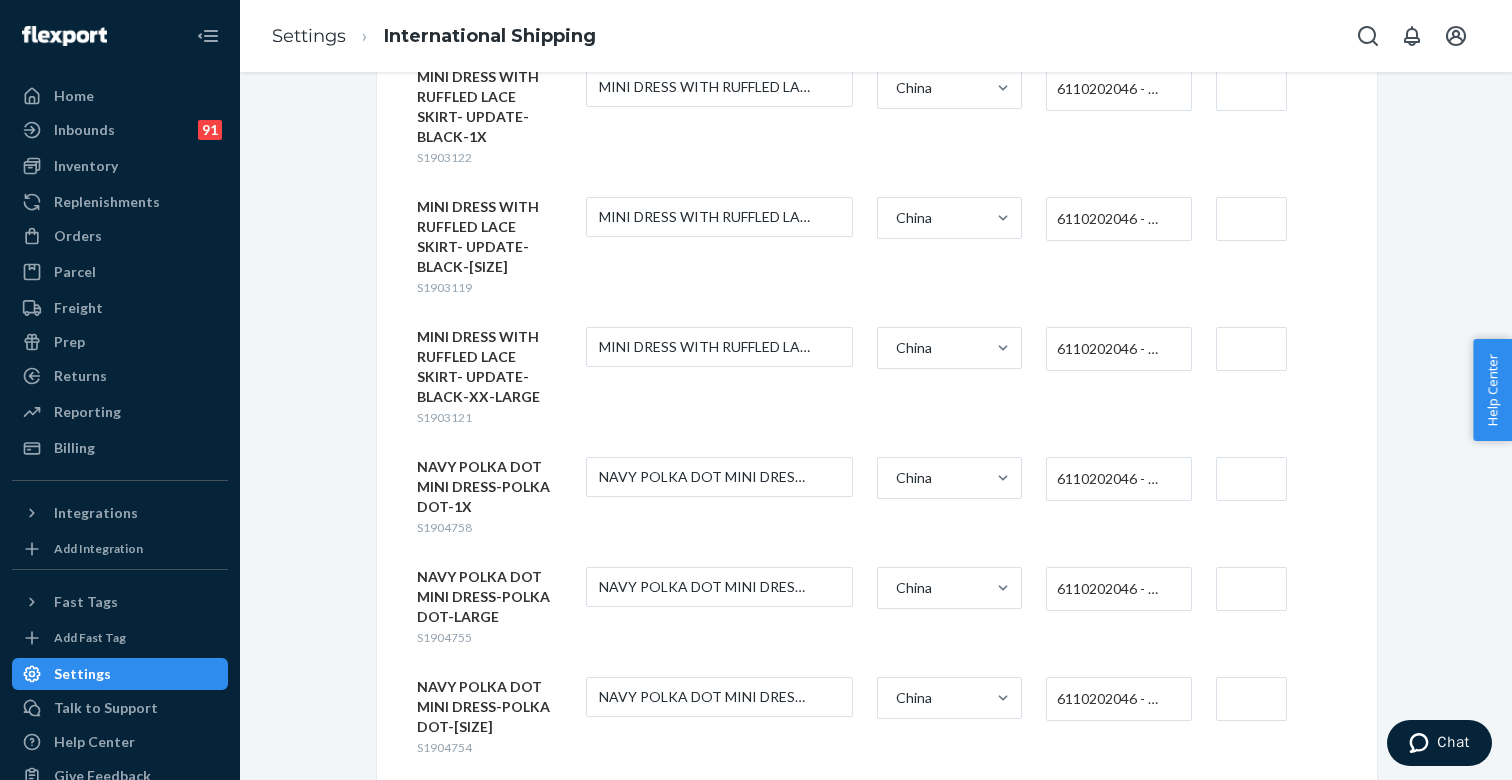 scroll, scrollTop: 4407, scrollLeft: 0, axis: vertical 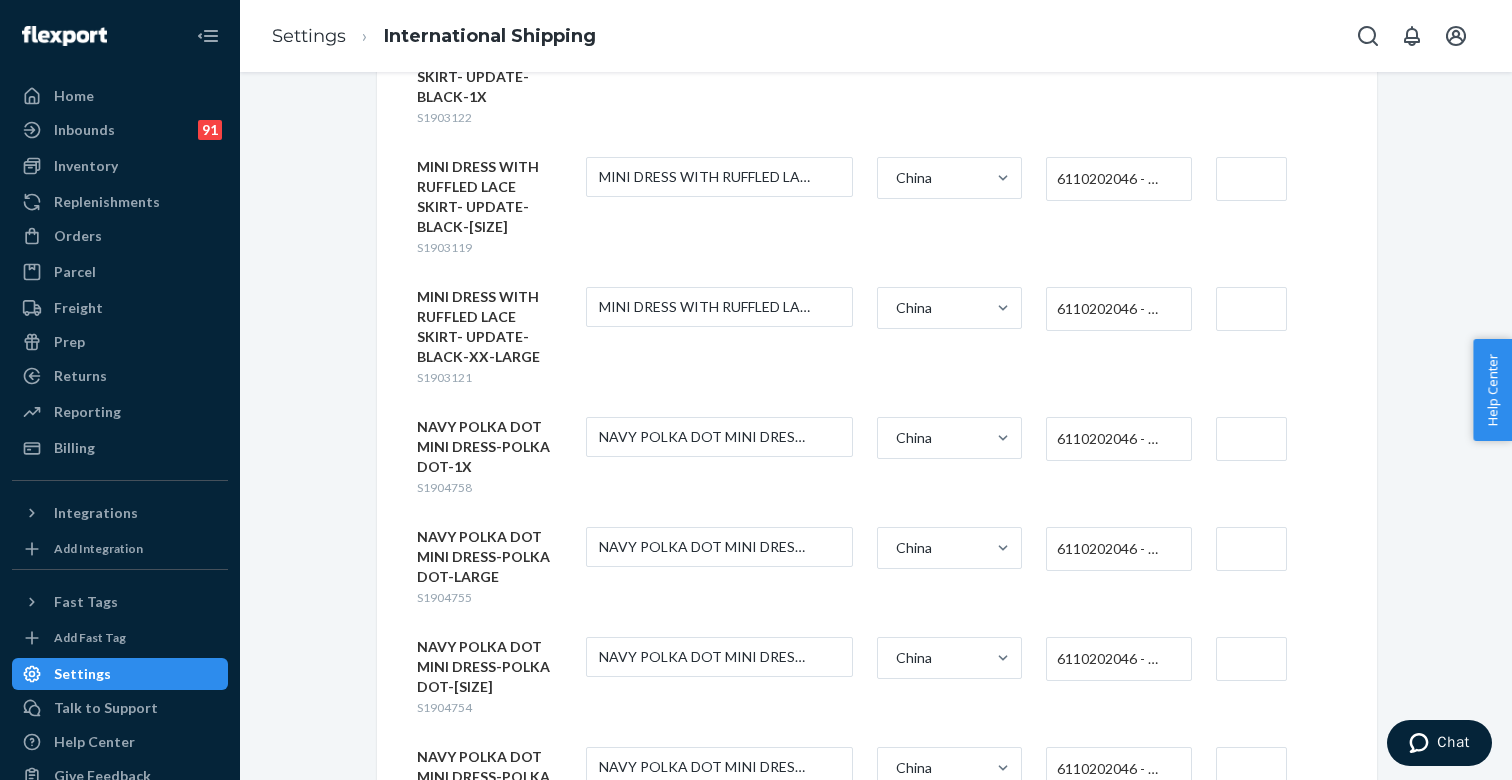 click on "6110202046 - WOMEN'S (339)" at bounding box center (1113, 439) 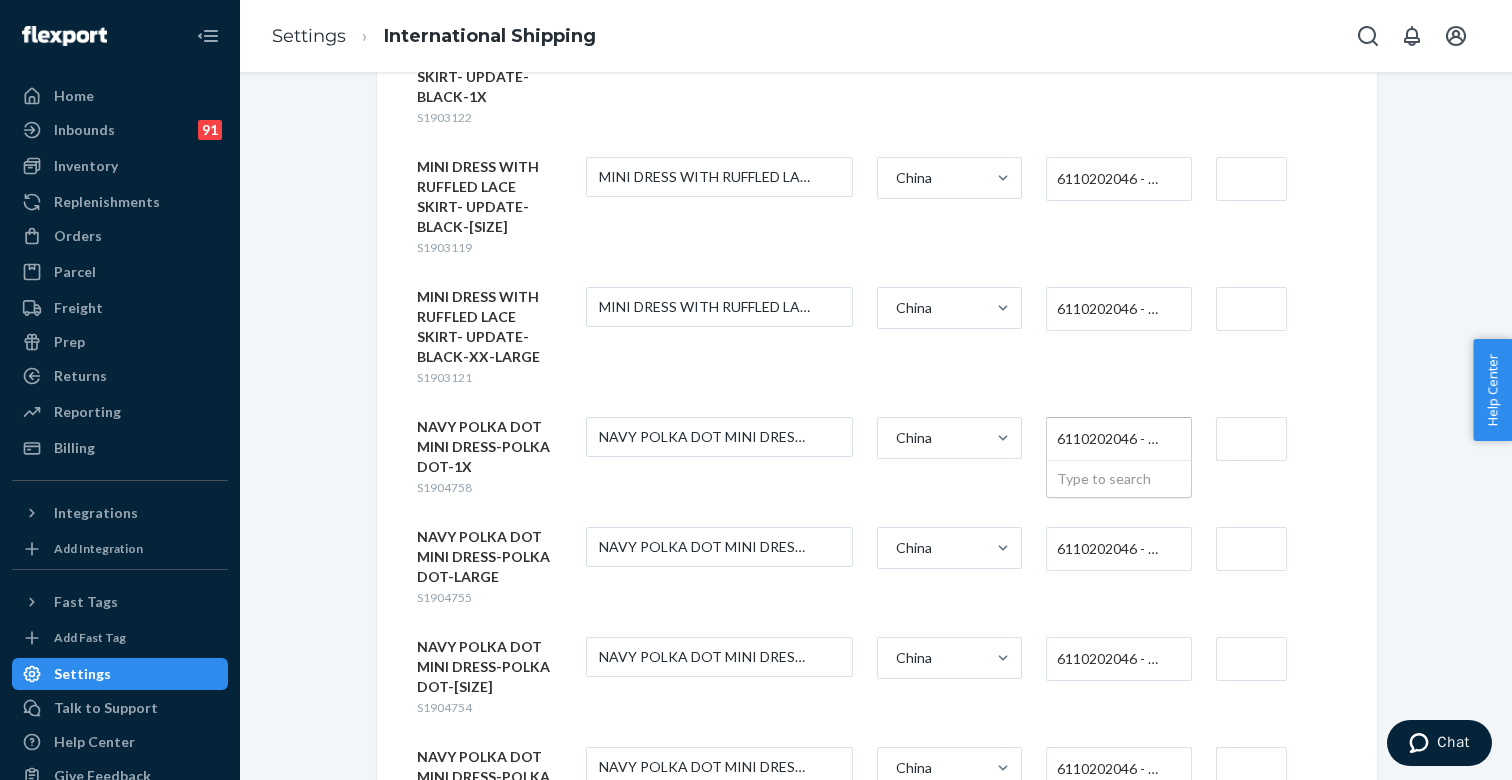 paste on "620443" 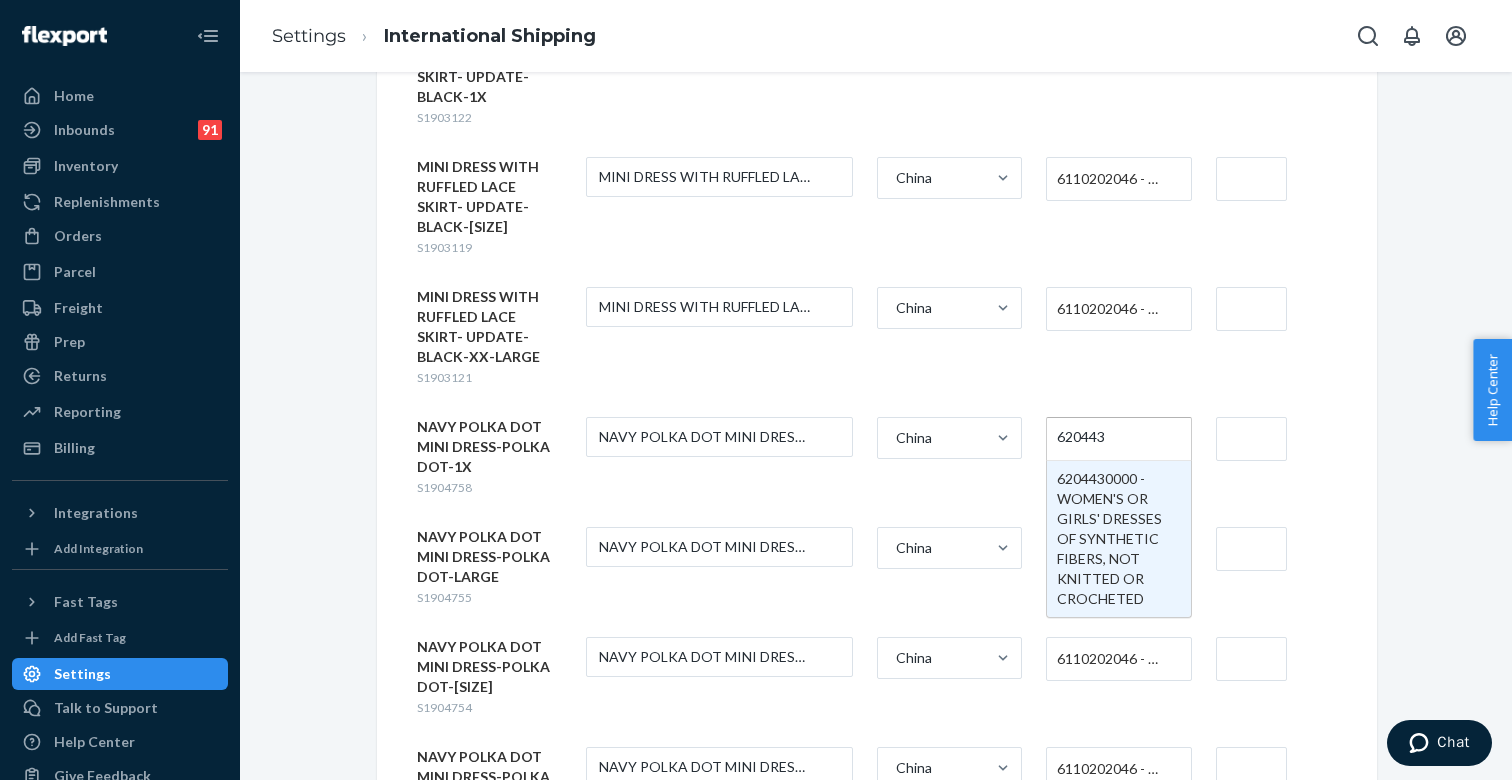 type 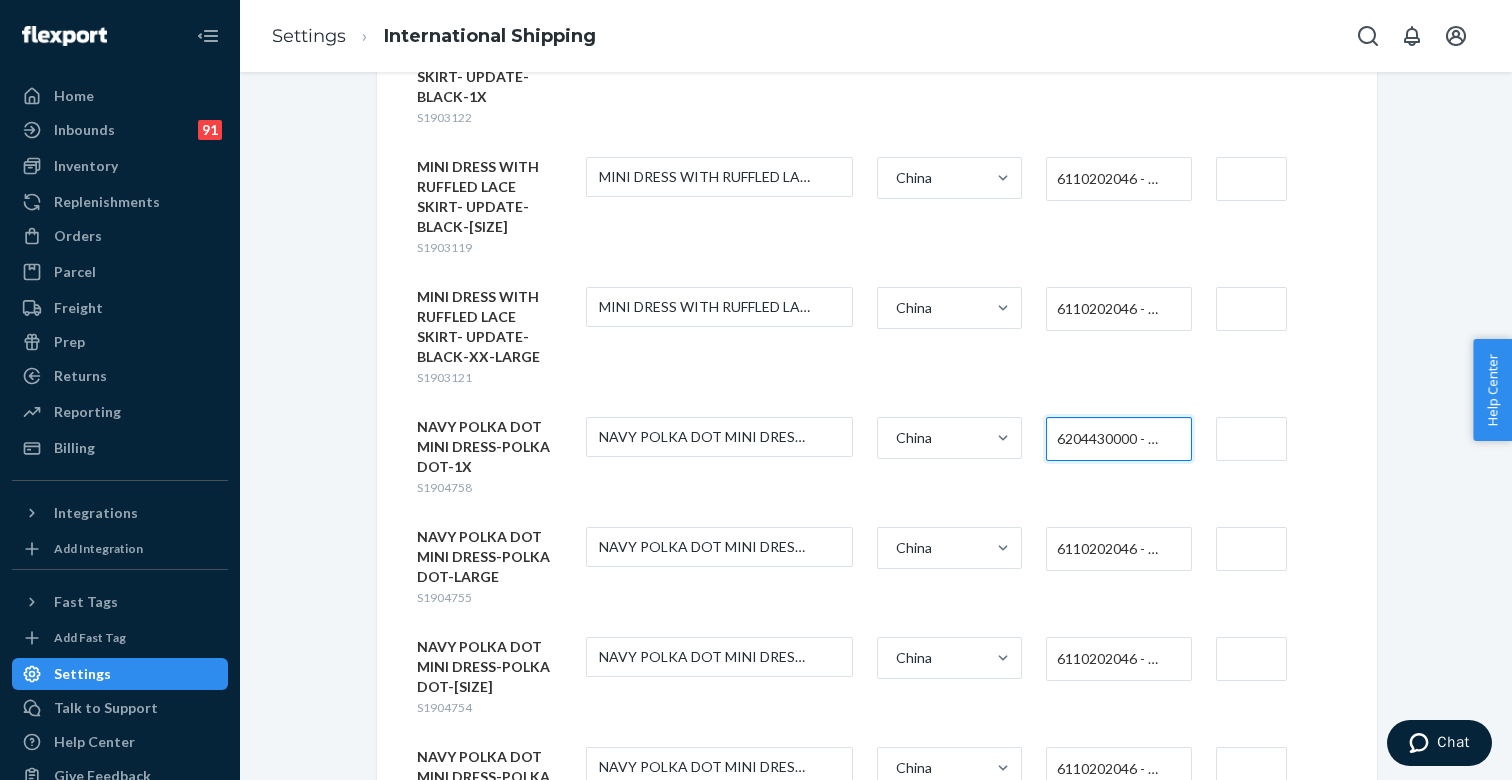 click on "6110202046 - WOMEN'S (339)" at bounding box center [1113, 549] 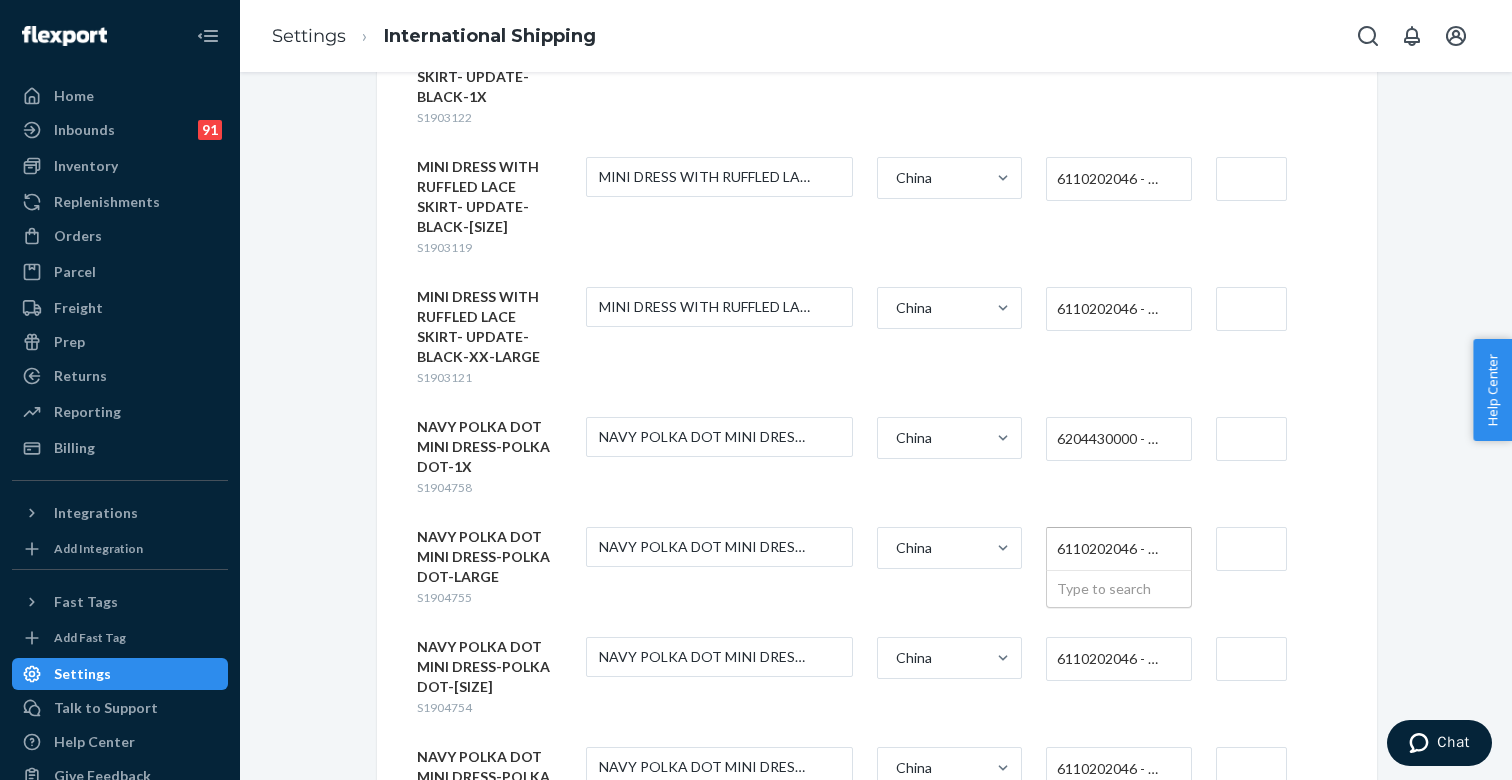 paste on "620443" 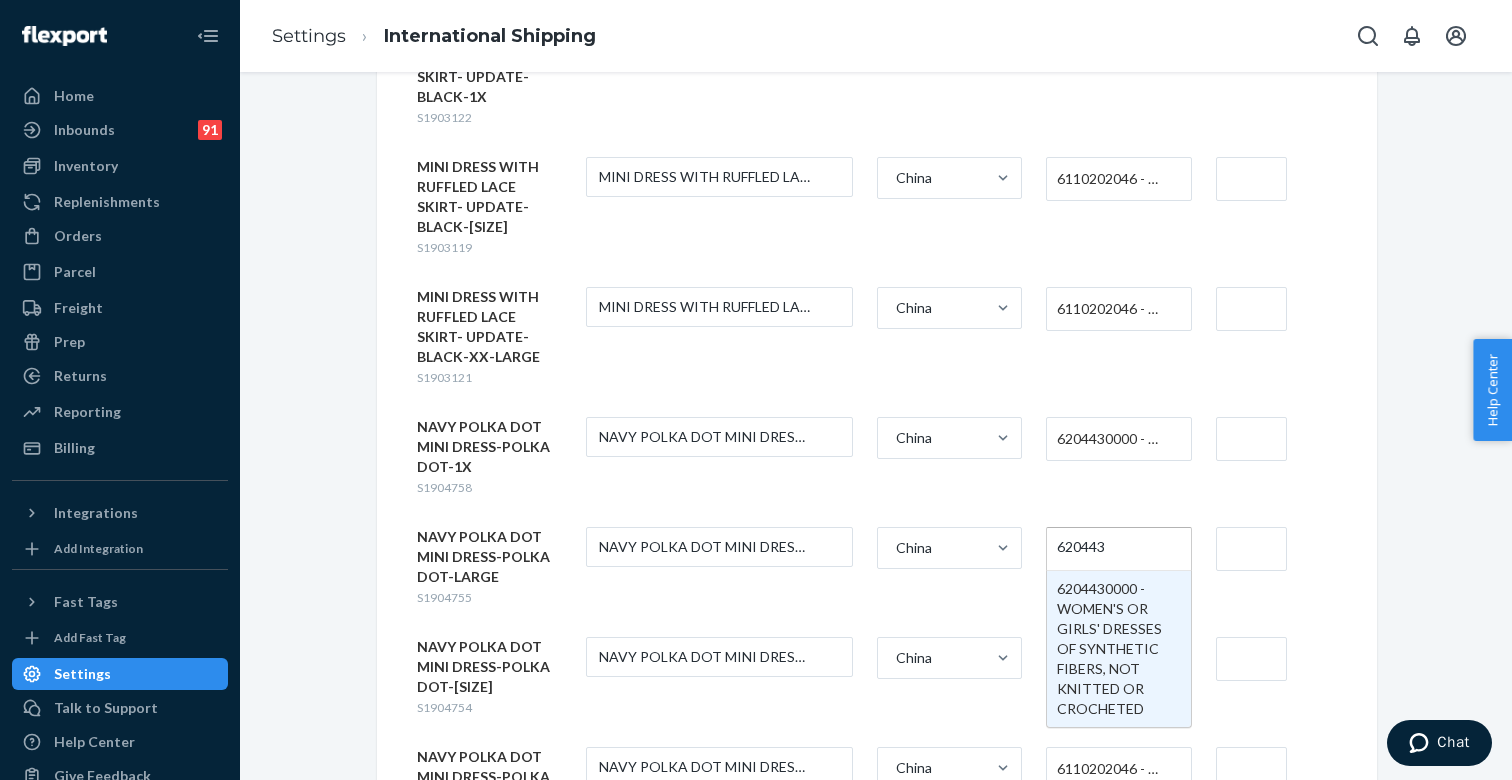 type 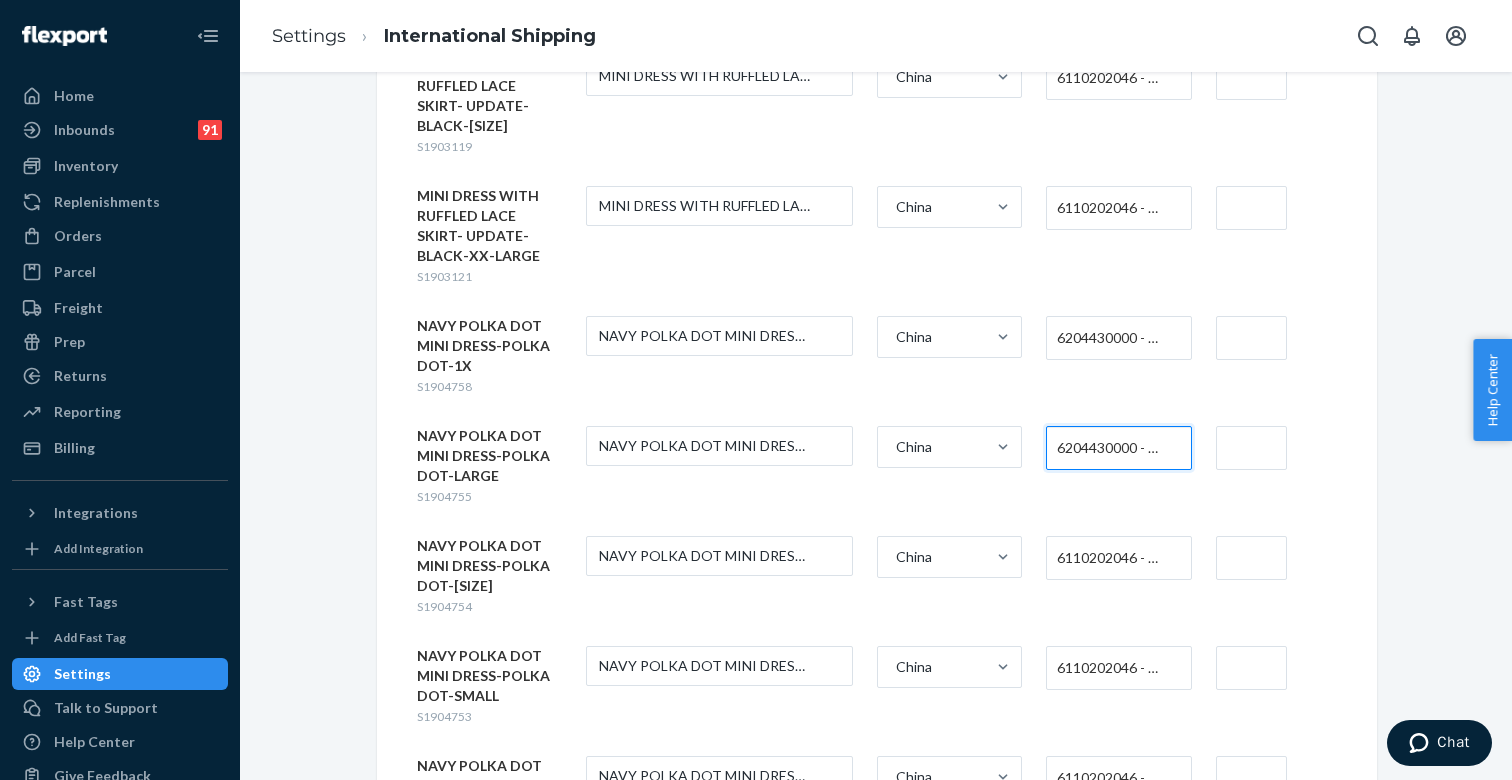 scroll, scrollTop: 4510, scrollLeft: 0, axis: vertical 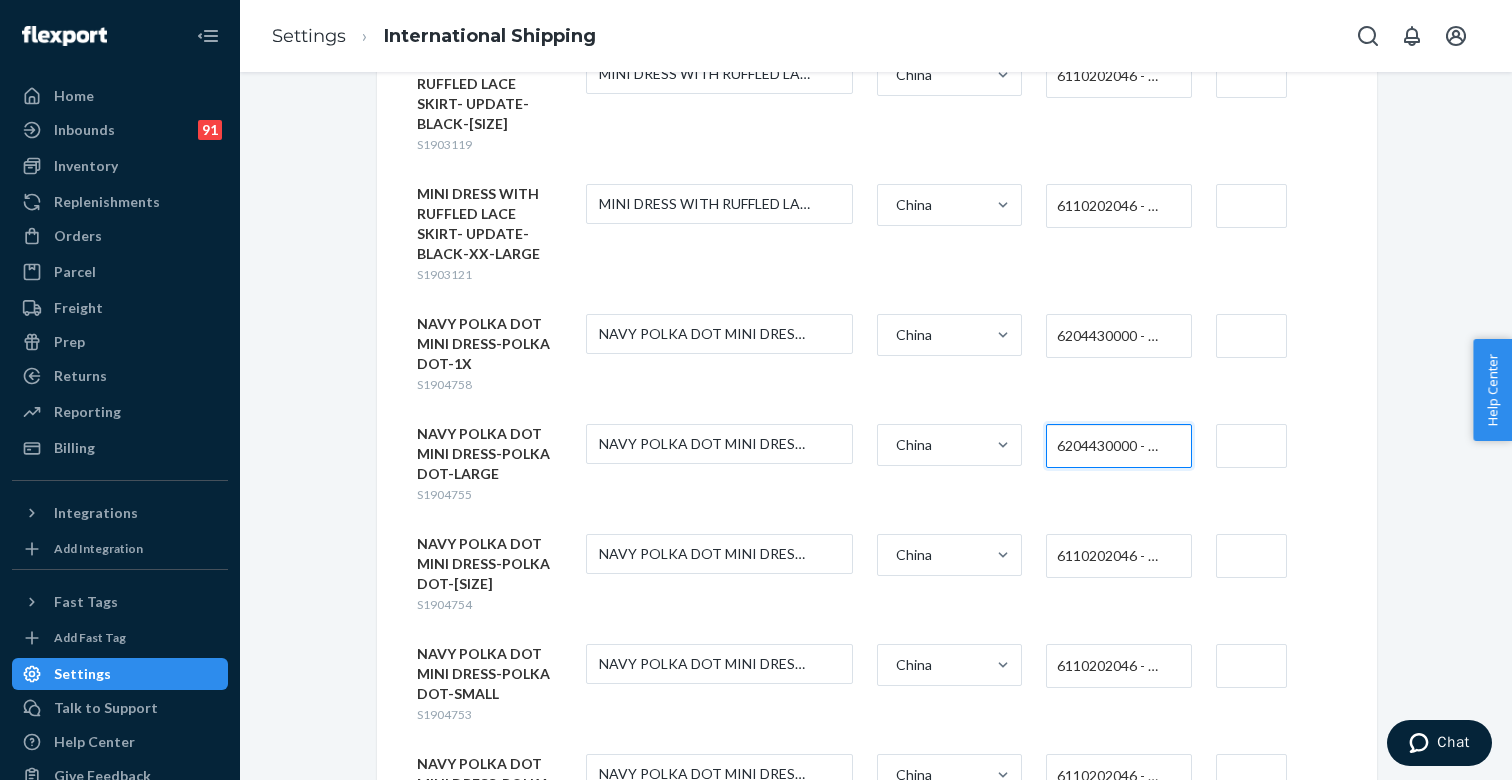 click on "6110202046 - WOMEN'S (339)" at bounding box center (1113, 556) 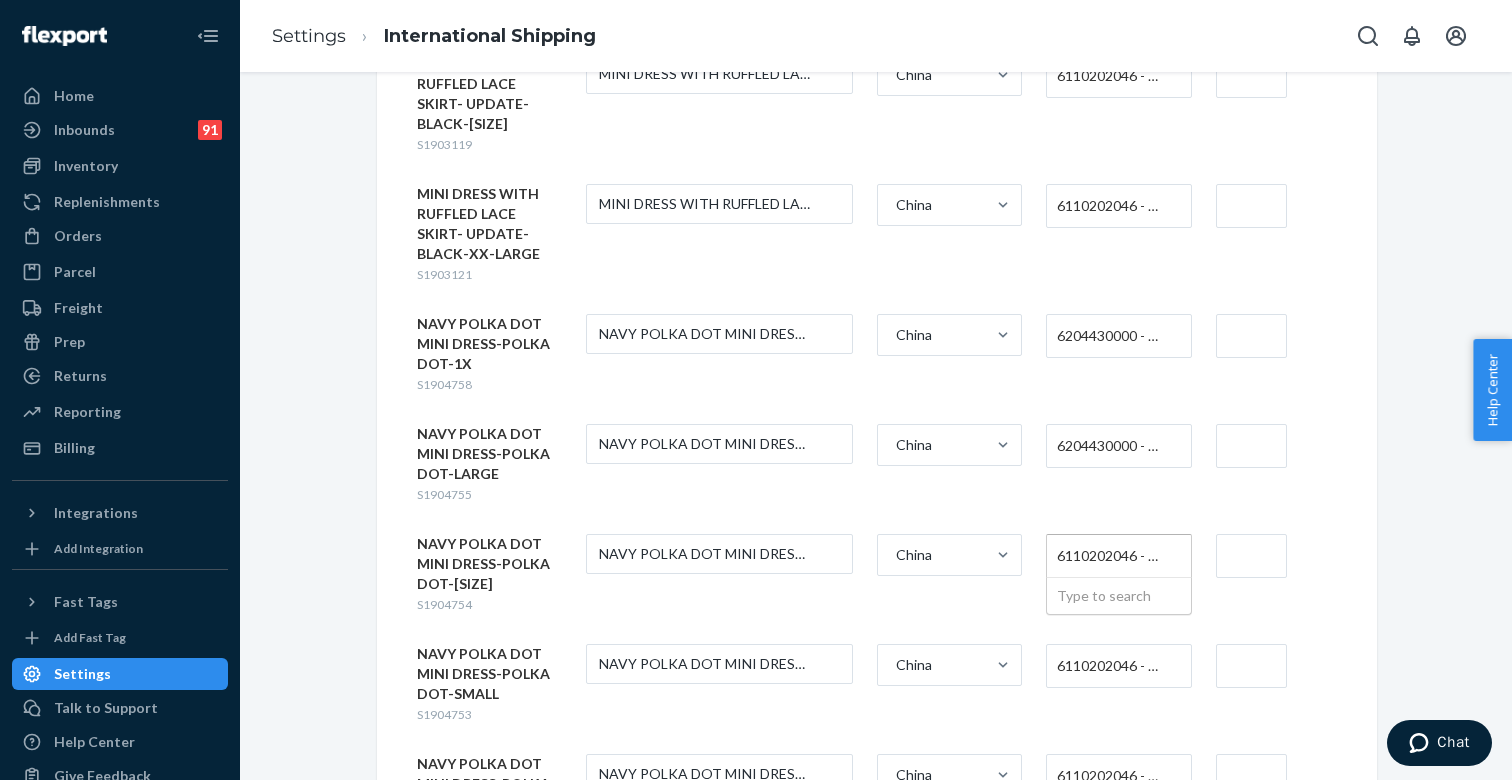 paste on "620443" 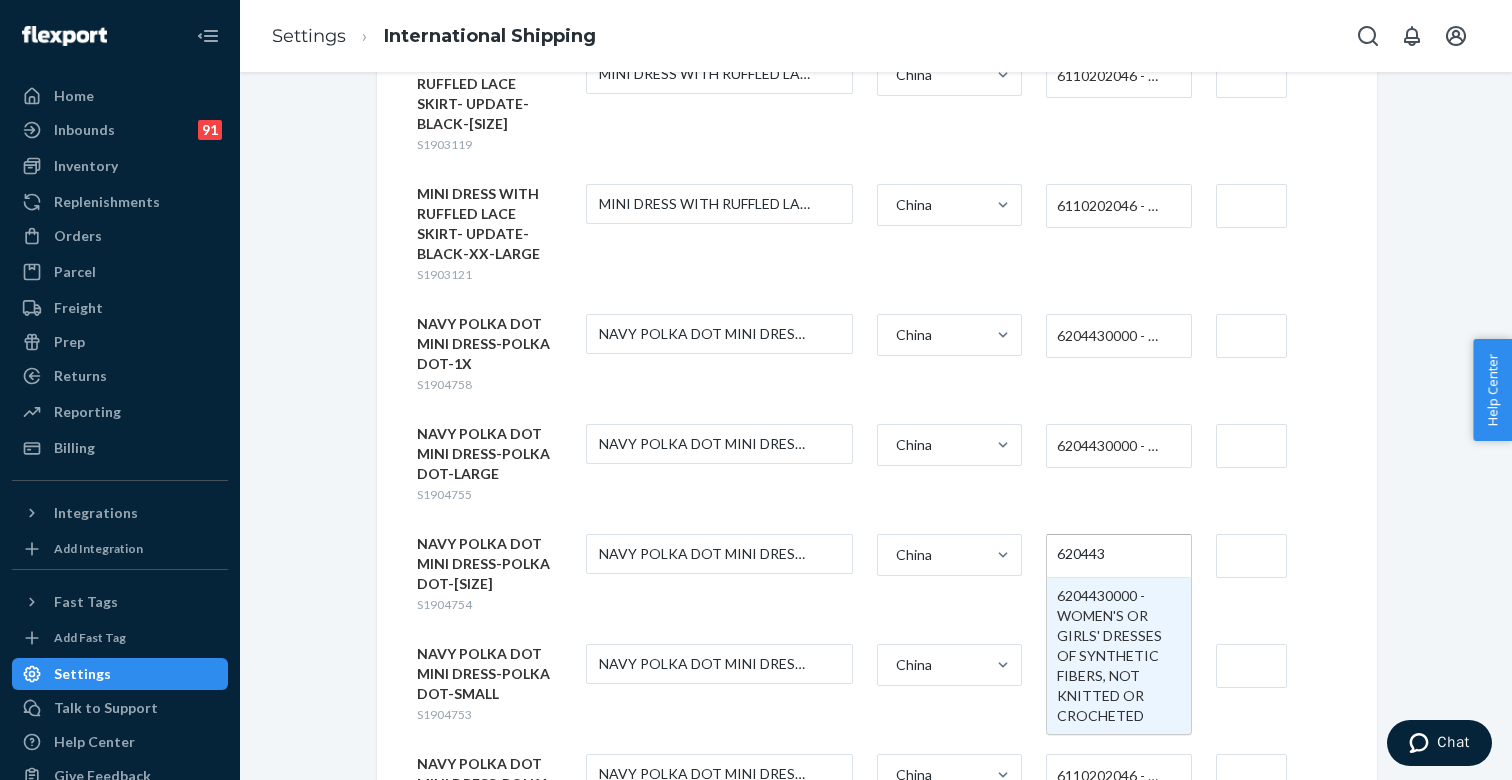 type 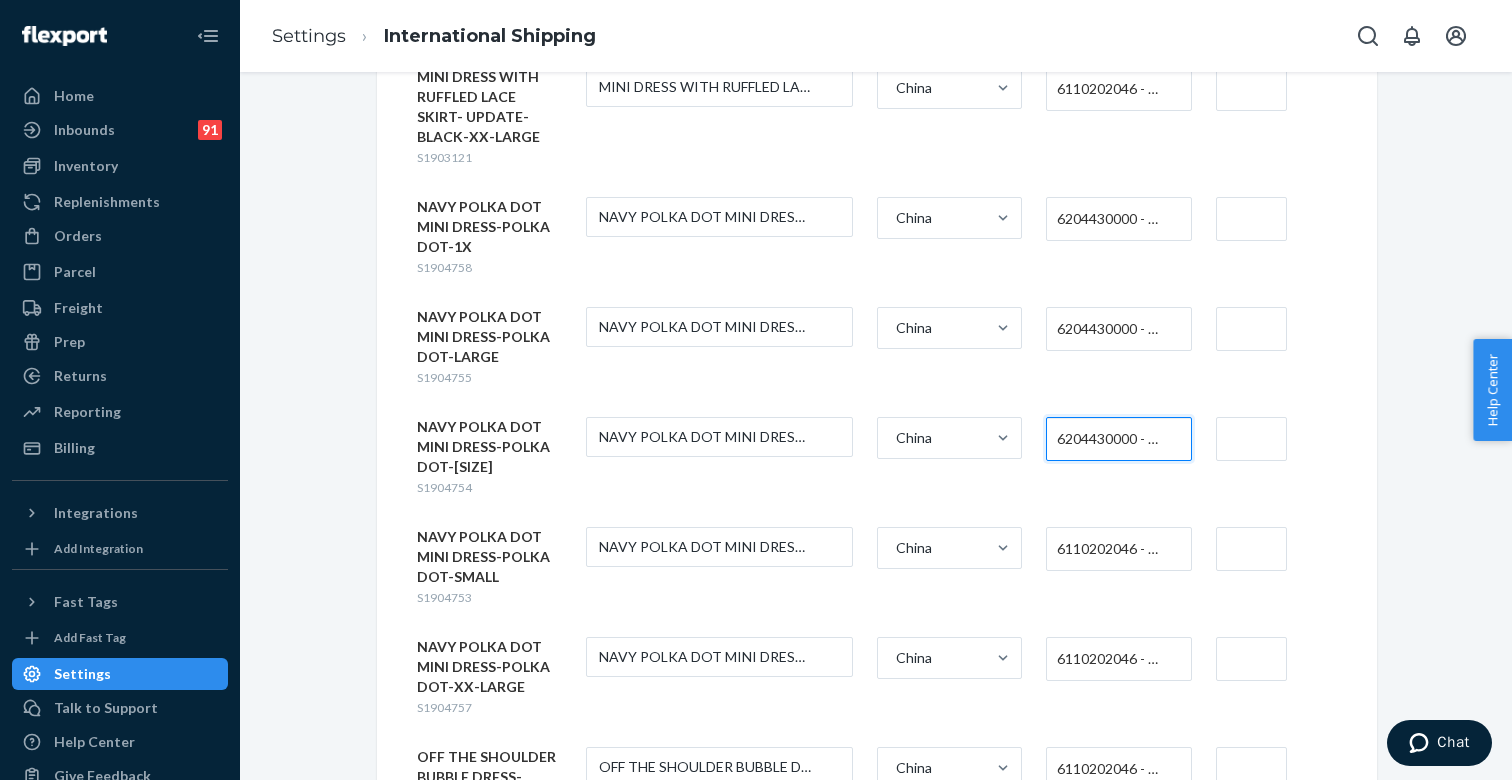 scroll, scrollTop: 4639, scrollLeft: 0, axis: vertical 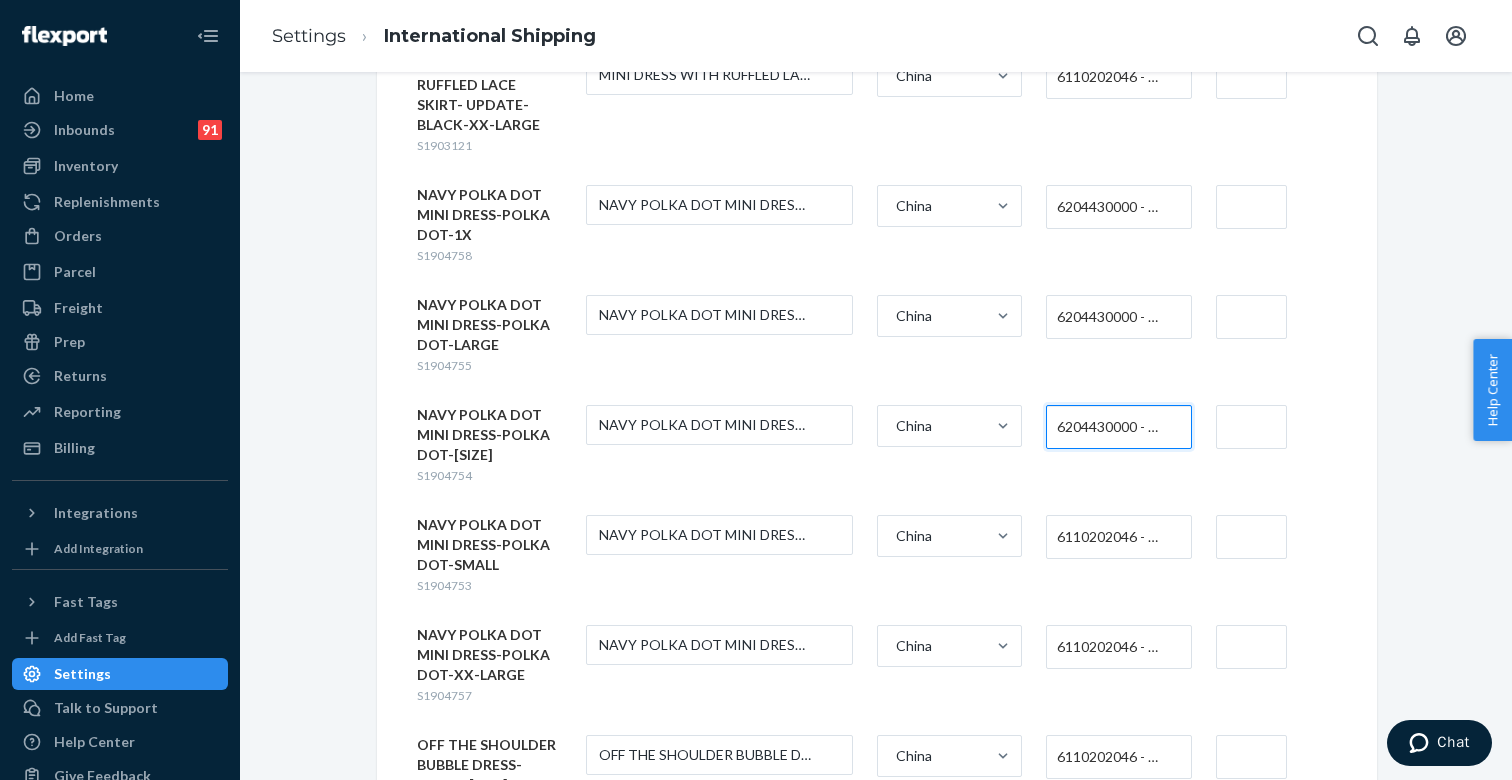 click on "6110202046 - WOMEN'S (339)" at bounding box center (1113, 537) 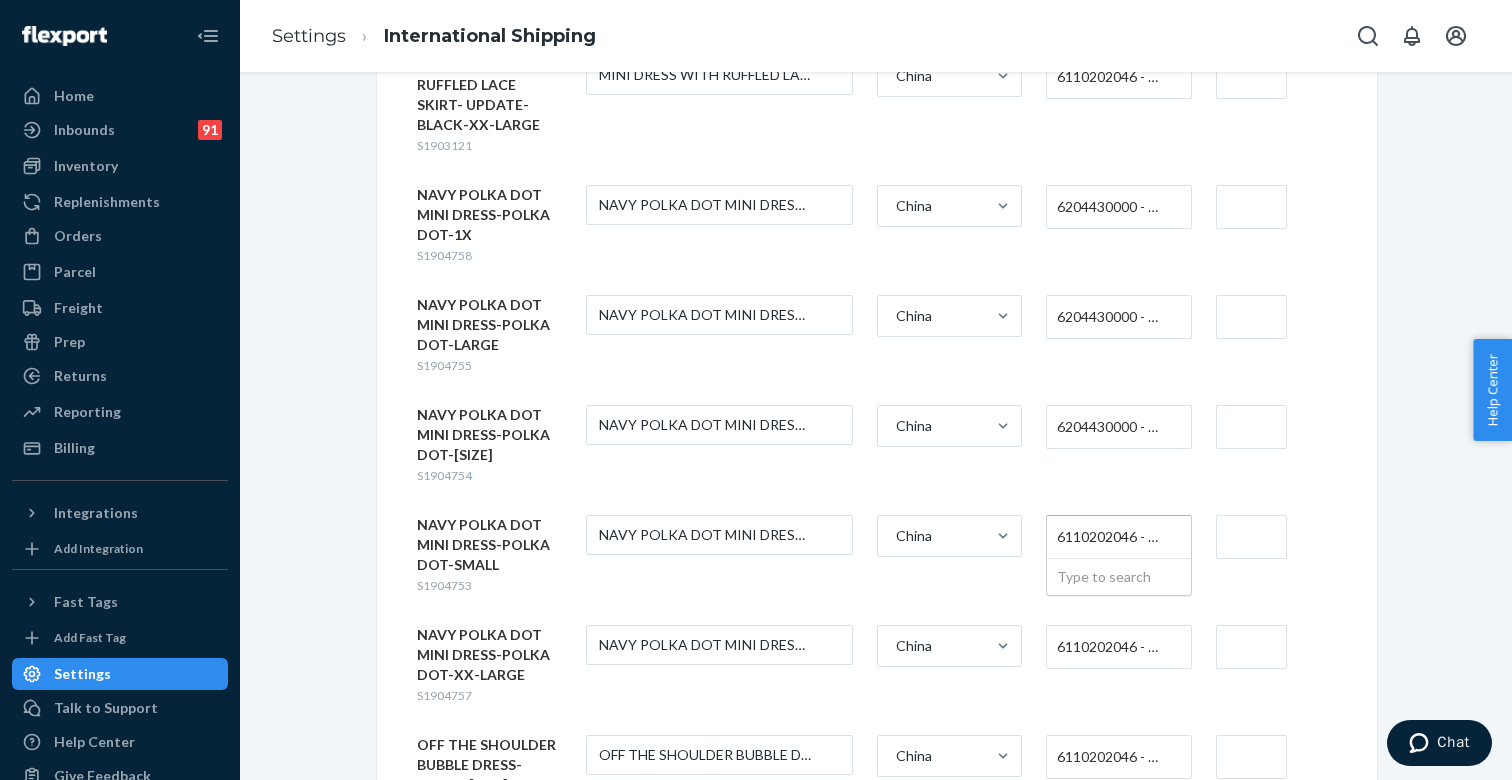 paste on "620443" 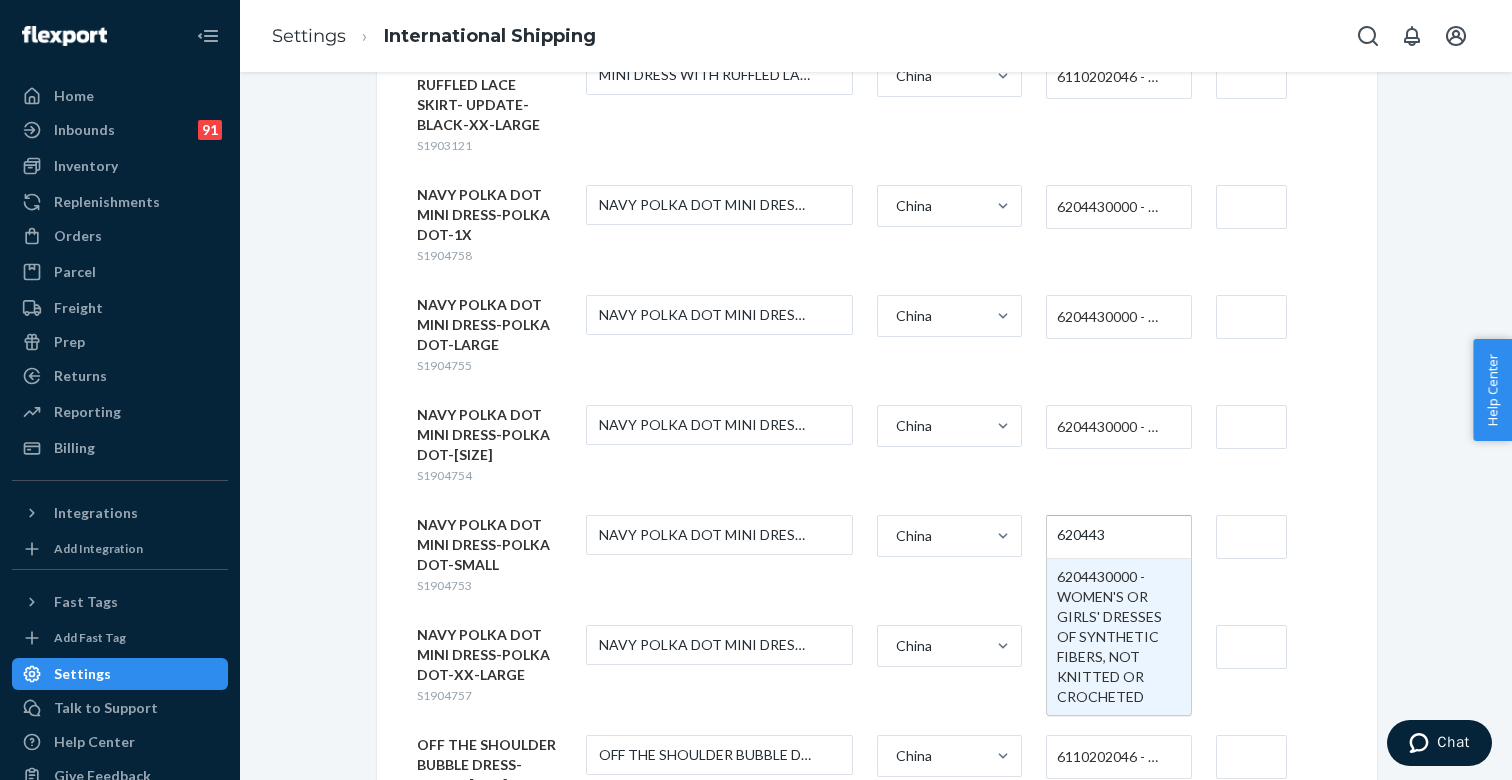 type 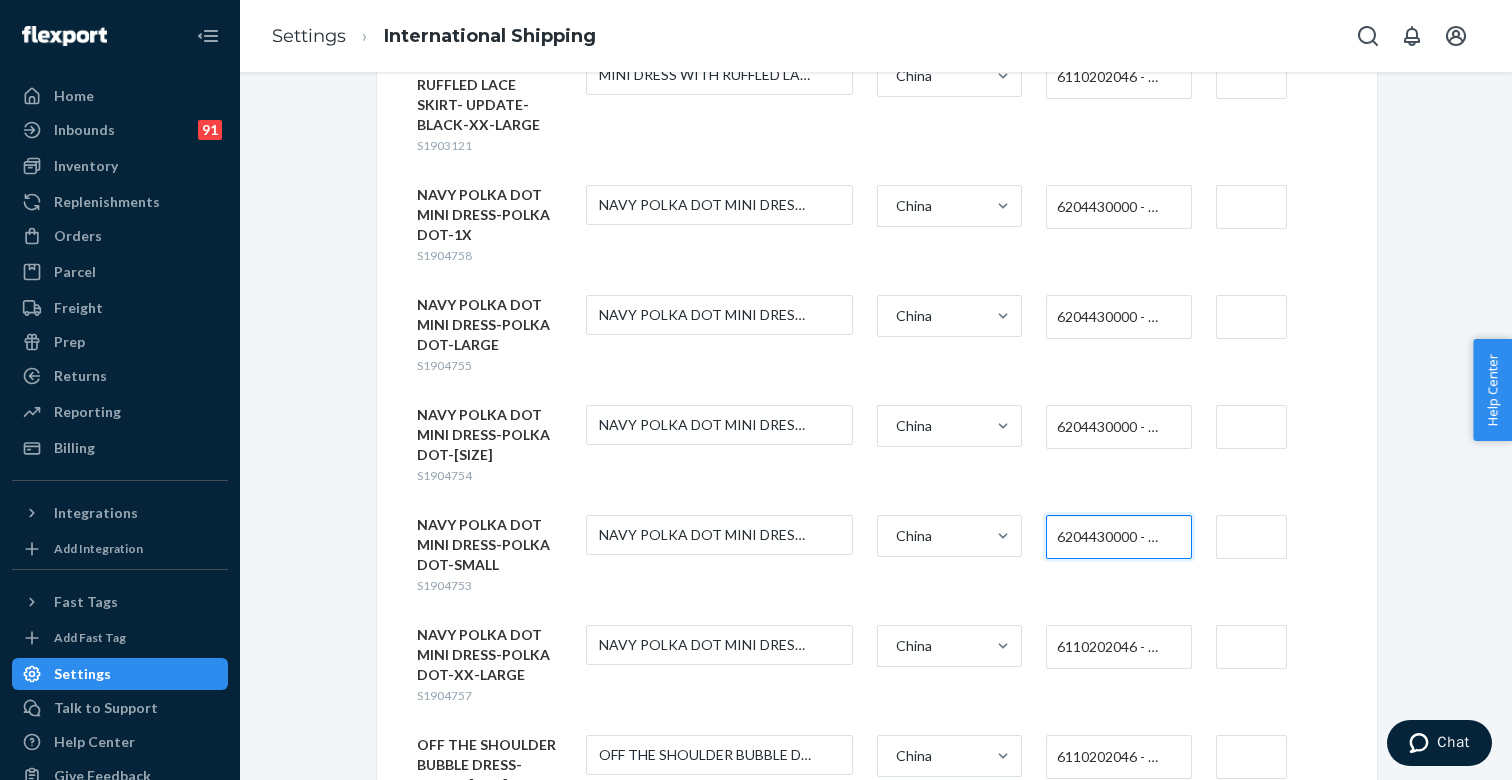 scroll, scrollTop: 4721, scrollLeft: 0, axis: vertical 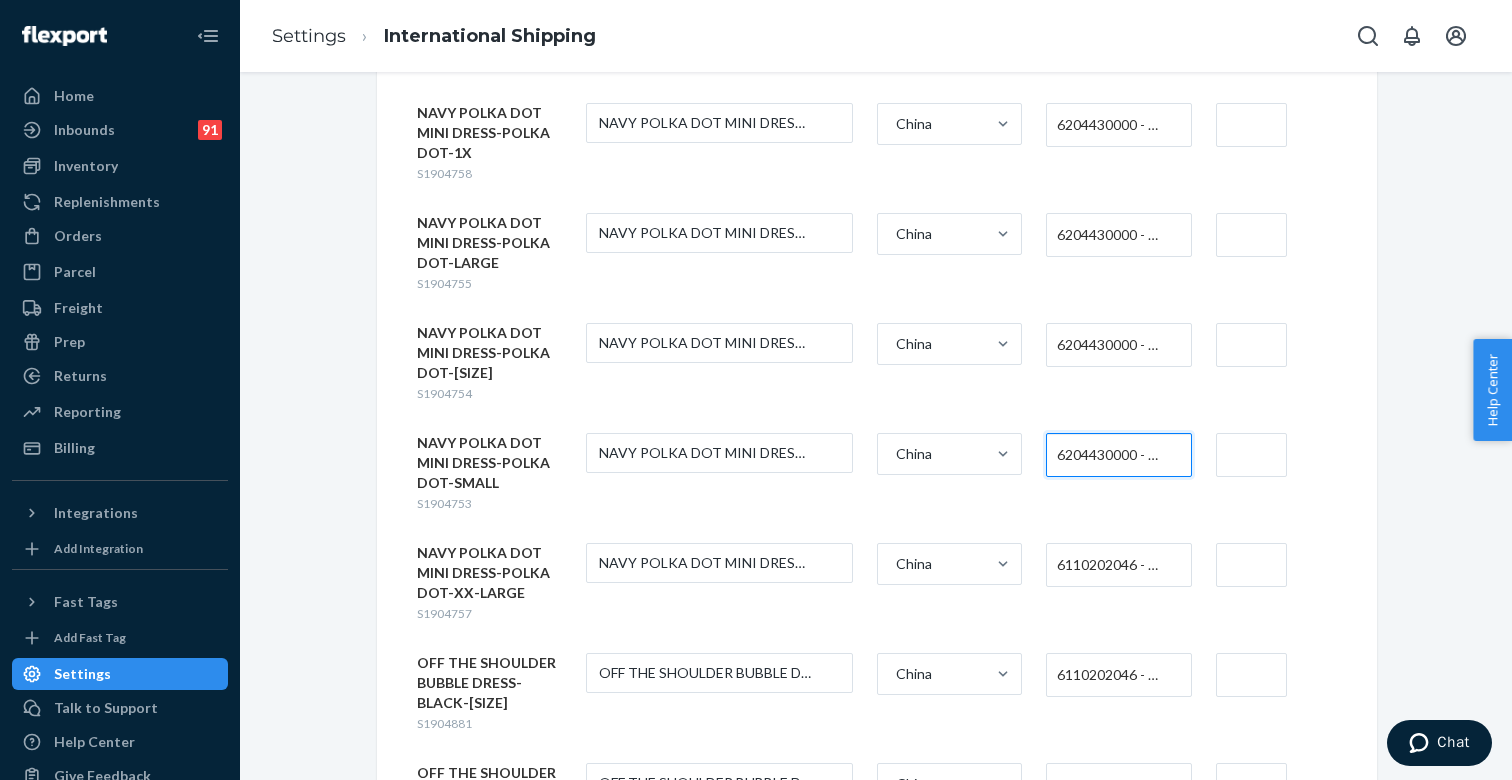 click on "6110202046 - WOMEN'S (339)" at bounding box center [1113, 565] 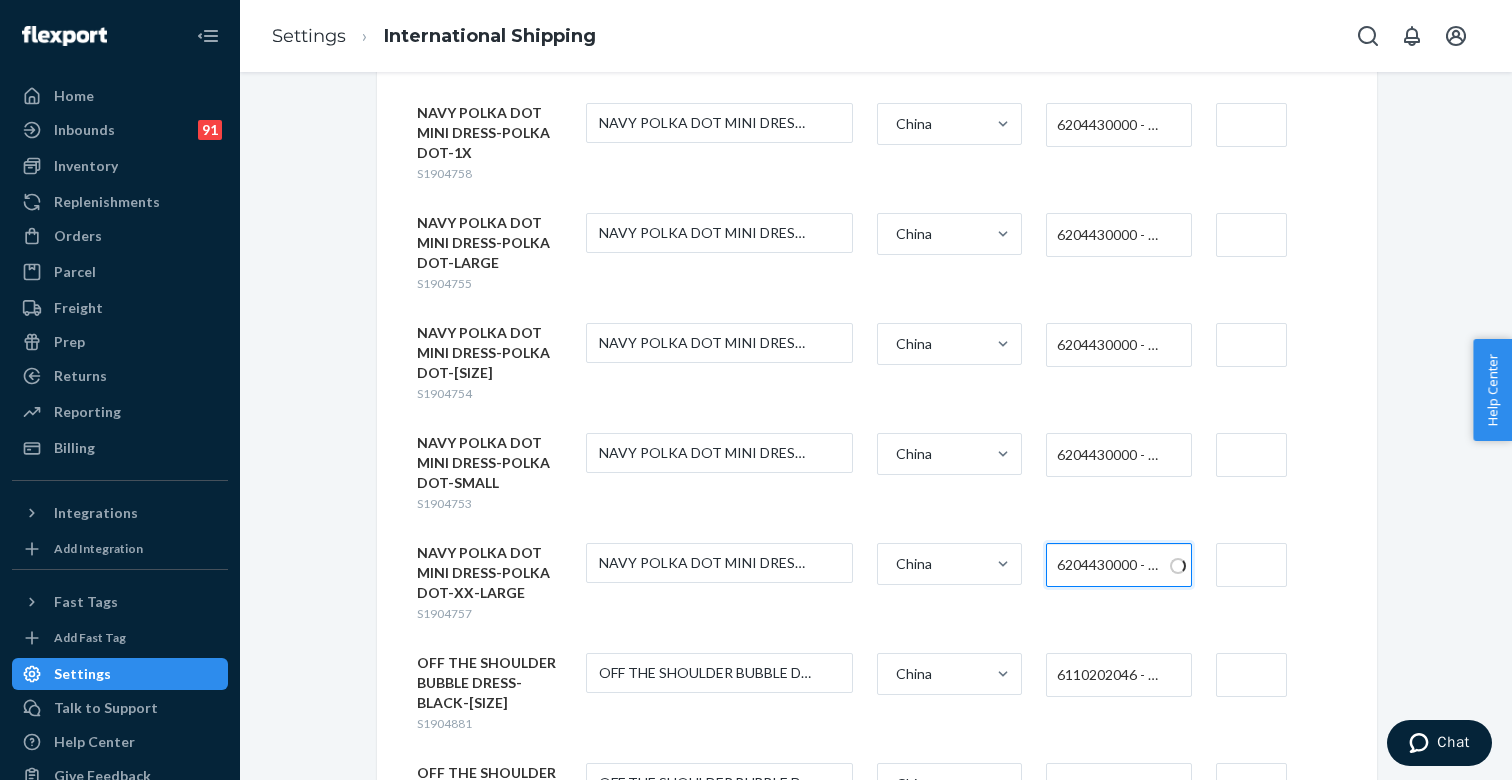 type 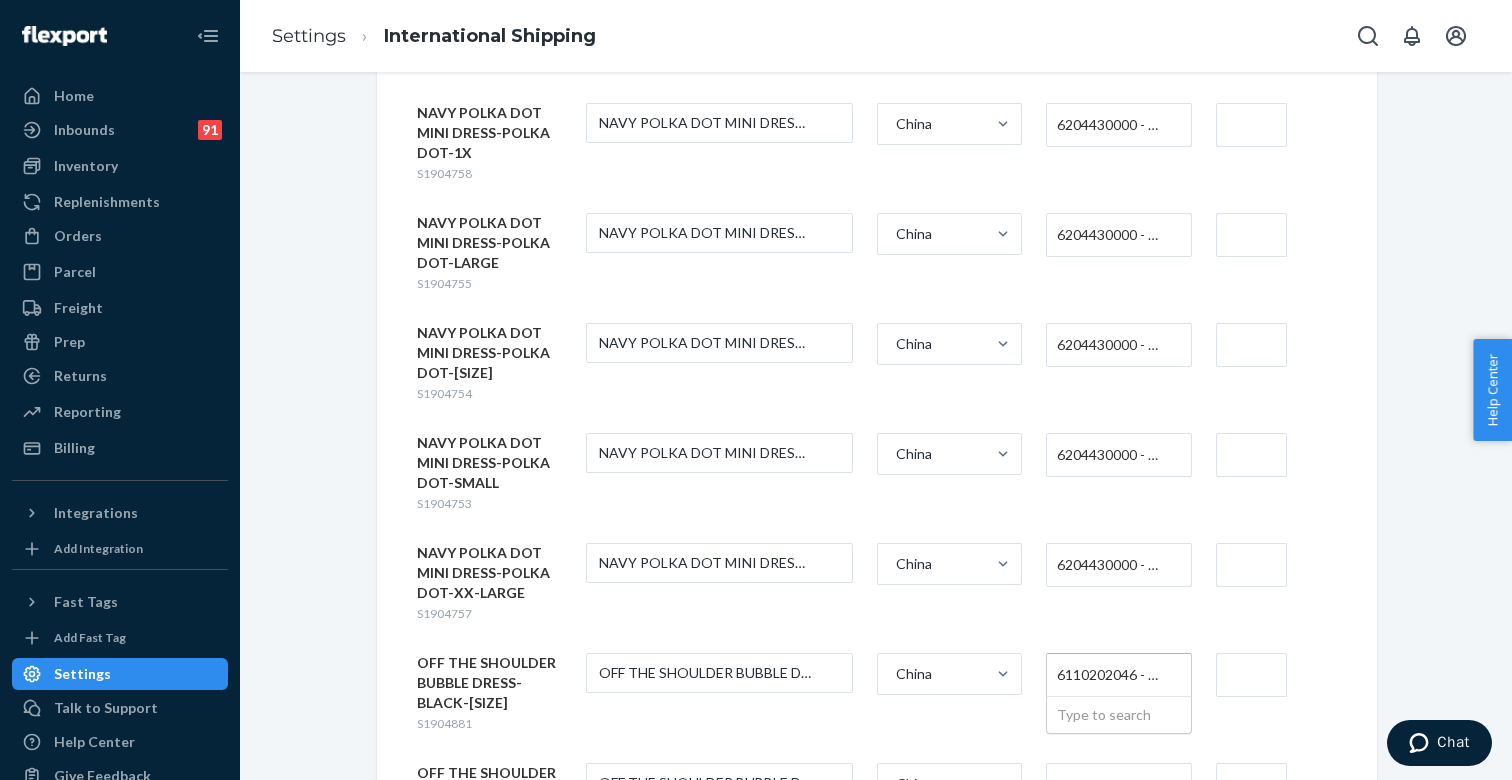 paste on "620443" 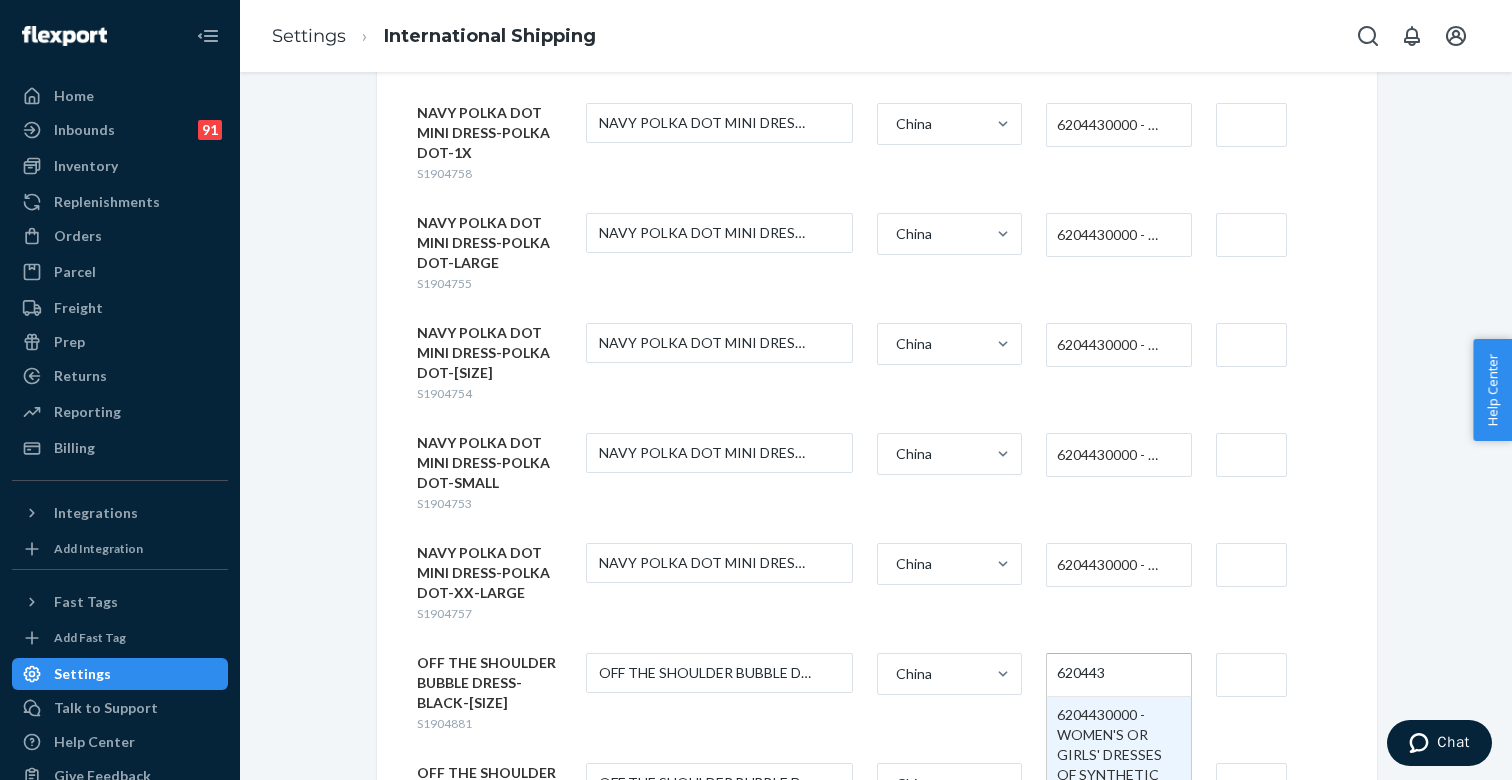 type 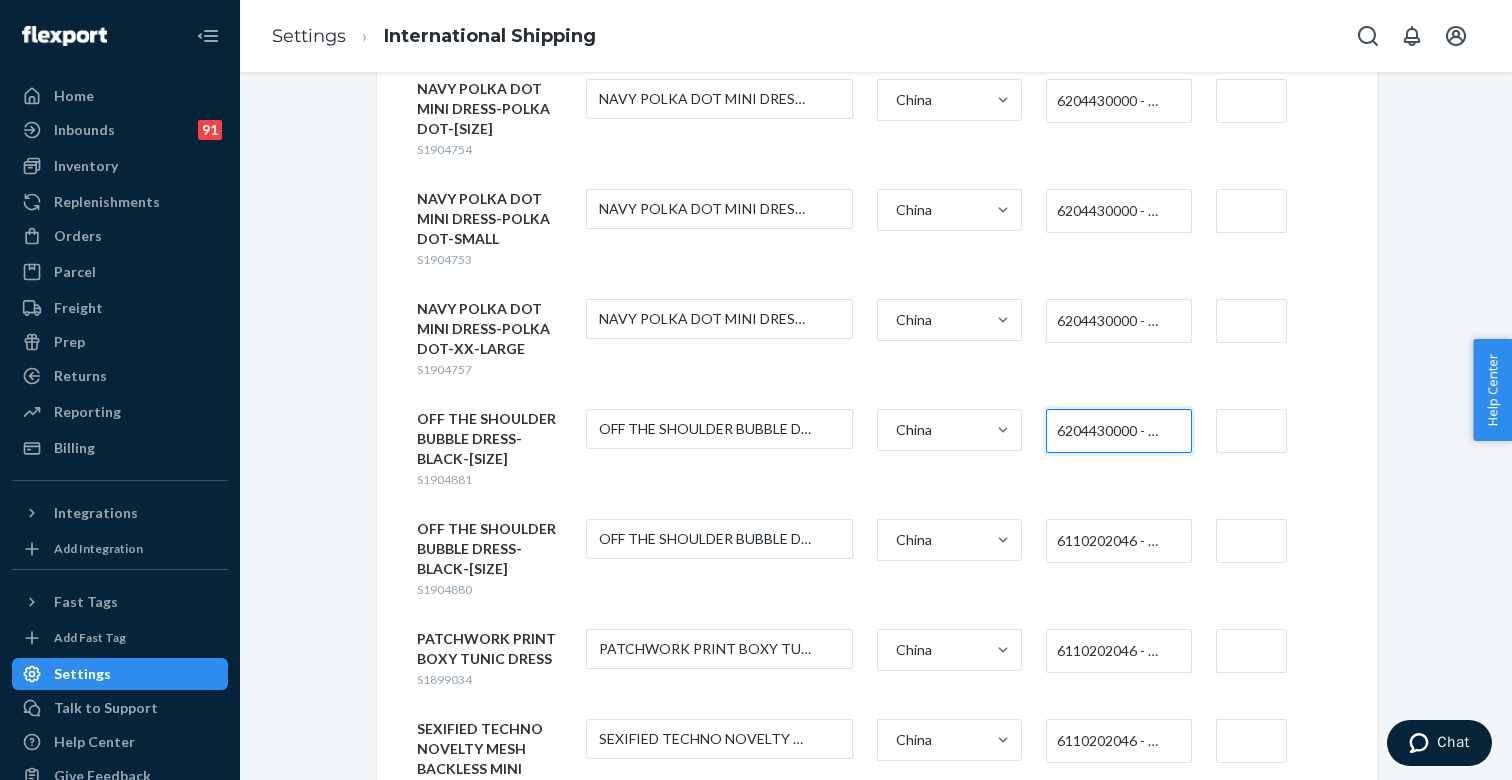scroll, scrollTop: 4980, scrollLeft: 0, axis: vertical 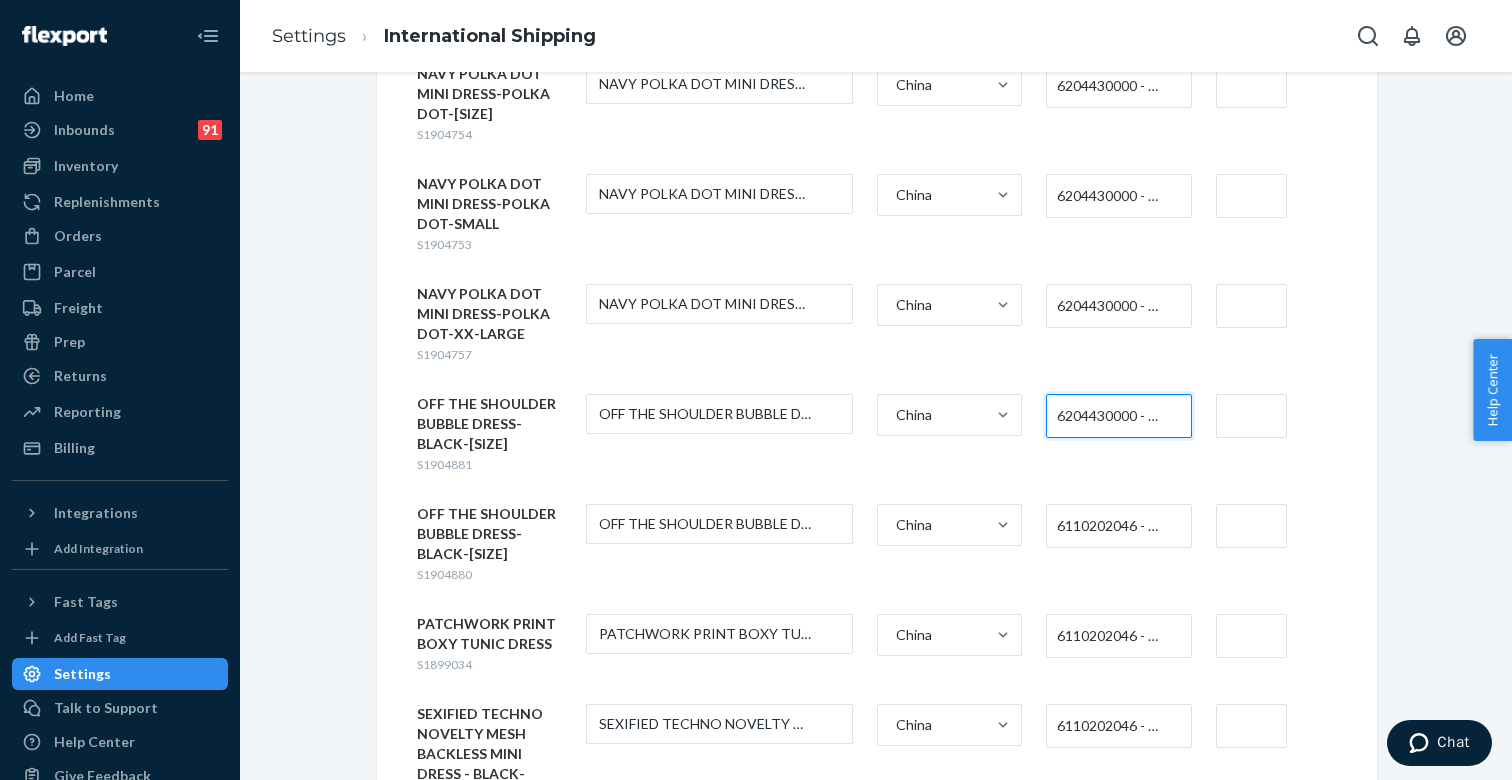 click on "6110202046 - WOMEN'S (339)" at bounding box center (1113, 526) 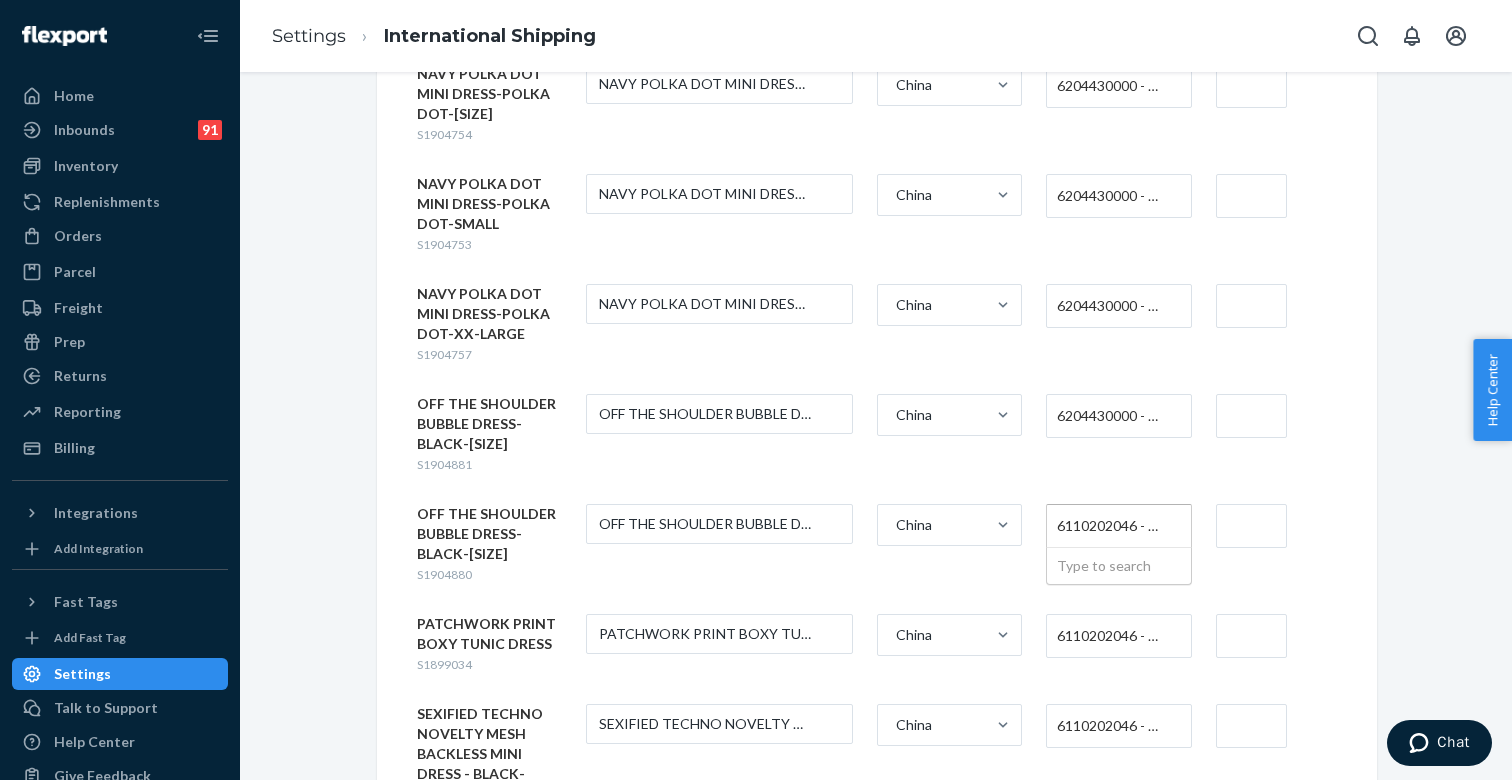 paste on "620443" 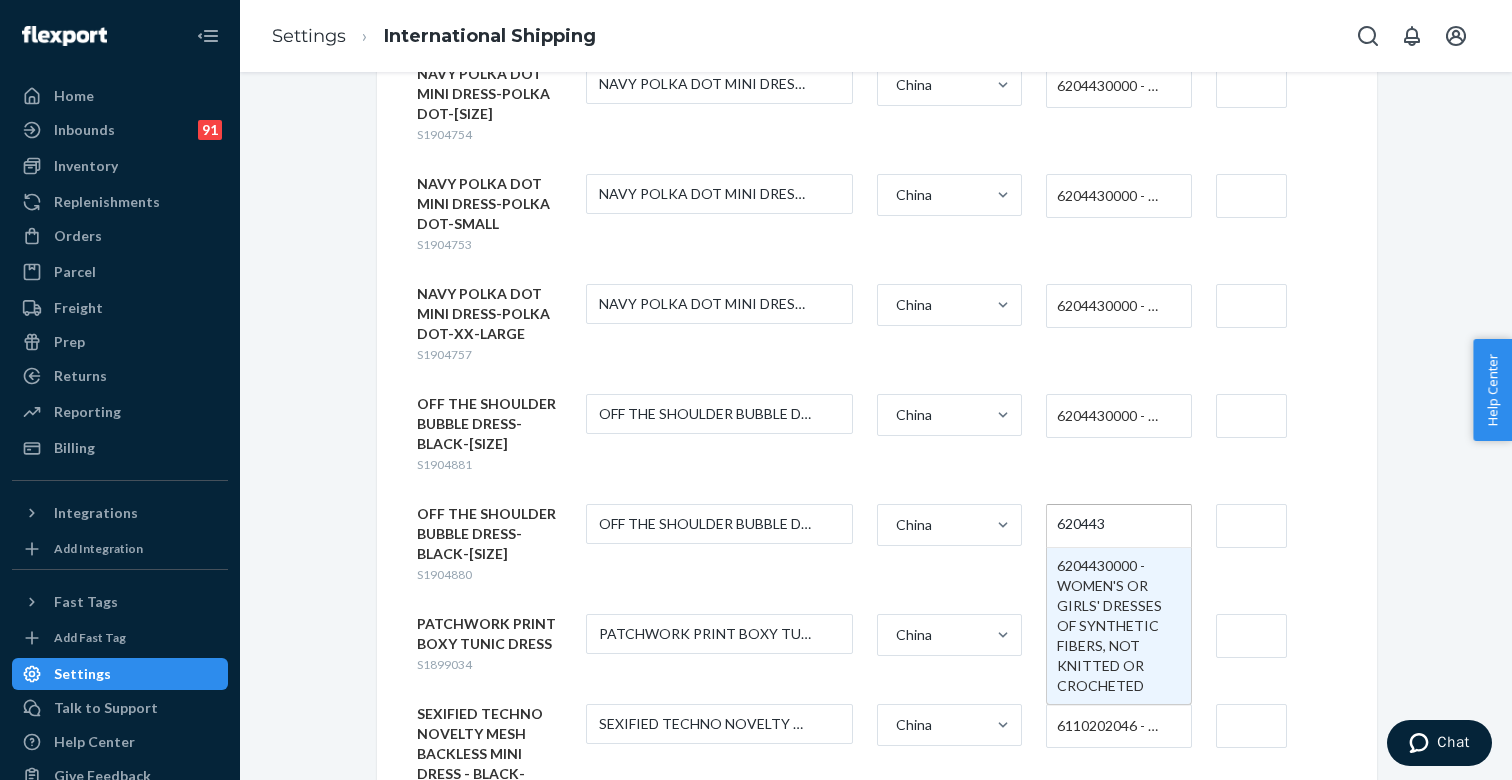 type 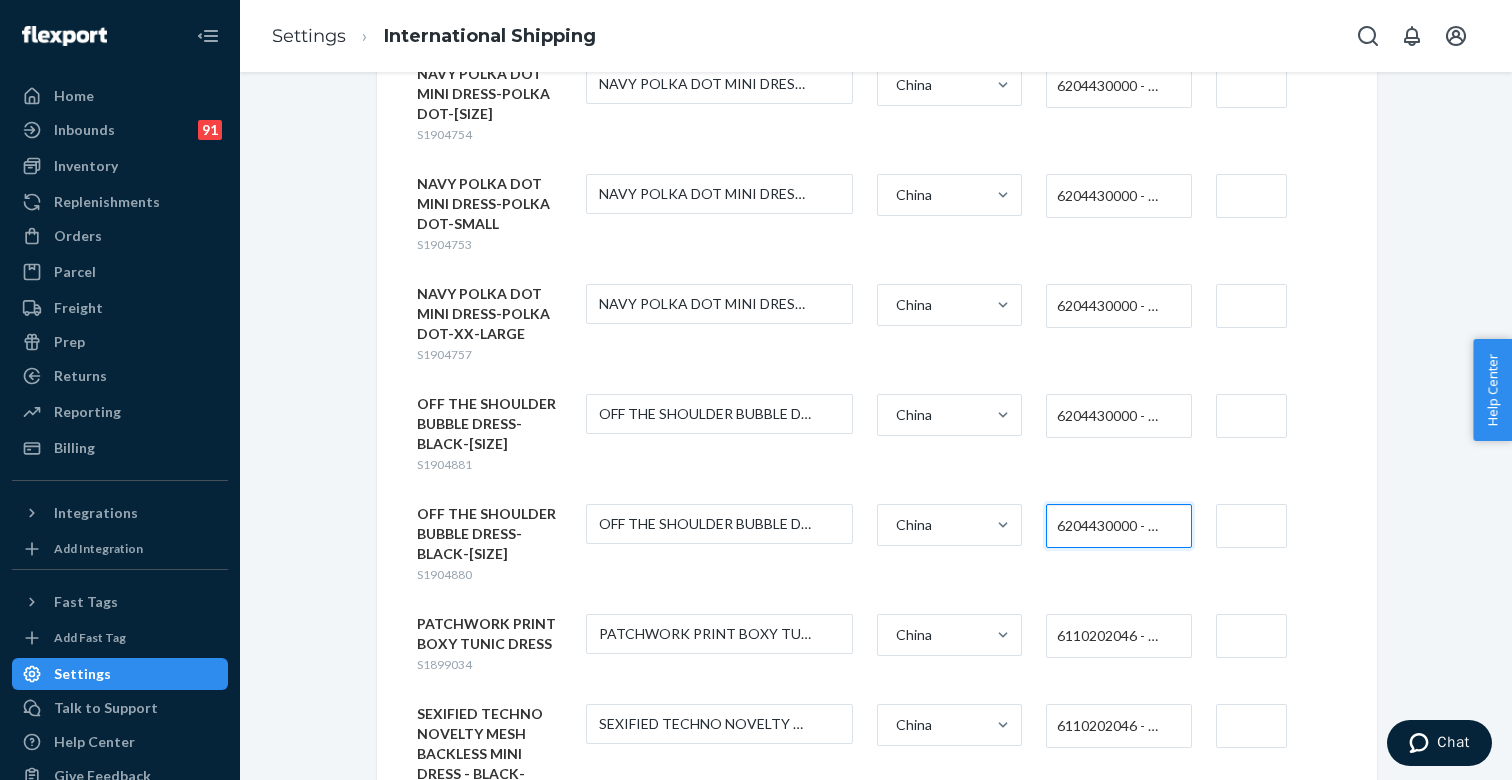 click on "6110202046 - WOMEN'S (339)" at bounding box center (1113, 636) 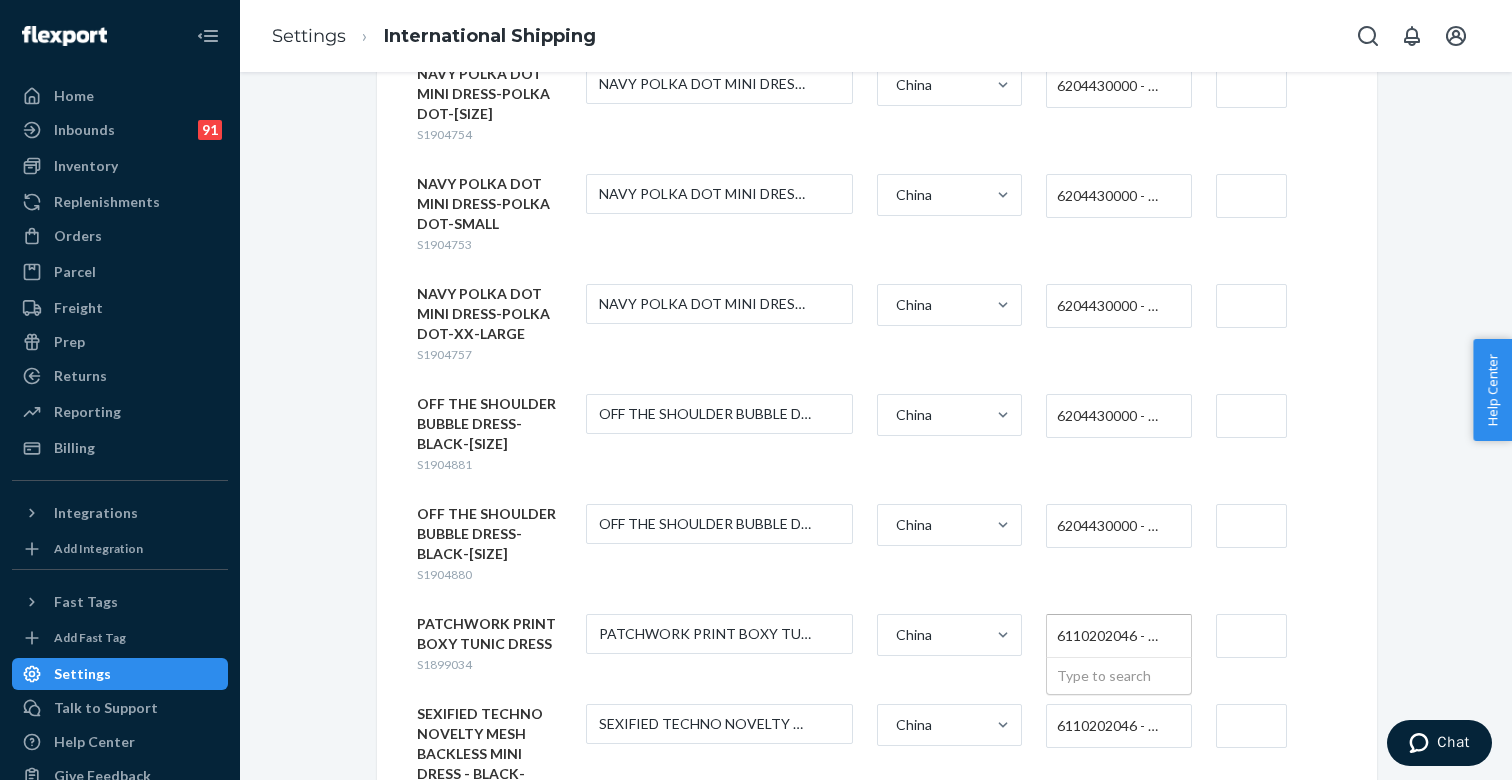 paste on "620443" 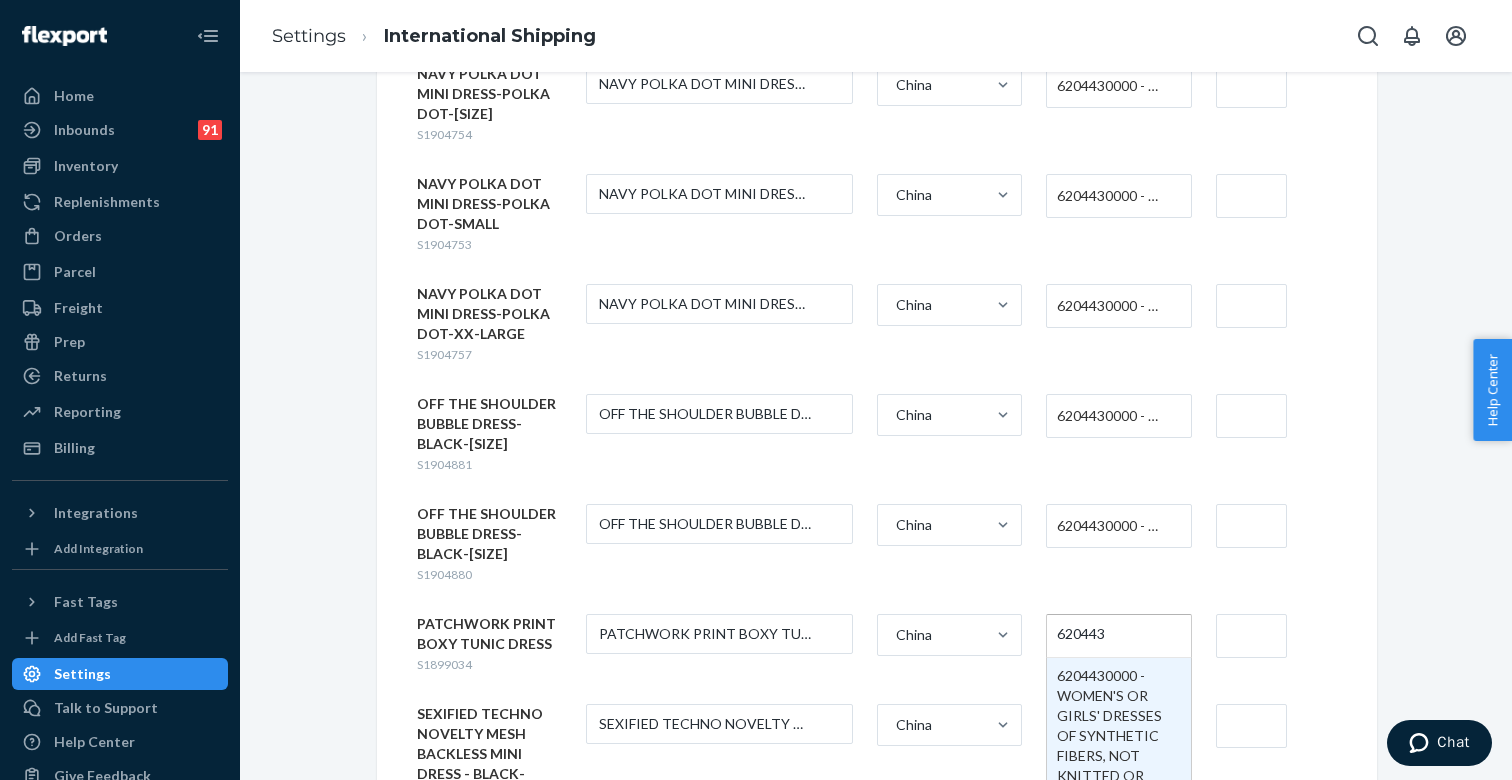 type 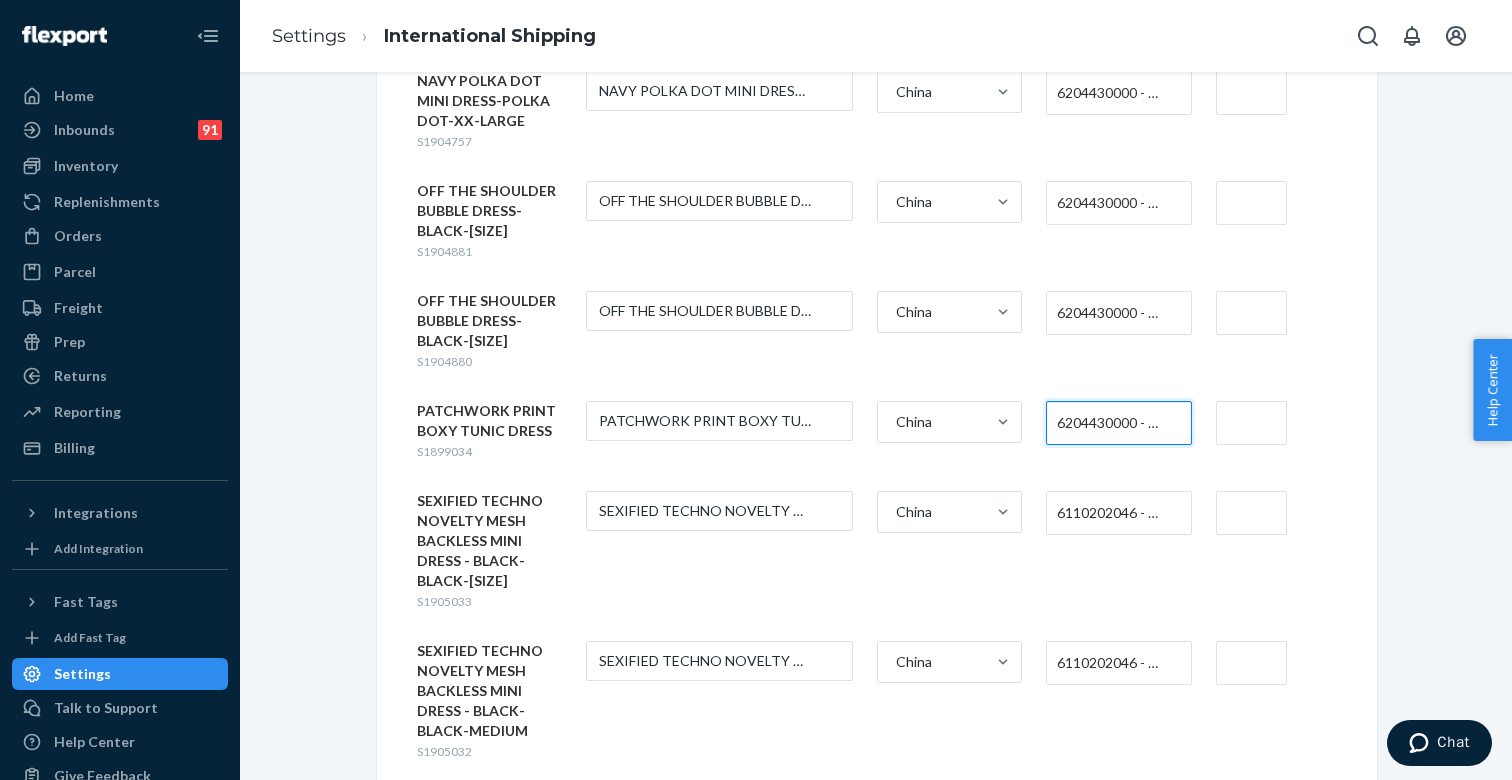 scroll, scrollTop: 5209, scrollLeft: 0, axis: vertical 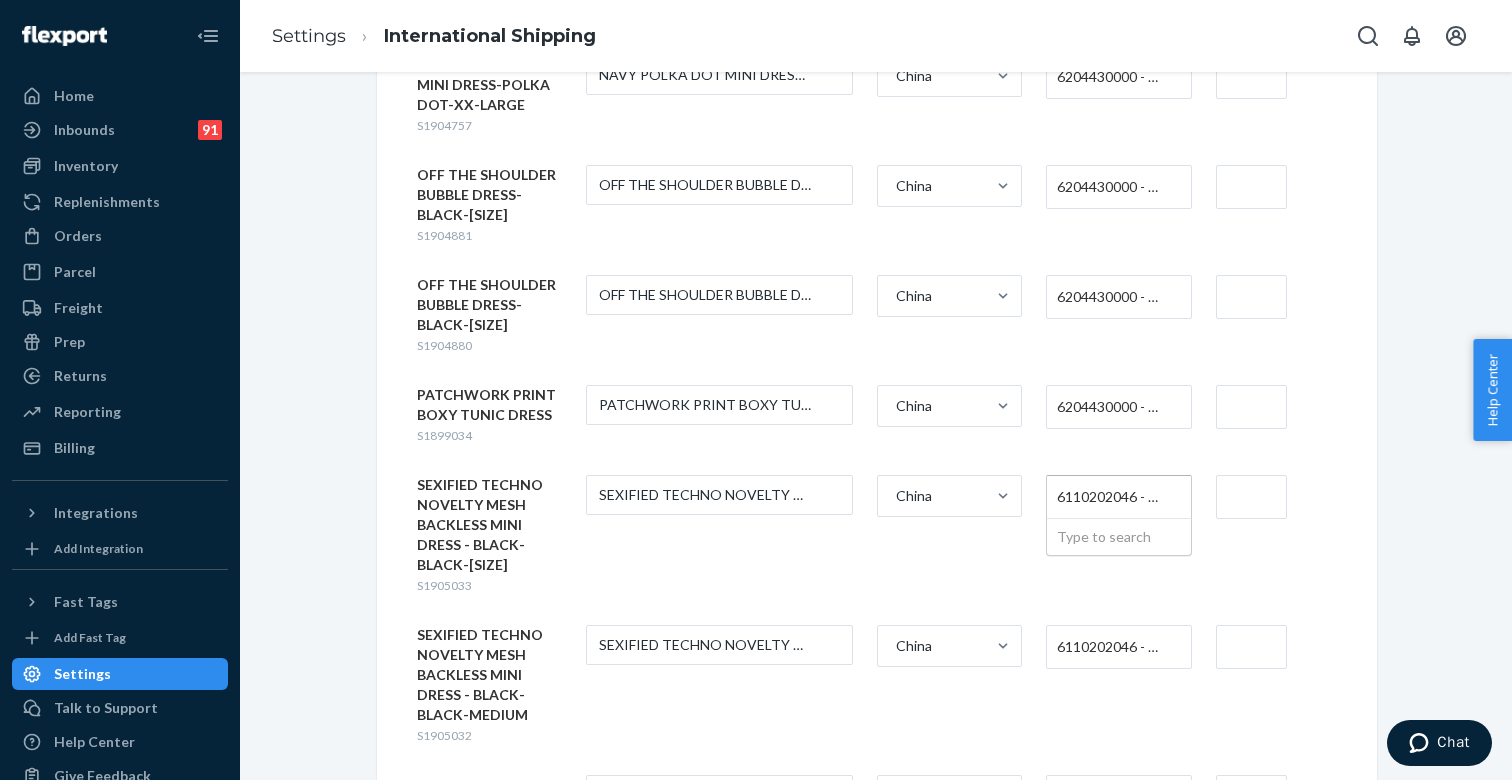 click on "6110202046 - WOMEN'S (339)" at bounding box center (1113, 497) 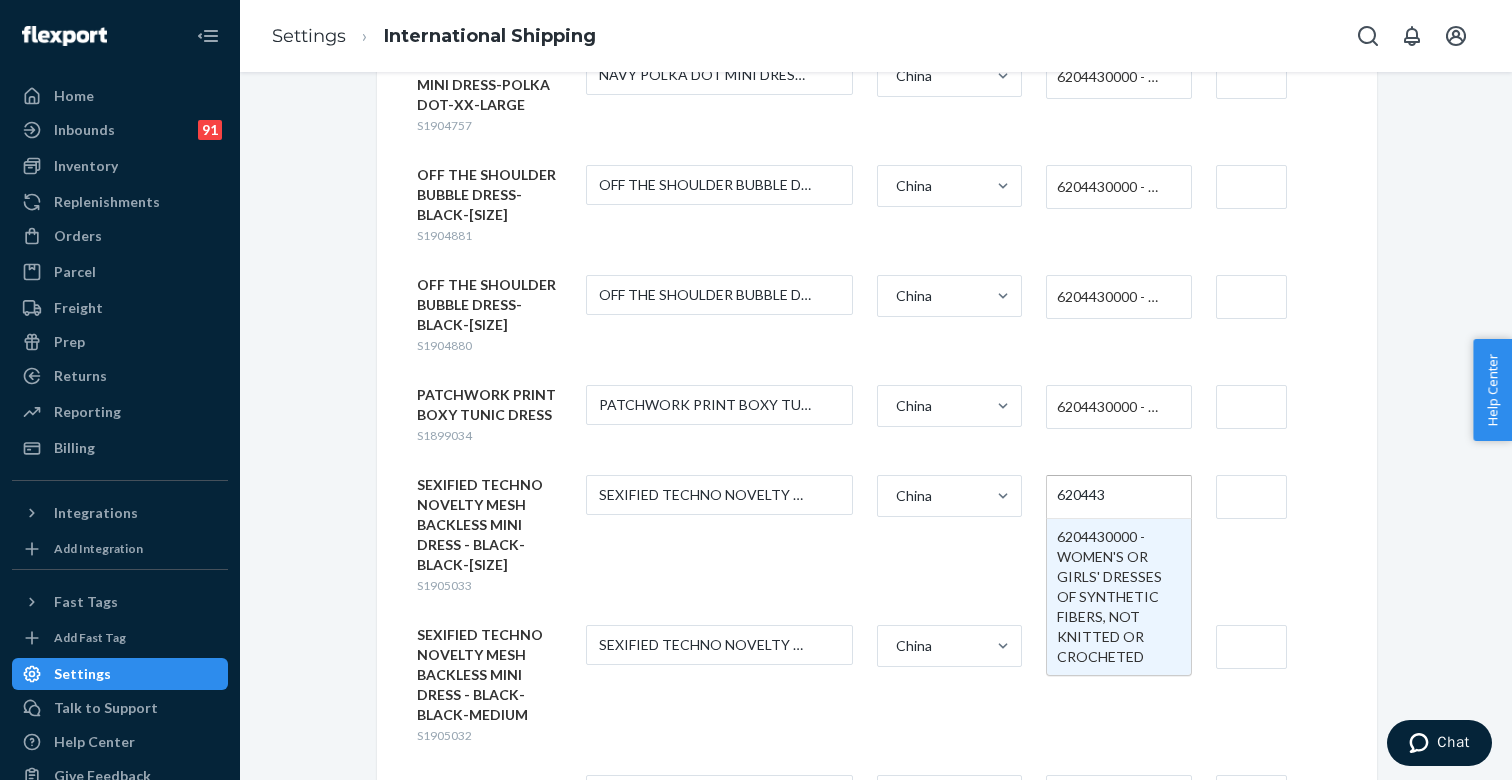 type 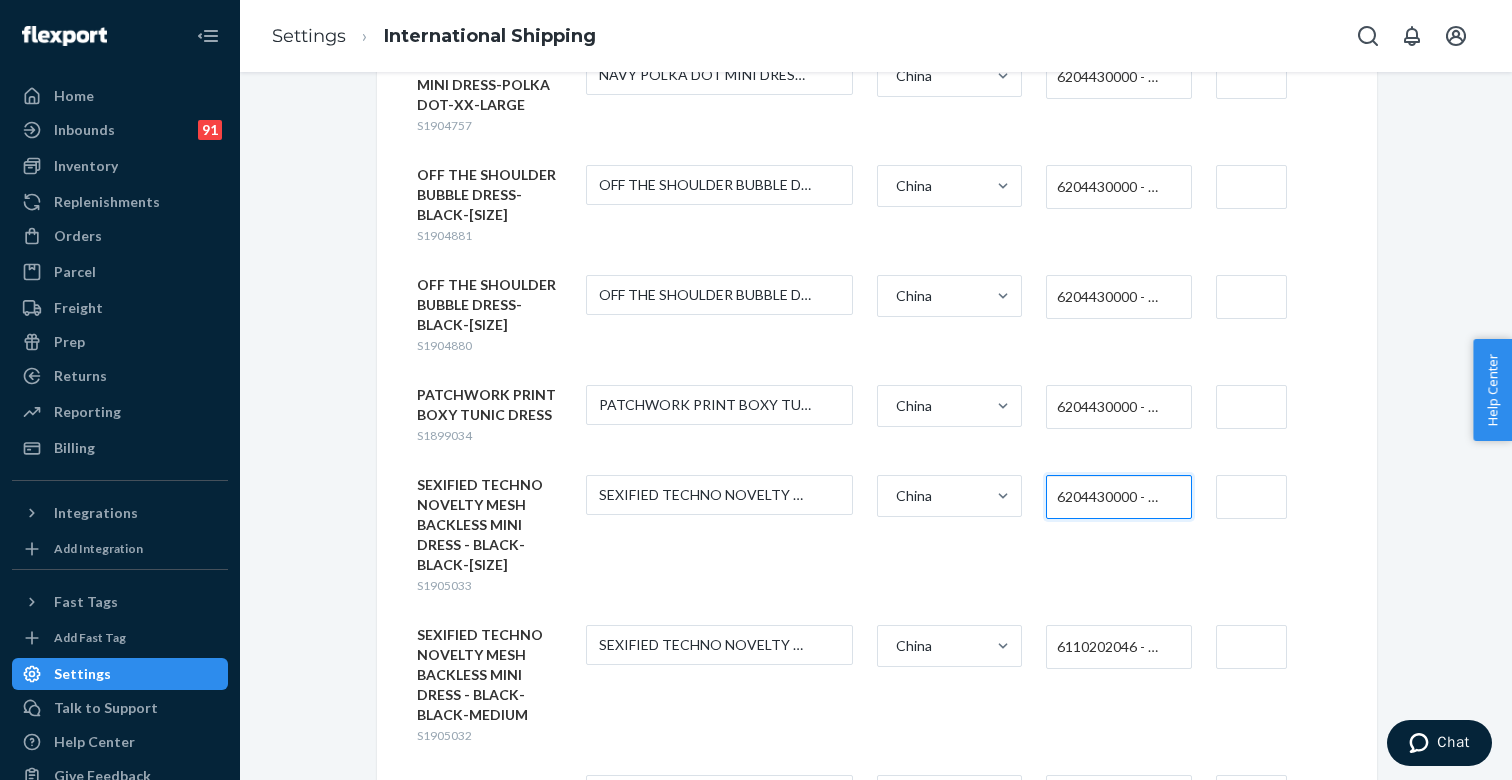 click on "6110202046 - WOMEN'S (339)" at bounding box center [1113, 647] 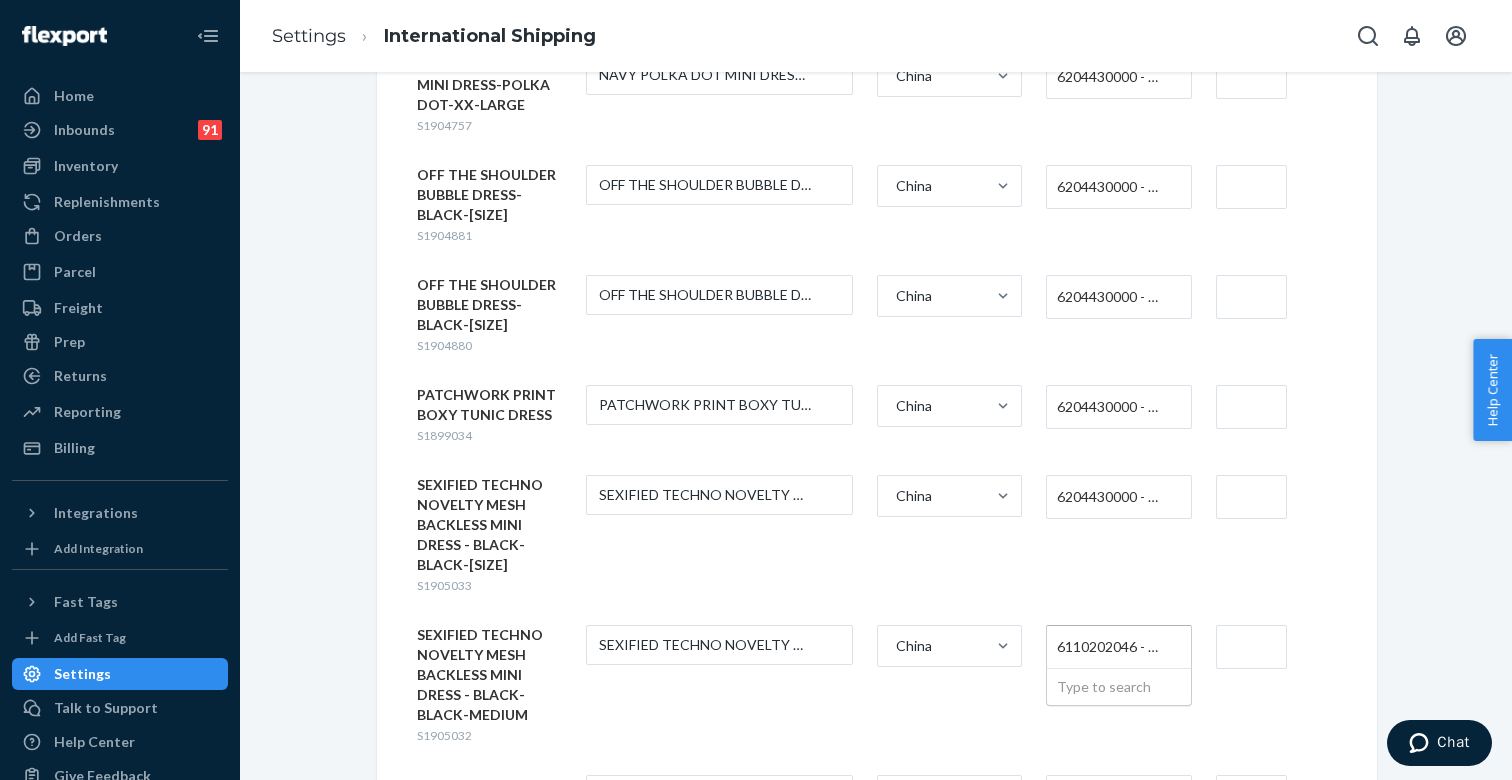 paste on "620443" 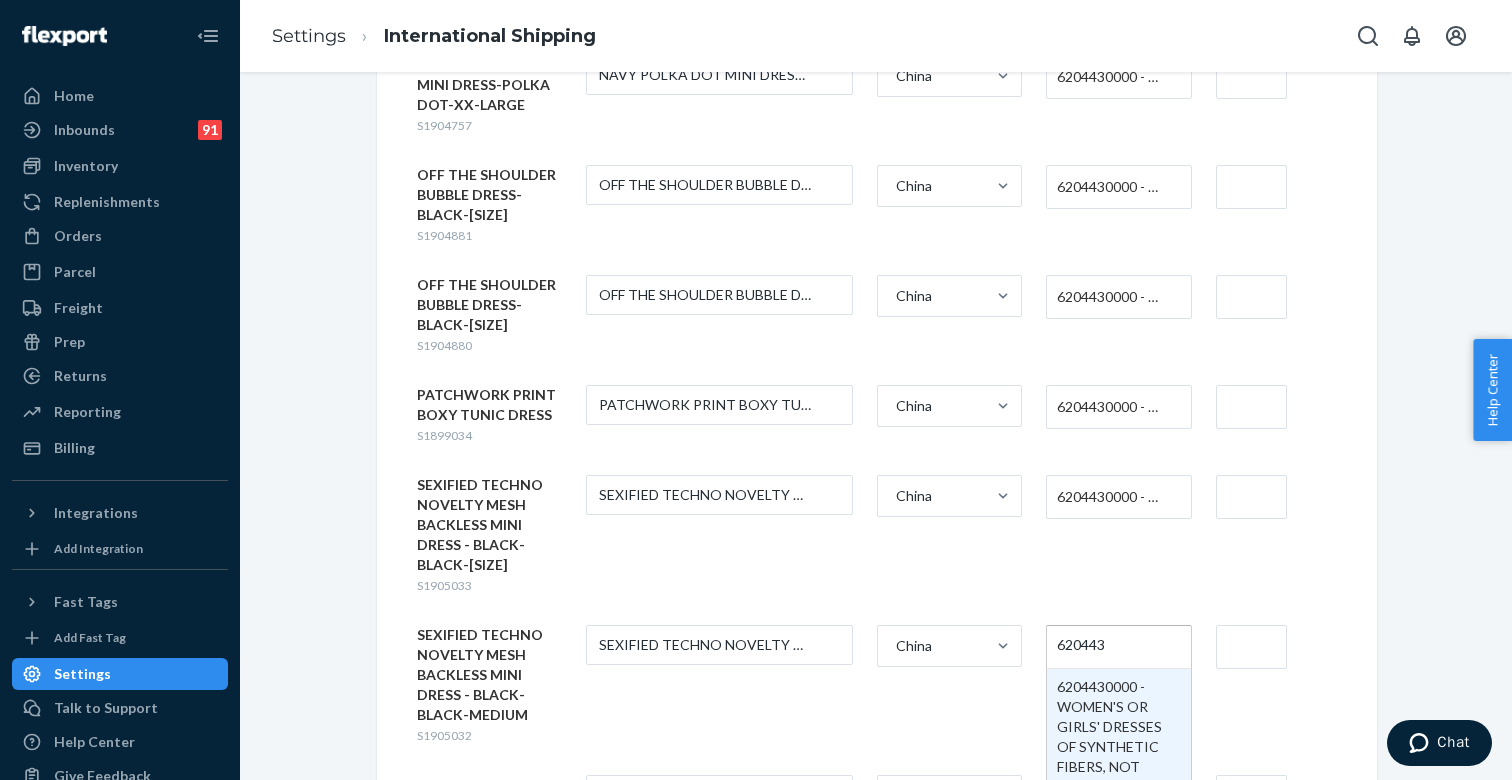 type 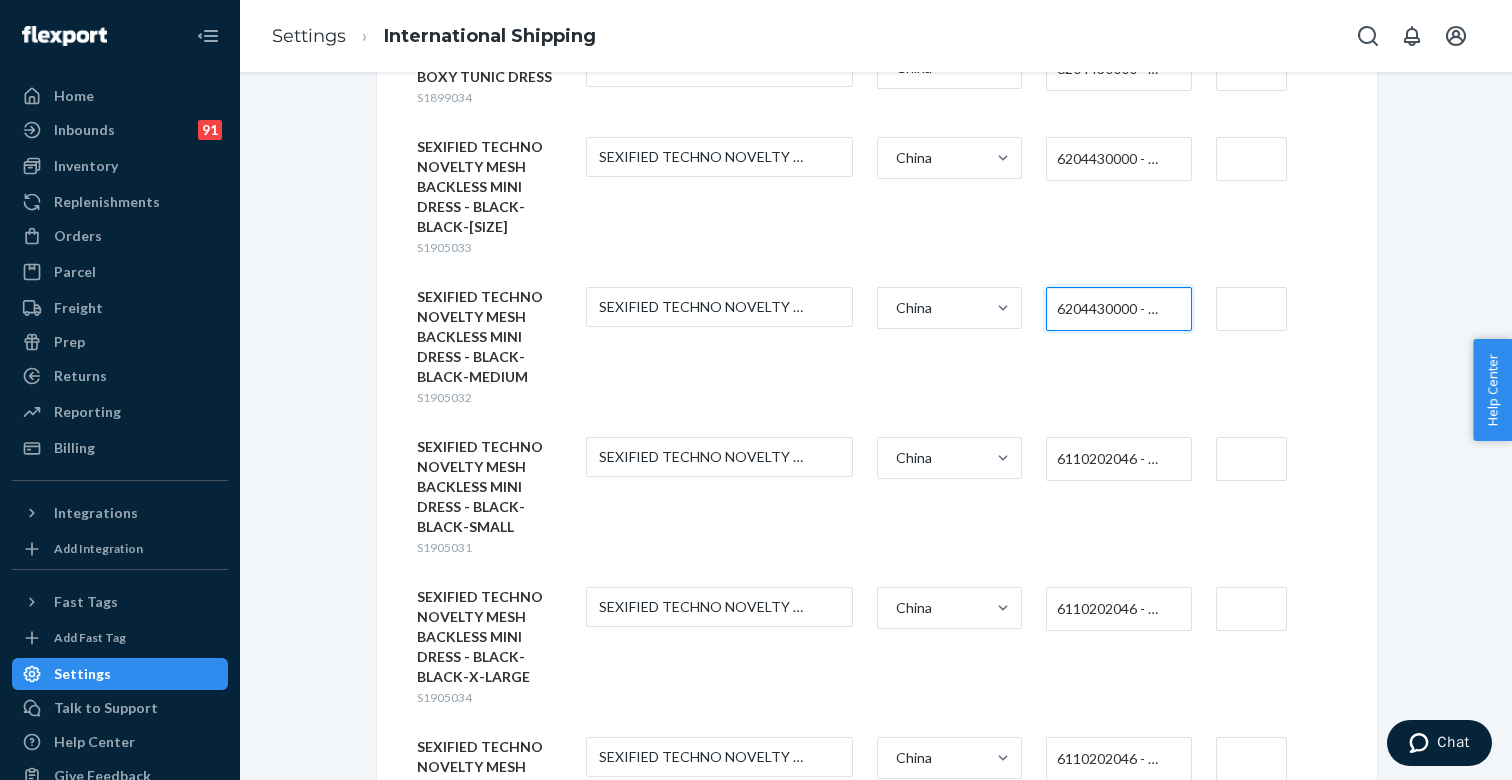 scroll, scrollTop: 5572, scrollLeft: 0, axis: vertical 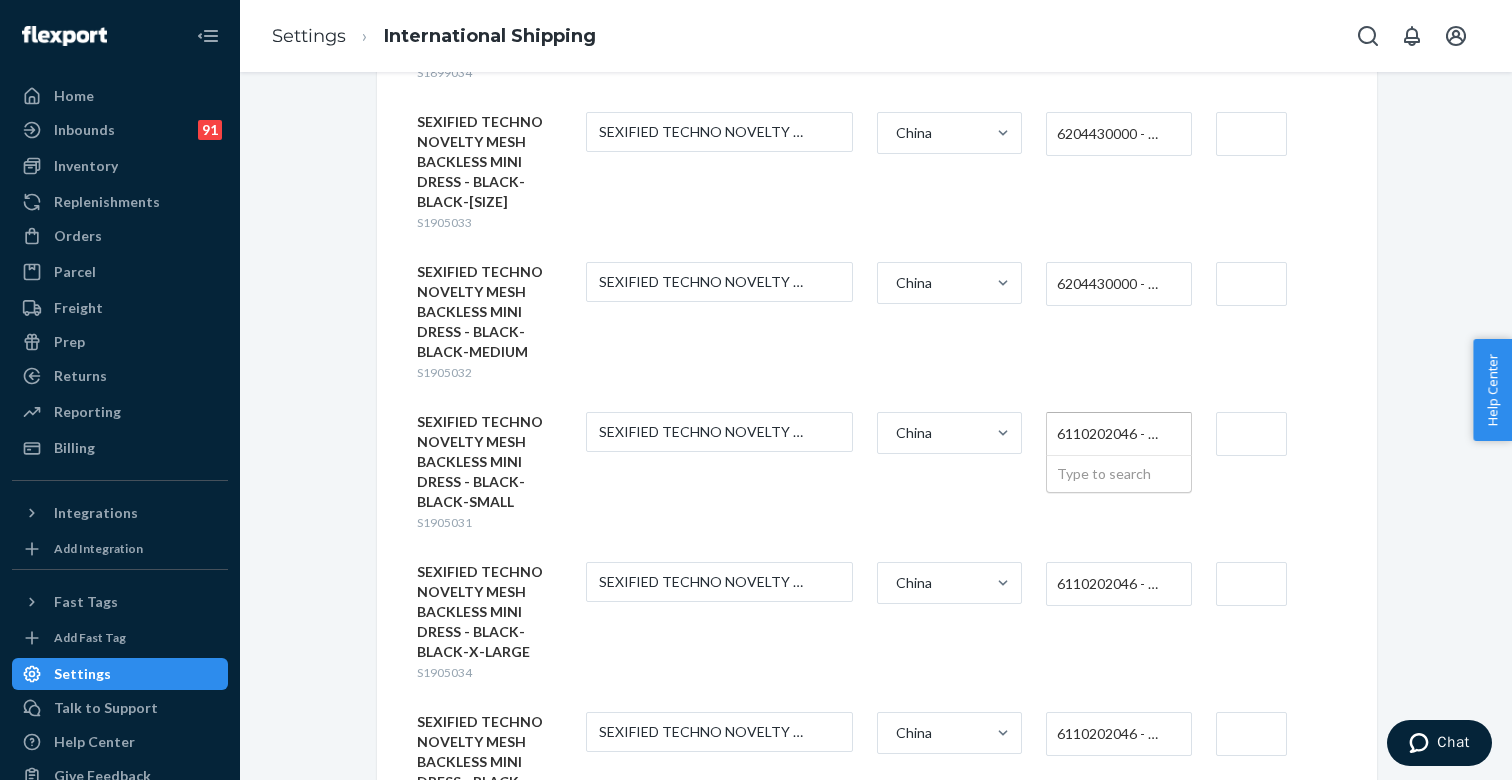 click on "6110202046 - WOMEN'S (339)" at bounding box center (1113, 434) 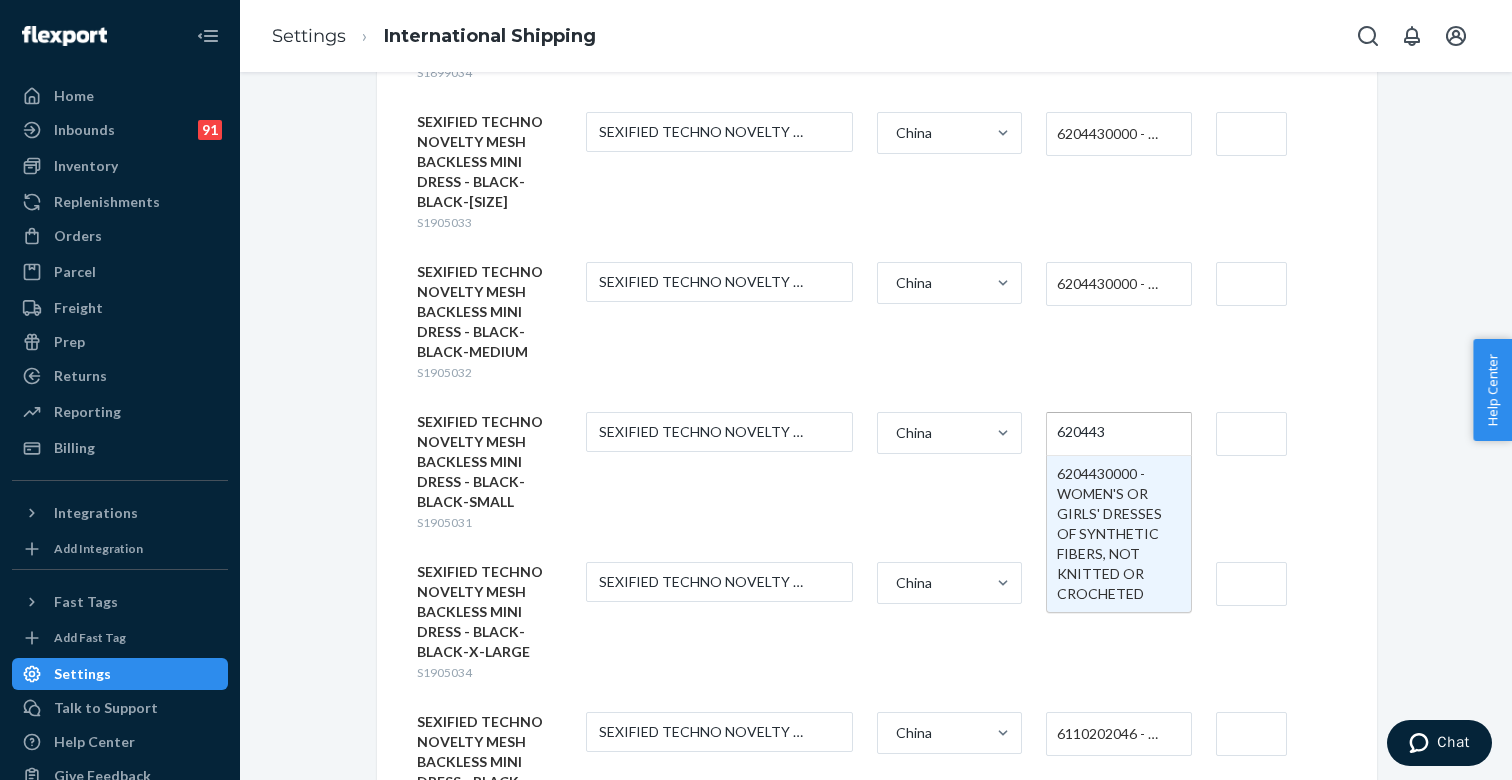 type 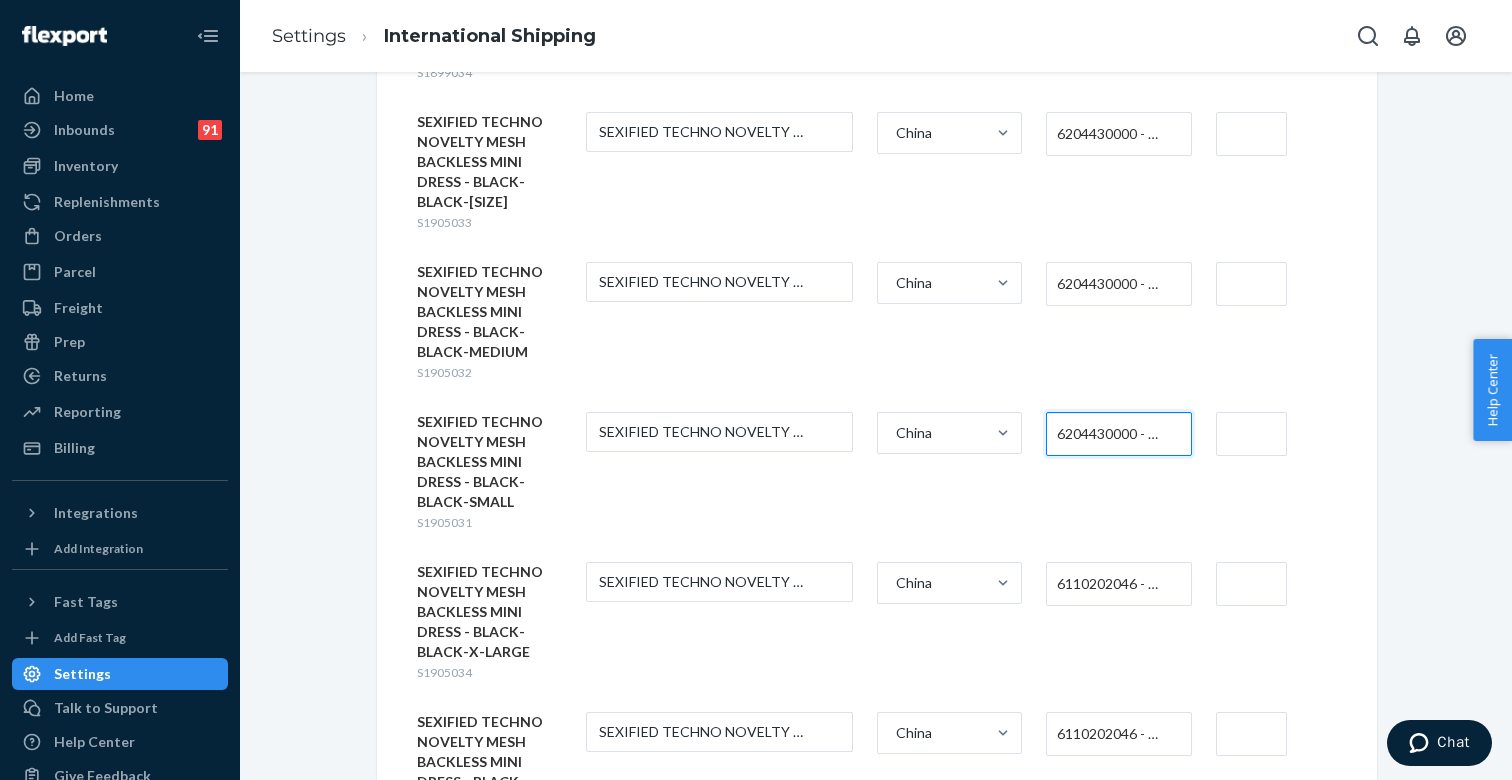 click on "6110202046 - WOMEN'S (339)" at bounding box center (1113, 584) 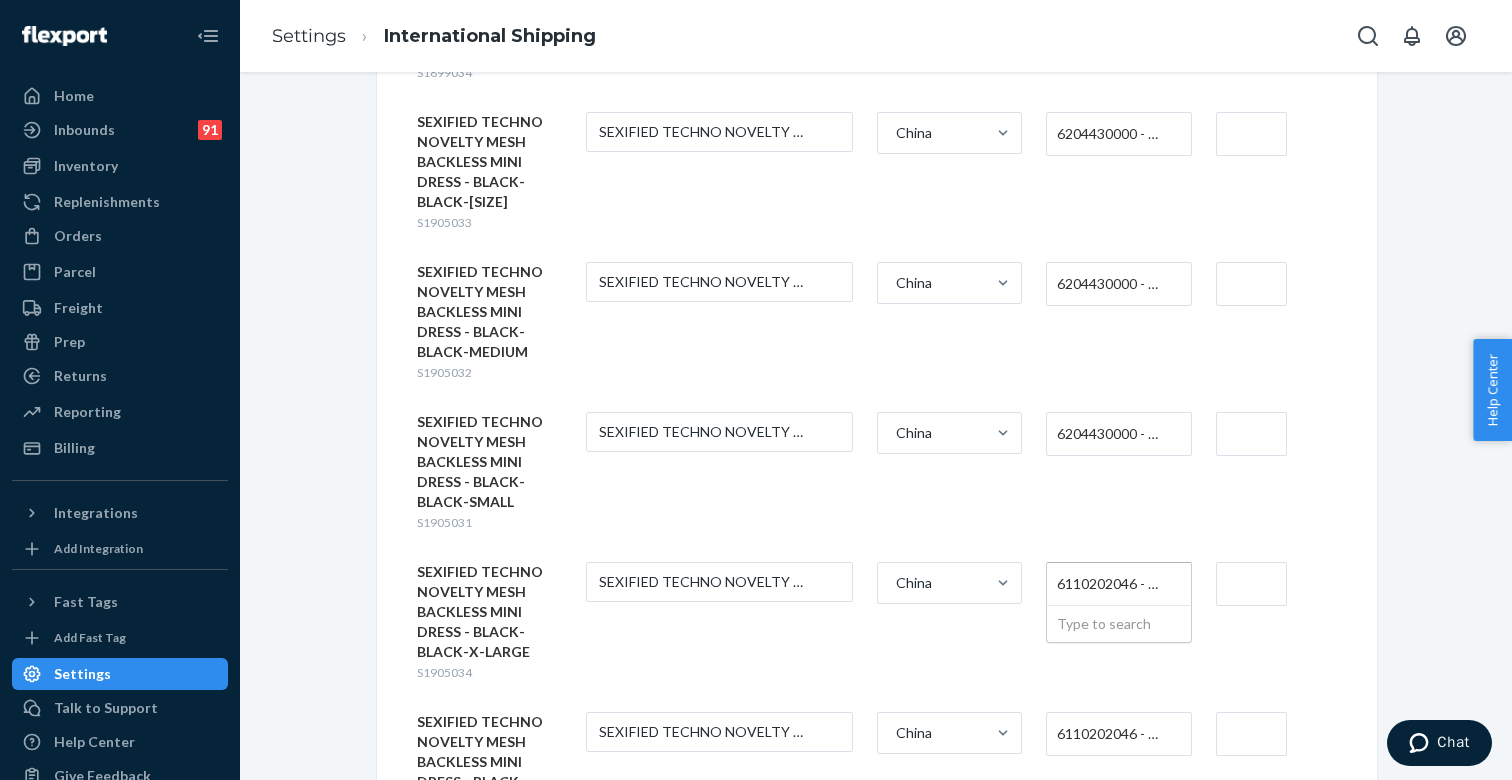 paste on "620443" 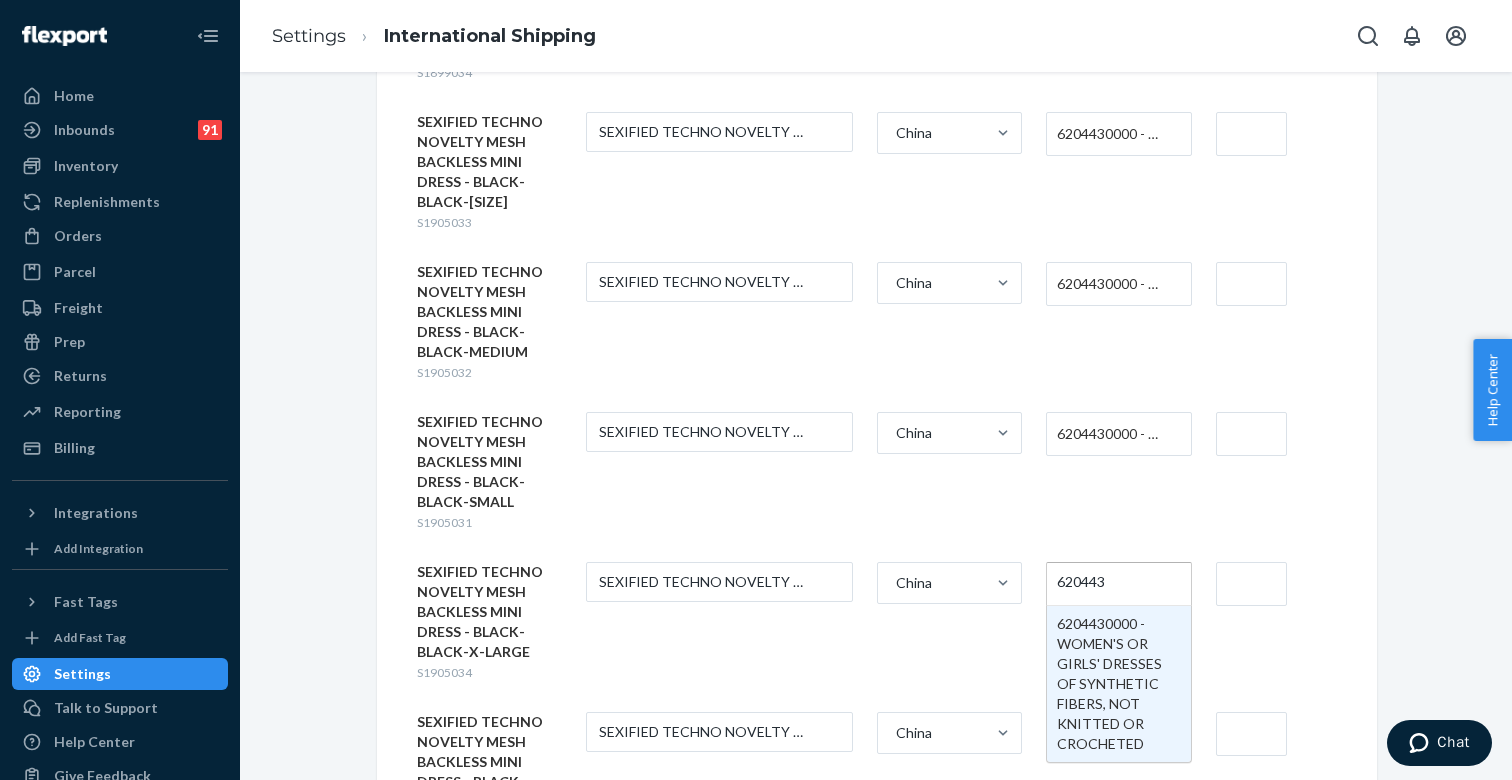 type 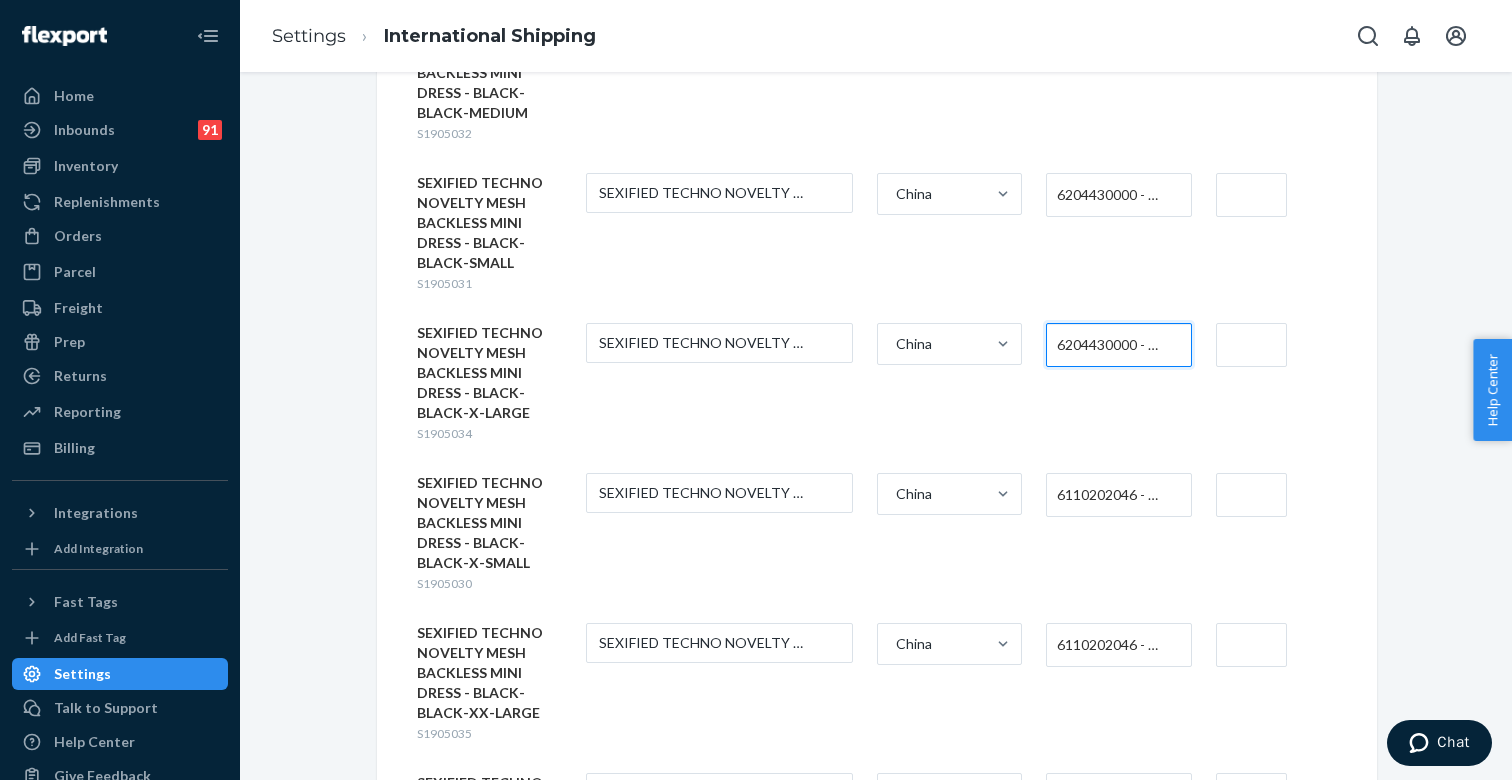 scroll, scrollTop: 5815, scrollLeft: 0, axis: vertical 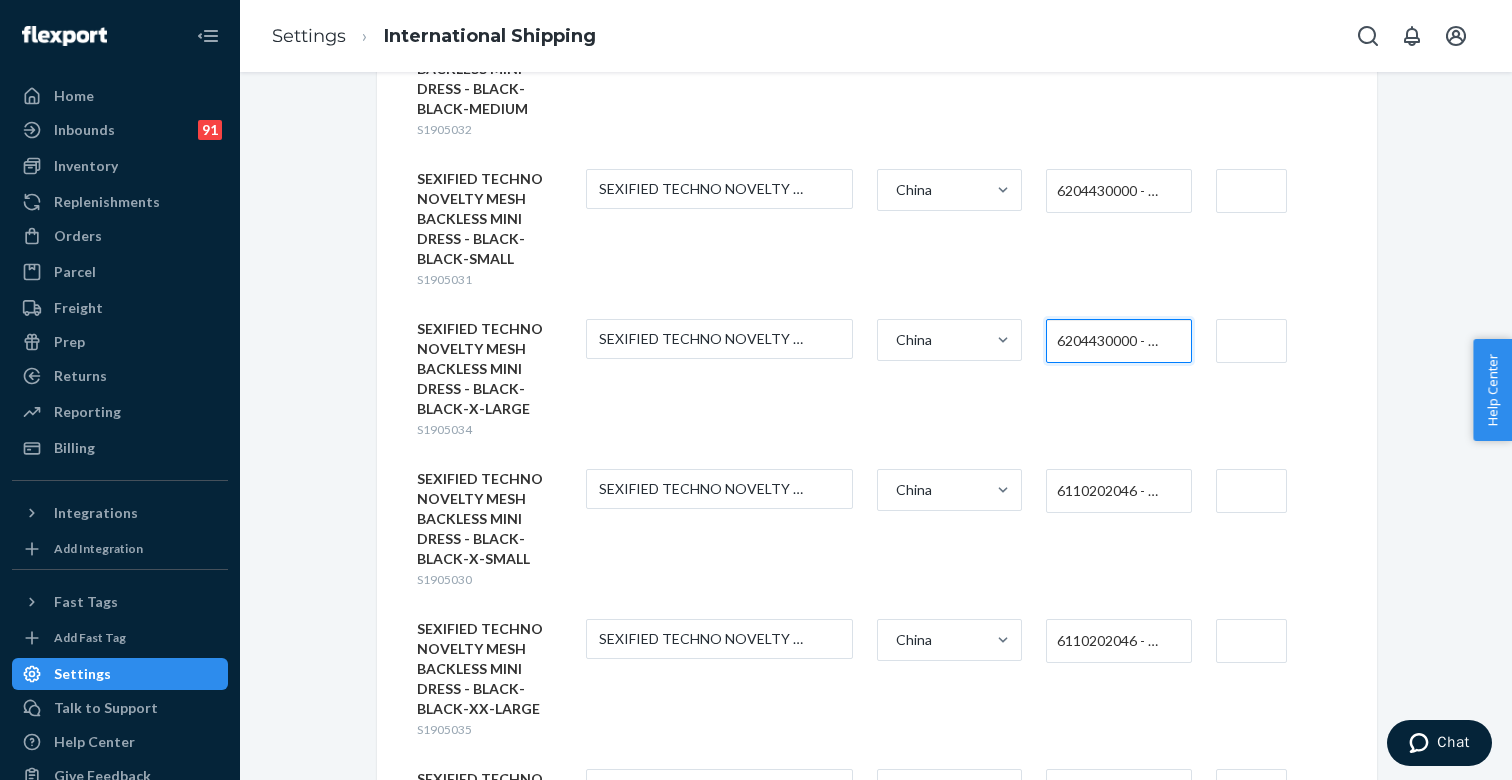 click on "6110202046 - WOMEN'S (339)" at bounding box center [1113, 491] 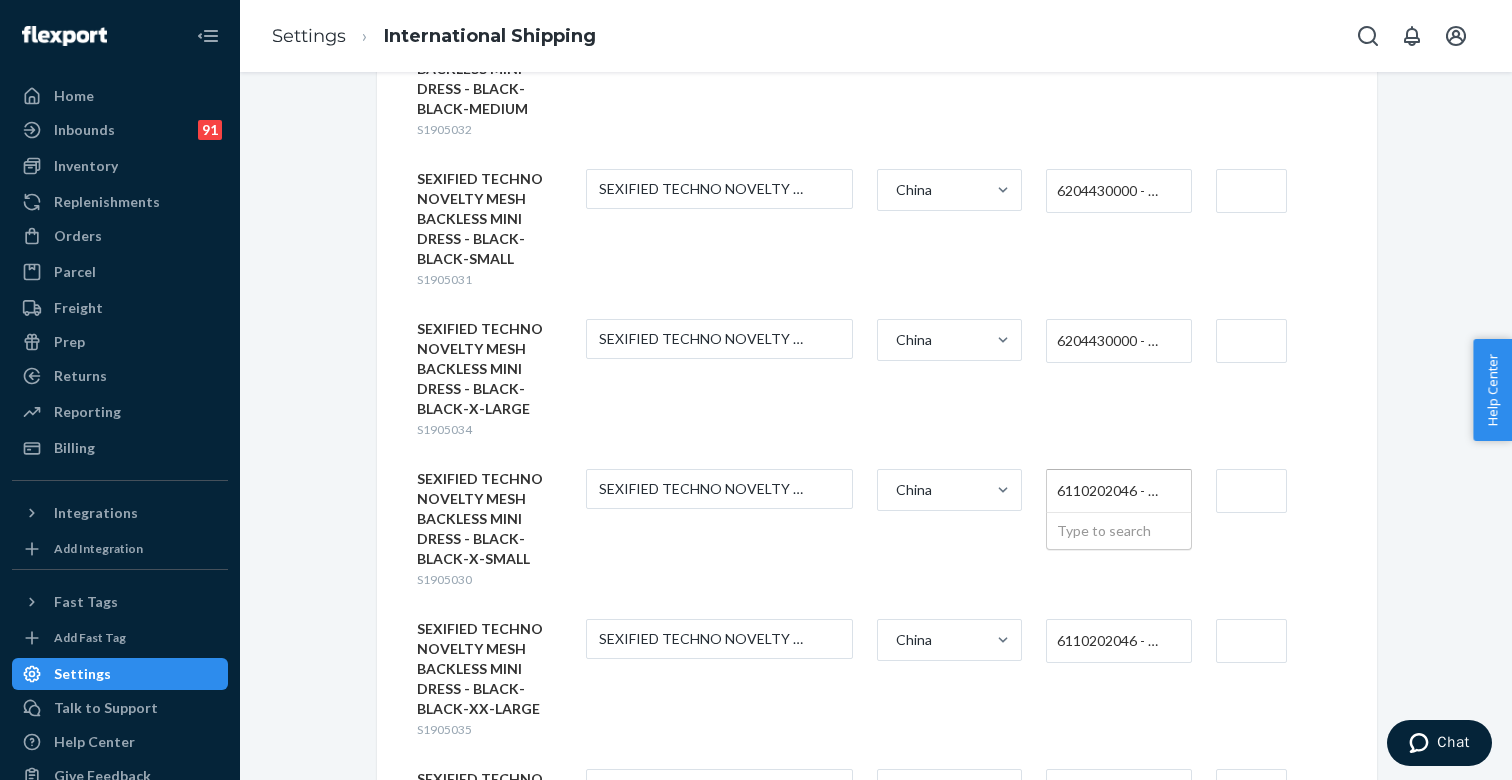 paste on "620443" 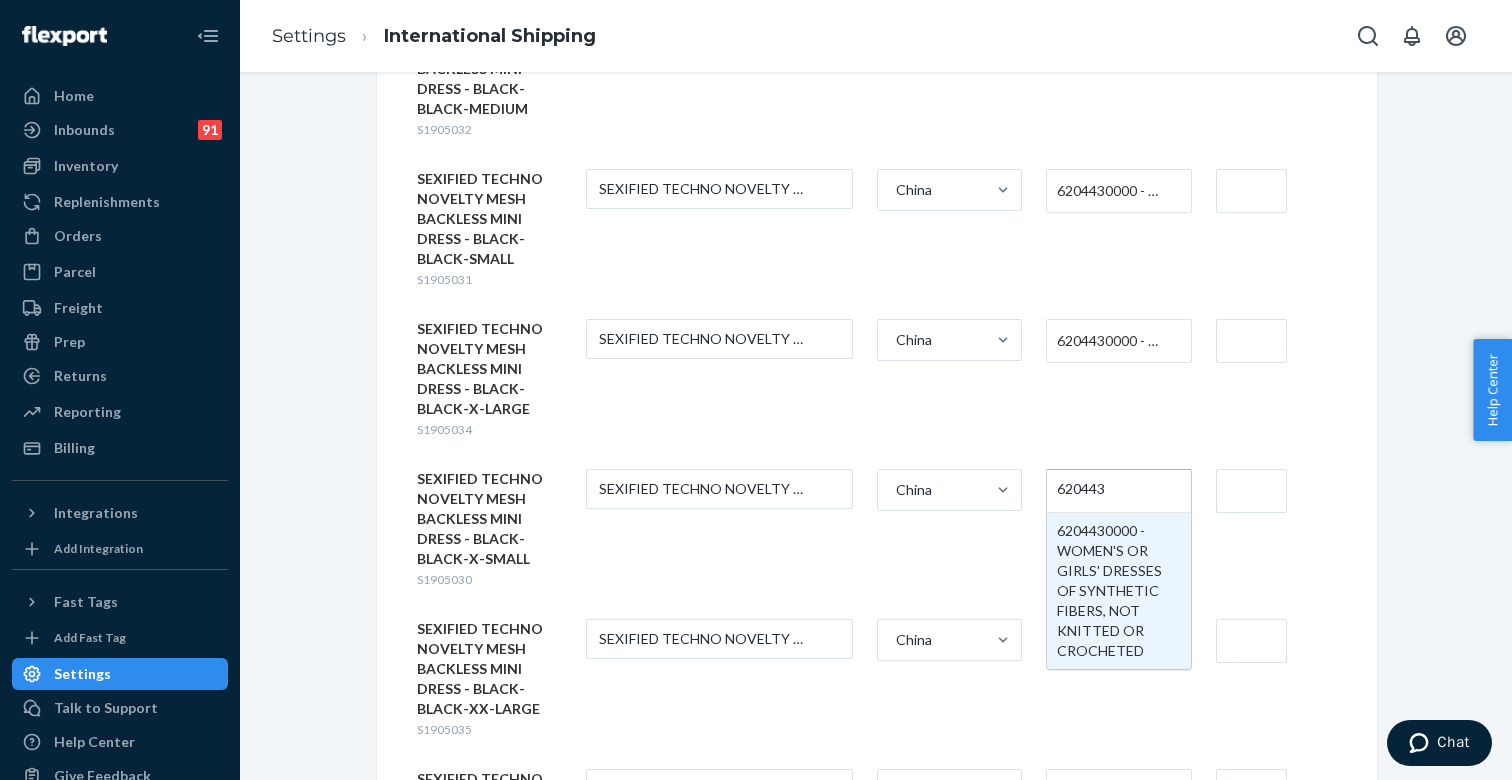 type 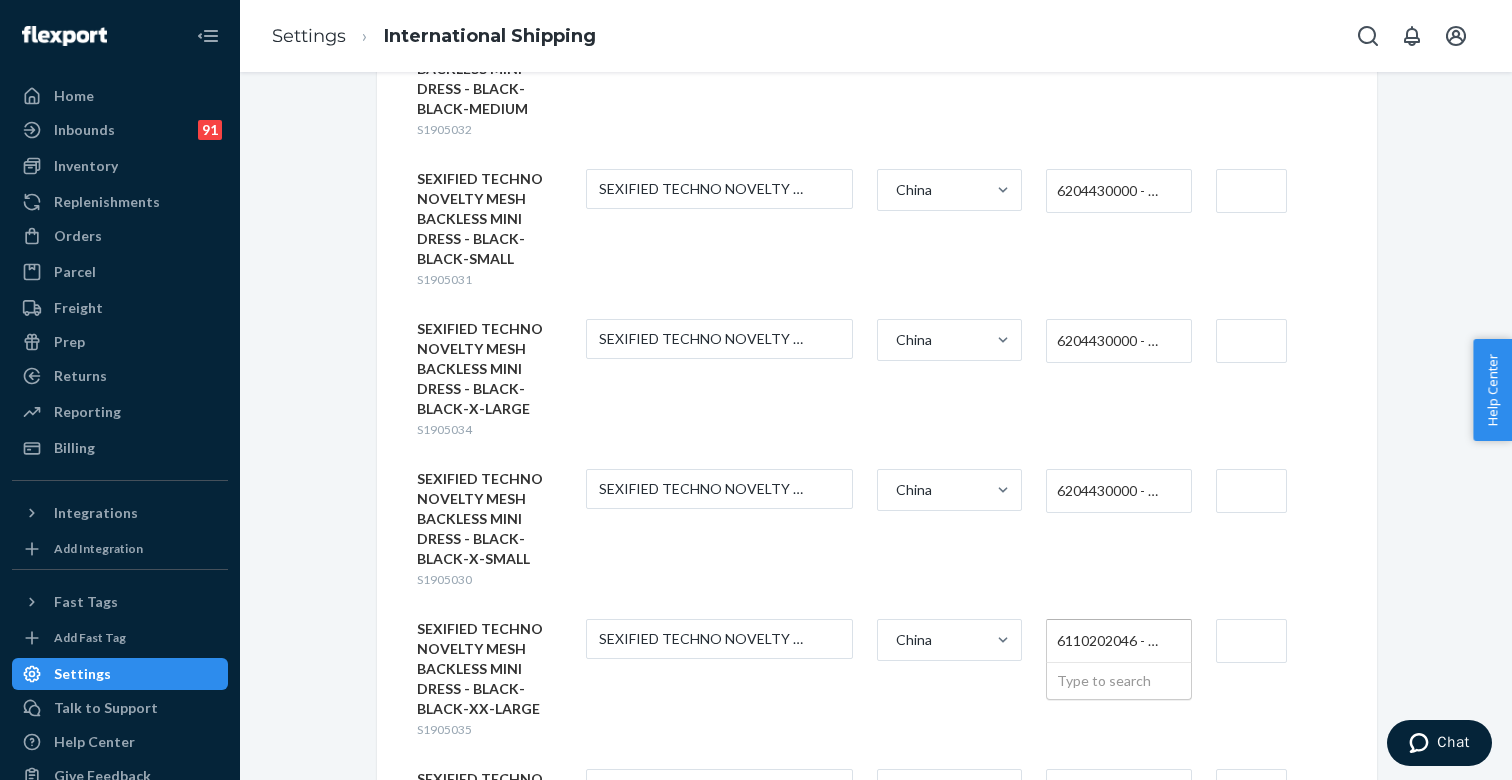 click on "6110202046 - WOMEN'S (339)" at bounding box center [1113, 641] 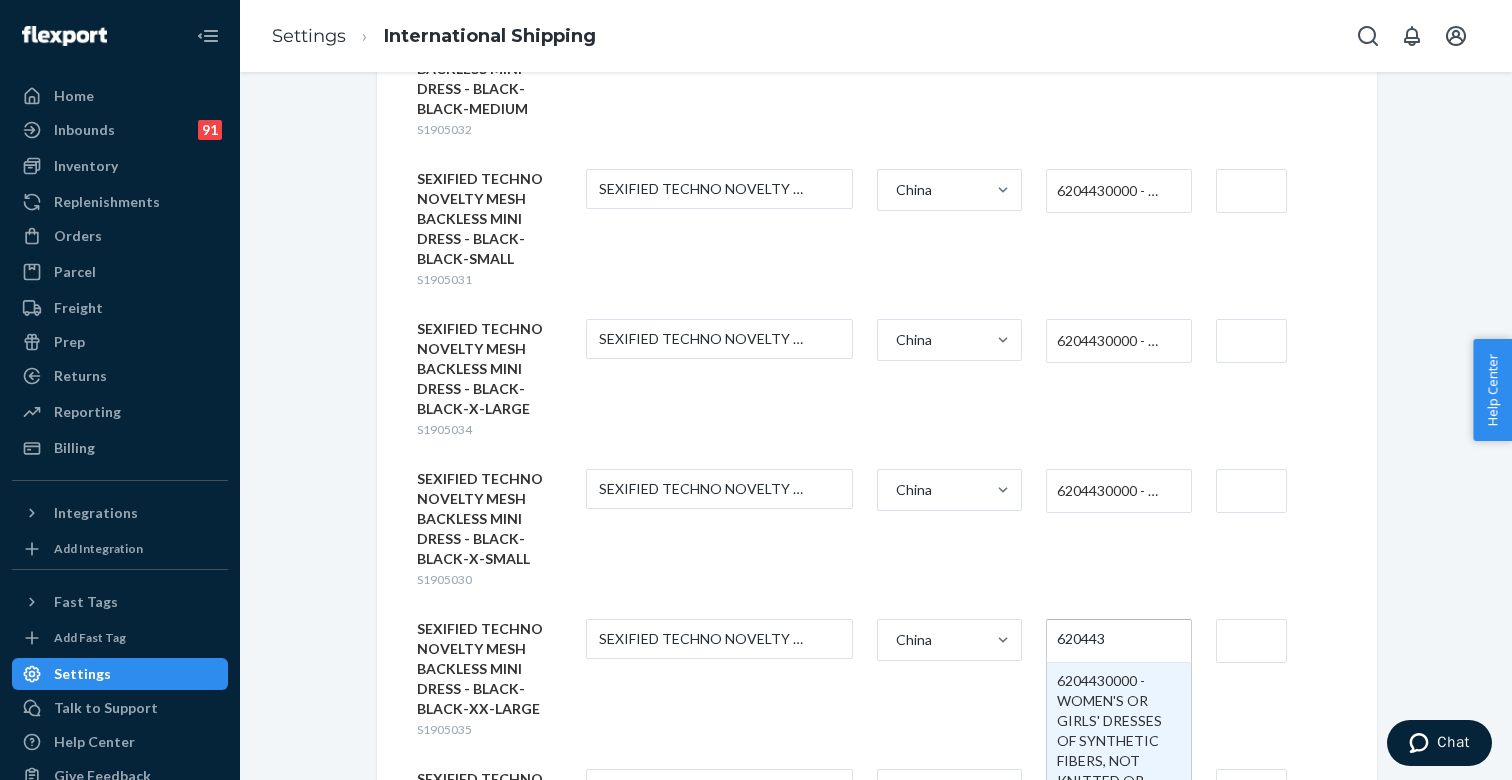 type 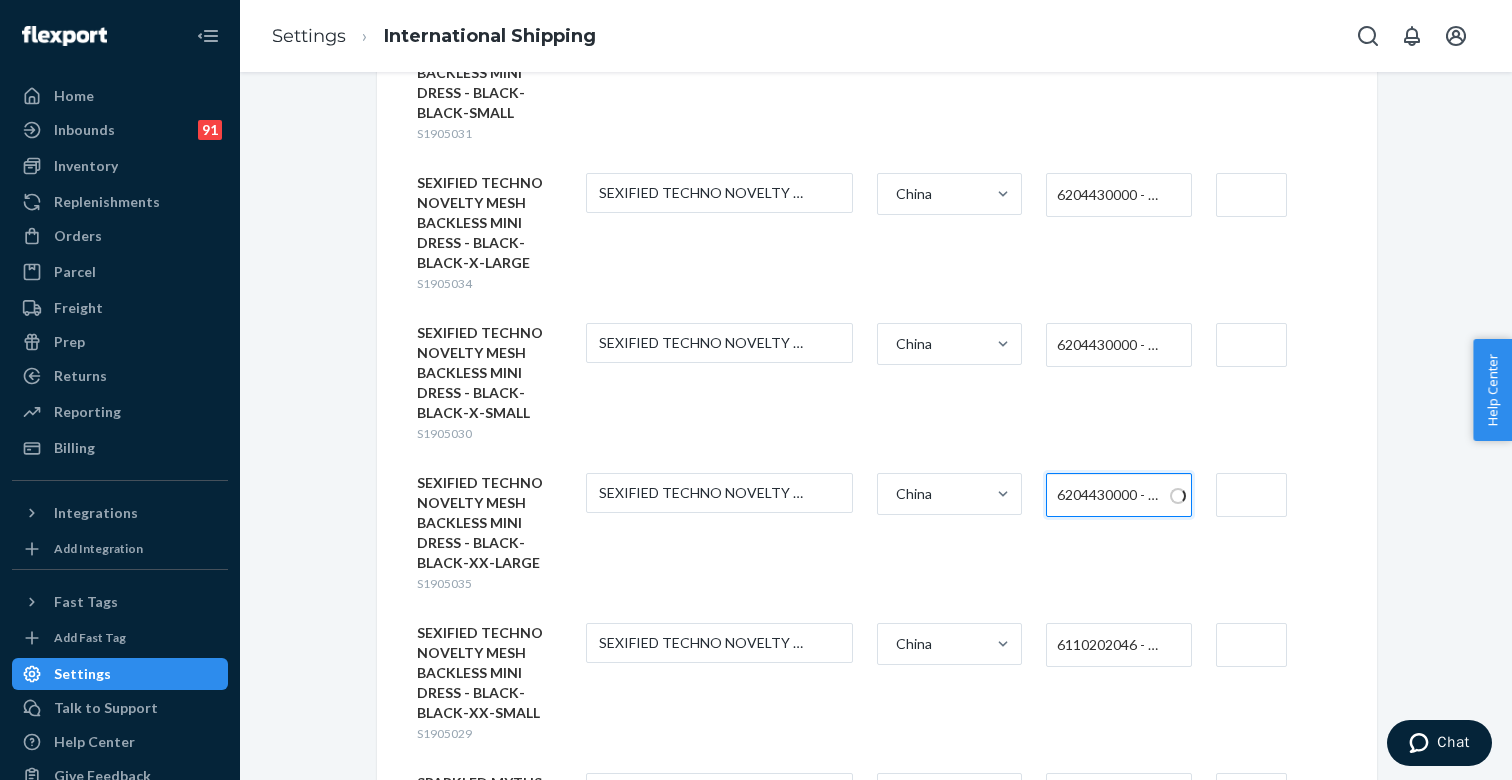 scroll, scrollTop: 5986, scrollLeft: 0, axis: vertical 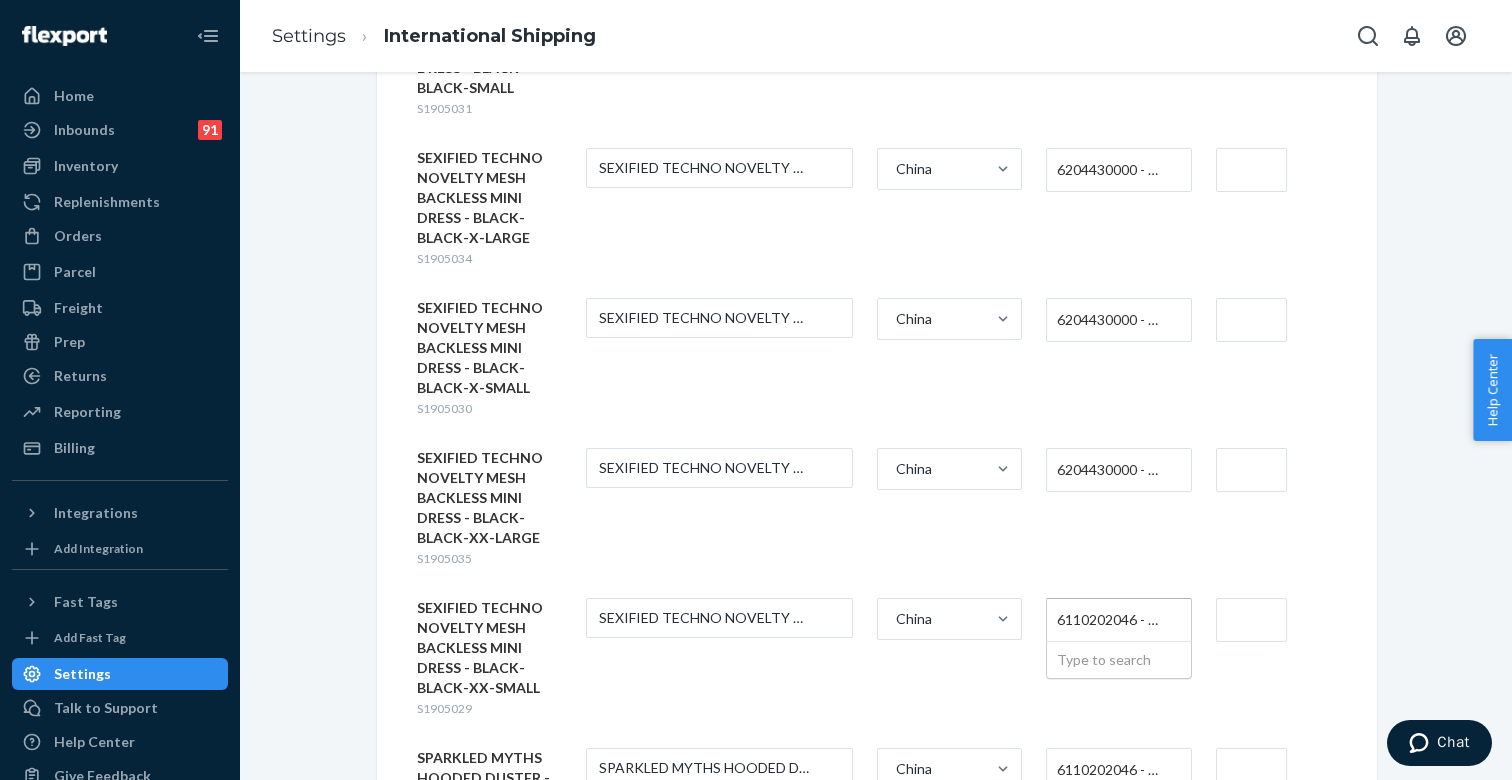 click on "6110202046 - WOMEN'S (339)" at bounding box center (1113, 620) 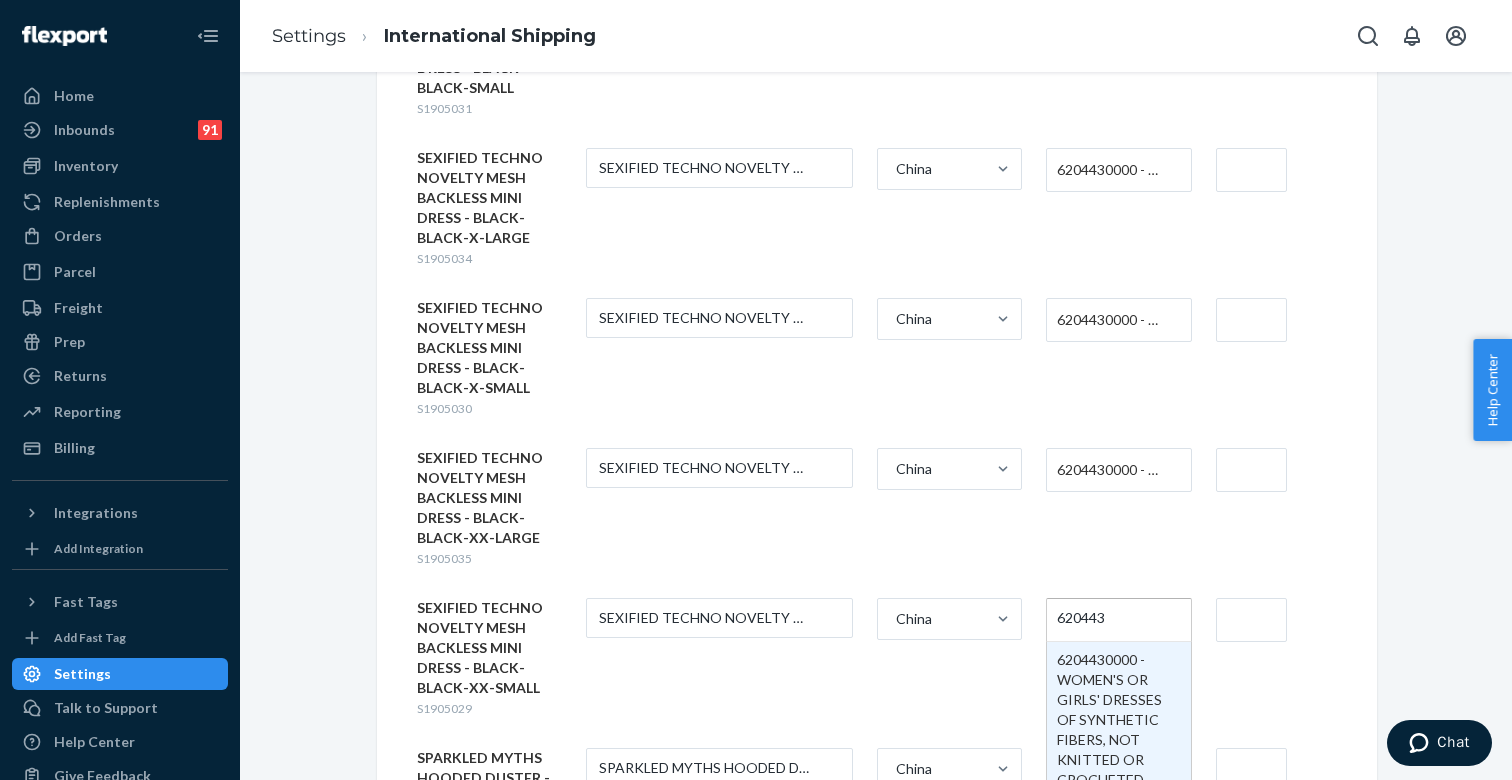 type 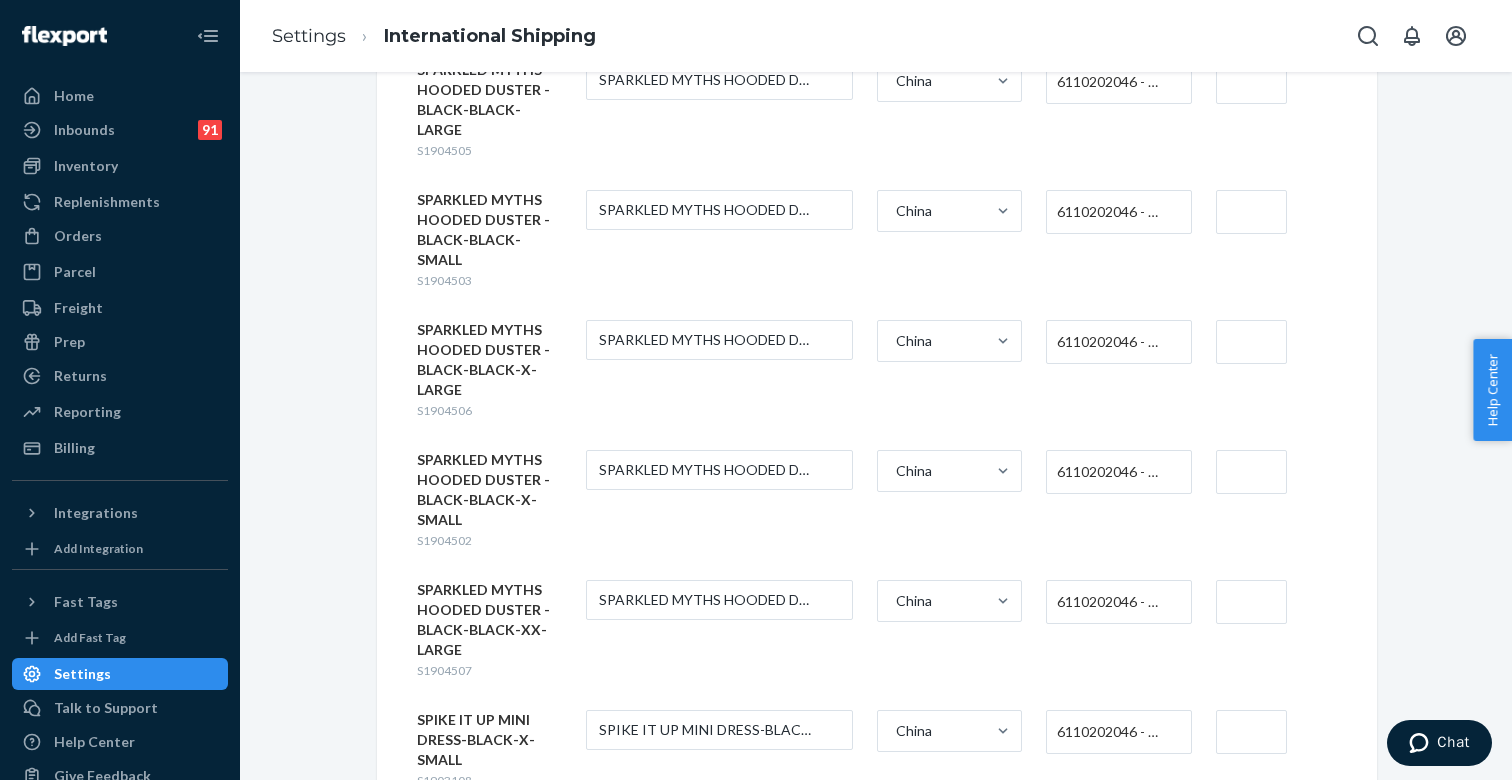 scroll, scrollTop: 6762, scrollLeft: 0, axis: vertical 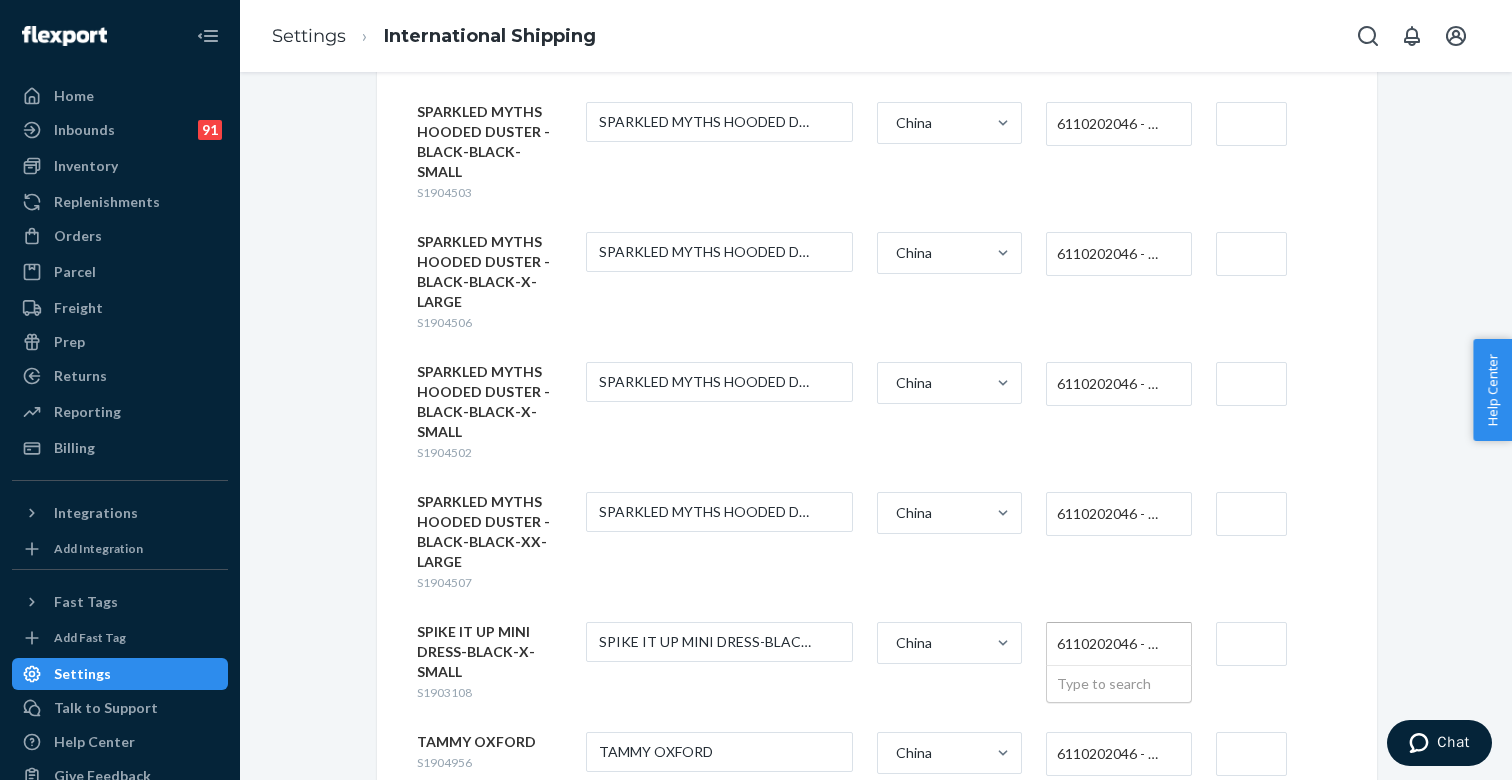 click on "6110202046 - WOMEN'S (339)" at bounding box center [1113, 644] 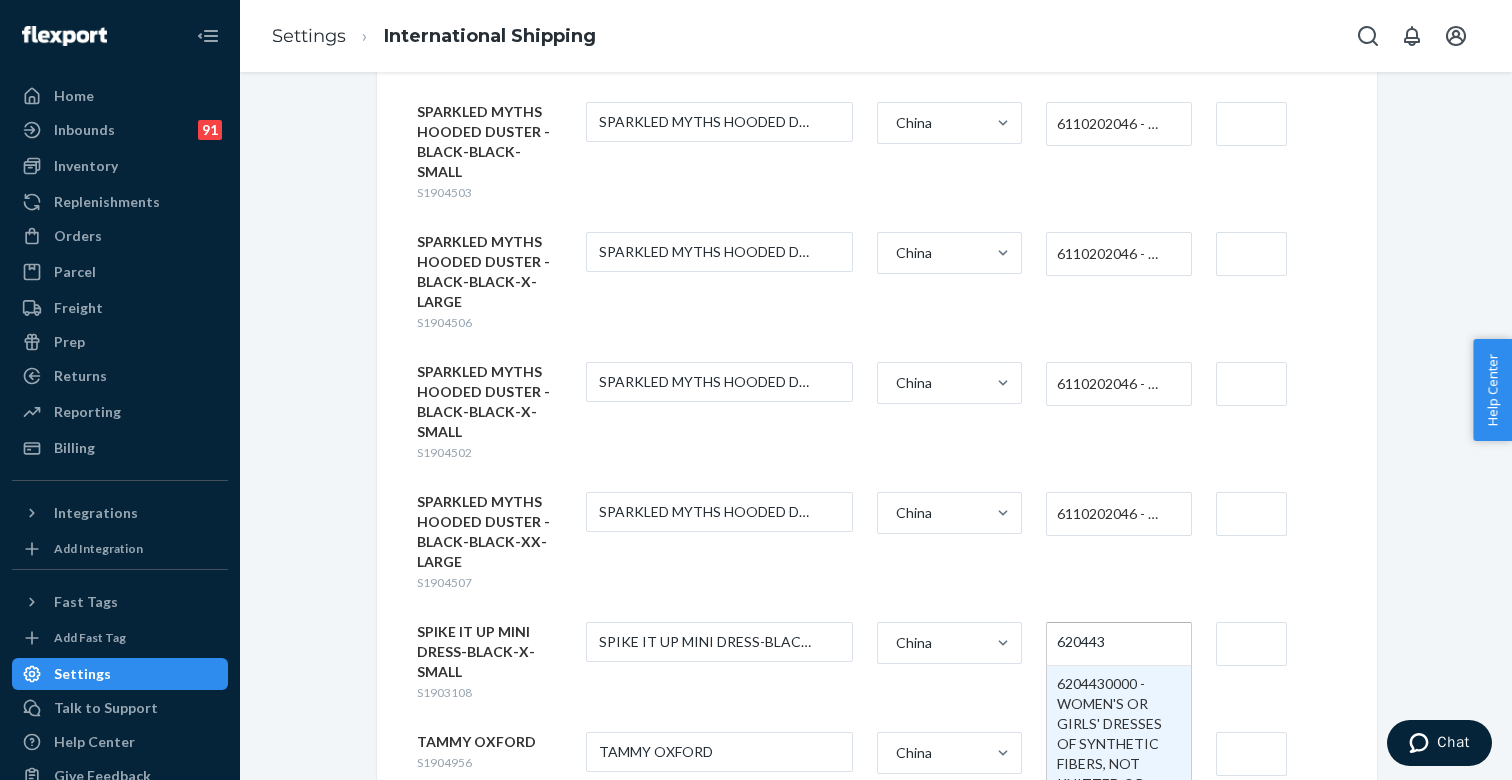 type 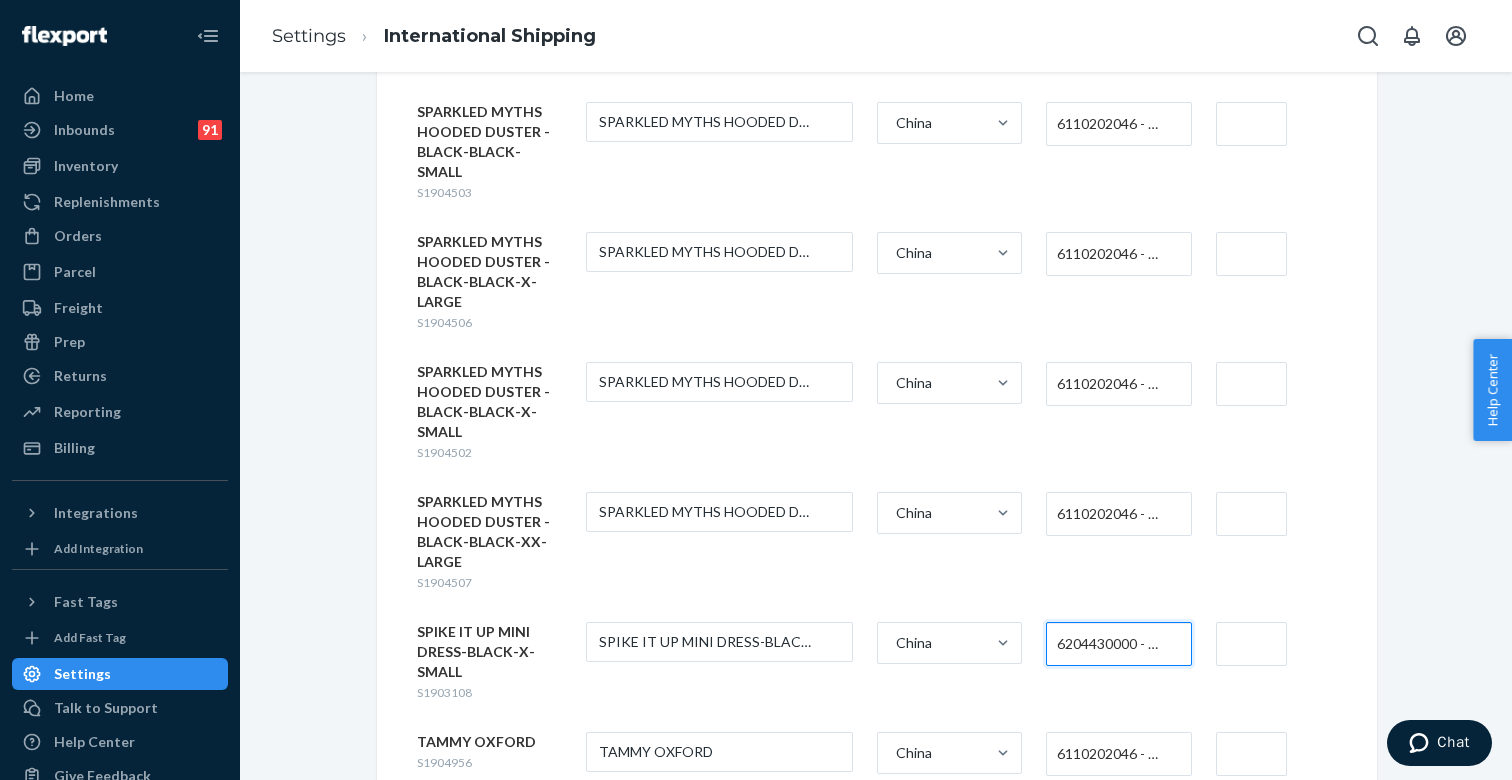 click on "6110202046 - WOMEN'S (339)" at bounding box center (1113, 754) 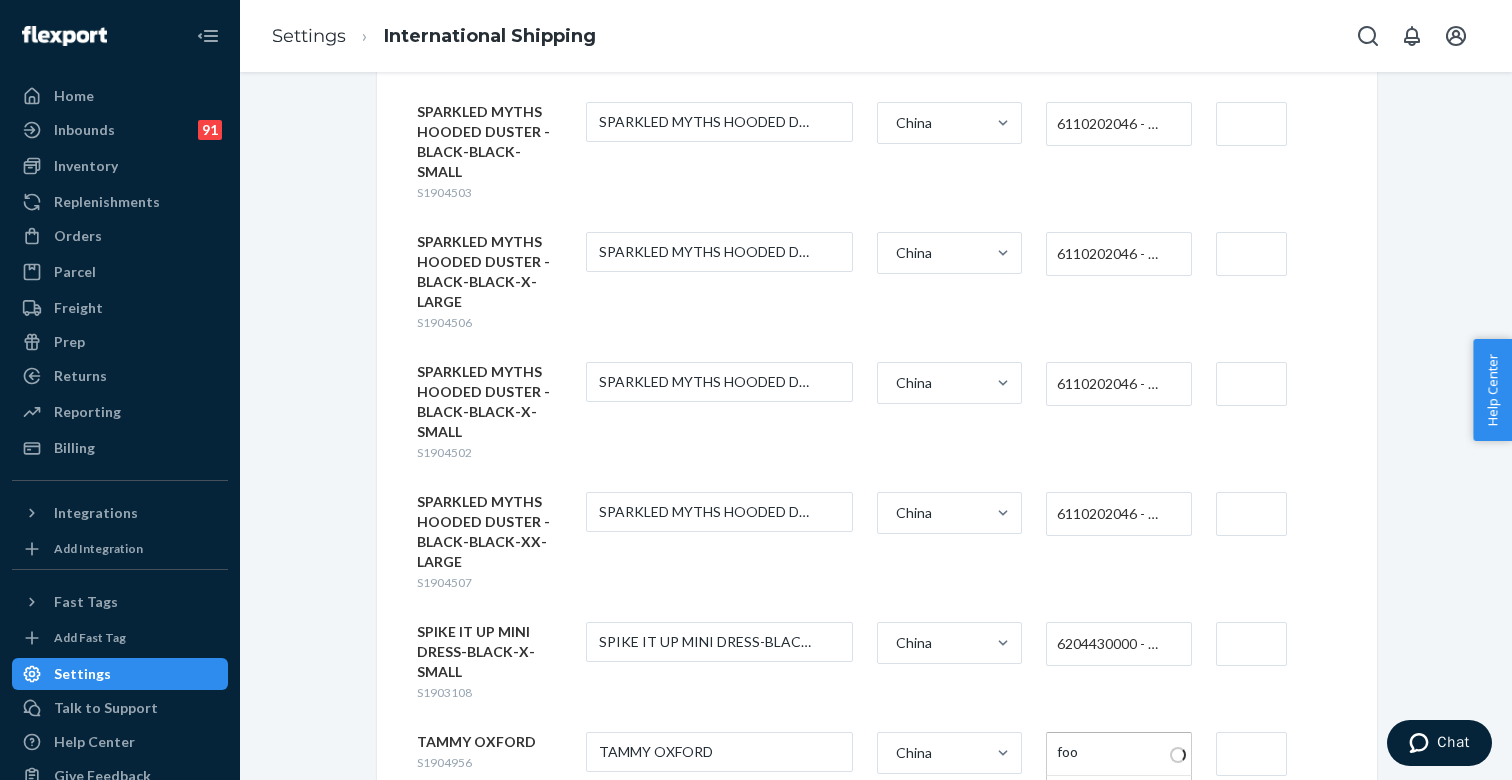 type on "foot" 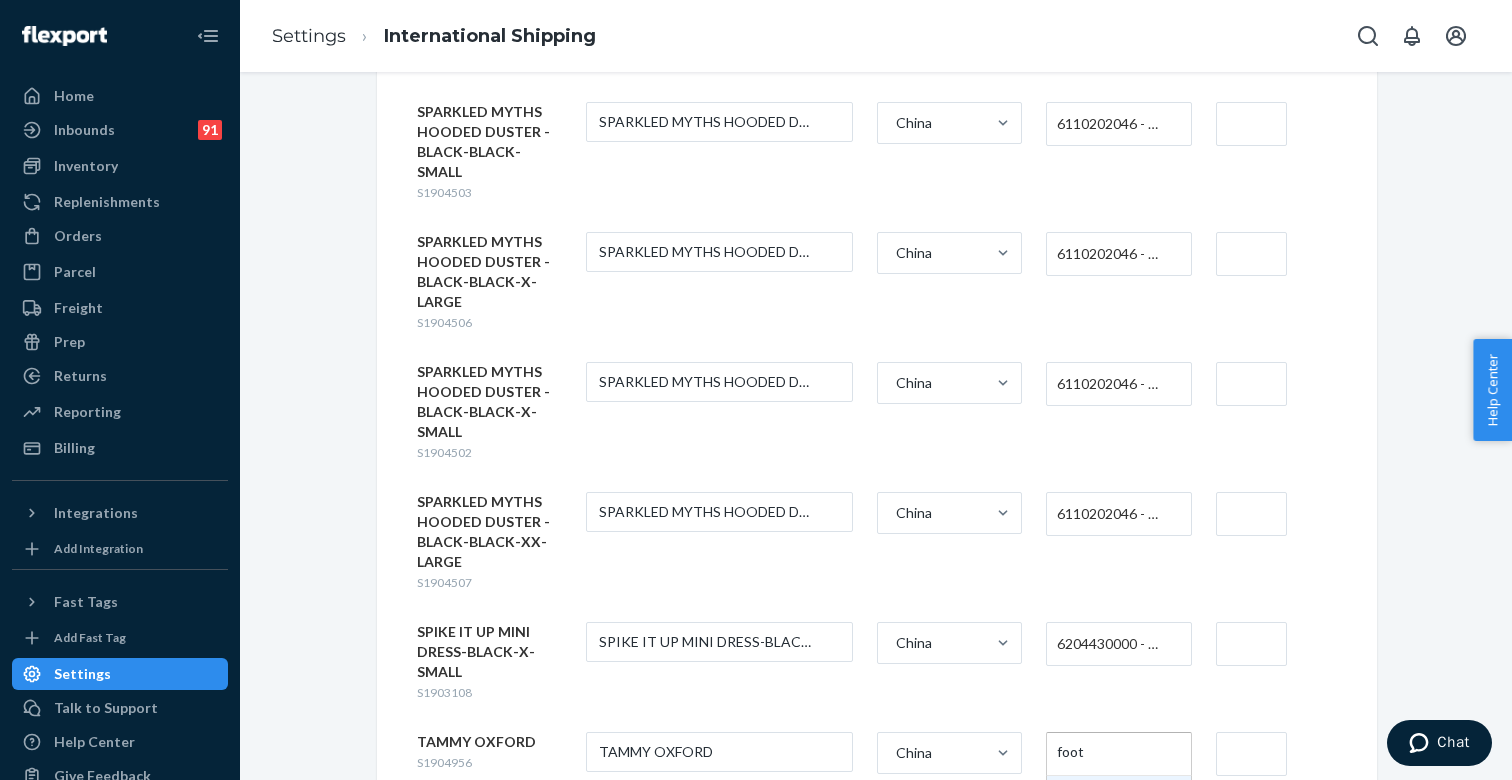 type 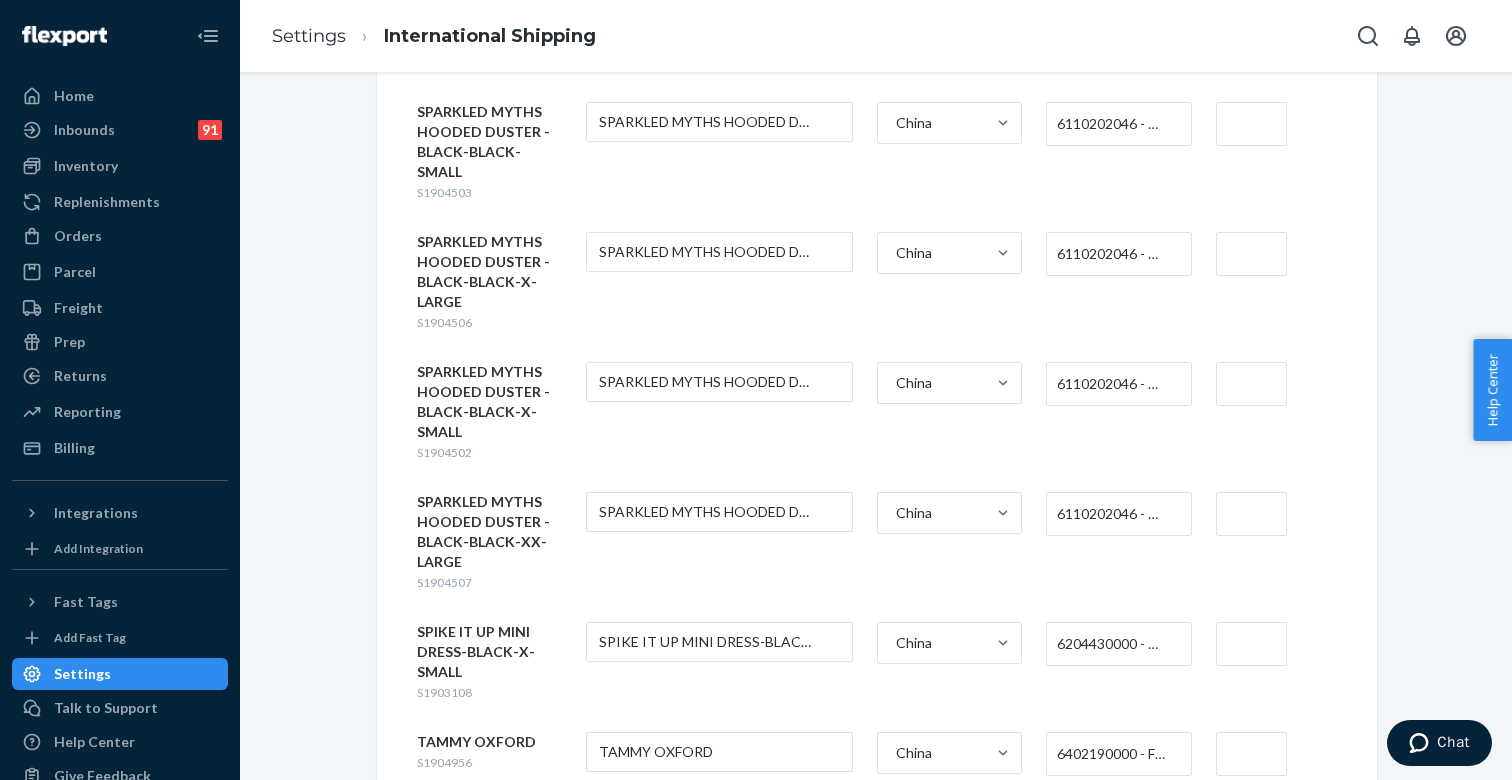 click at bounding box center (1251, 754) 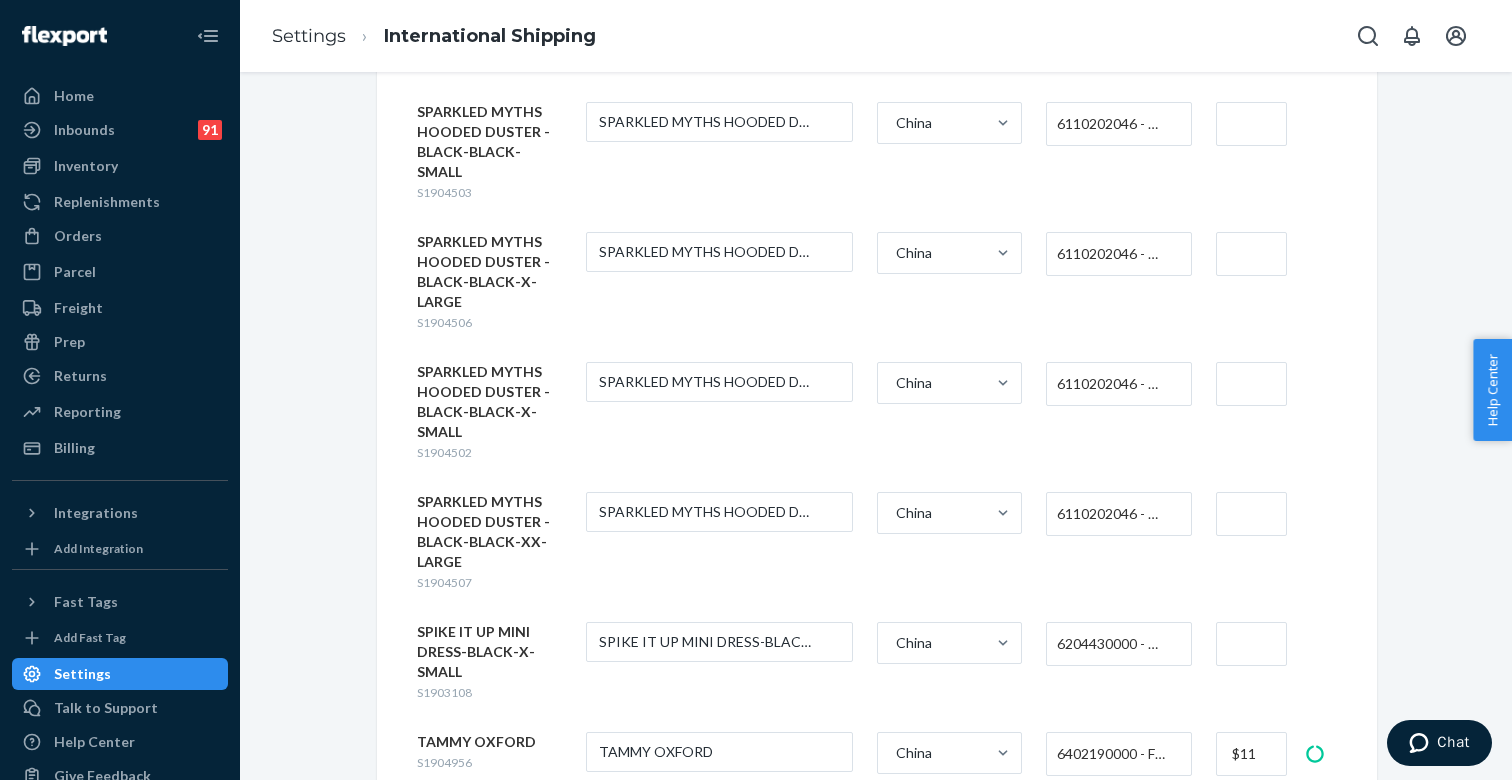 type on "$1" 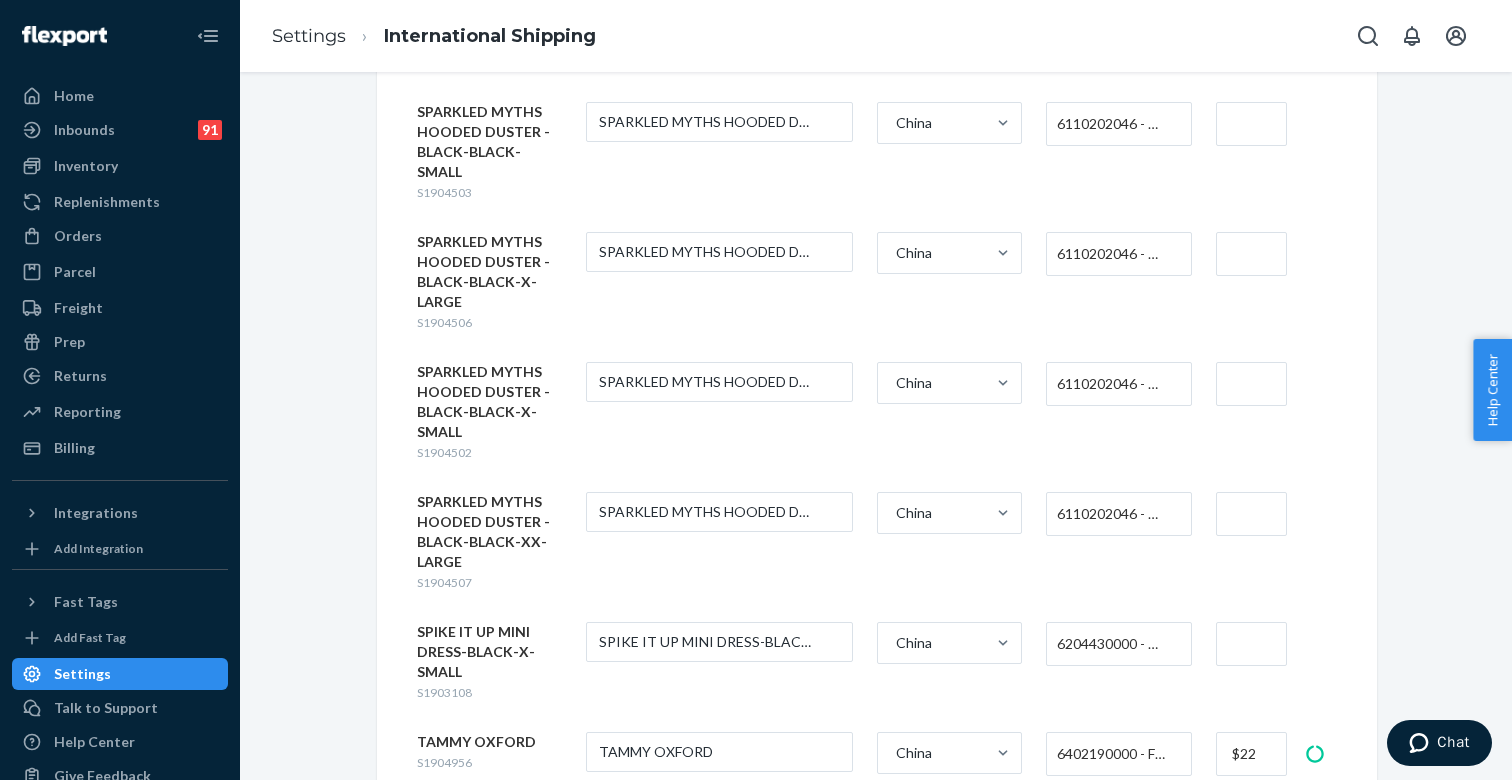 type on "$22" 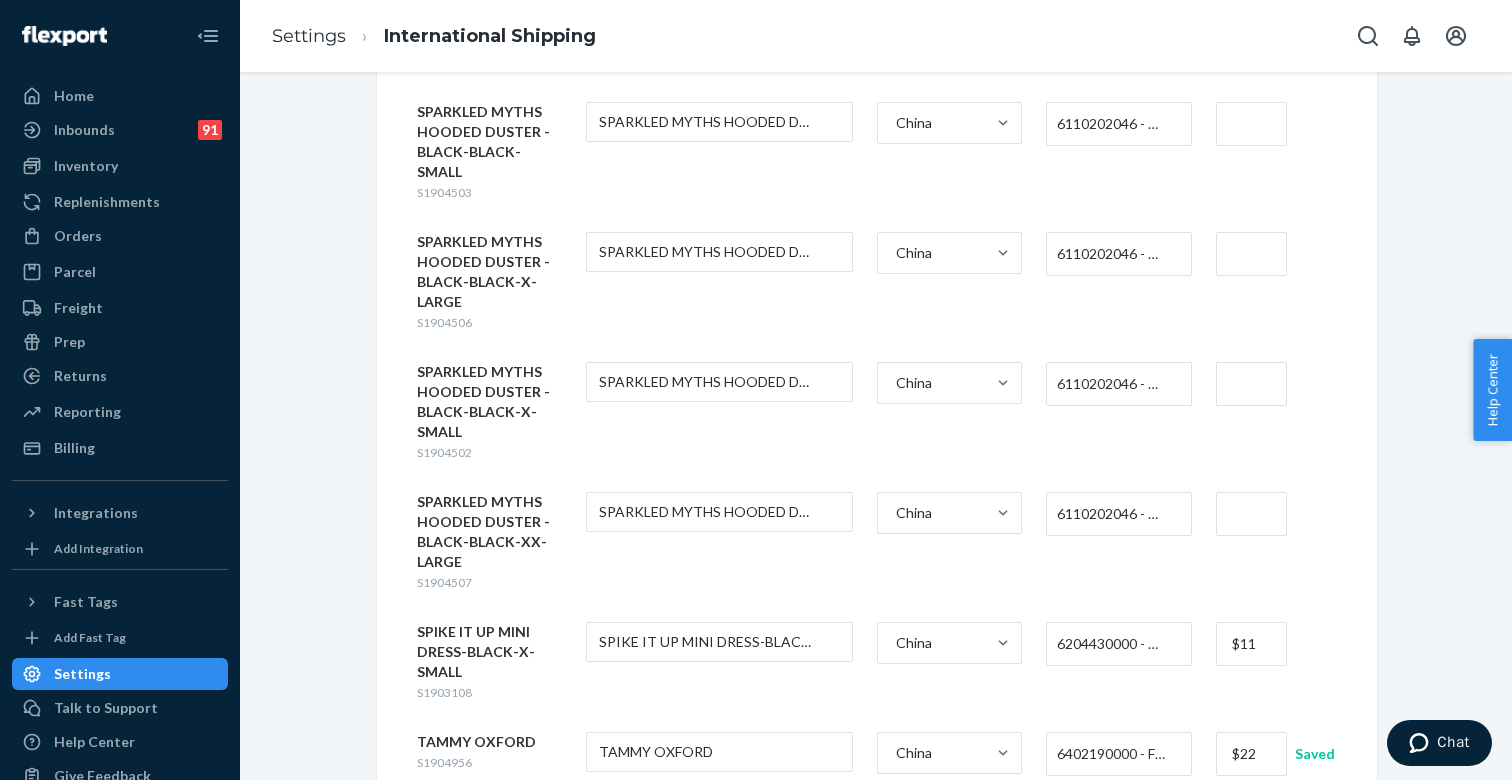 type on "$11" 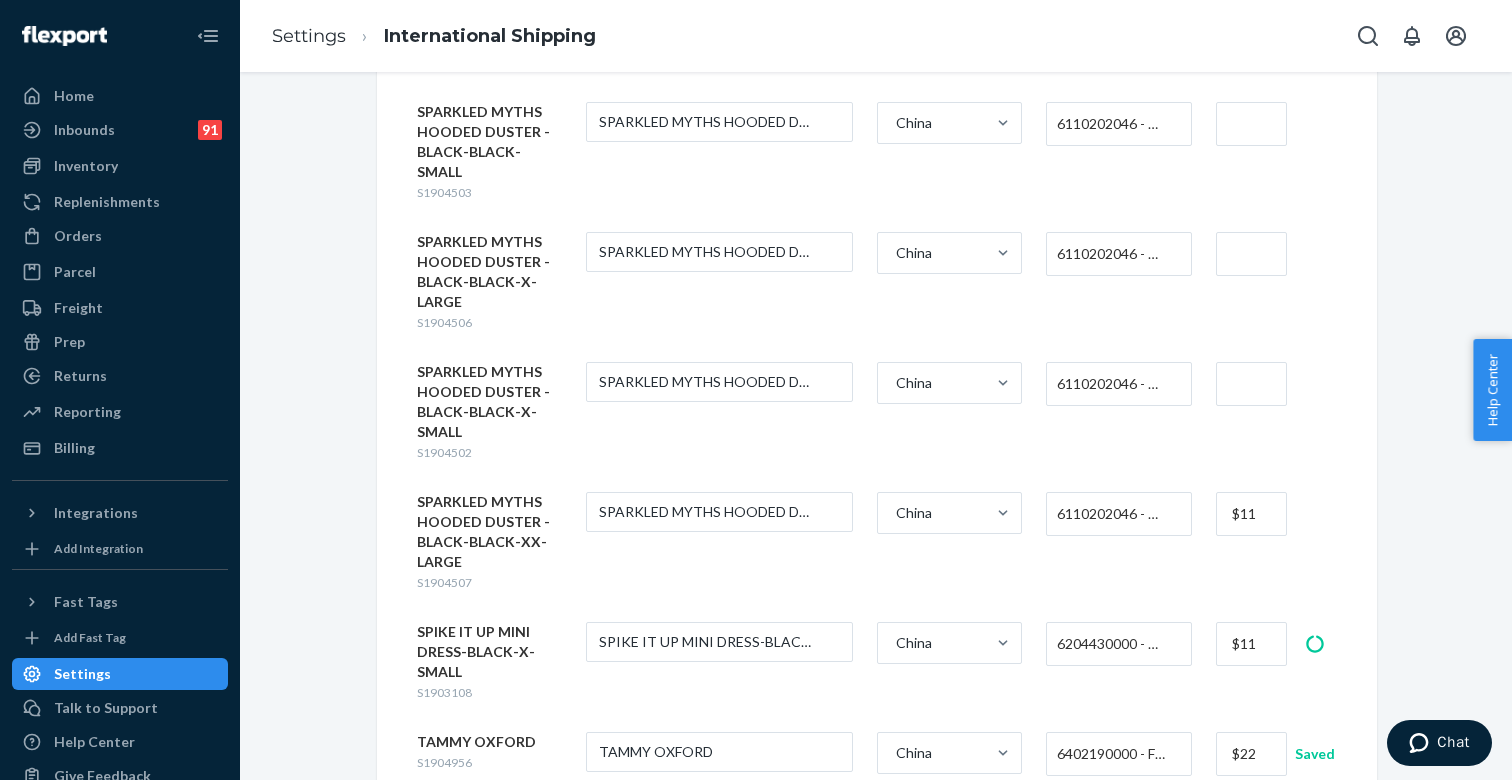 type on "$11" 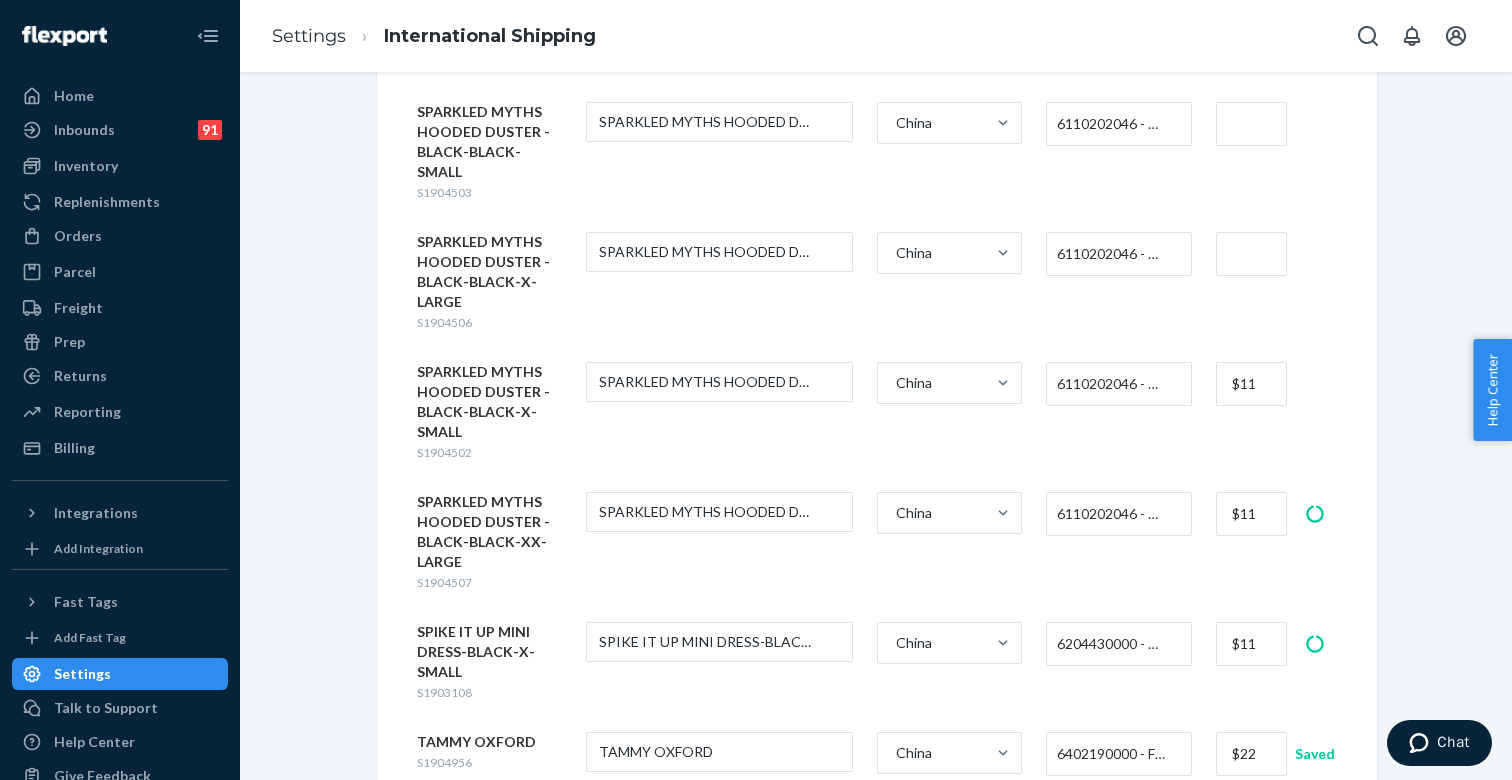 type on "$11" 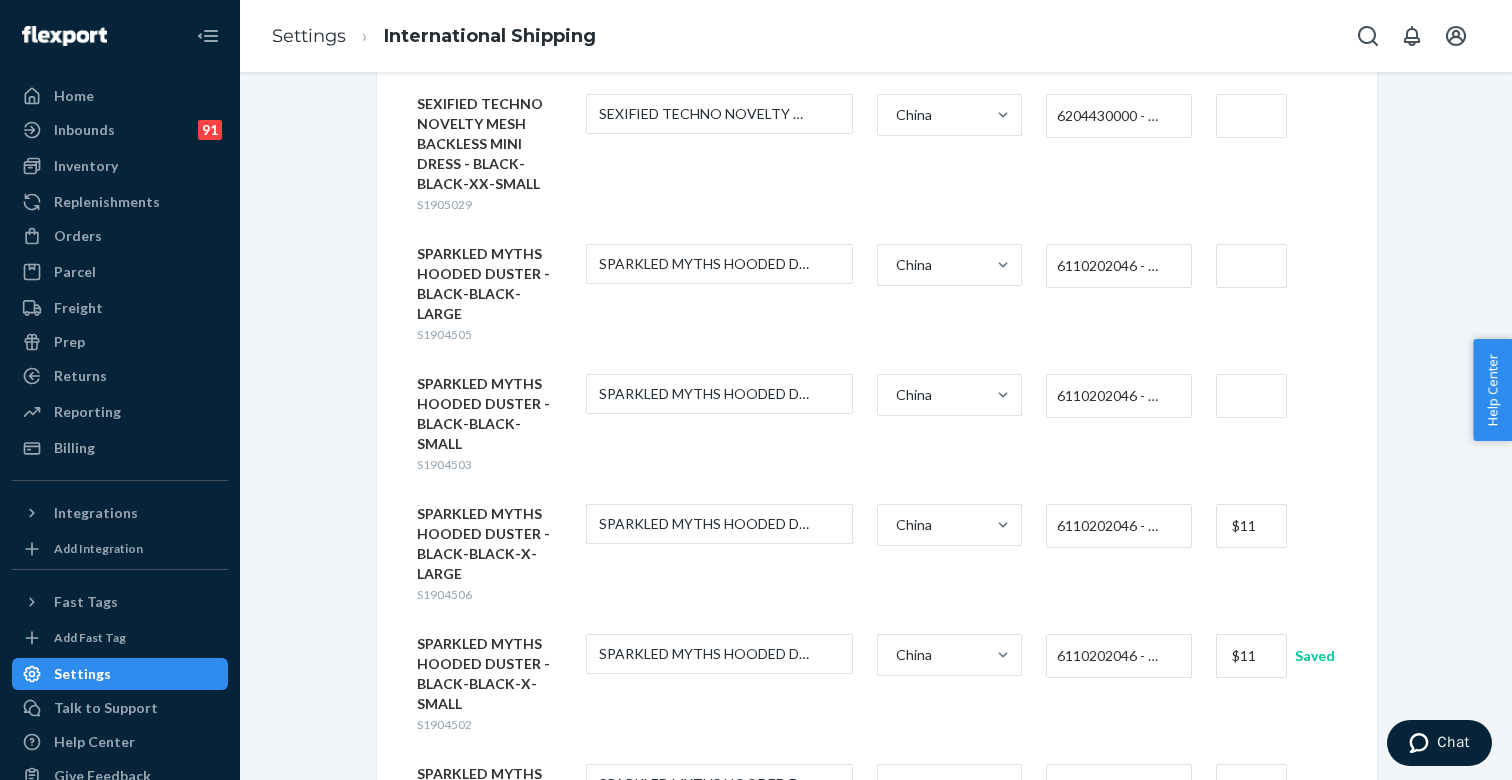 scroll, scrollTop: 6437, scrollLeft: 0, axis: vertical 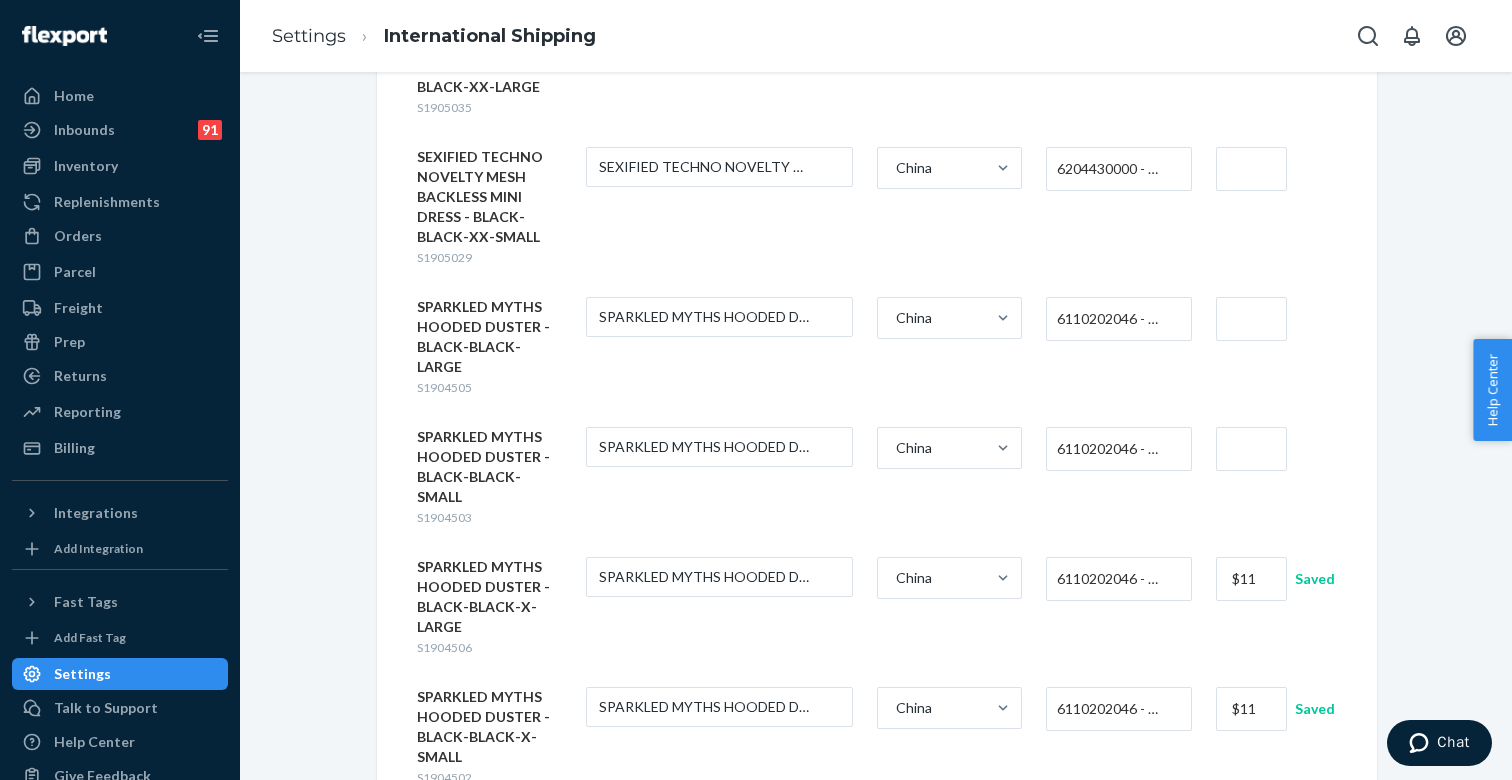 type on "$11" 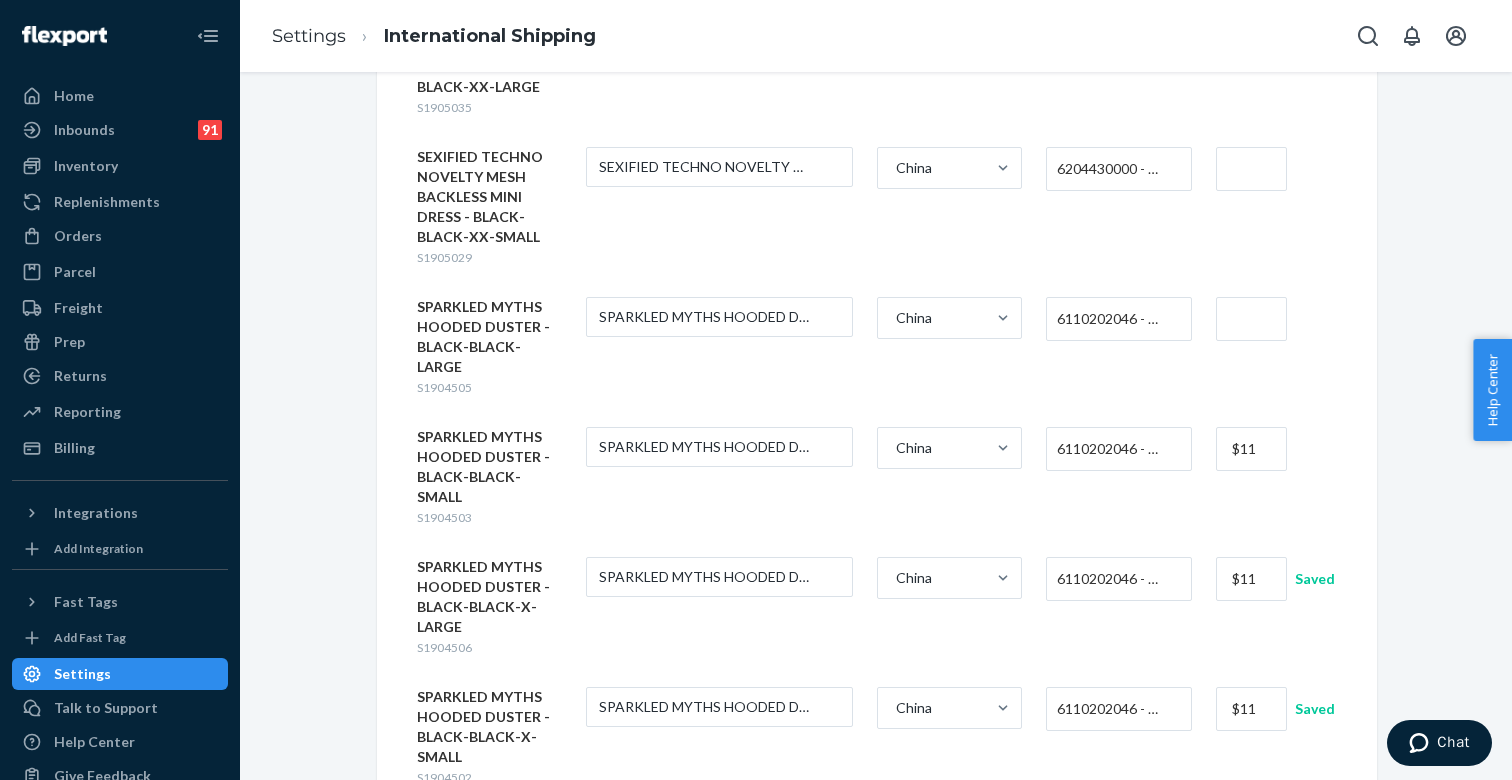 type on "$11" 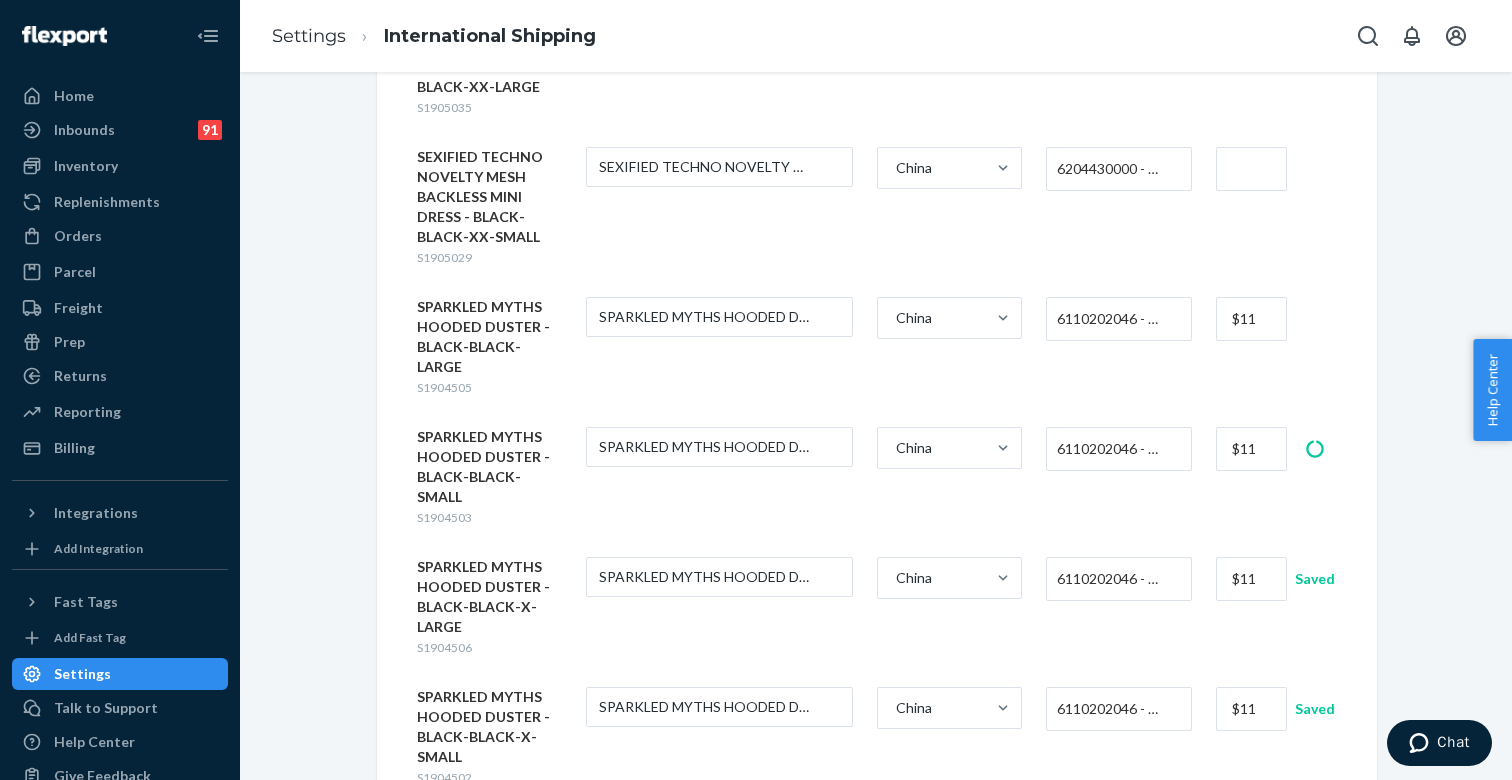 type on "$11" 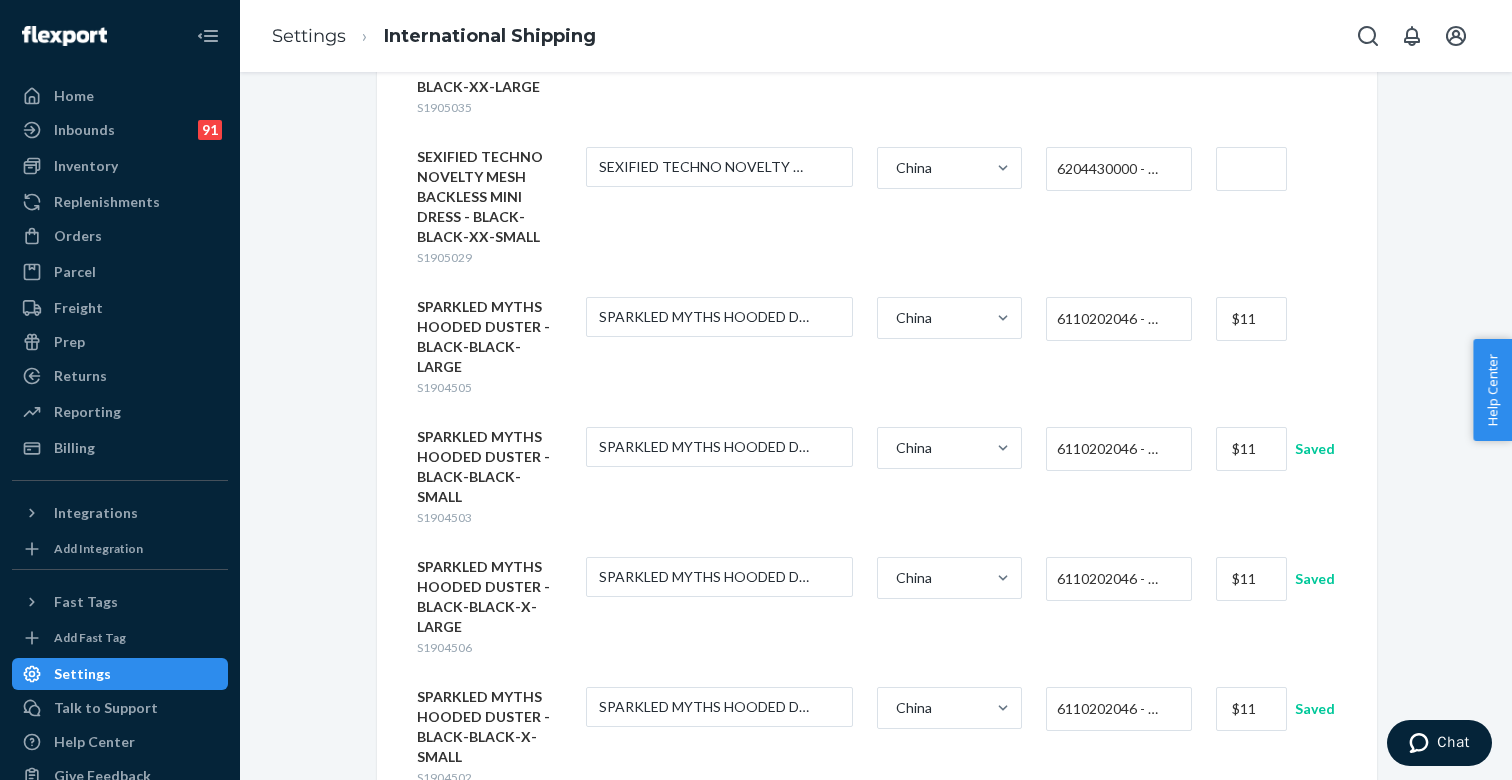 click at bounding box center [1251, 169] 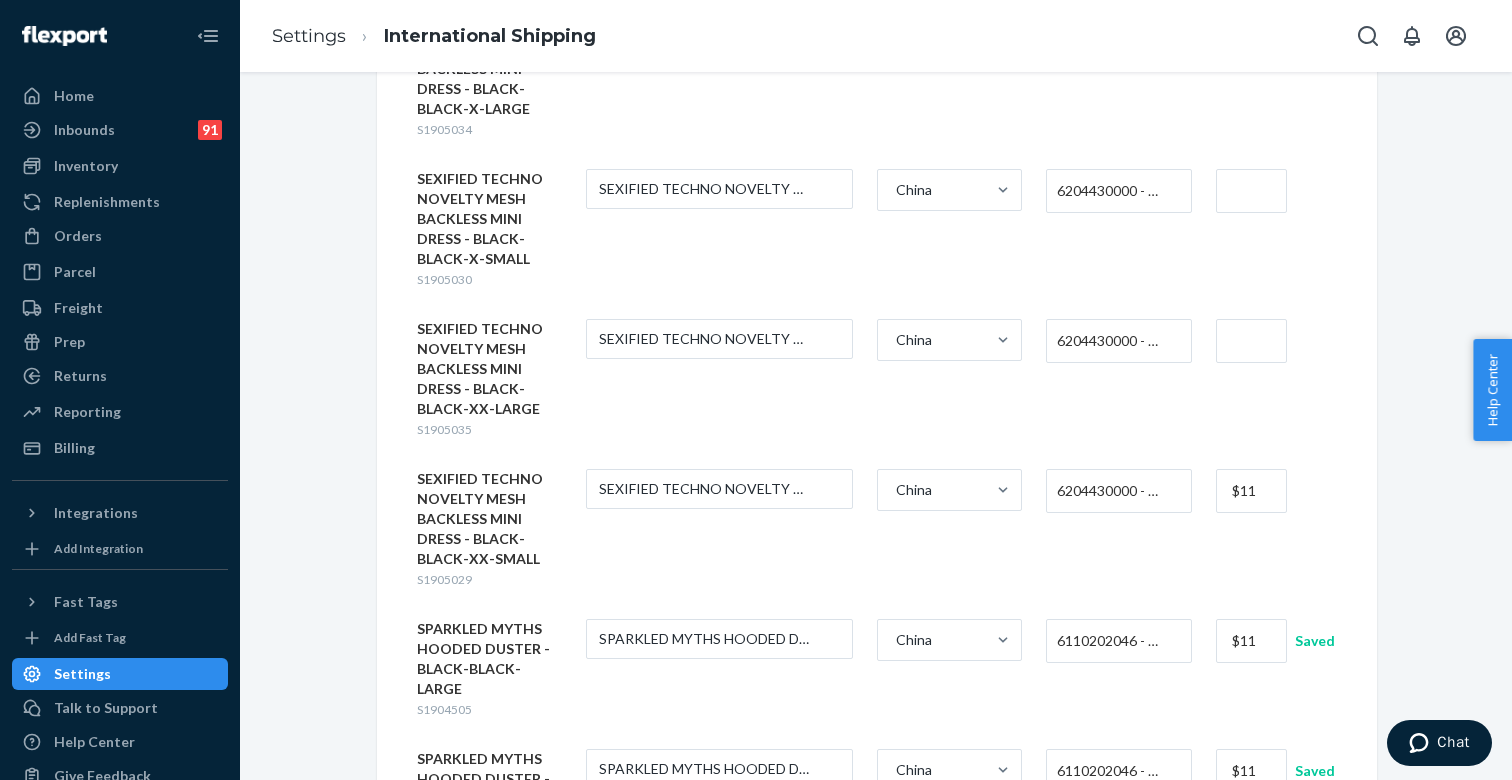 scroll, scrollTop: 6015, scrollLeft: 0, axis: vertical 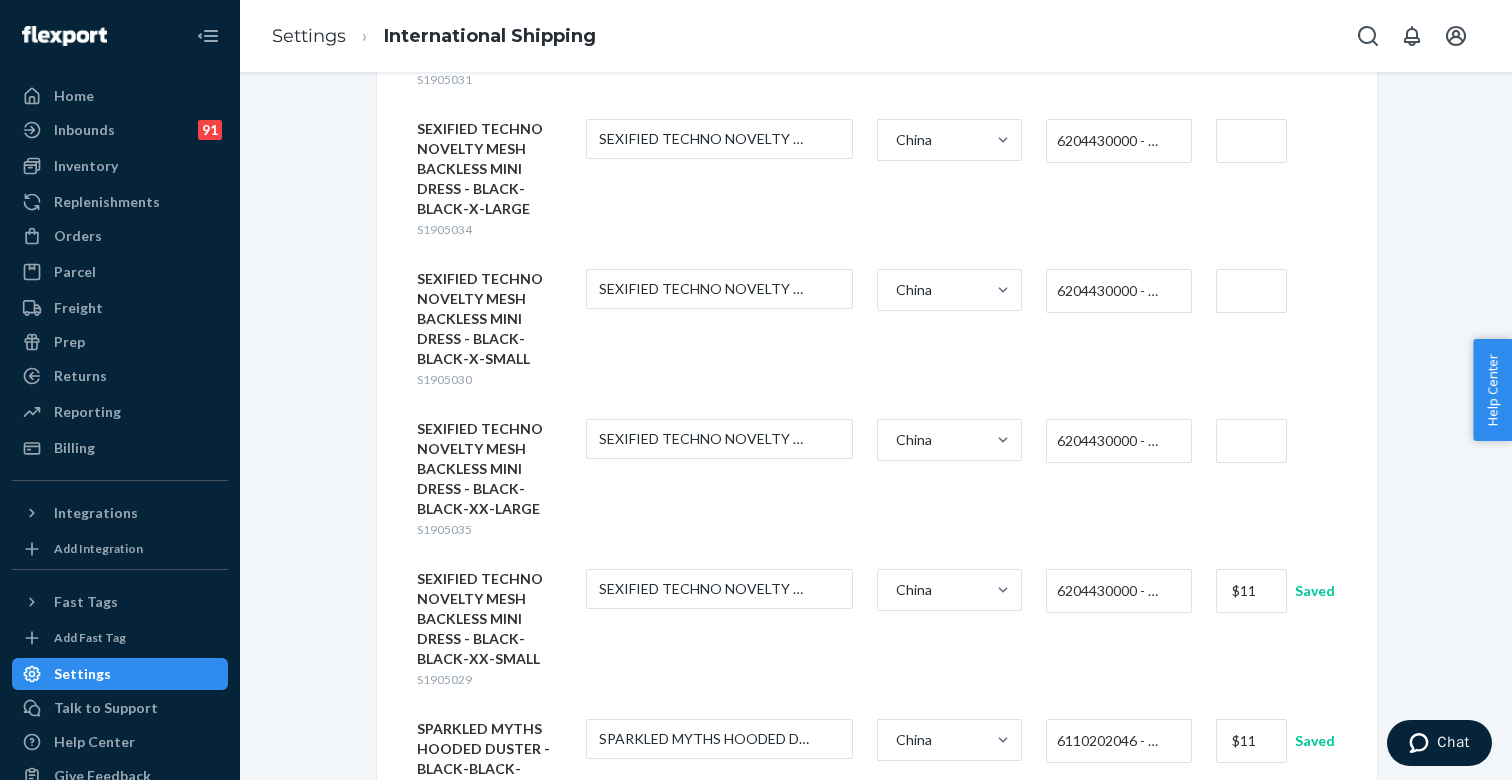 type on "$11" 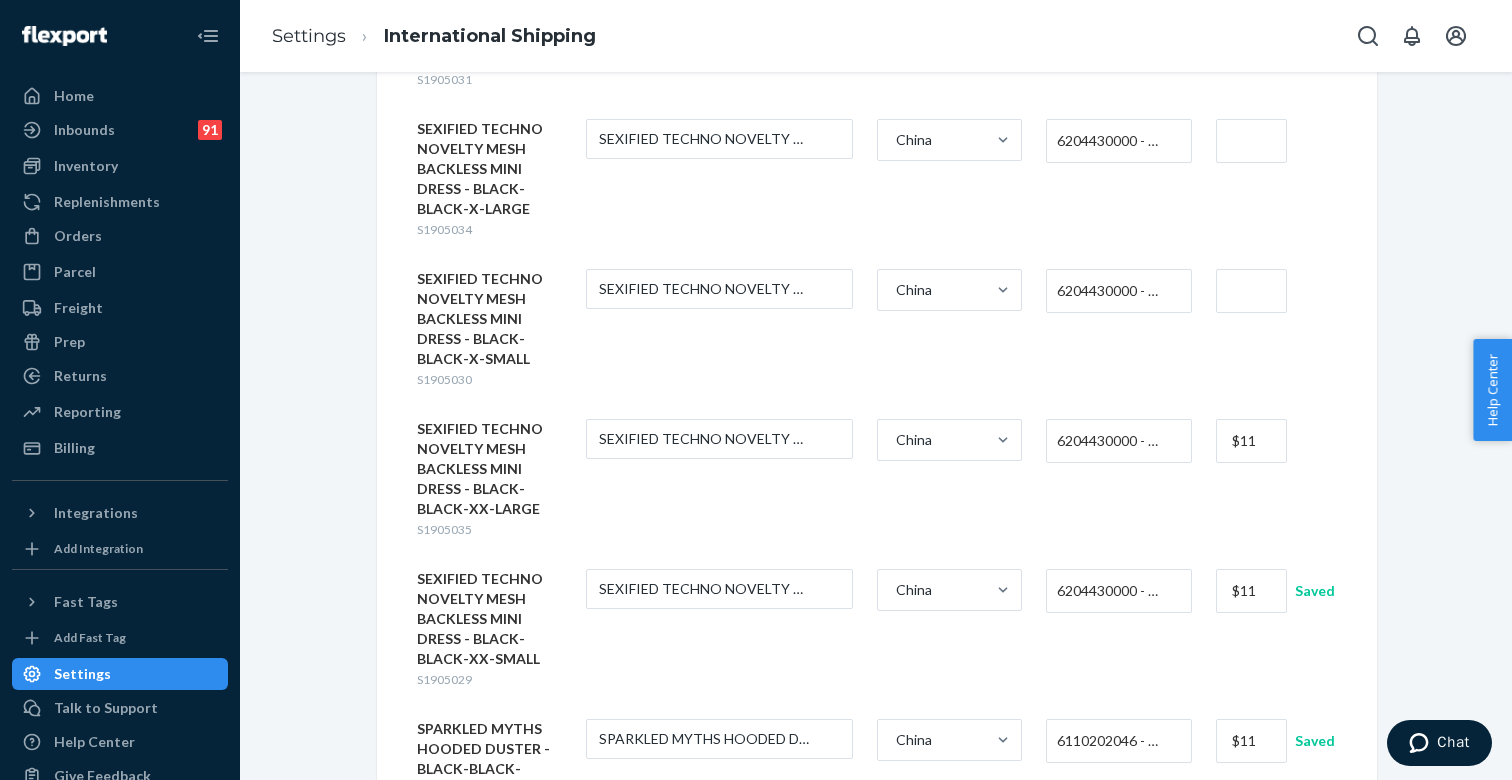 type on "$11" 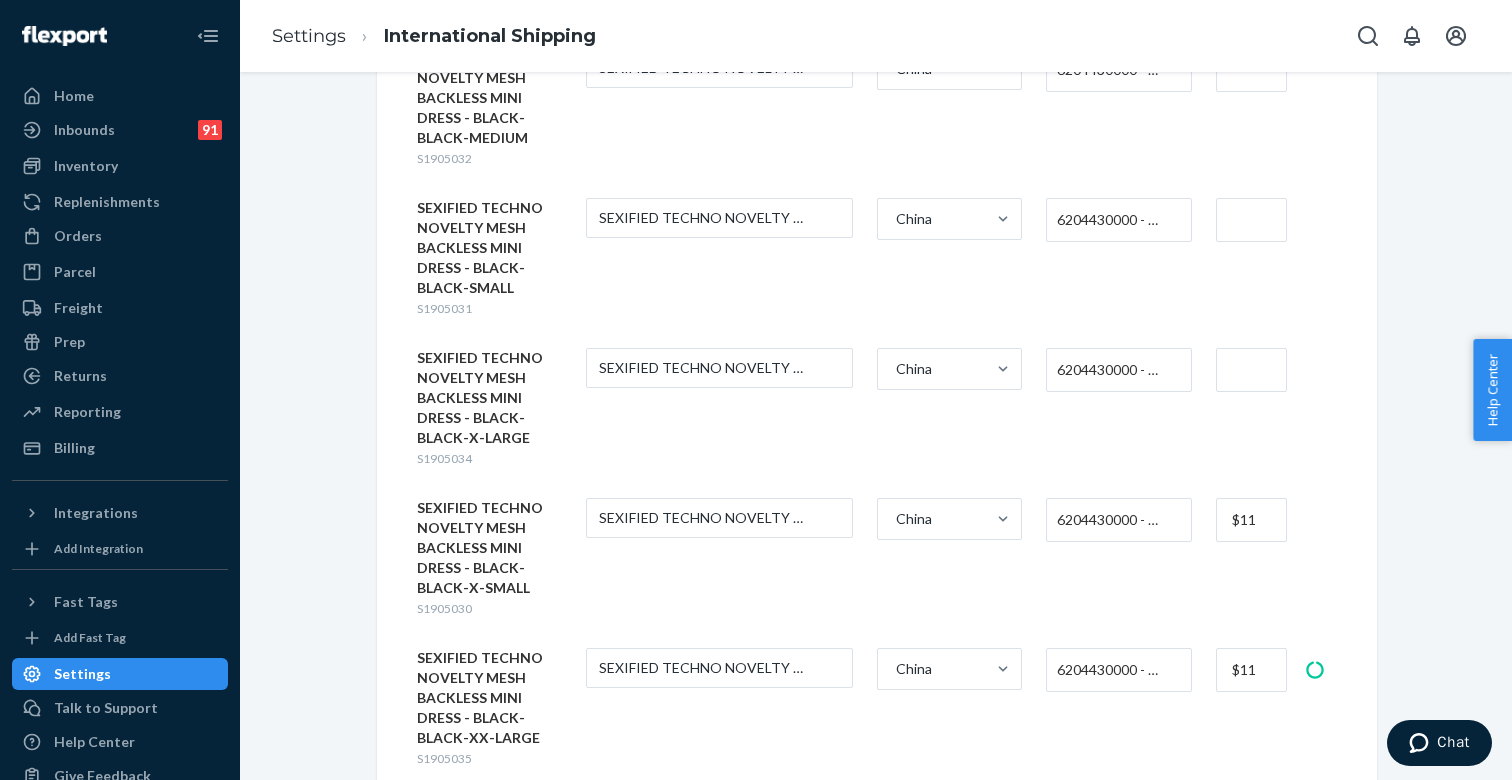 scroll, scrollTop: 5757, scrollLeft: 0, axis: vertical 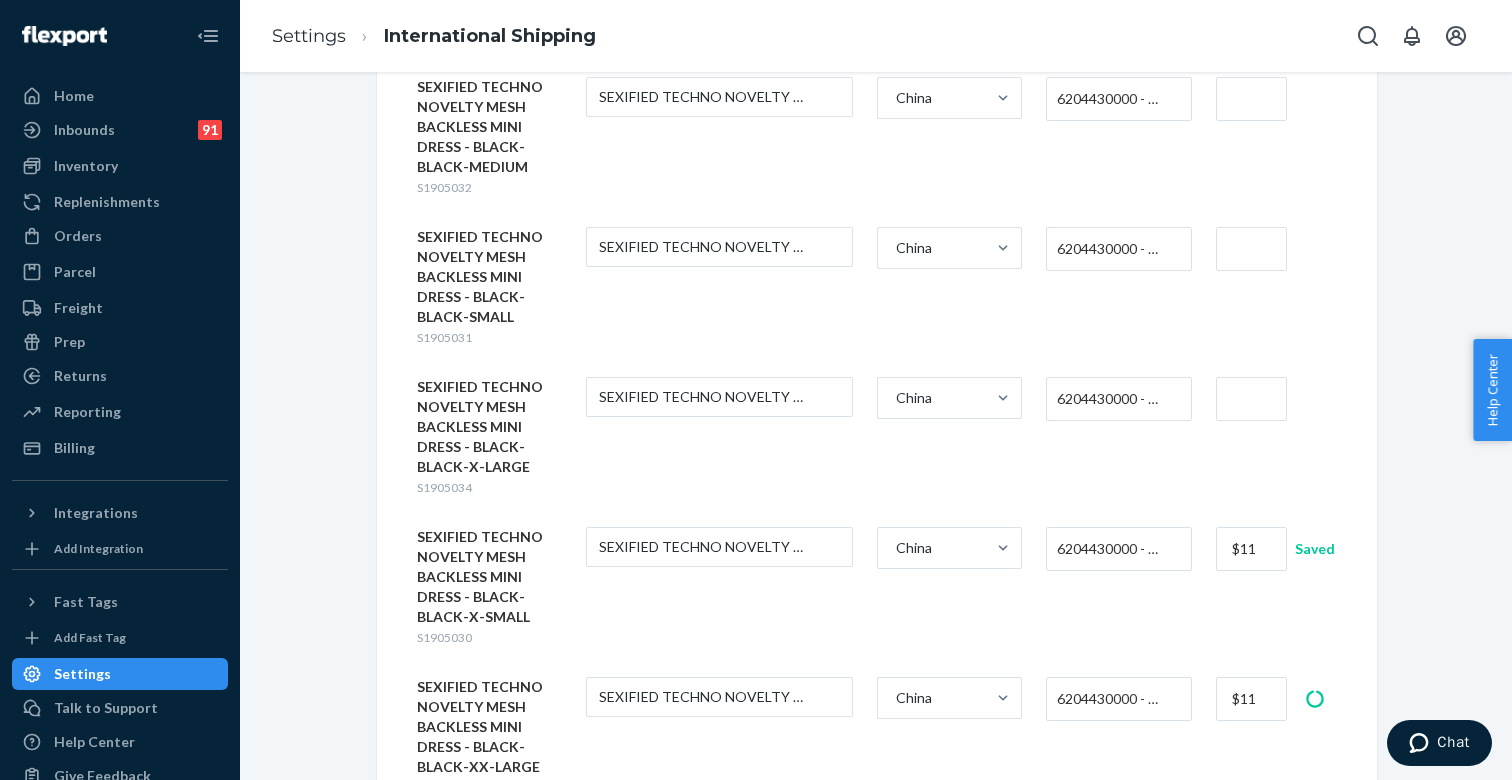 type on "$11" 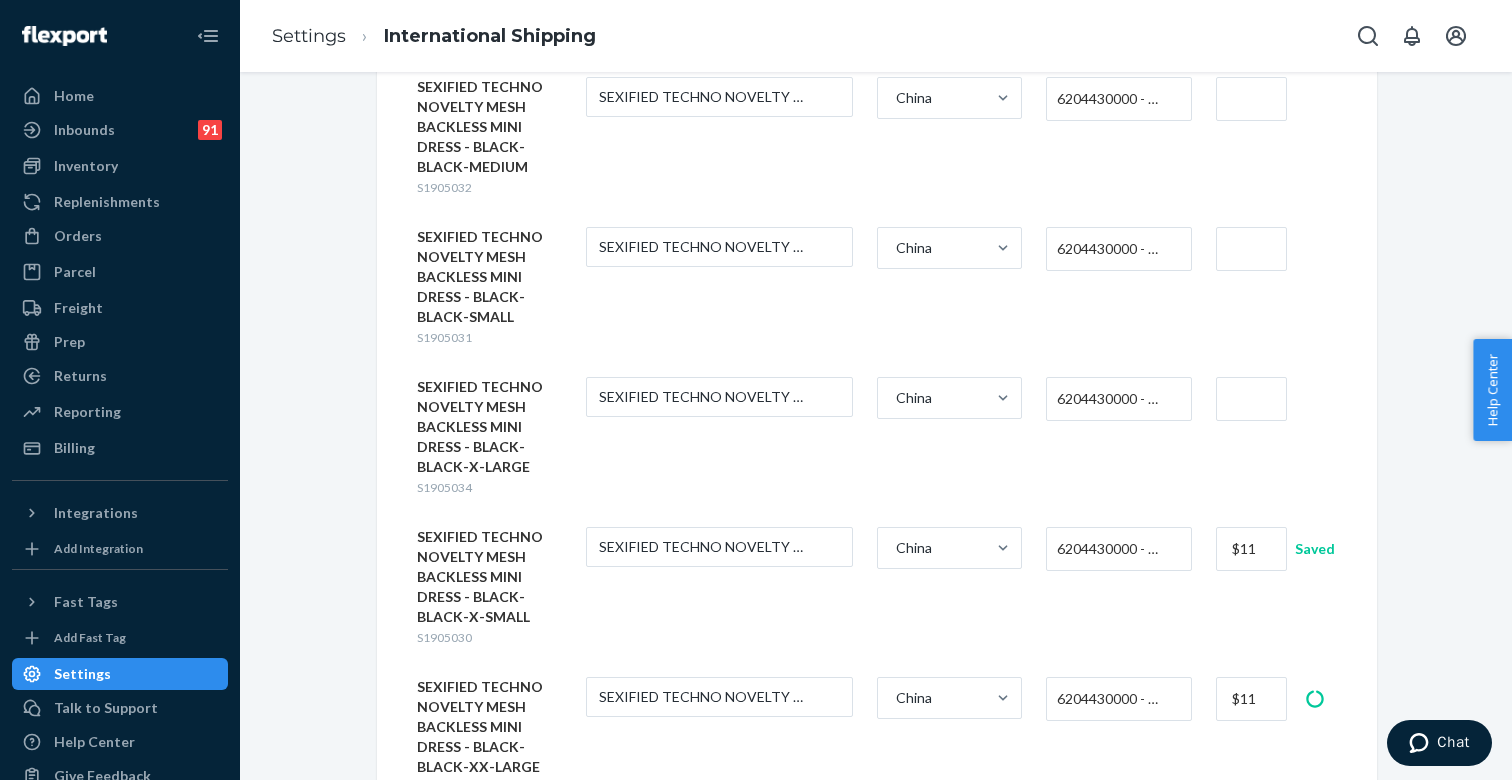 click at bounding box center (1251, 399) 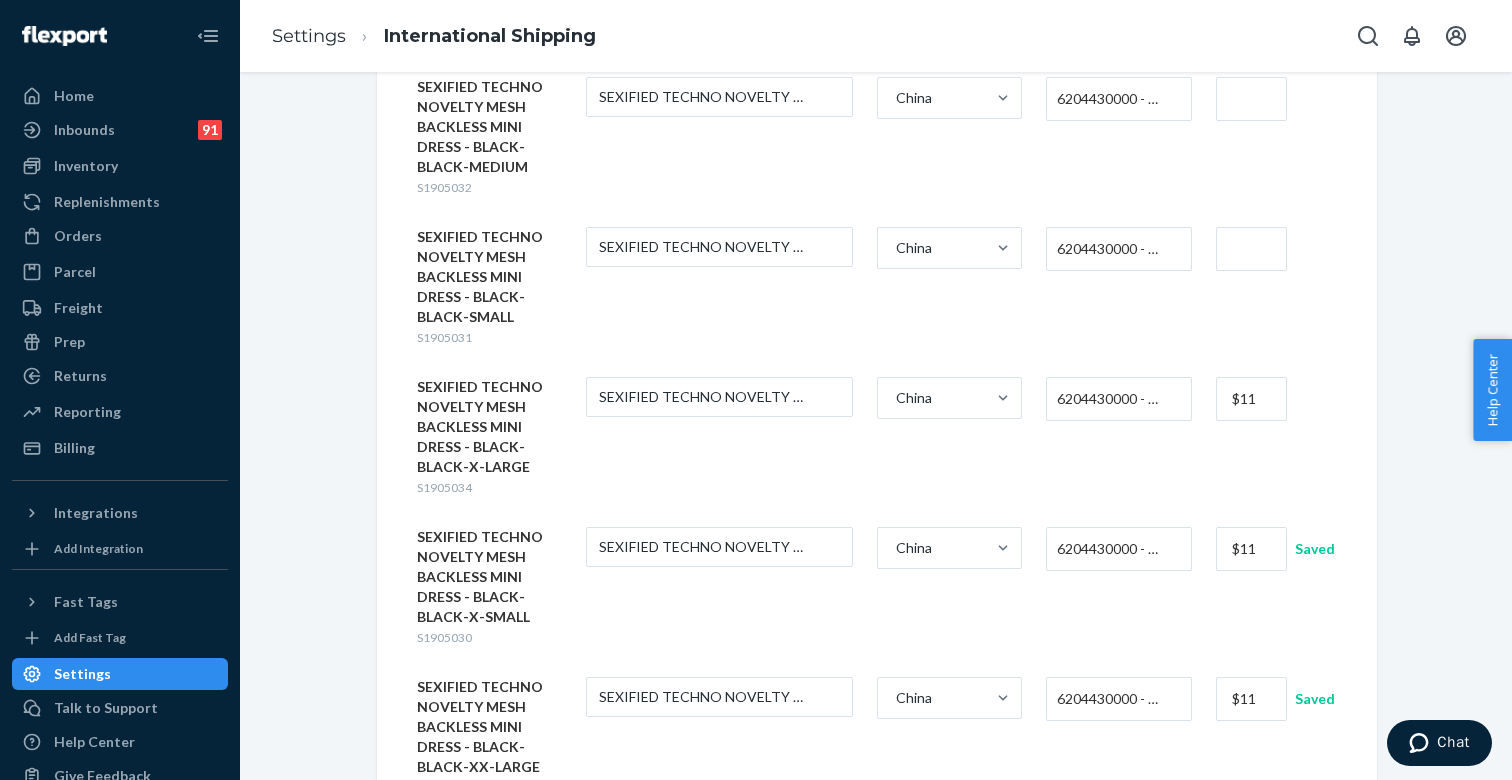 type on "$11" 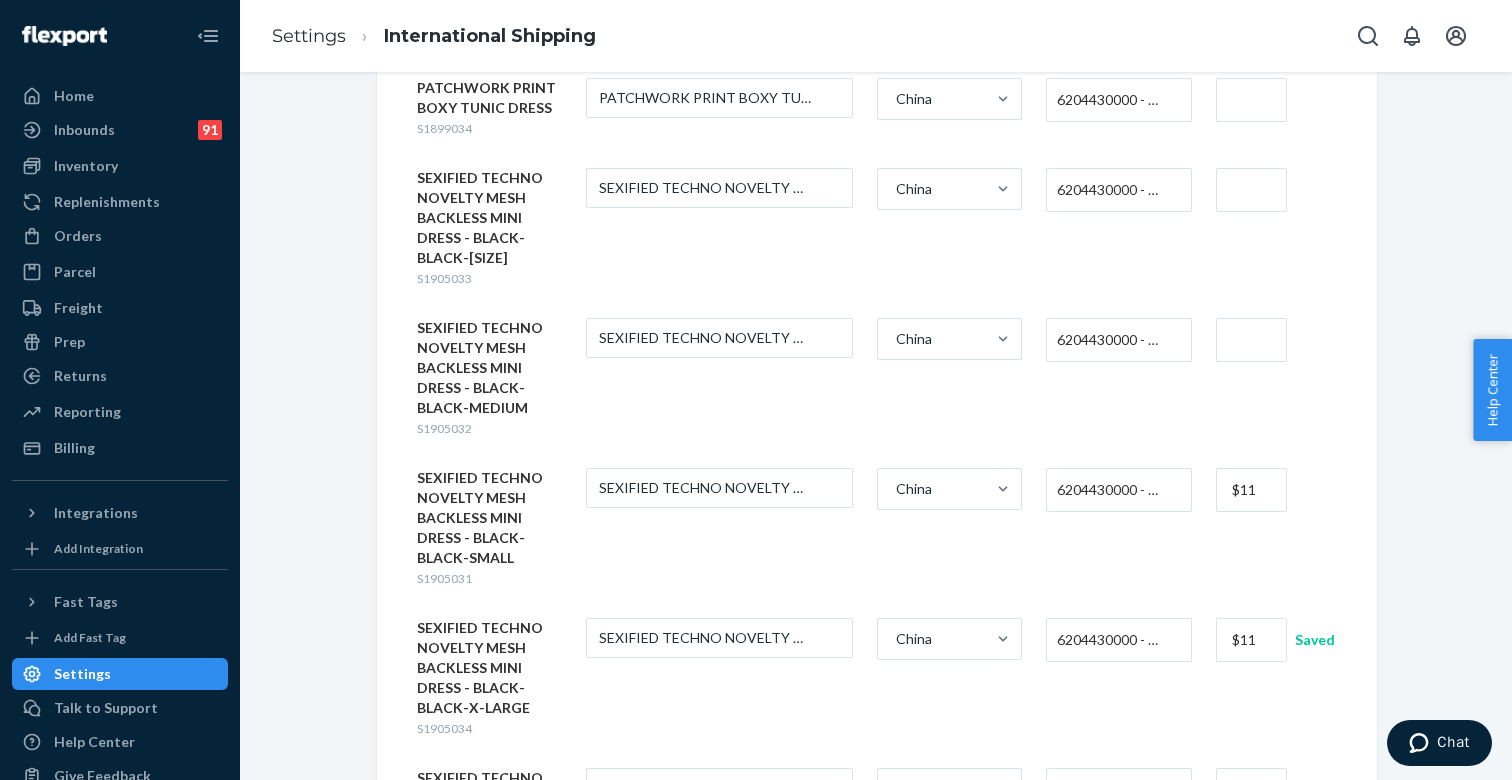 scroll, scrollTop: 5471, scrollLeft: 0, axis: vertical 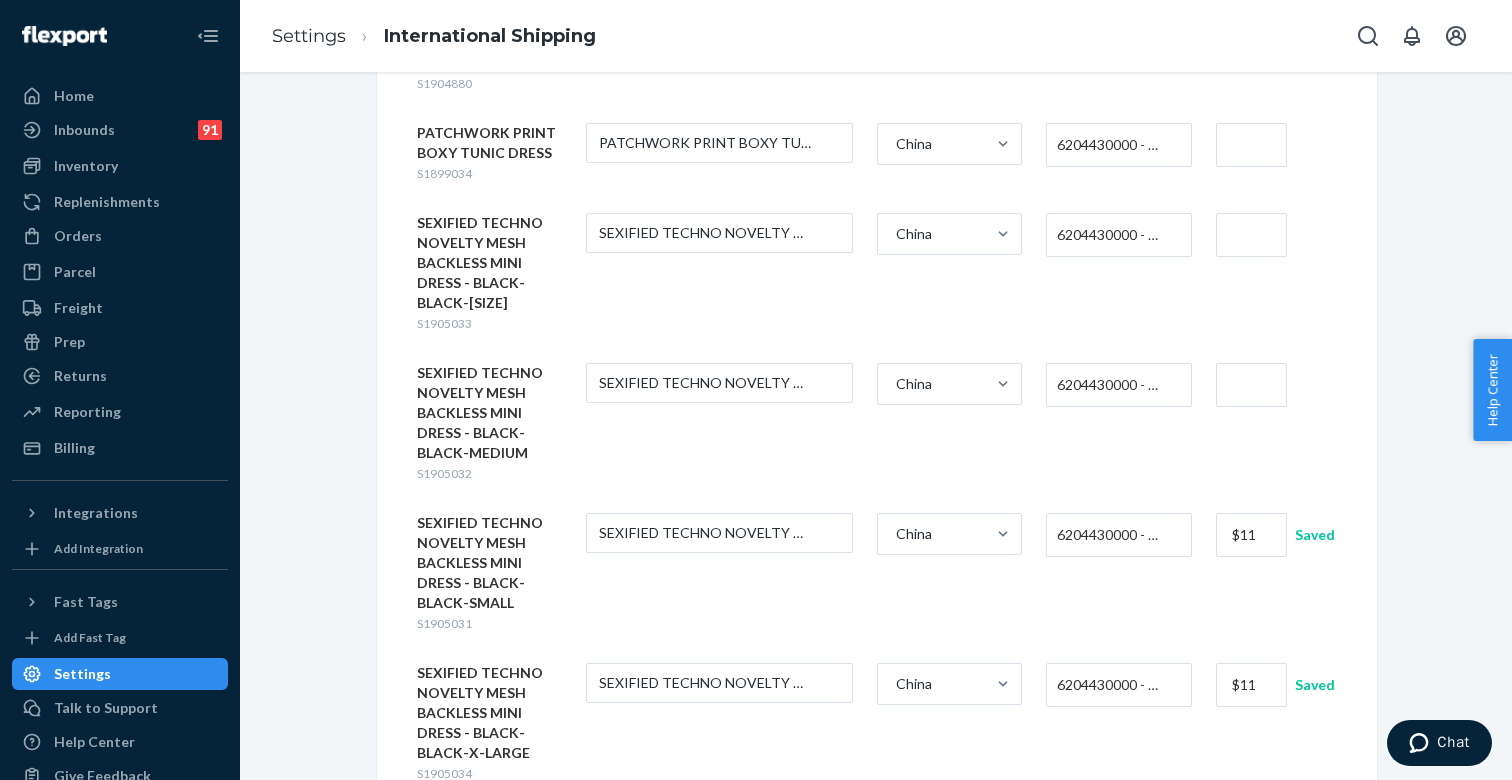 type on "$11" 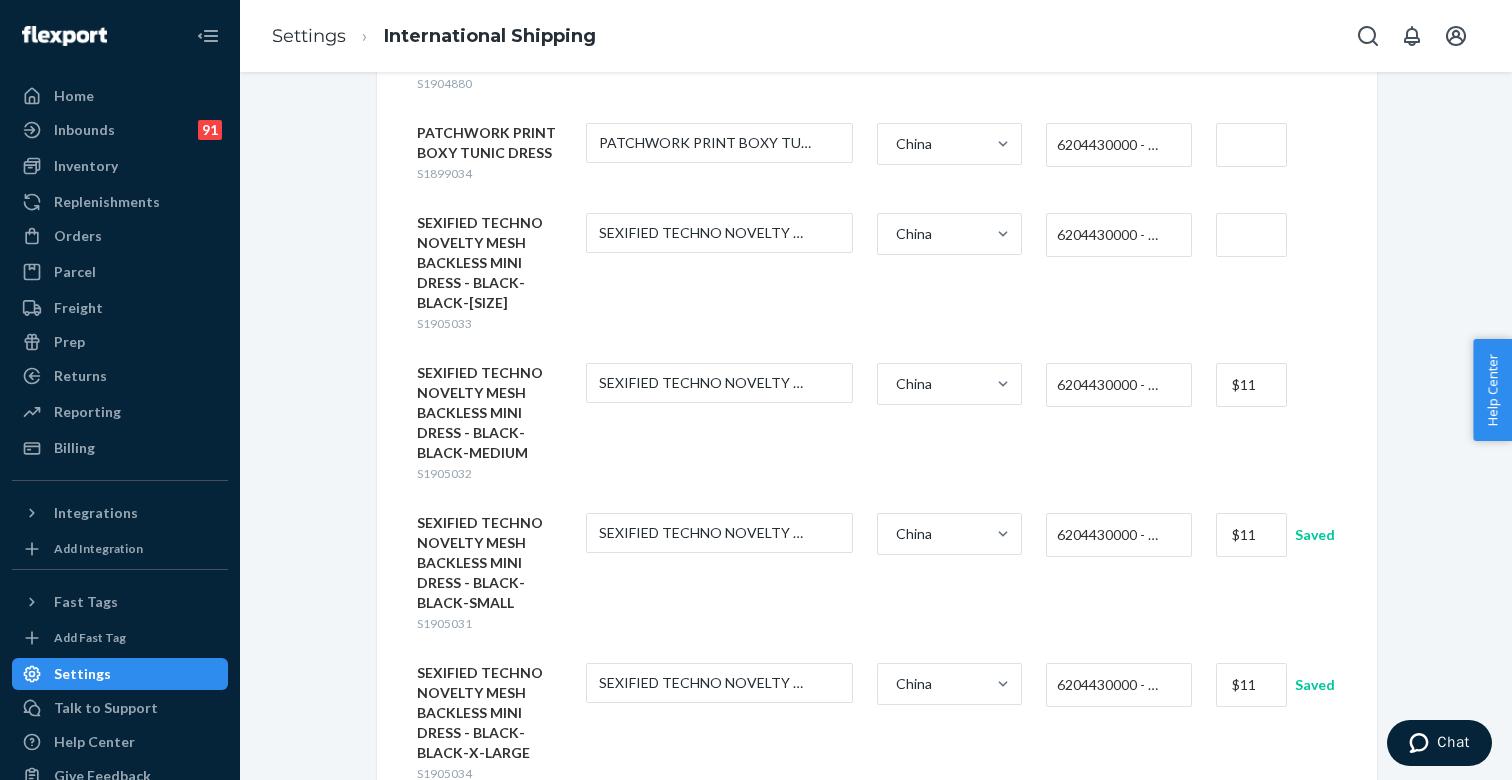type on "$11" 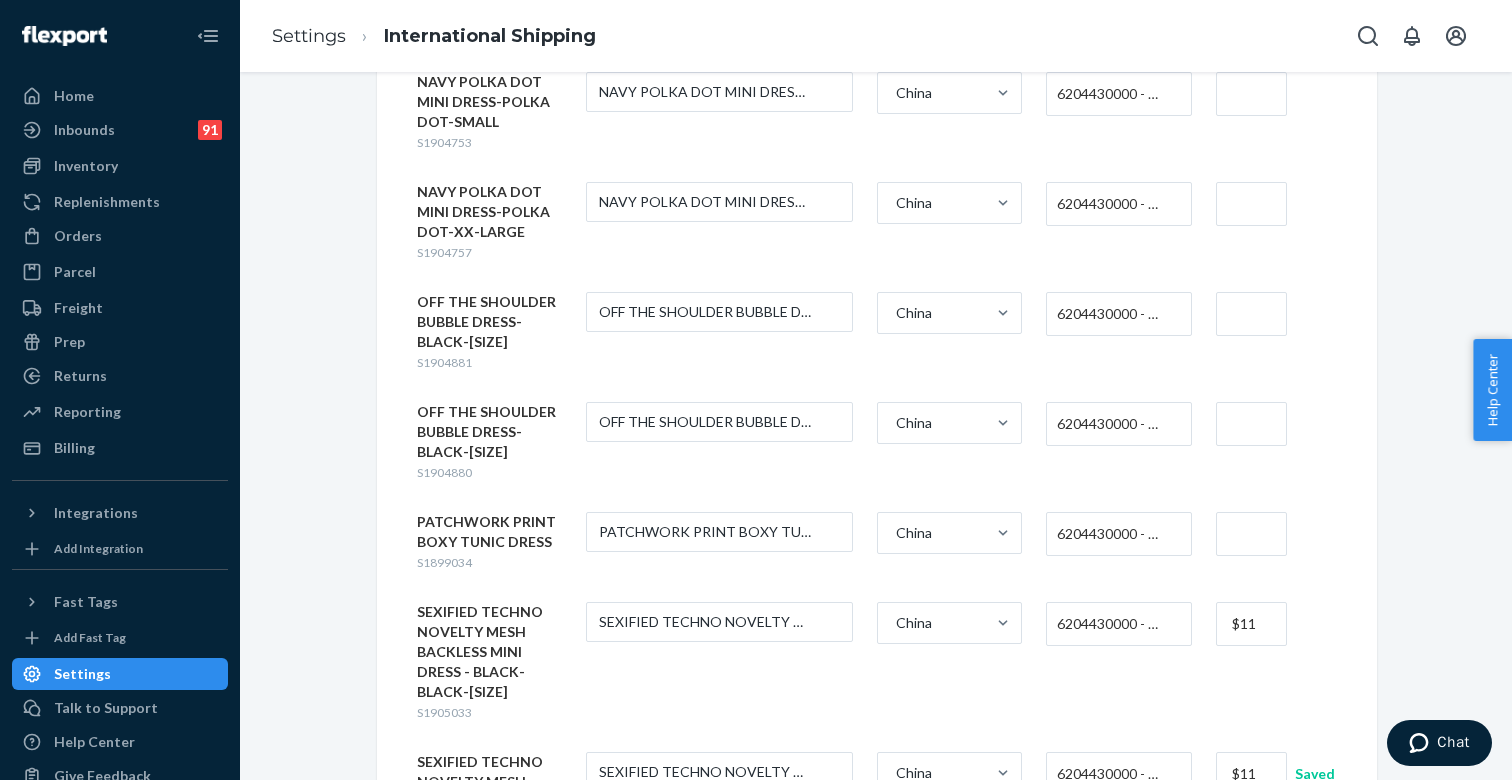 scroll, scrollTop: 5057, scrollLeft: 0, axis: vertical 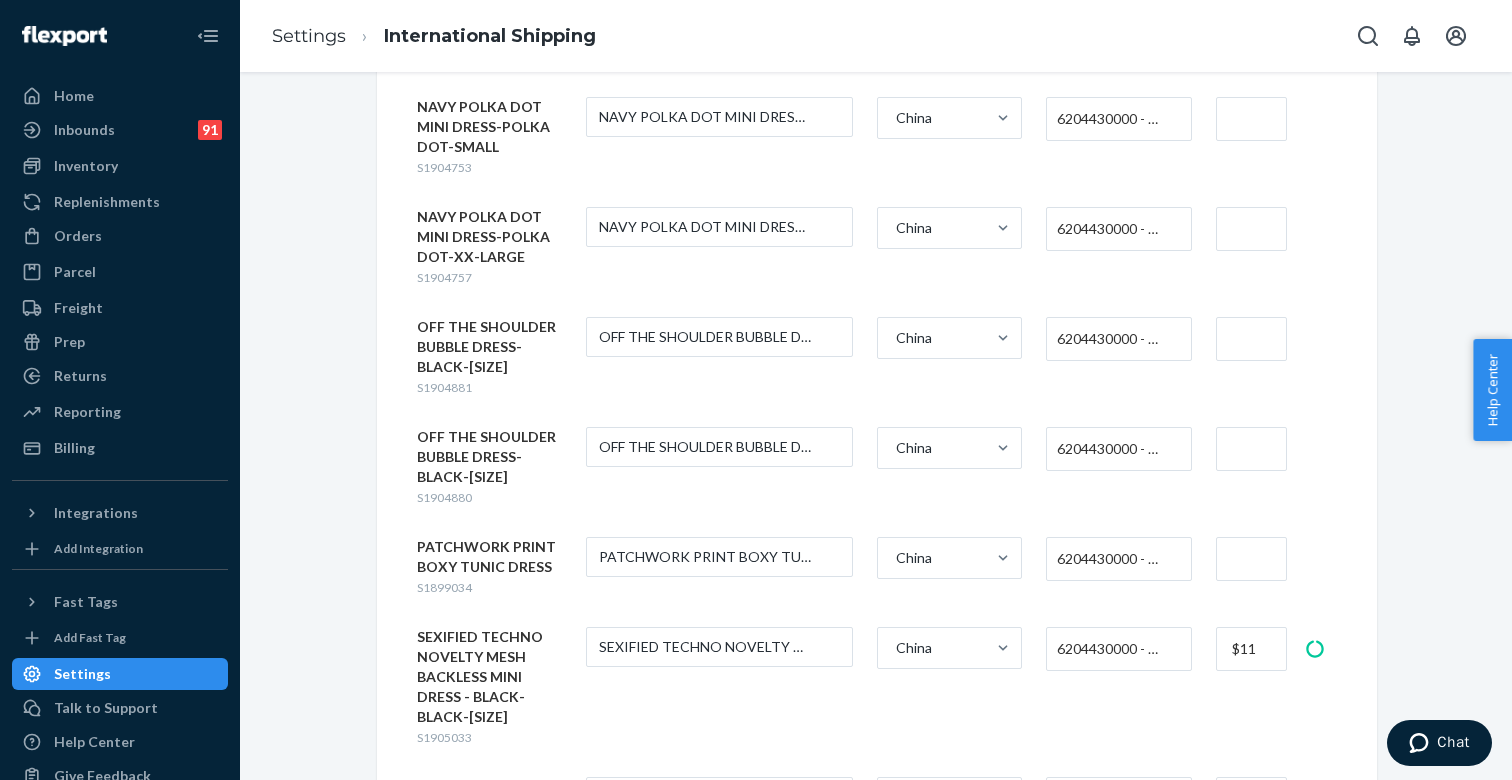 type on "$11" 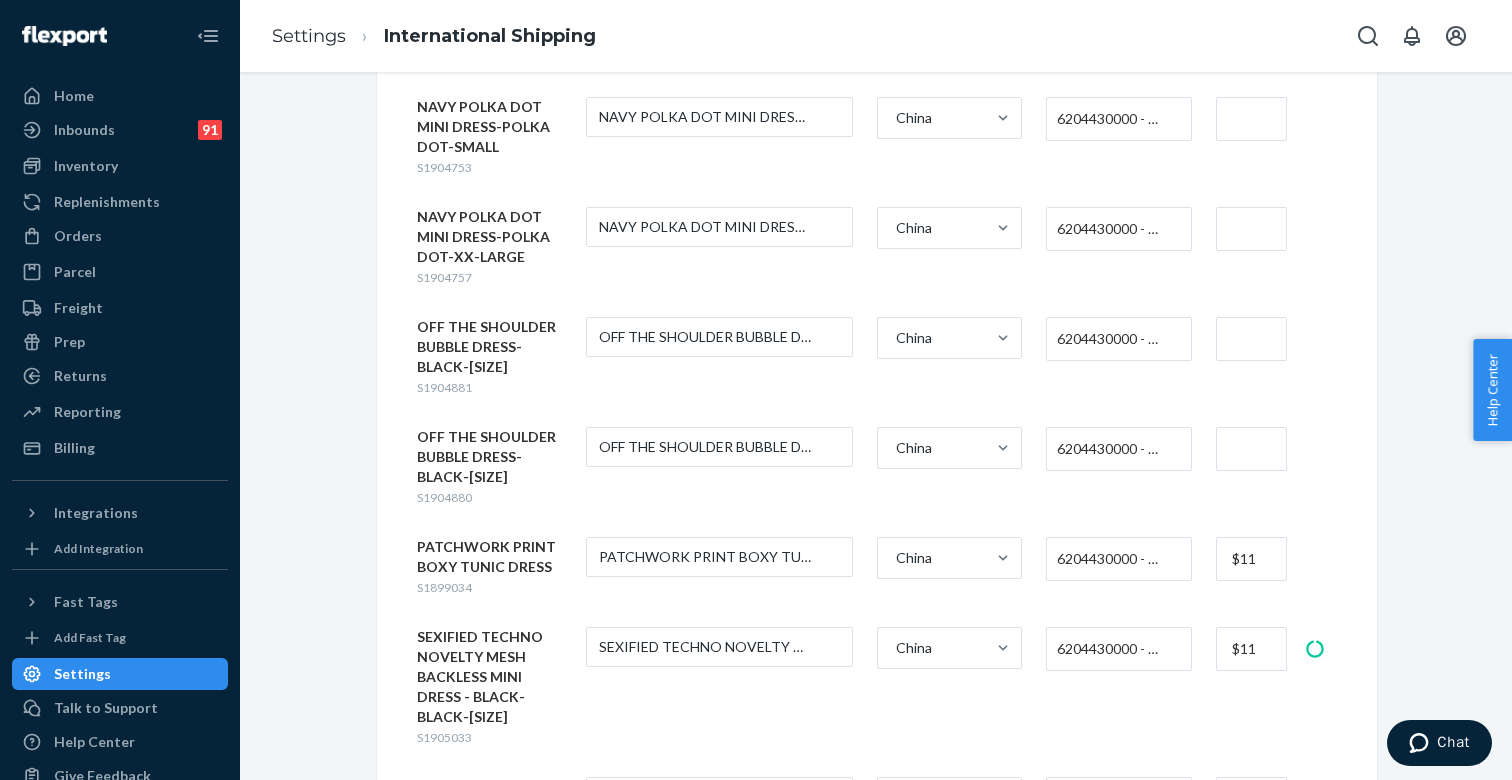 type on "$11" 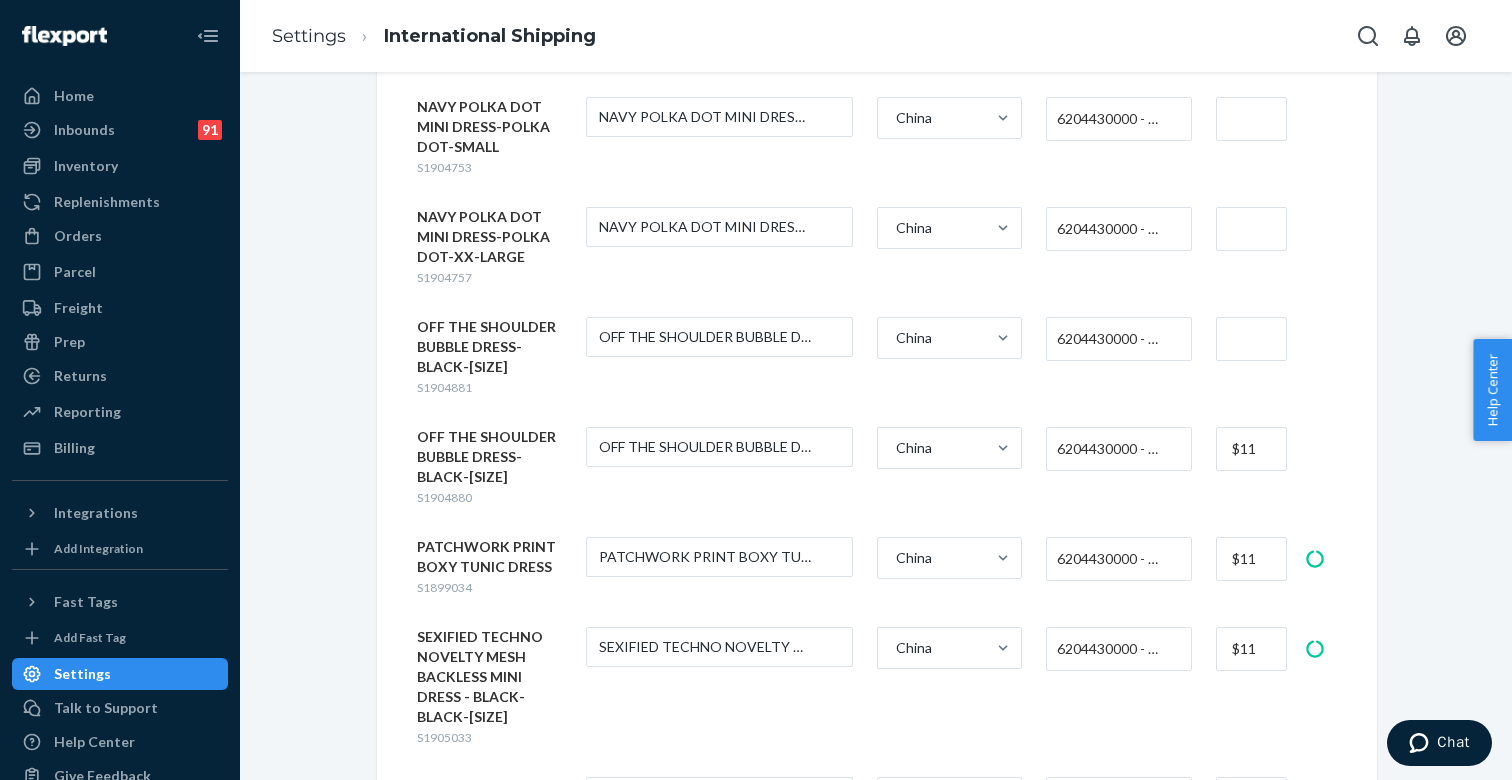 type on "$11" 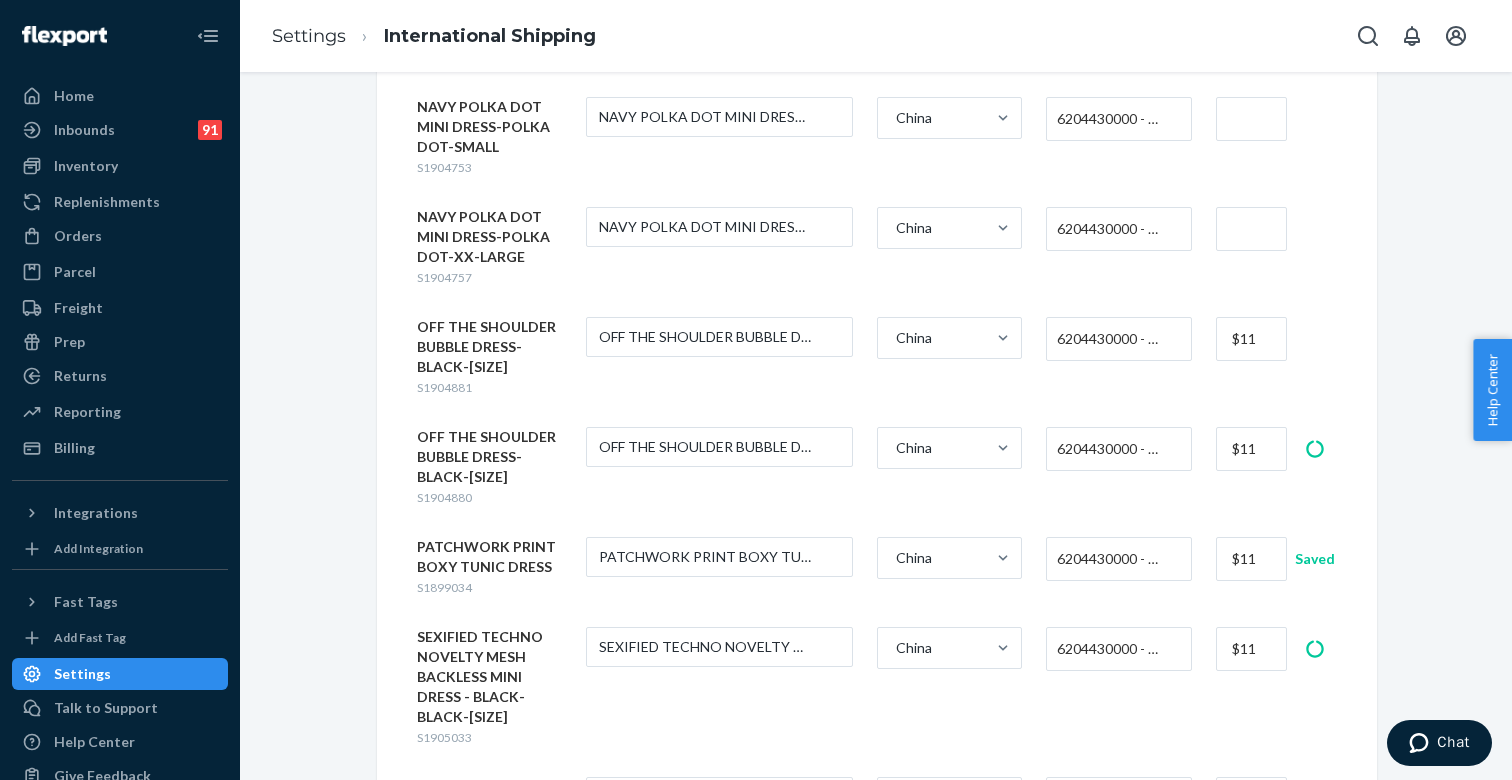 type on "$11" 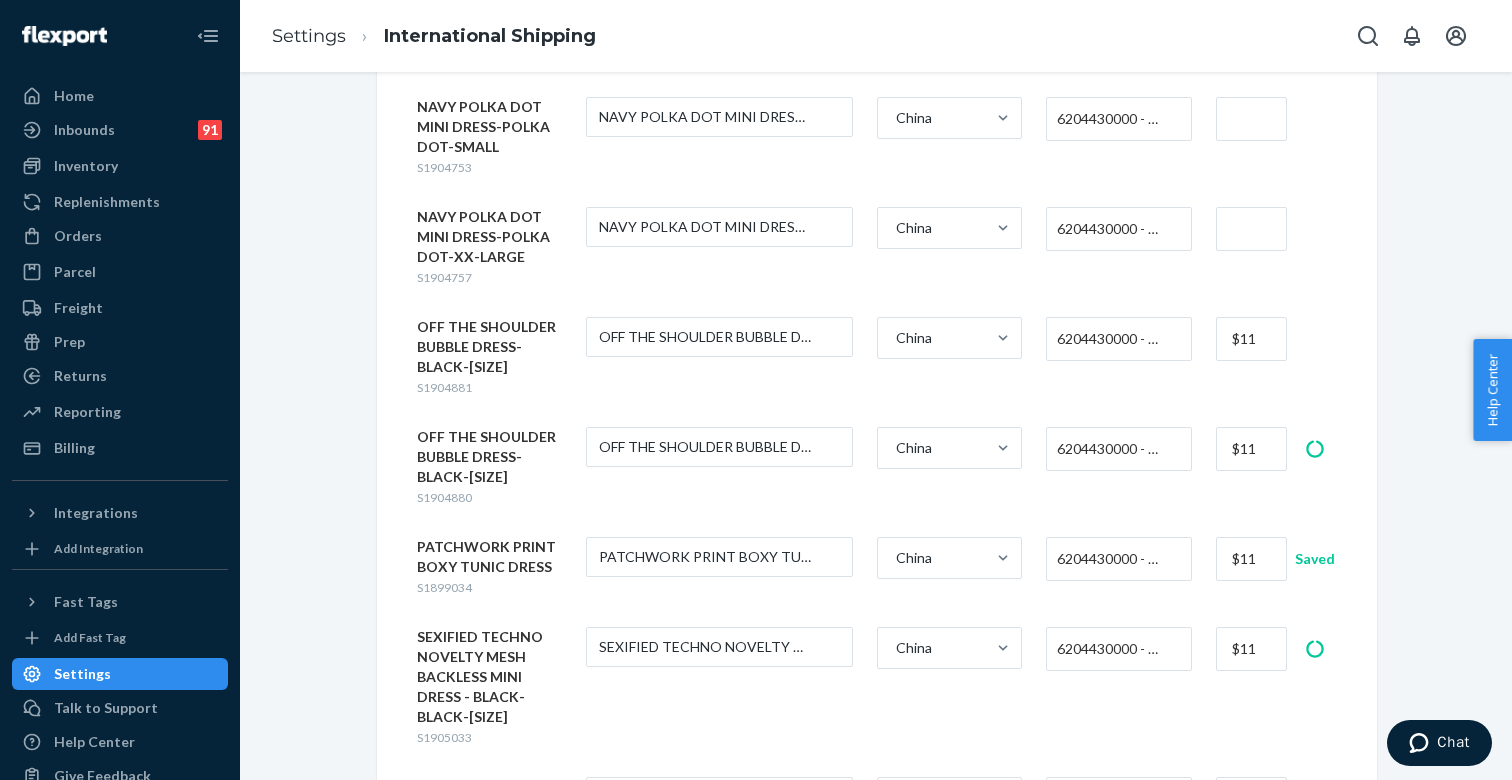 click at bounding box center (1251, 229) 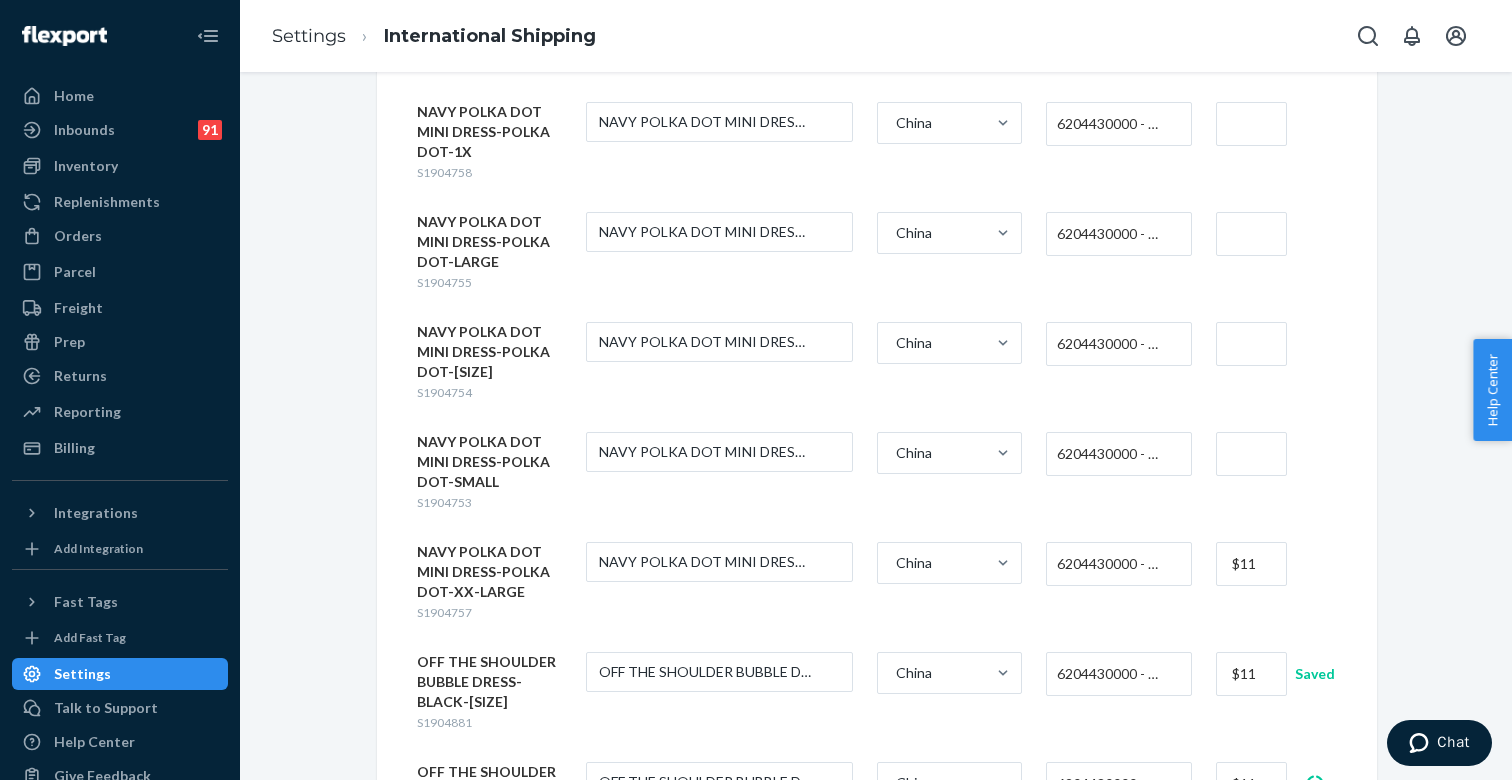 scroll, scrollTop: 4678, scrollLeft: 0, axis: vertical 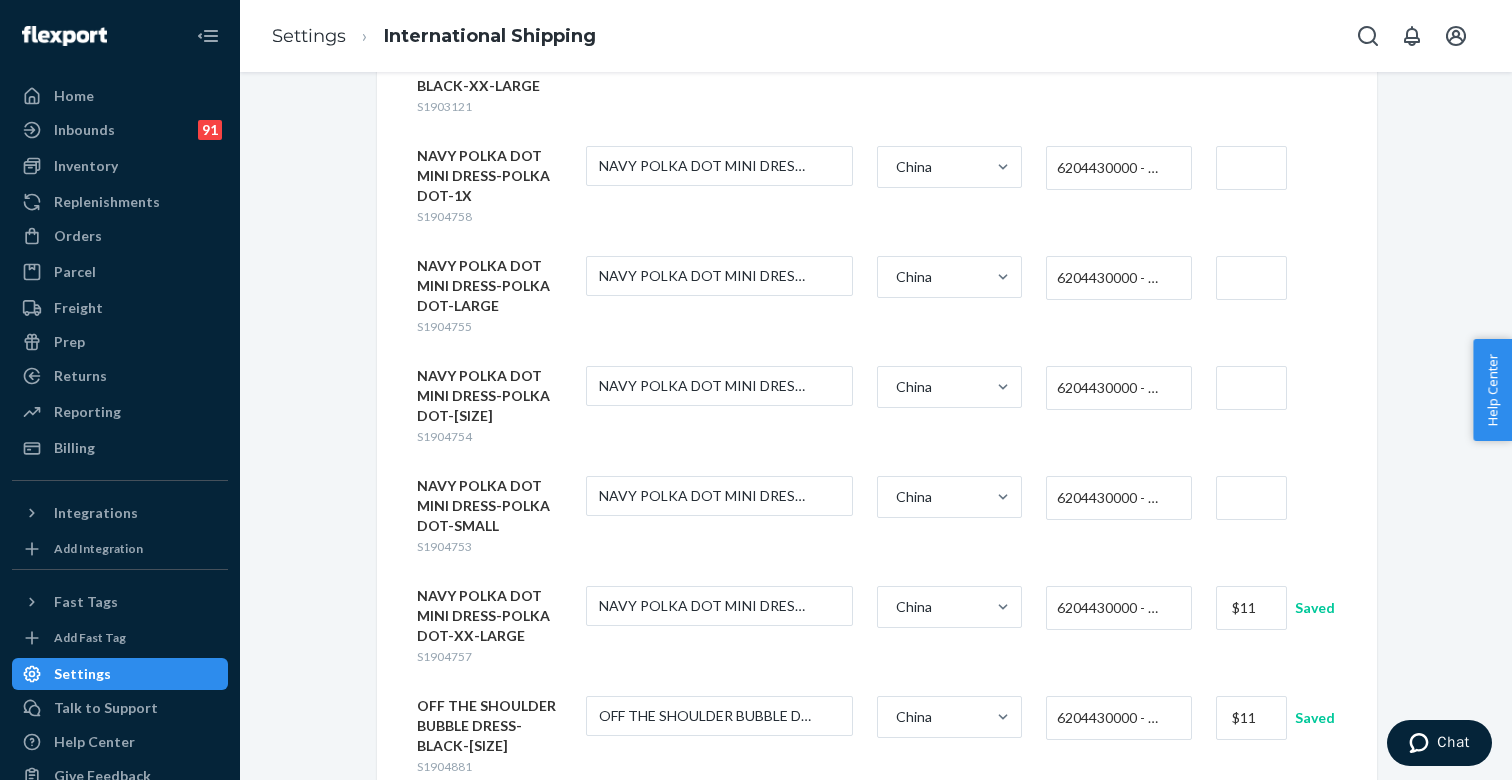 type on "$11" 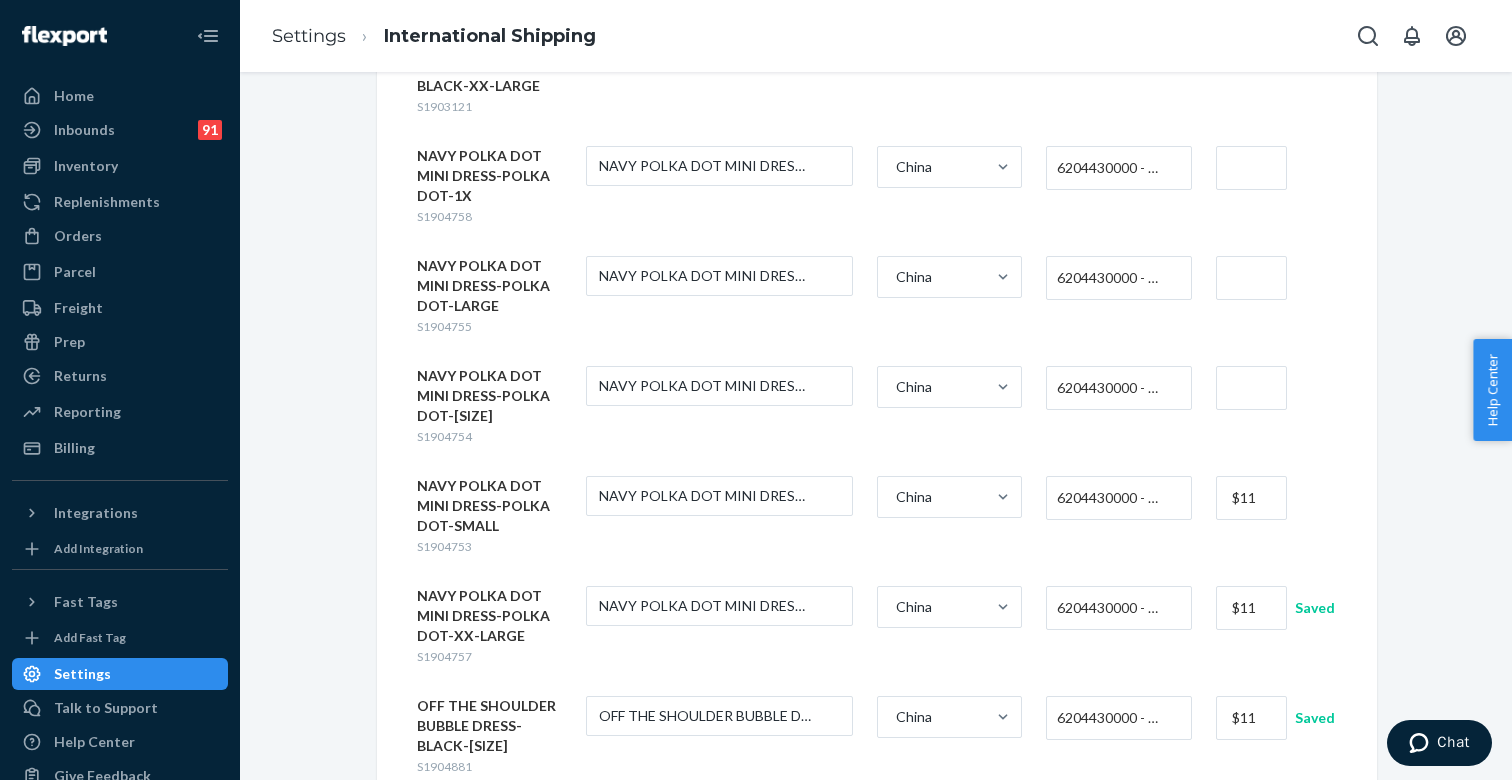 type on "$11" 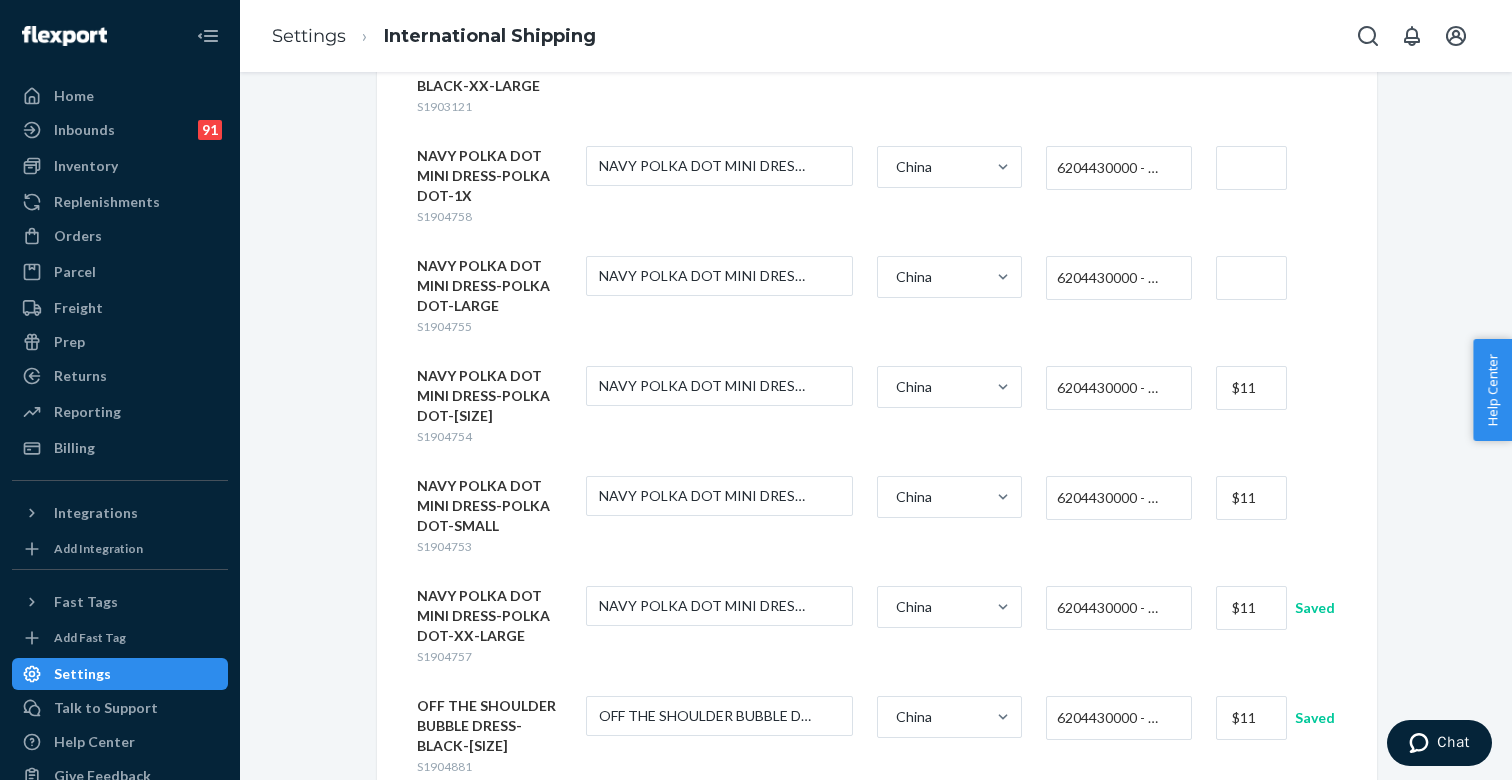type on "$11" 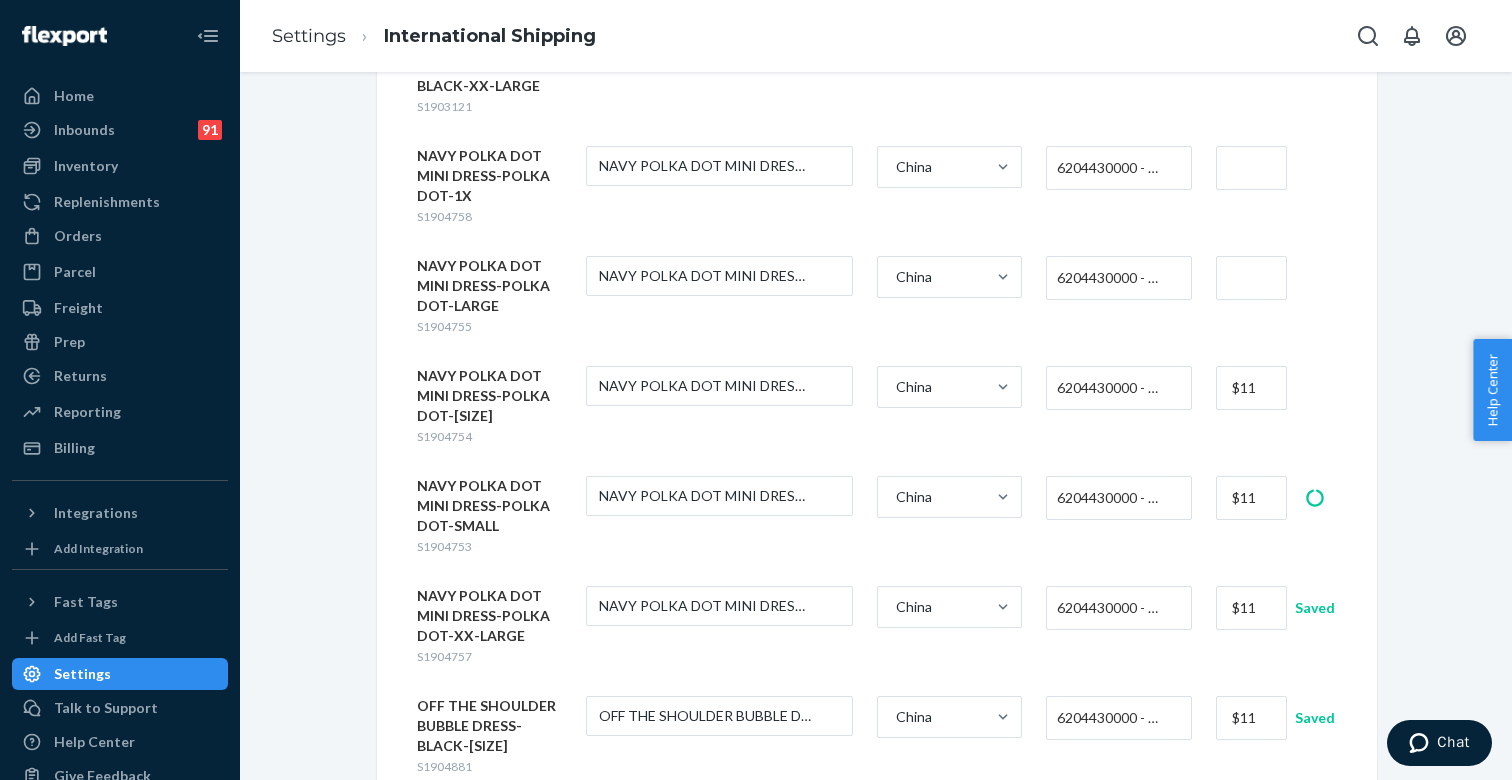click at bounding box center [1251, 278] 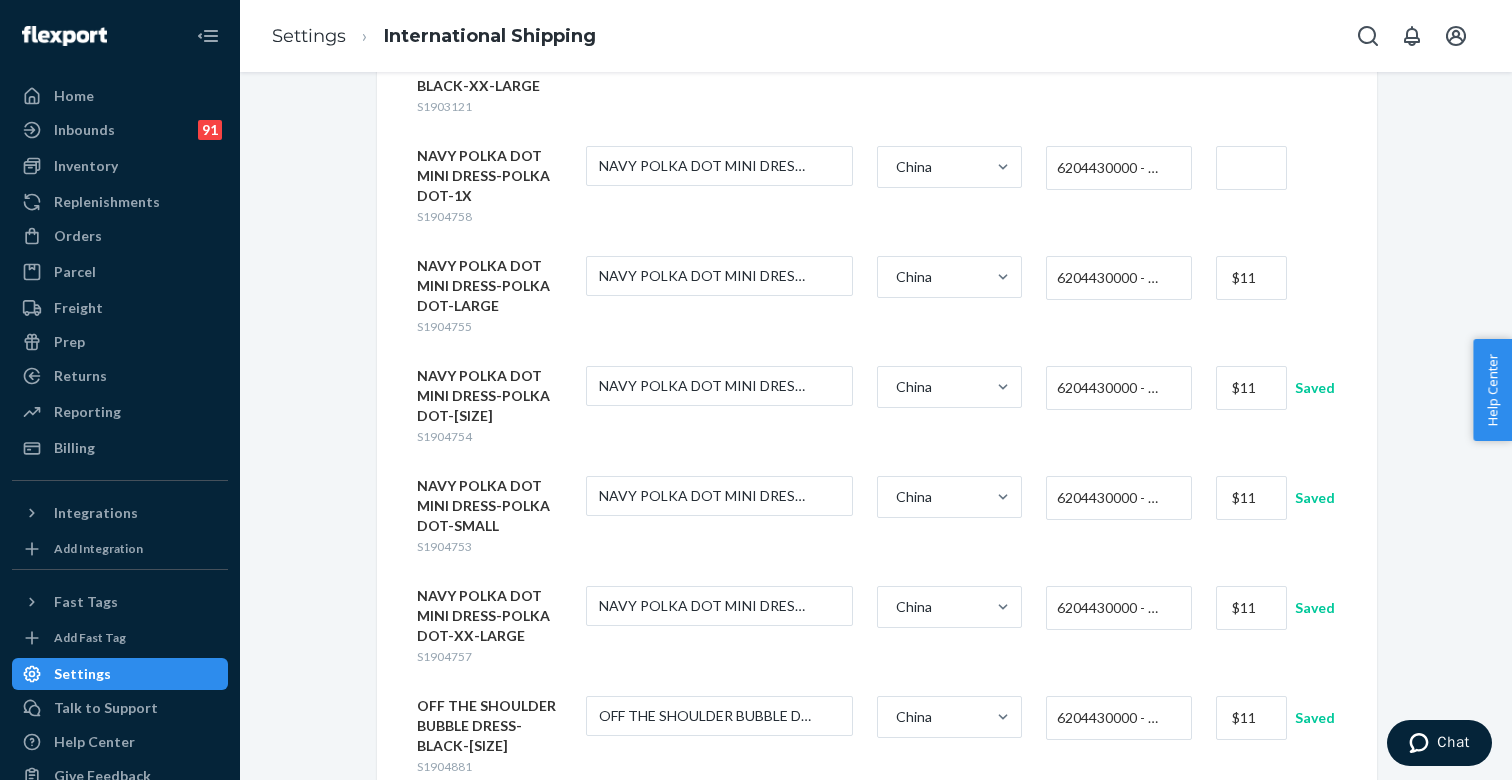type on "$11" 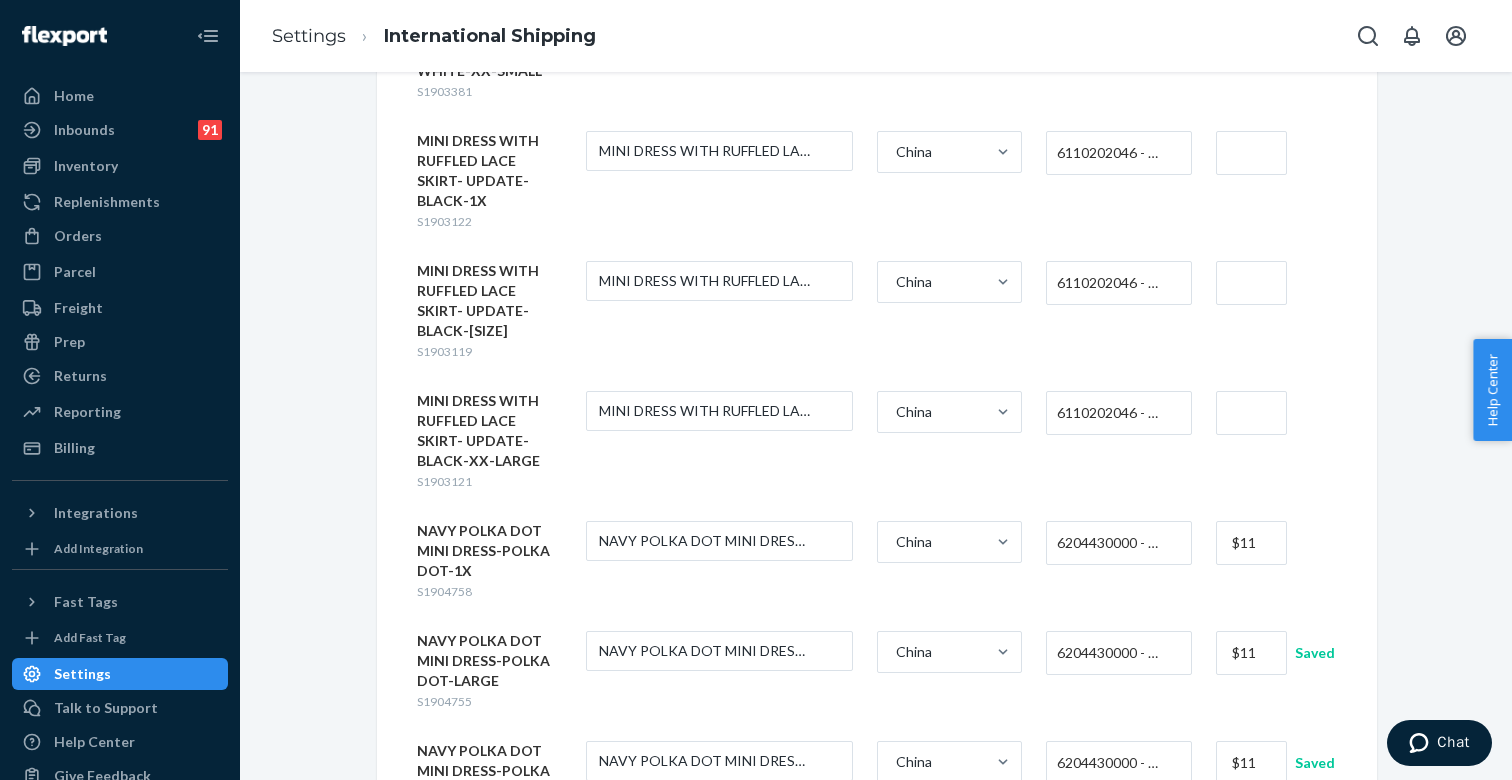 scroll, scrollTop: 4244, scrollLeft: 0, axis: vertical 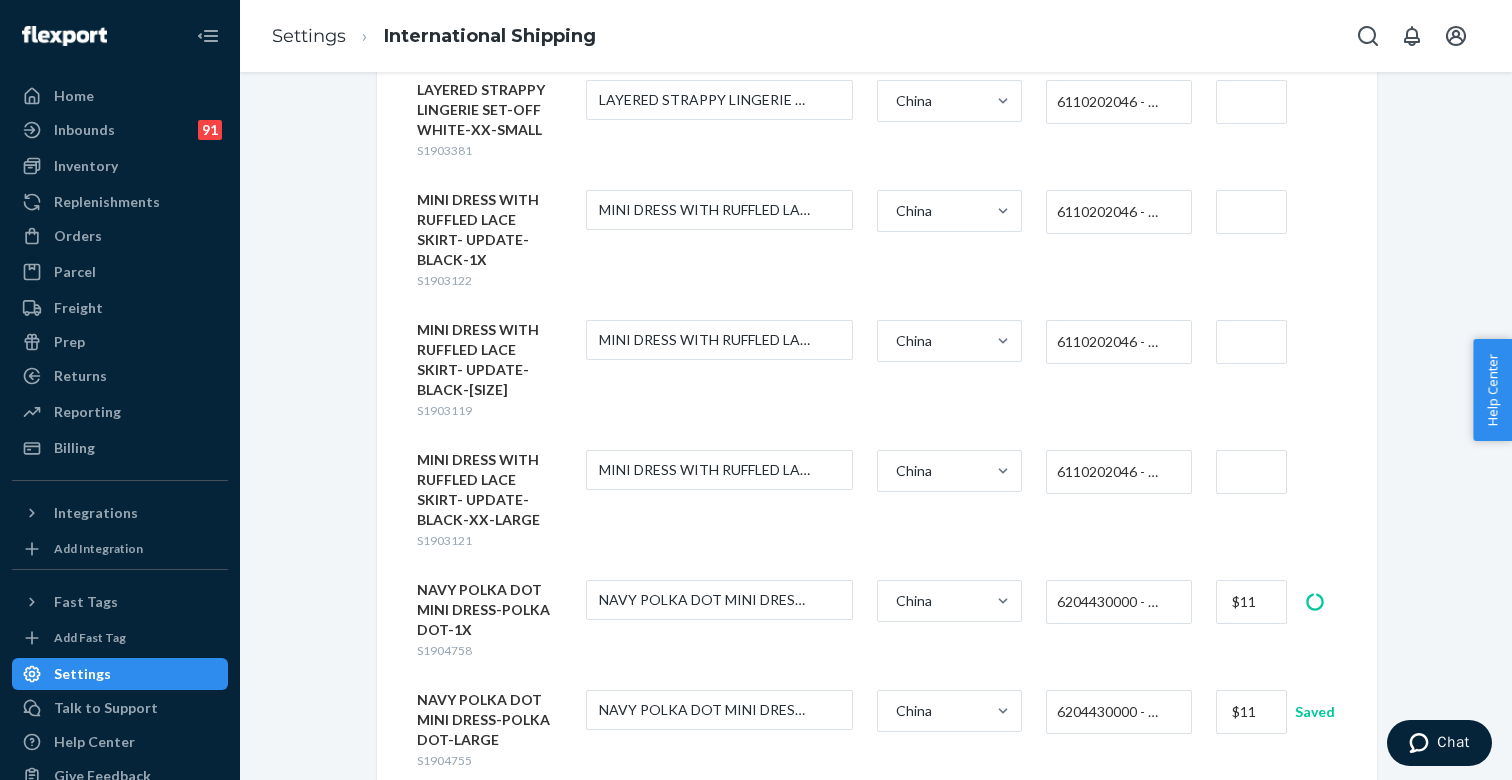 type on "$11" 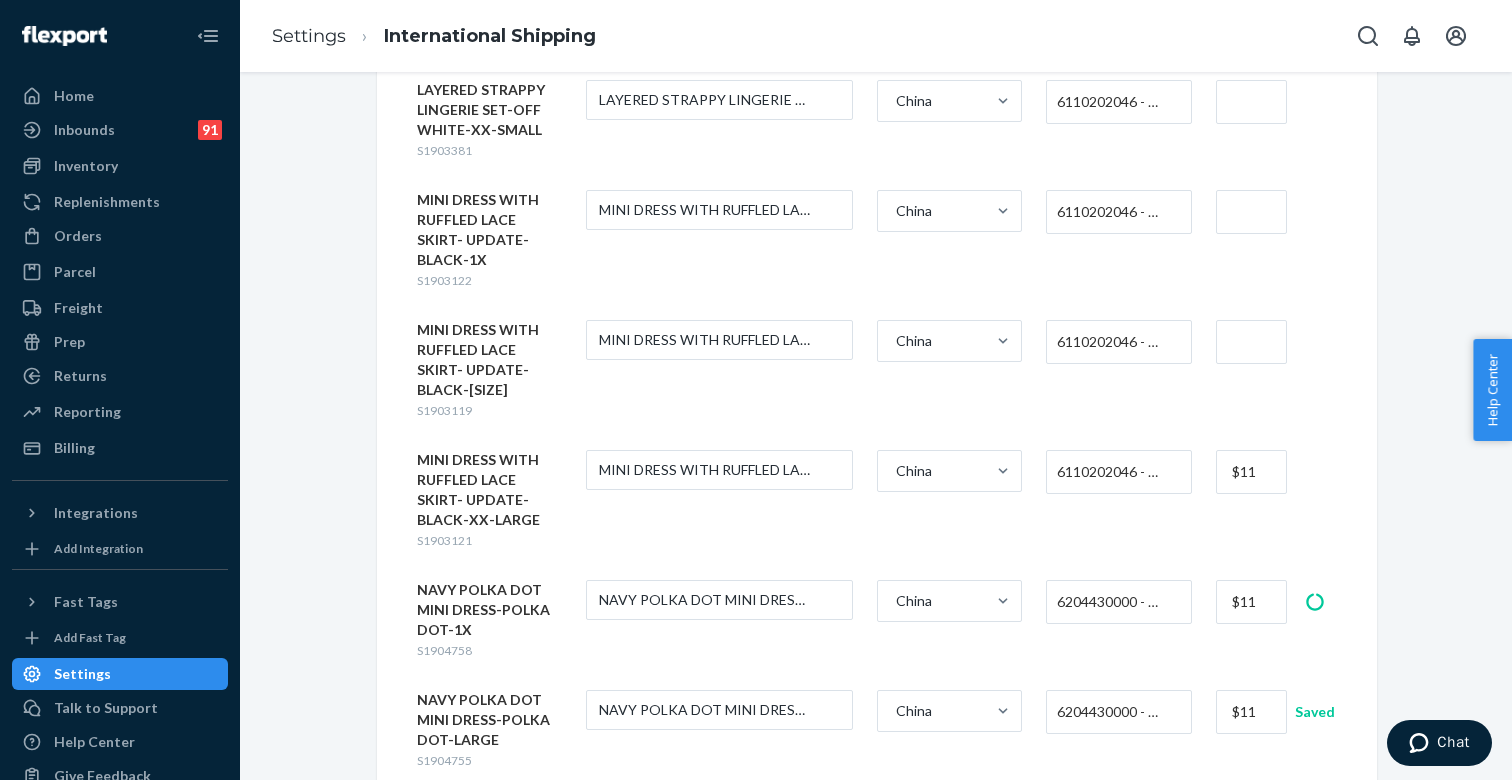 type on "$11" 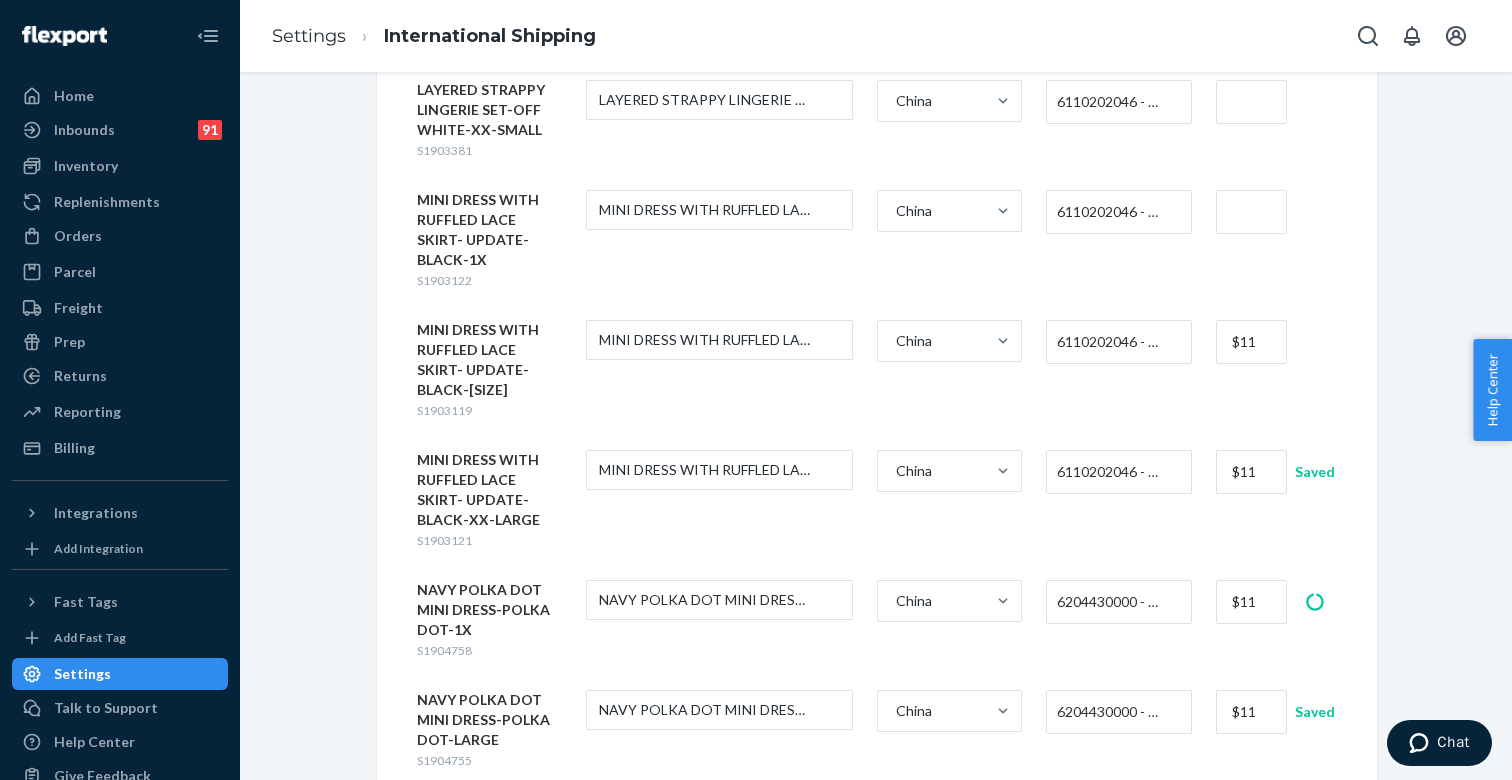 type on "$11" 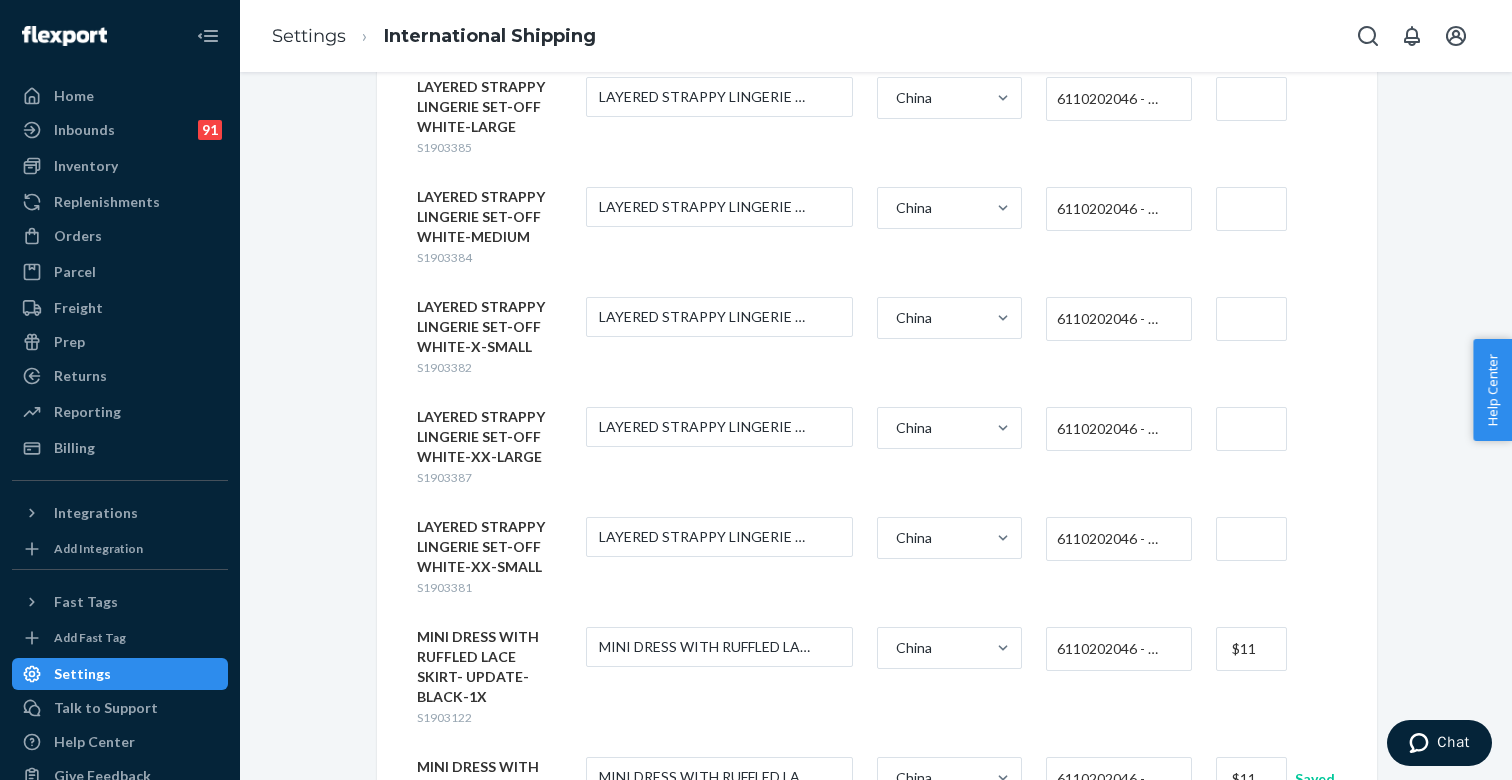 scroll, scrollTop: 3788, scrollLeft: 0, axis: vertical 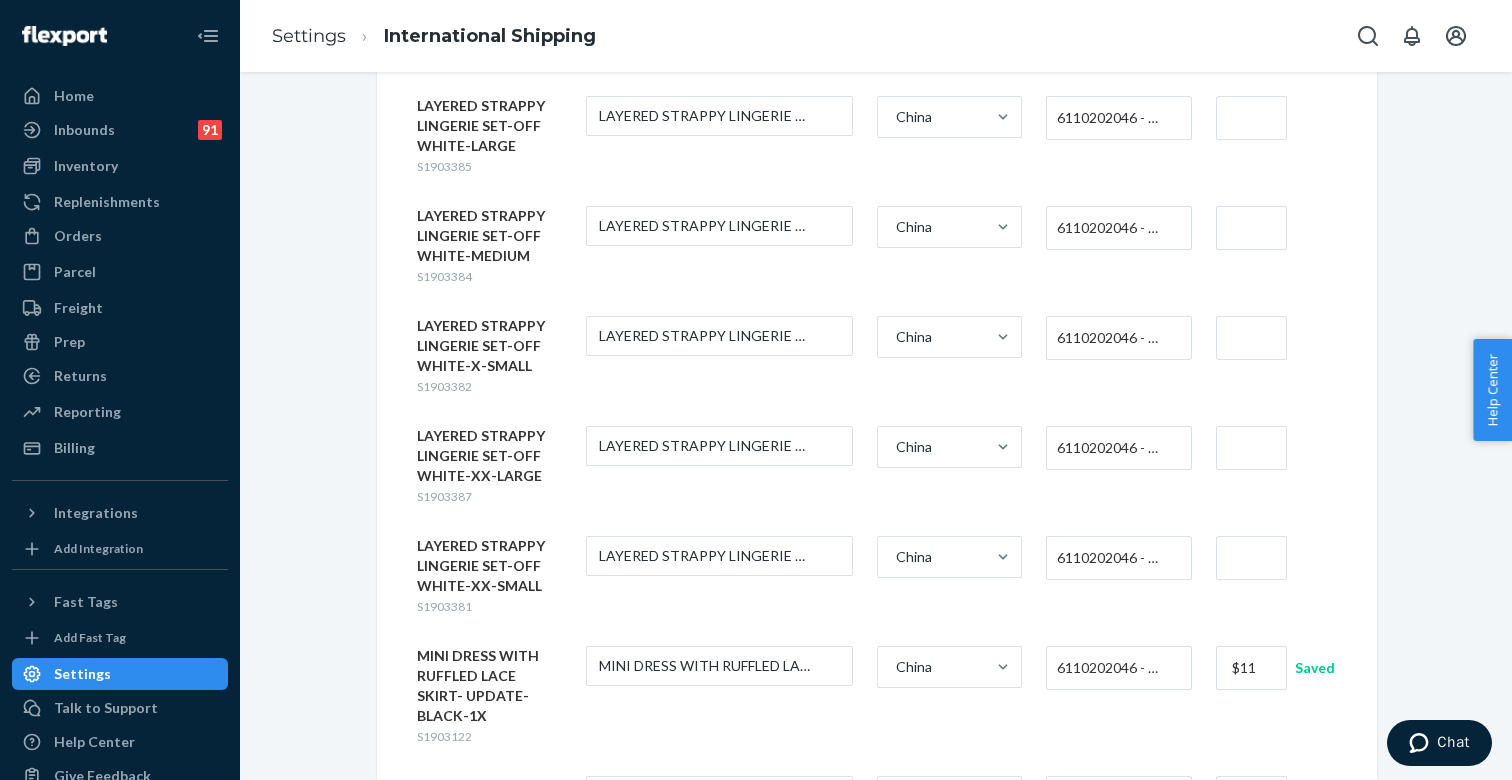 type on "$11" 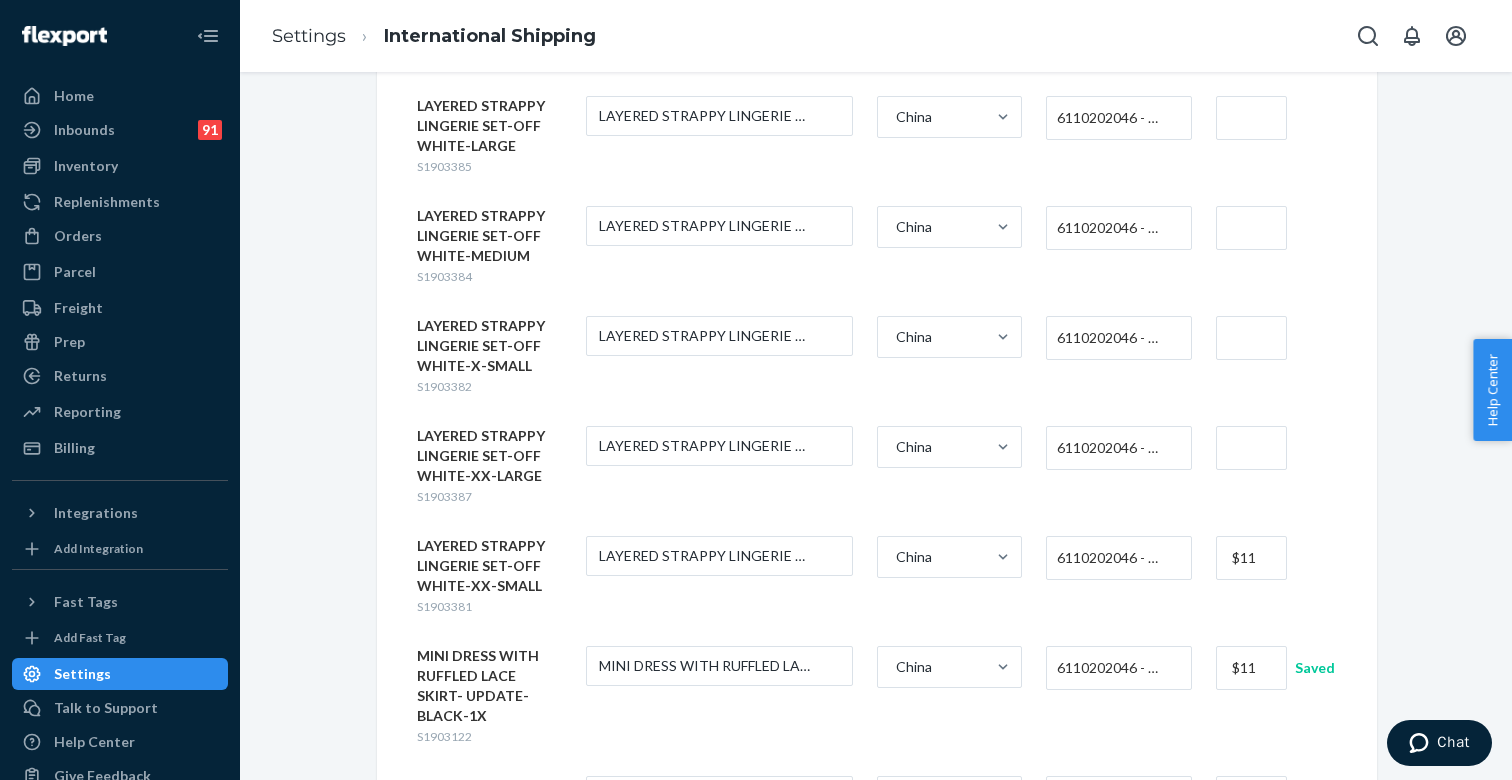 type on "$11" 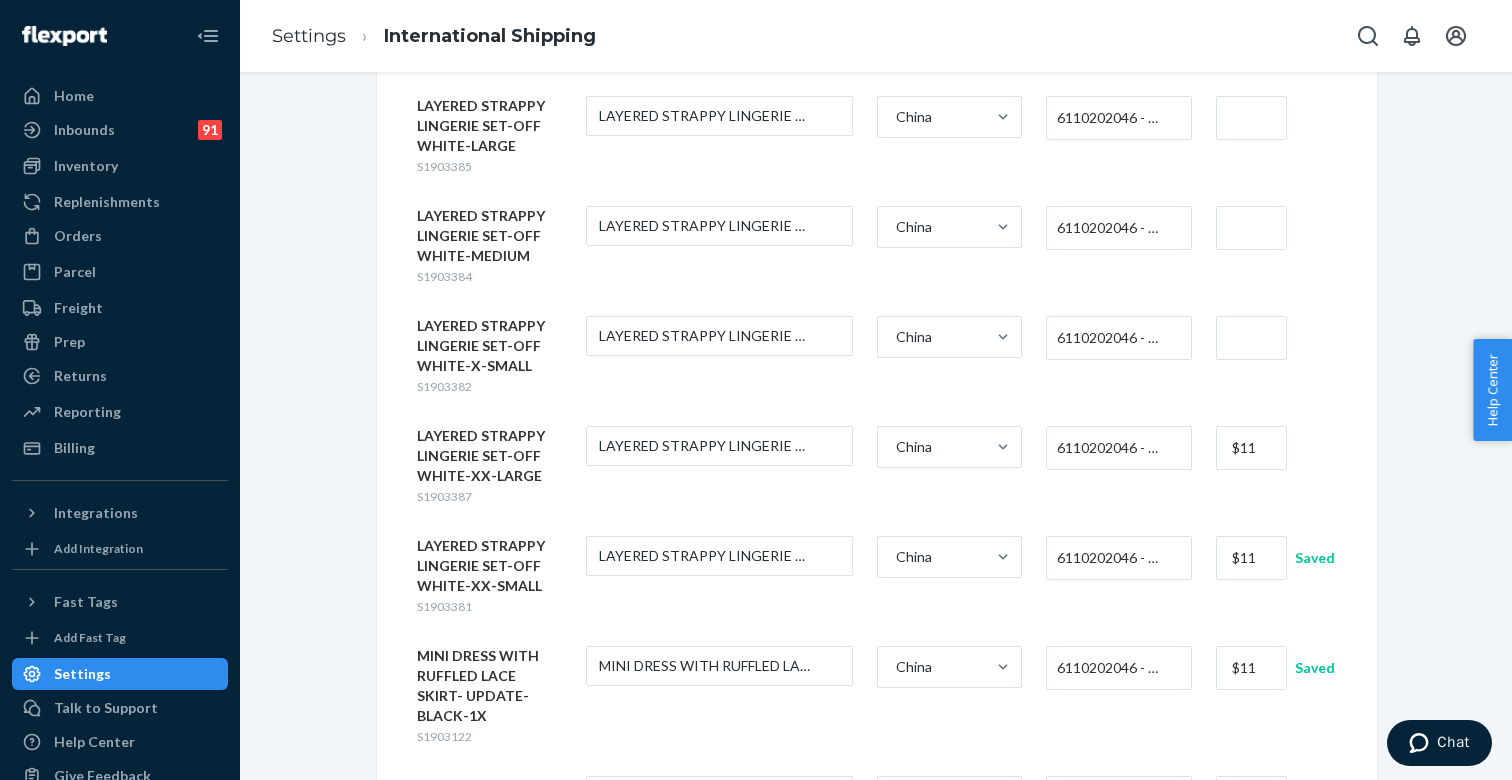 type on "$11" 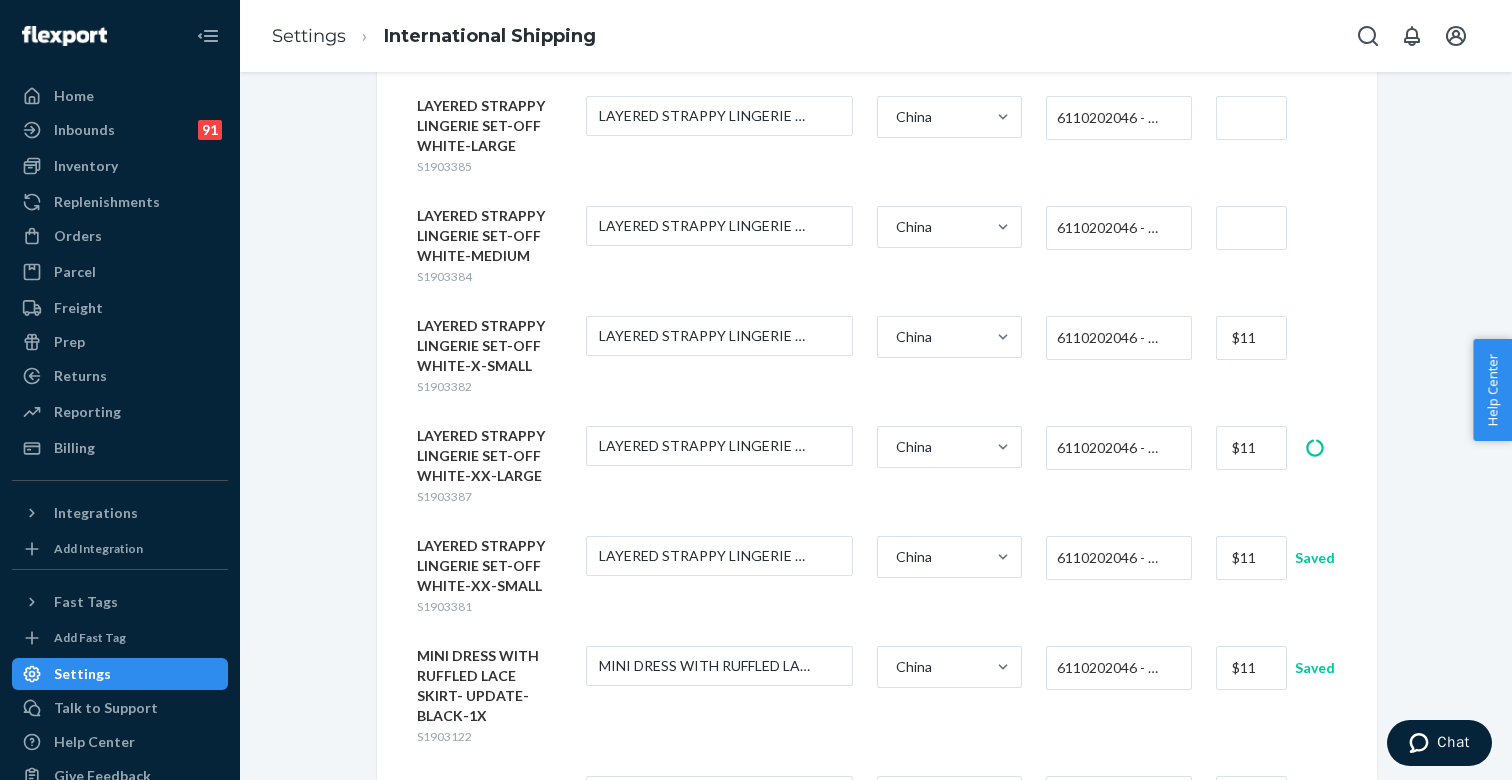type on "$11" 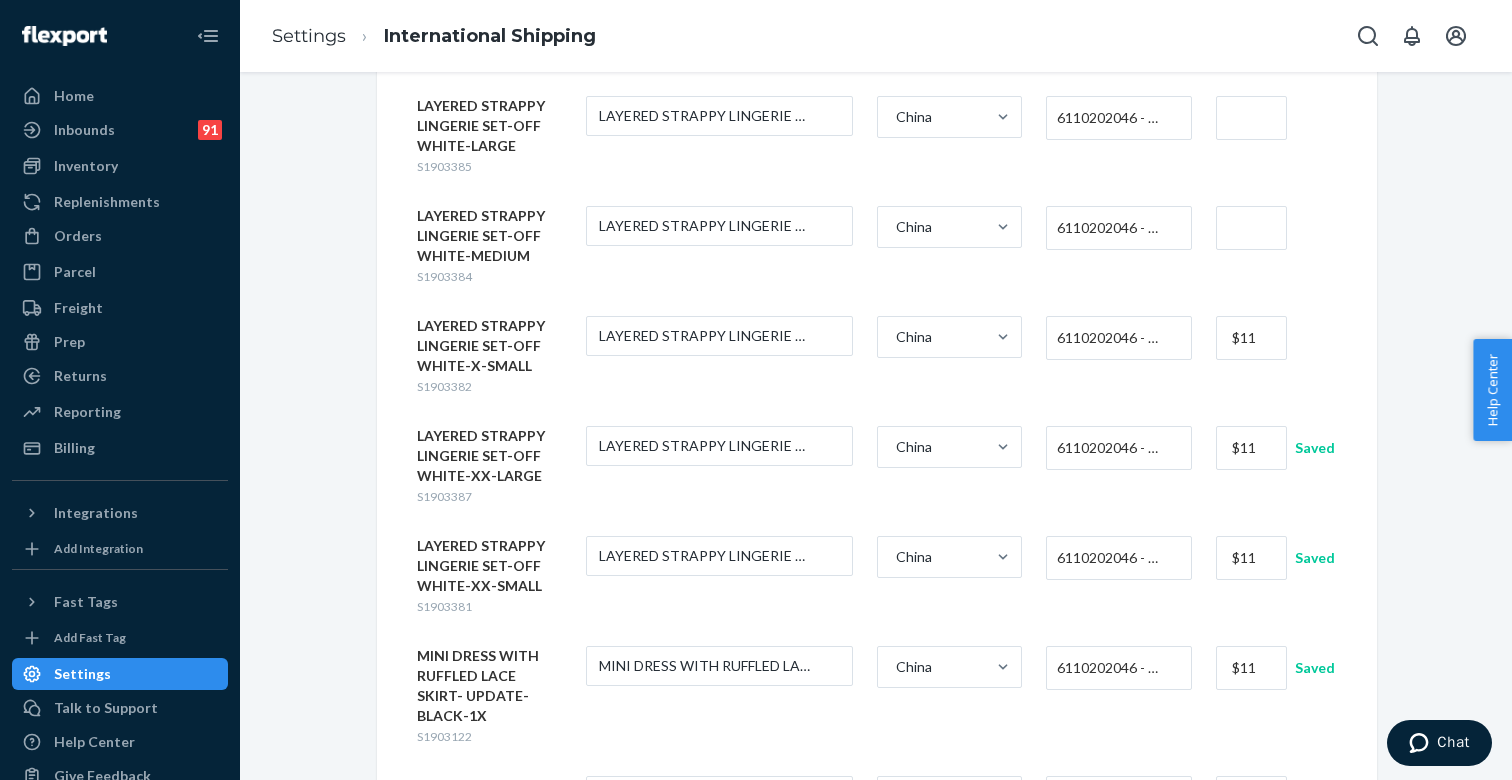 click at bounding box center [1251, 228] 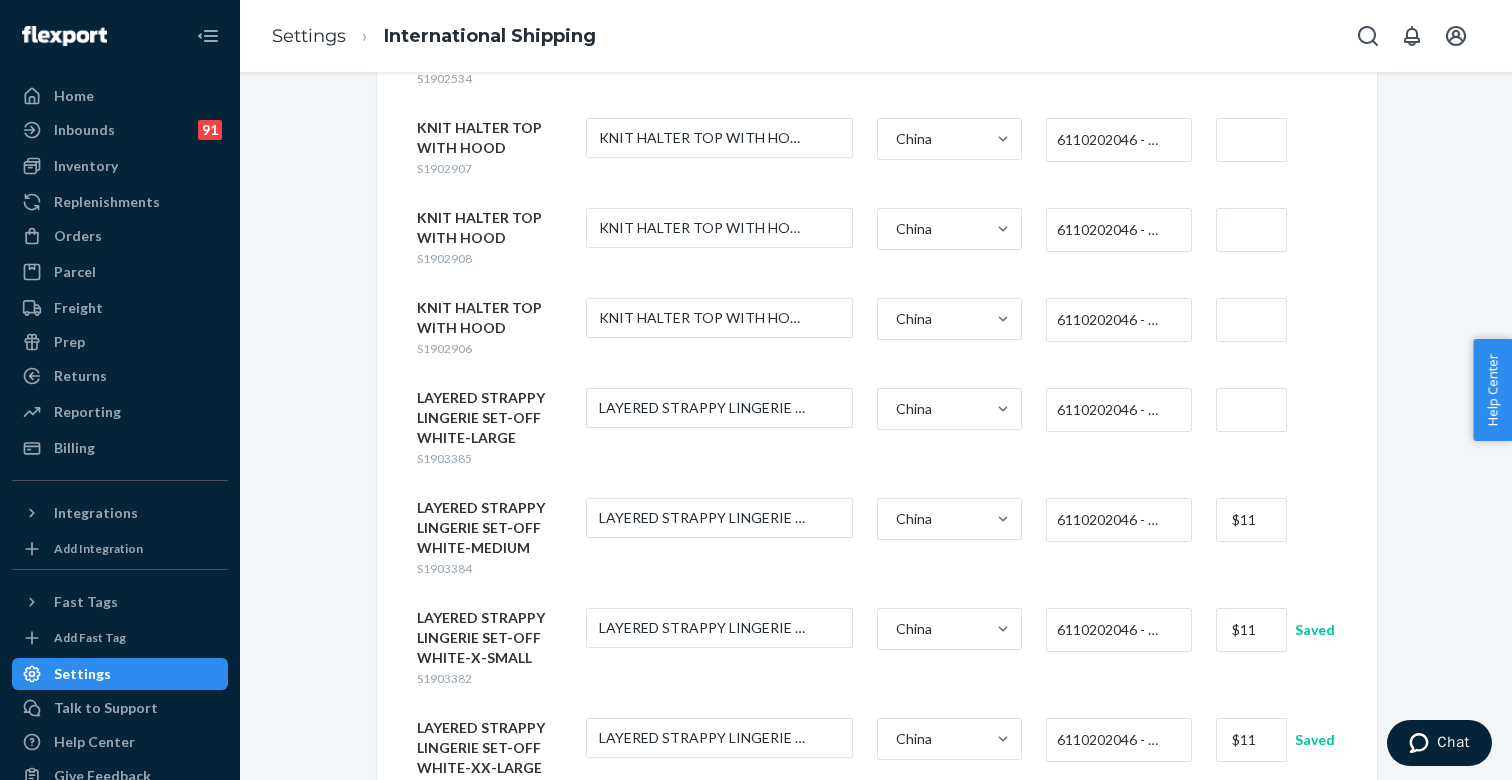 scroll, scrollTop: 3454, scrollLeft: 0, axis: vertical 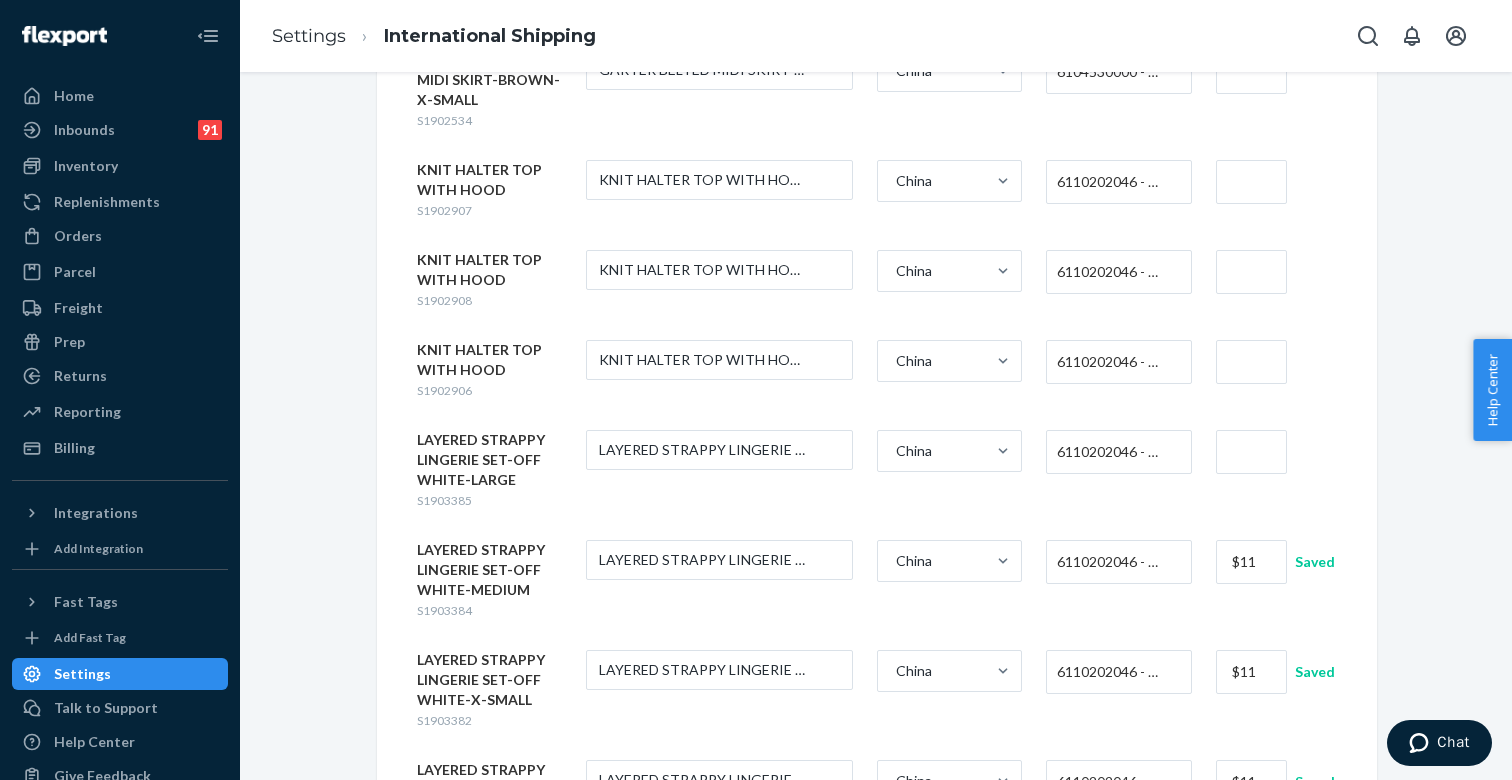 type on "$11" 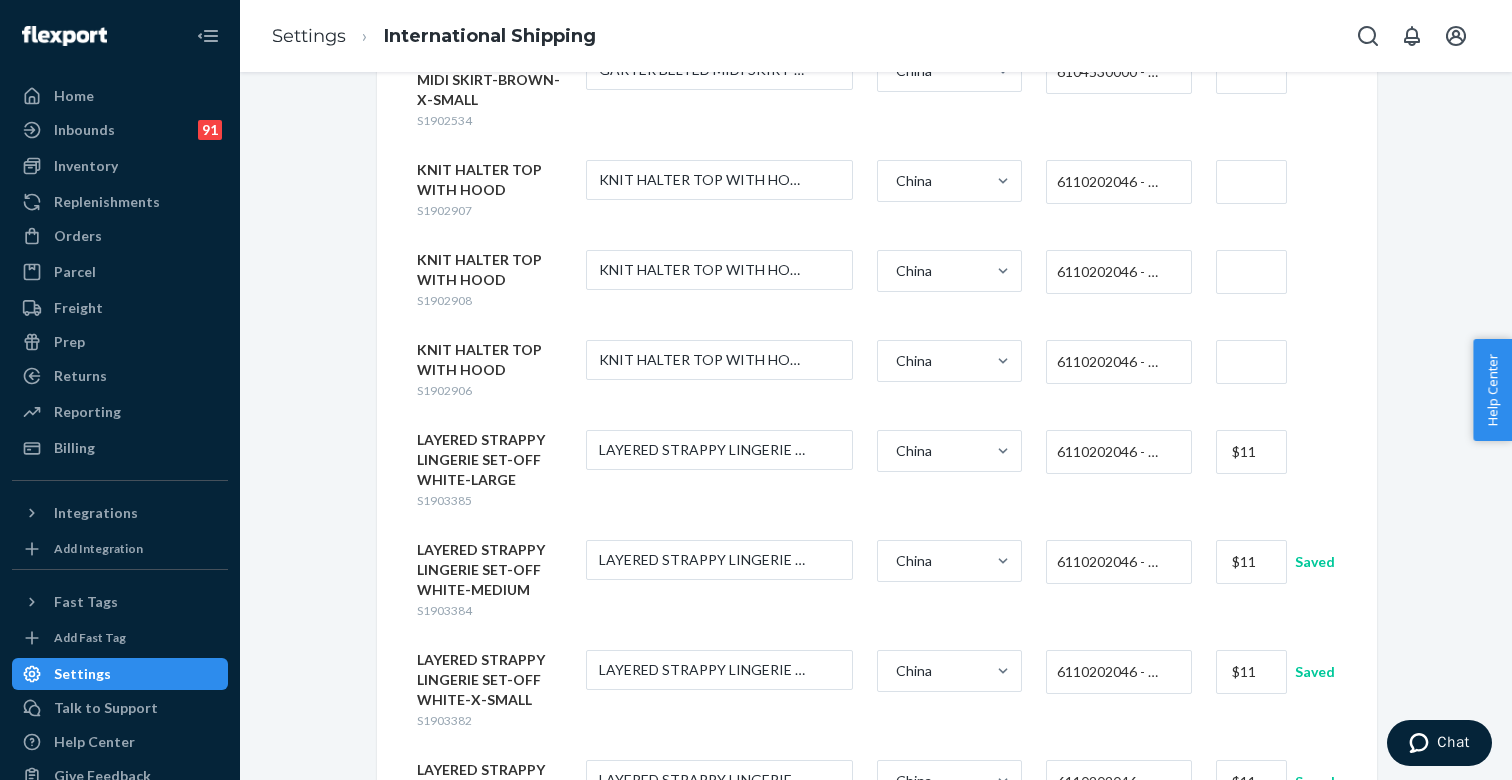 type on "$11" 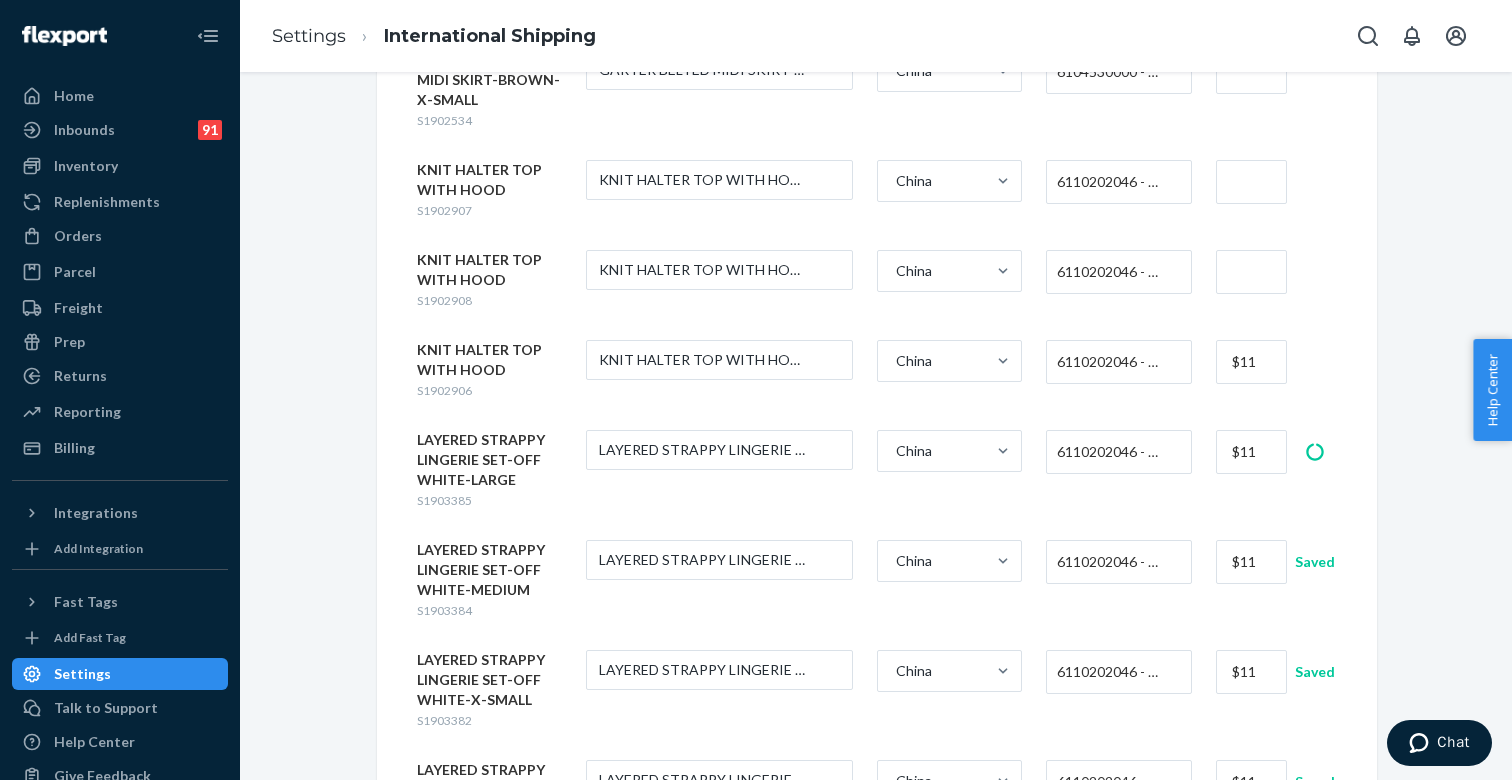 type on "$11" 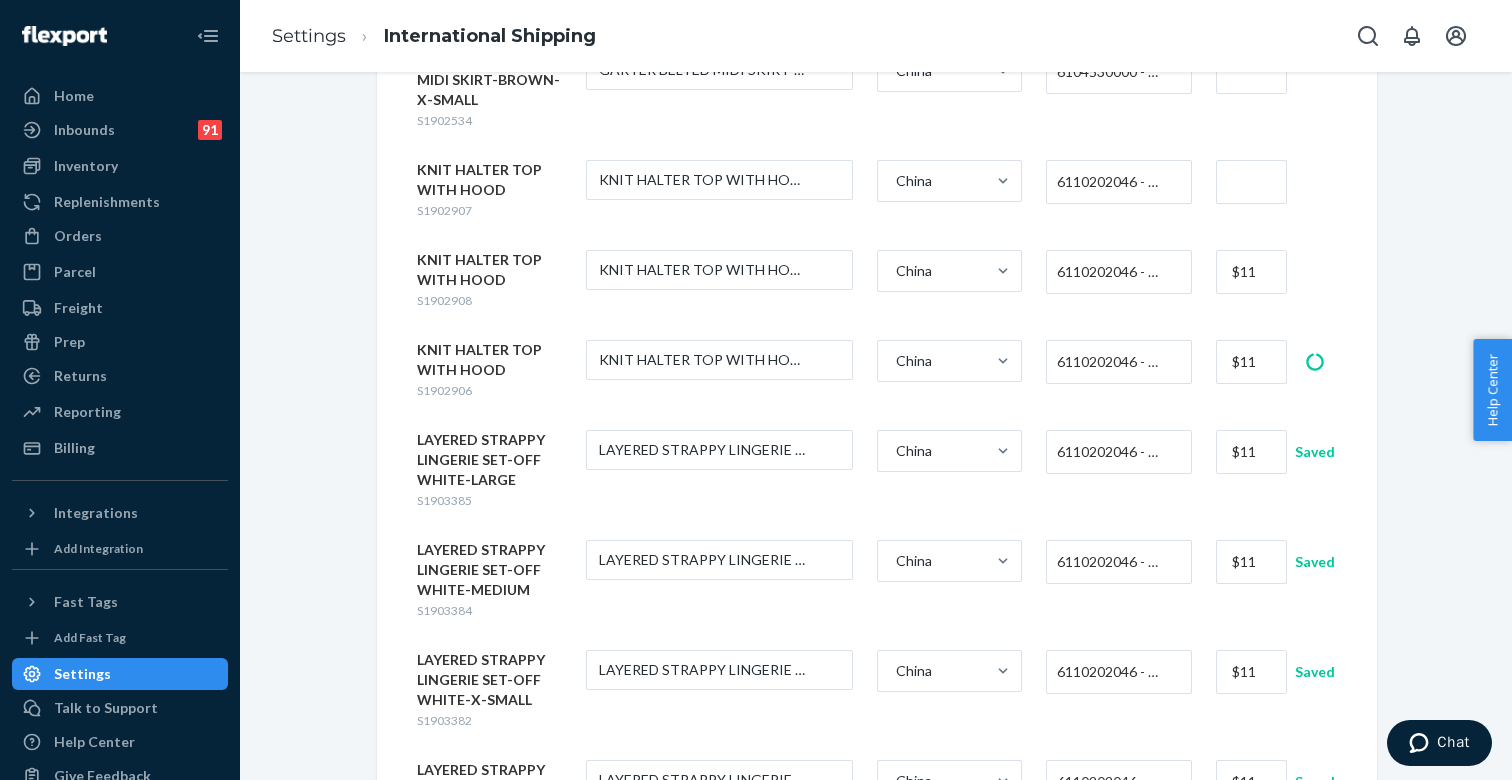 type on "$11" 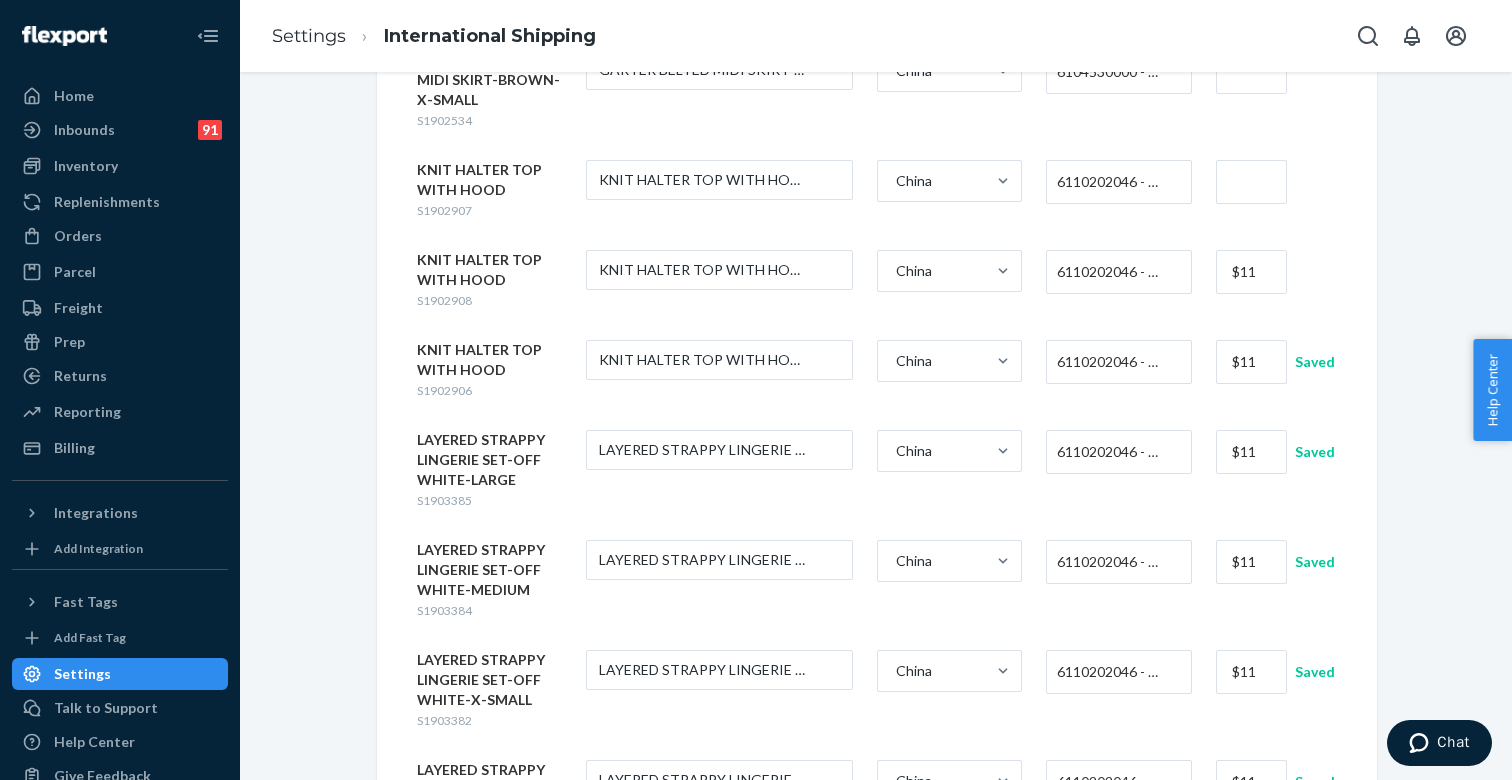 click at bounding box center [1251, 182] 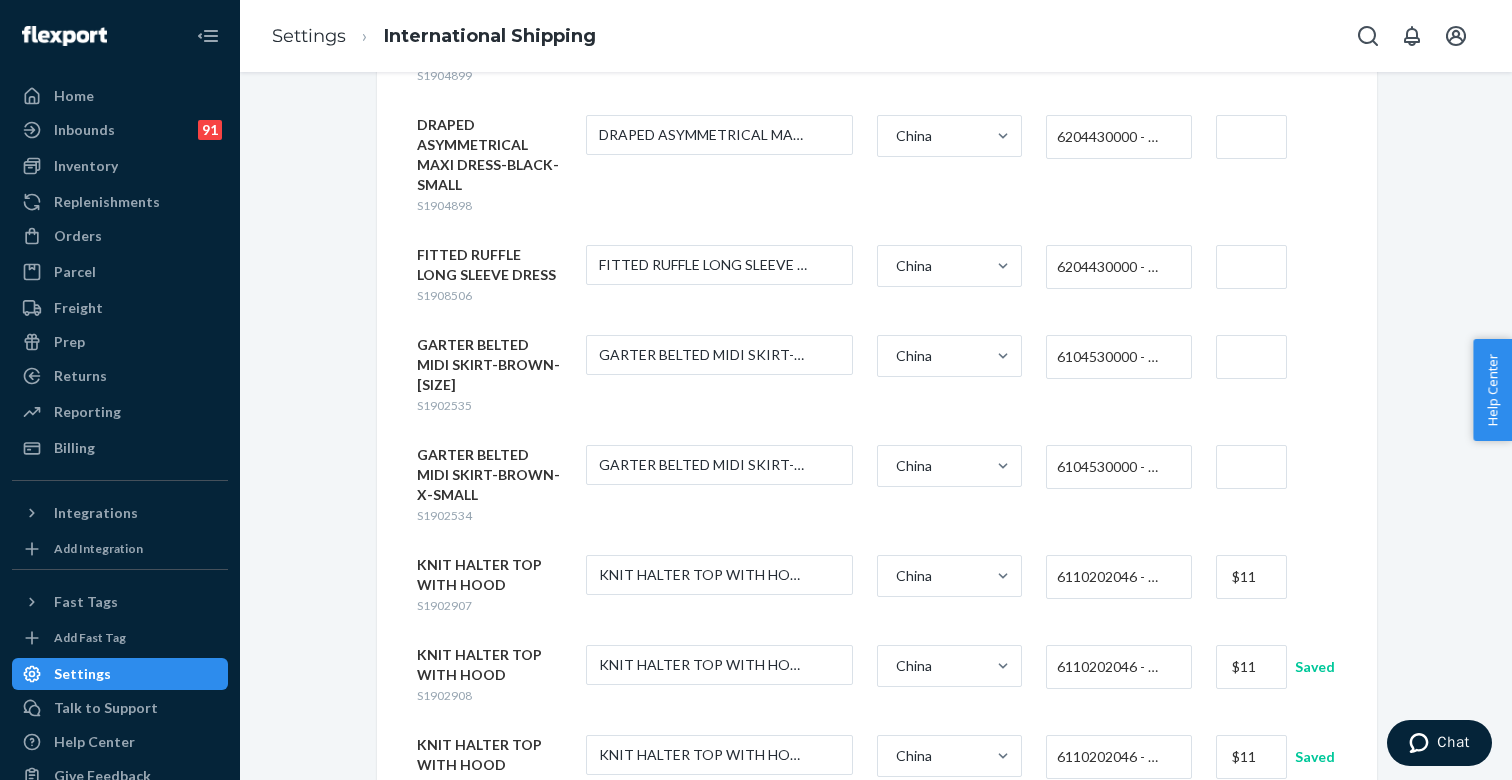 scroll, scrollTop: 2925, scrollLeft: 0, axis: vertical 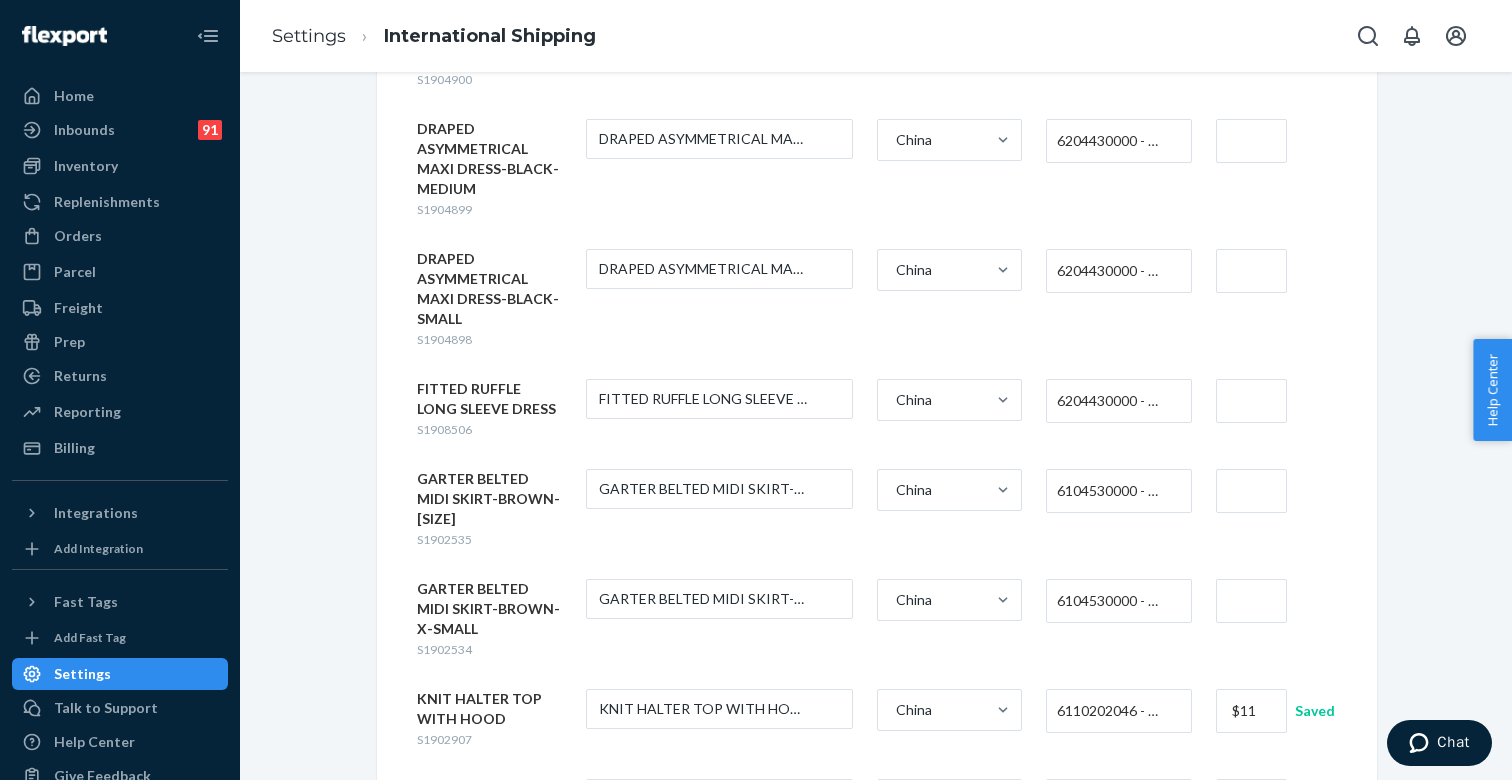 type on "$11" 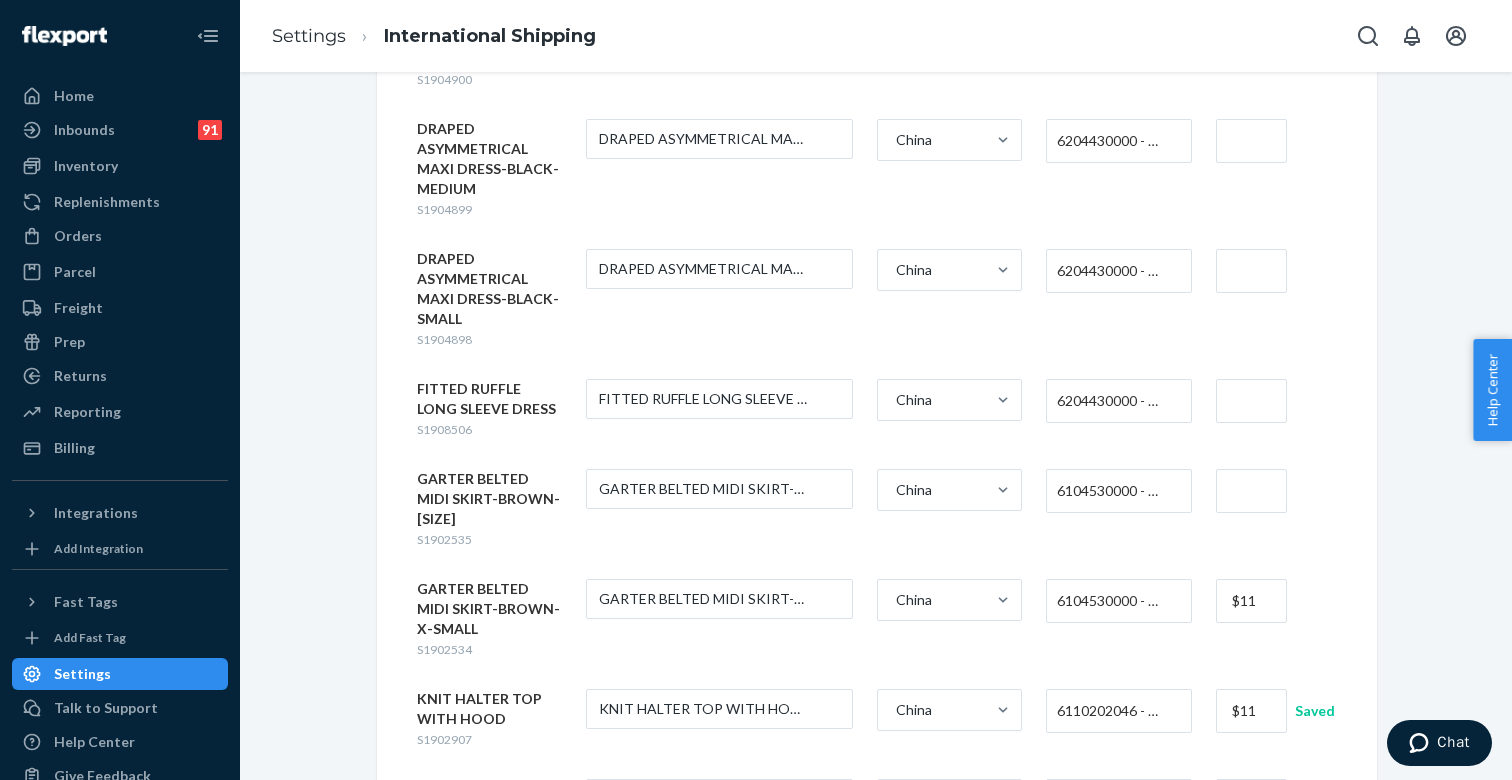 type on "$11" 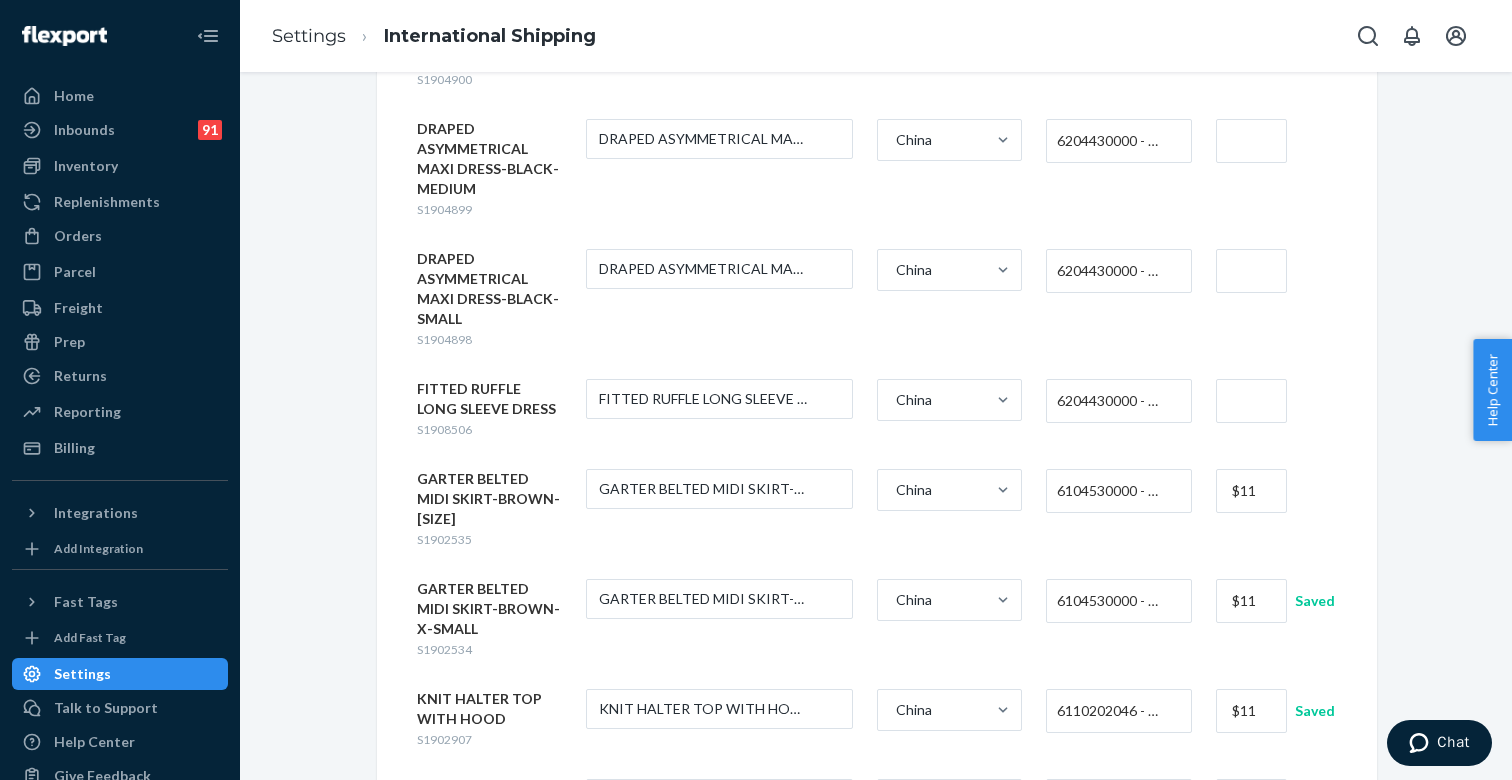 type on "$11" 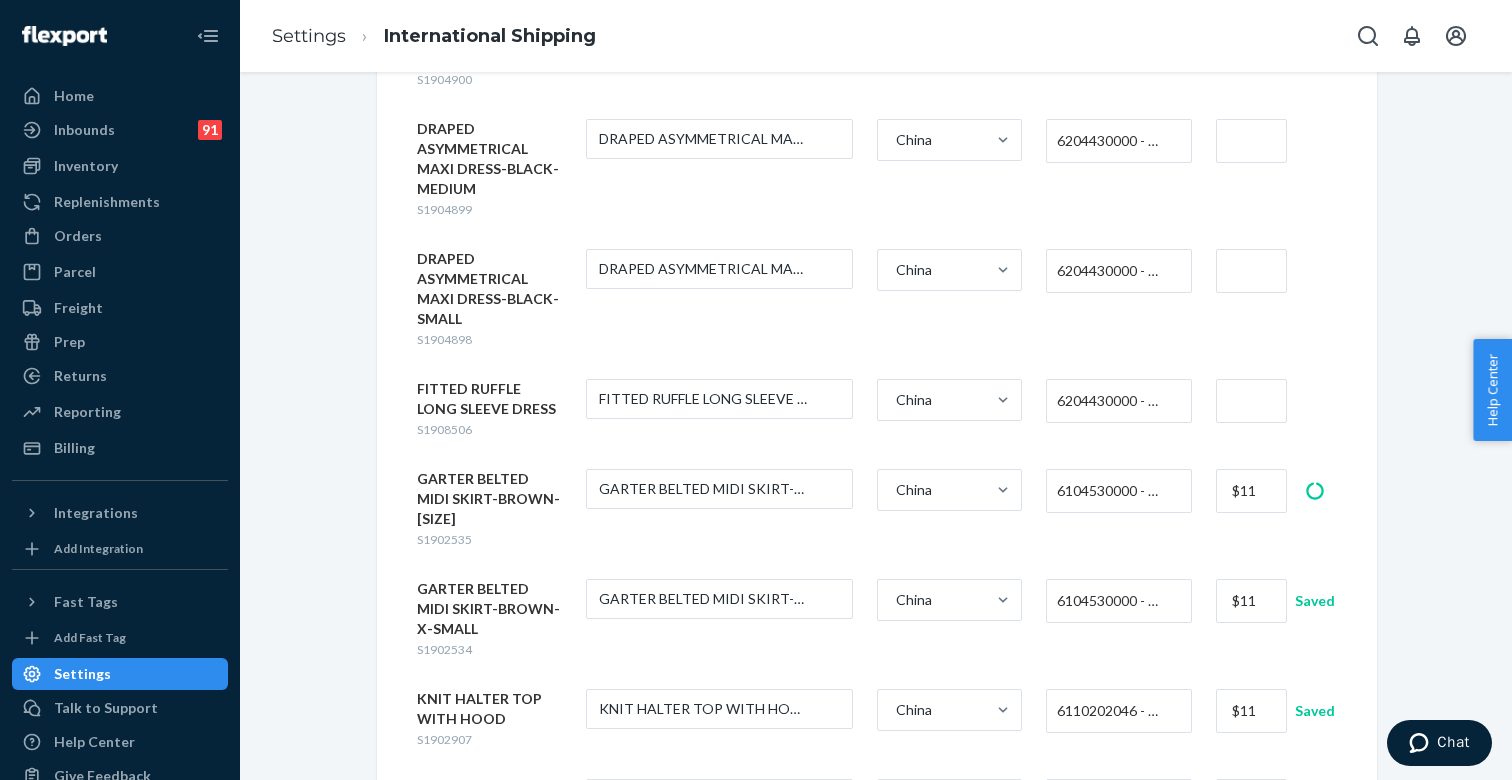 click at bounding box center (1251, 401) 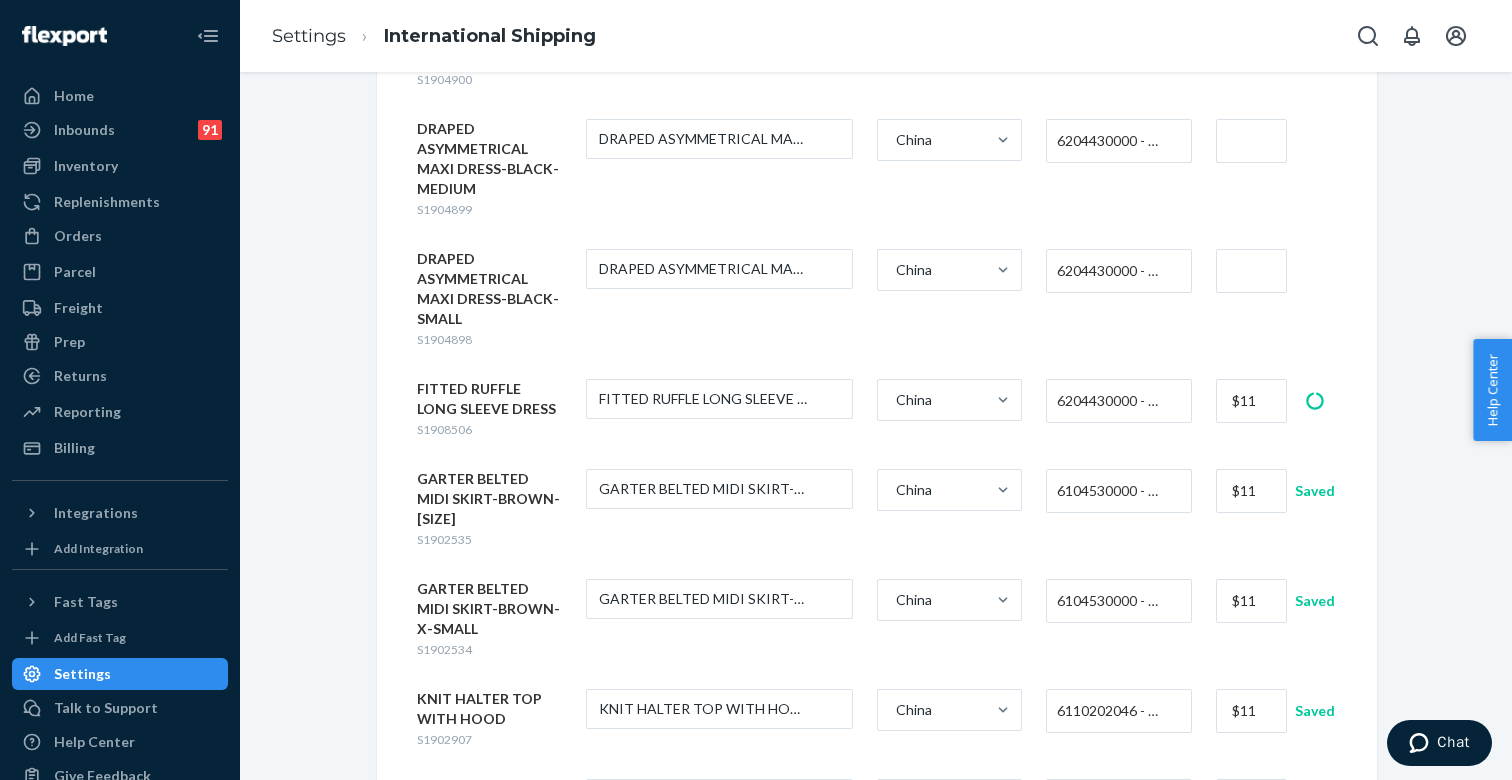 type on "$11" 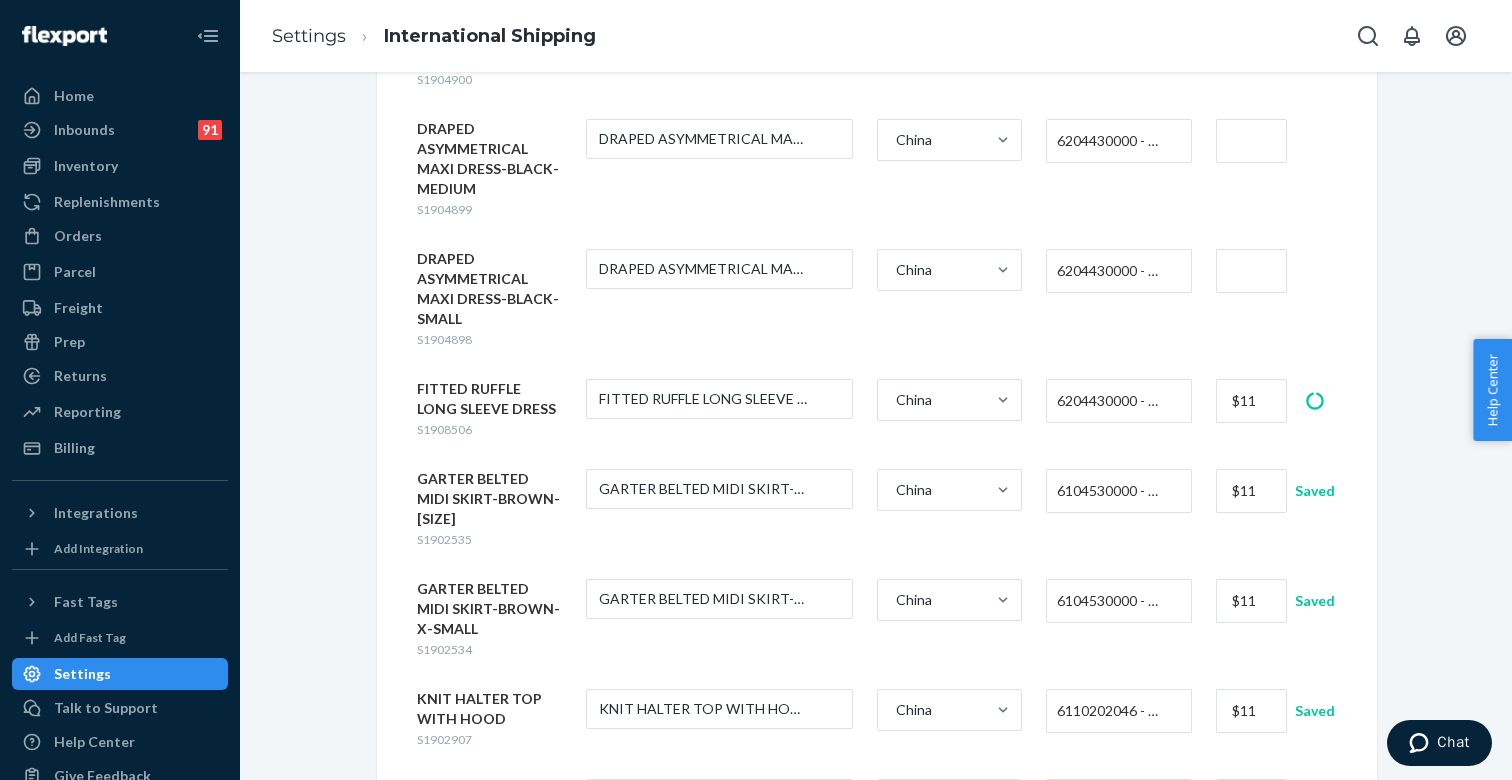 click at bounding box center (1251, 271) 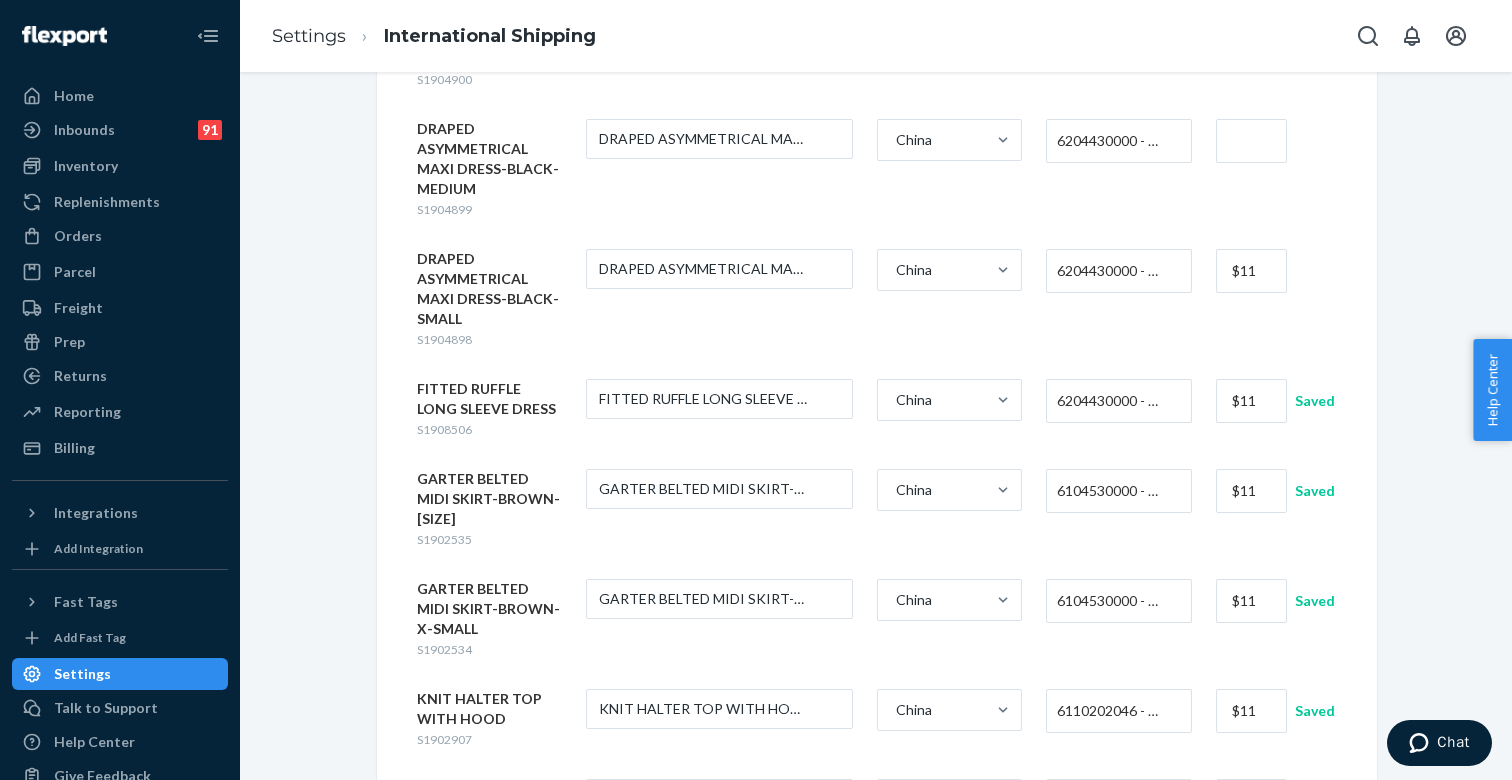 type on "$11" 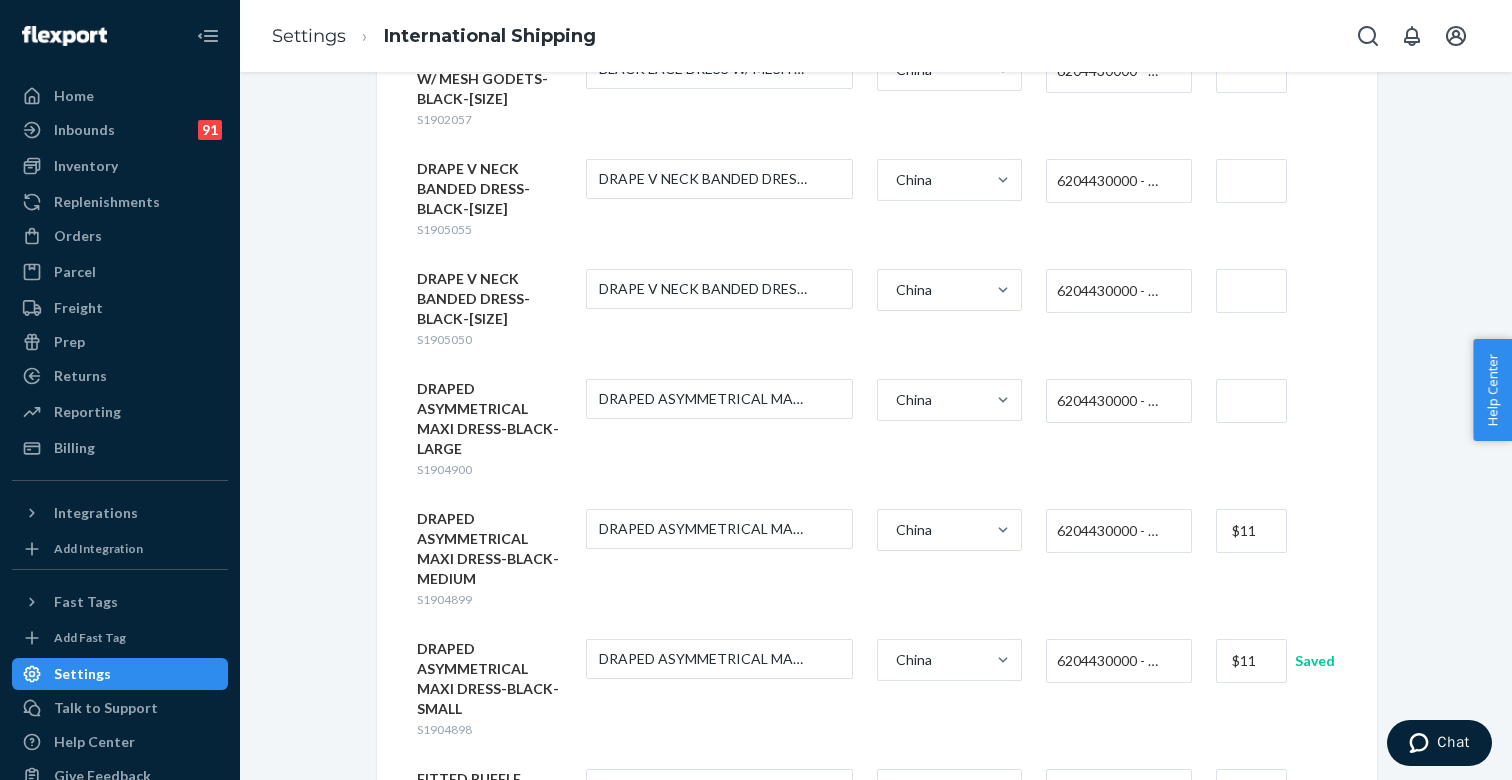 scroll, scrollTop: 2513, scrollLeft: 0, axis: vertical 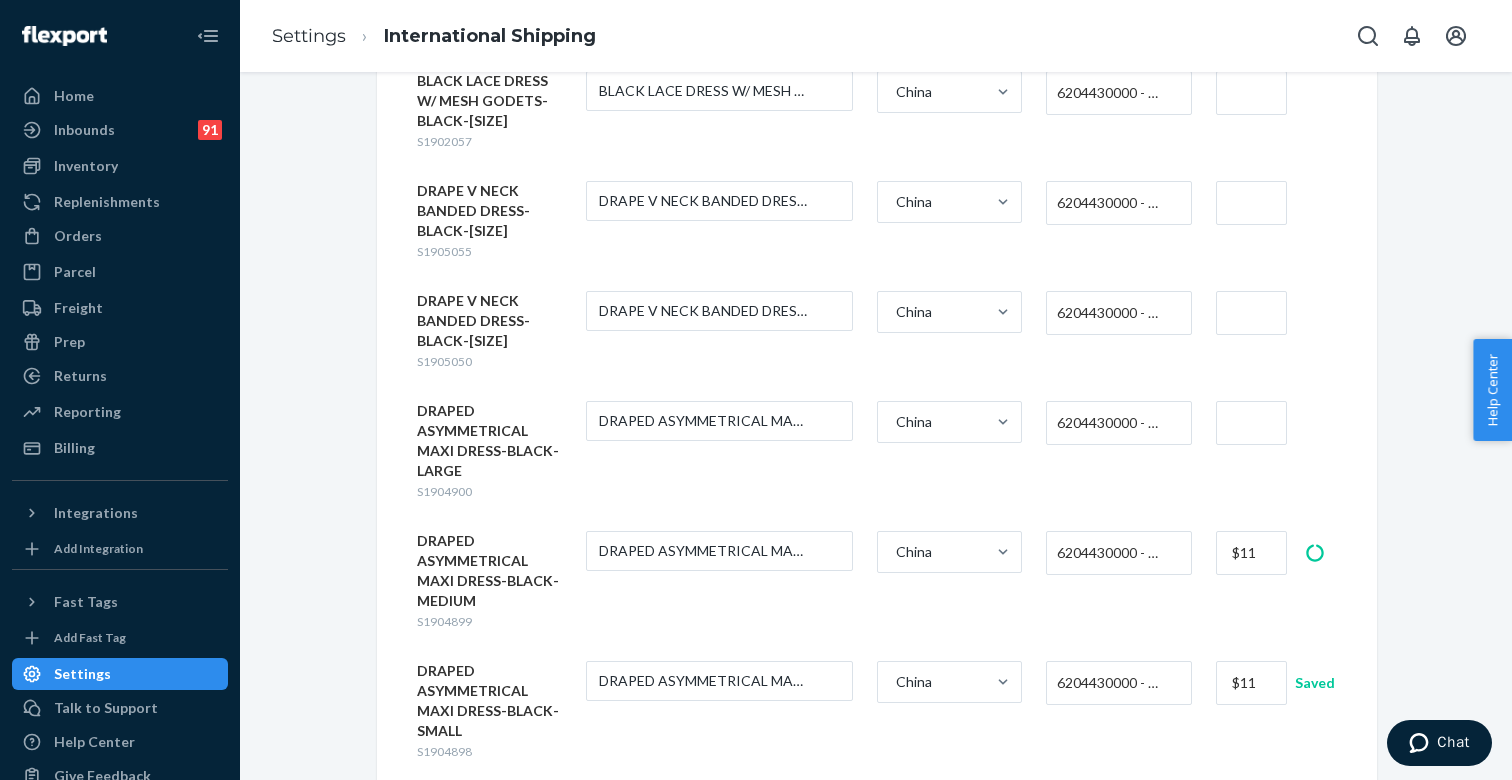 type on "$11" 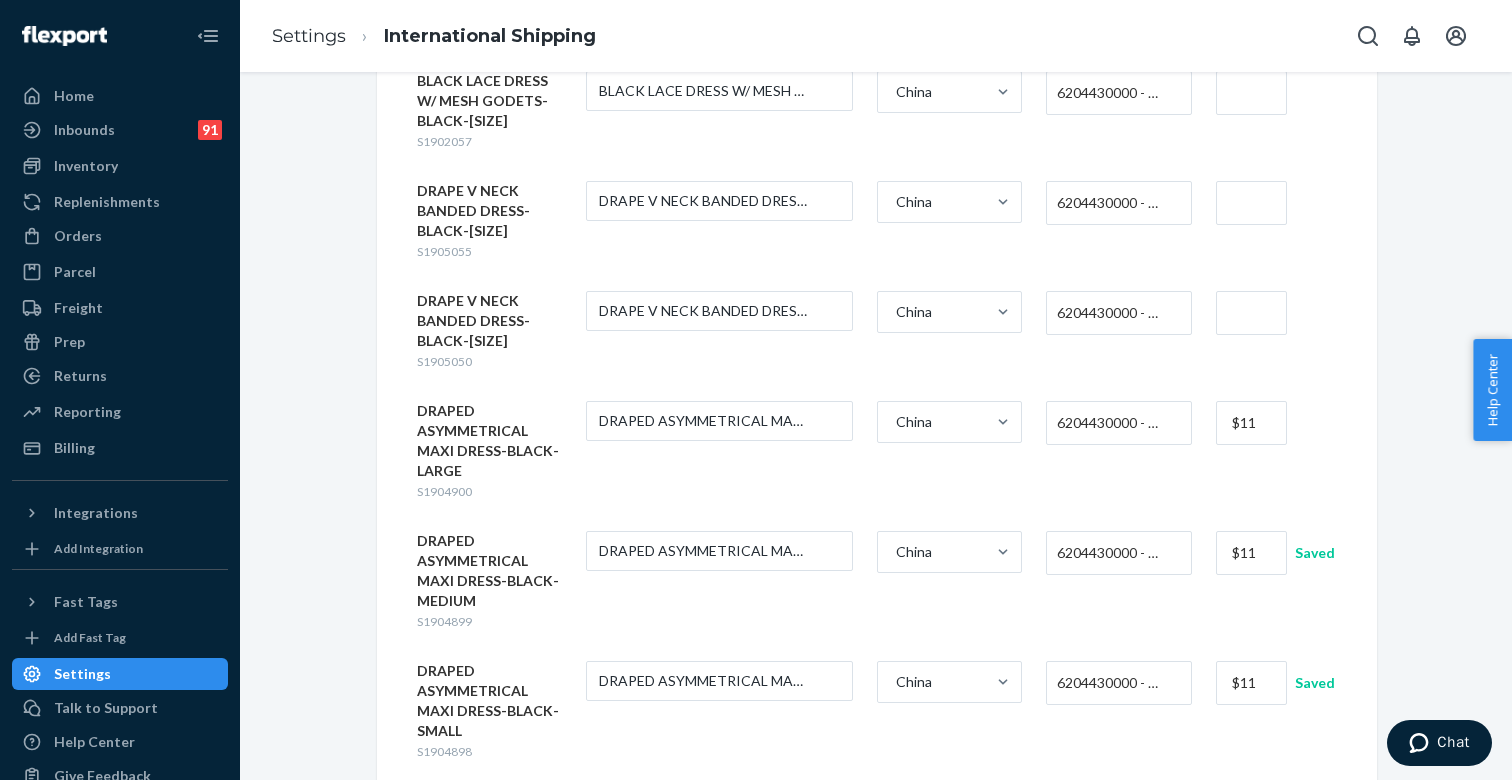 type on "$11" 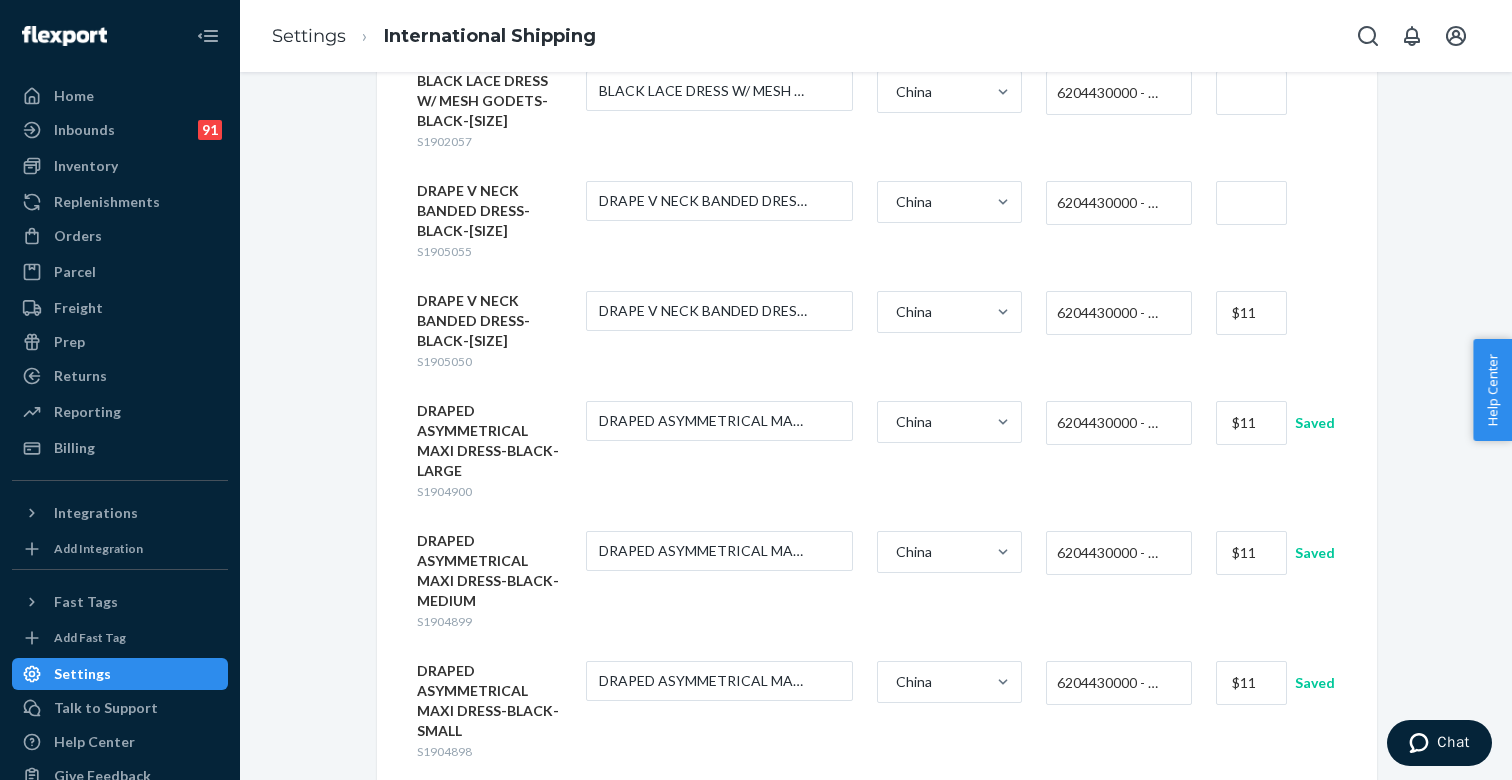 type on "$11" 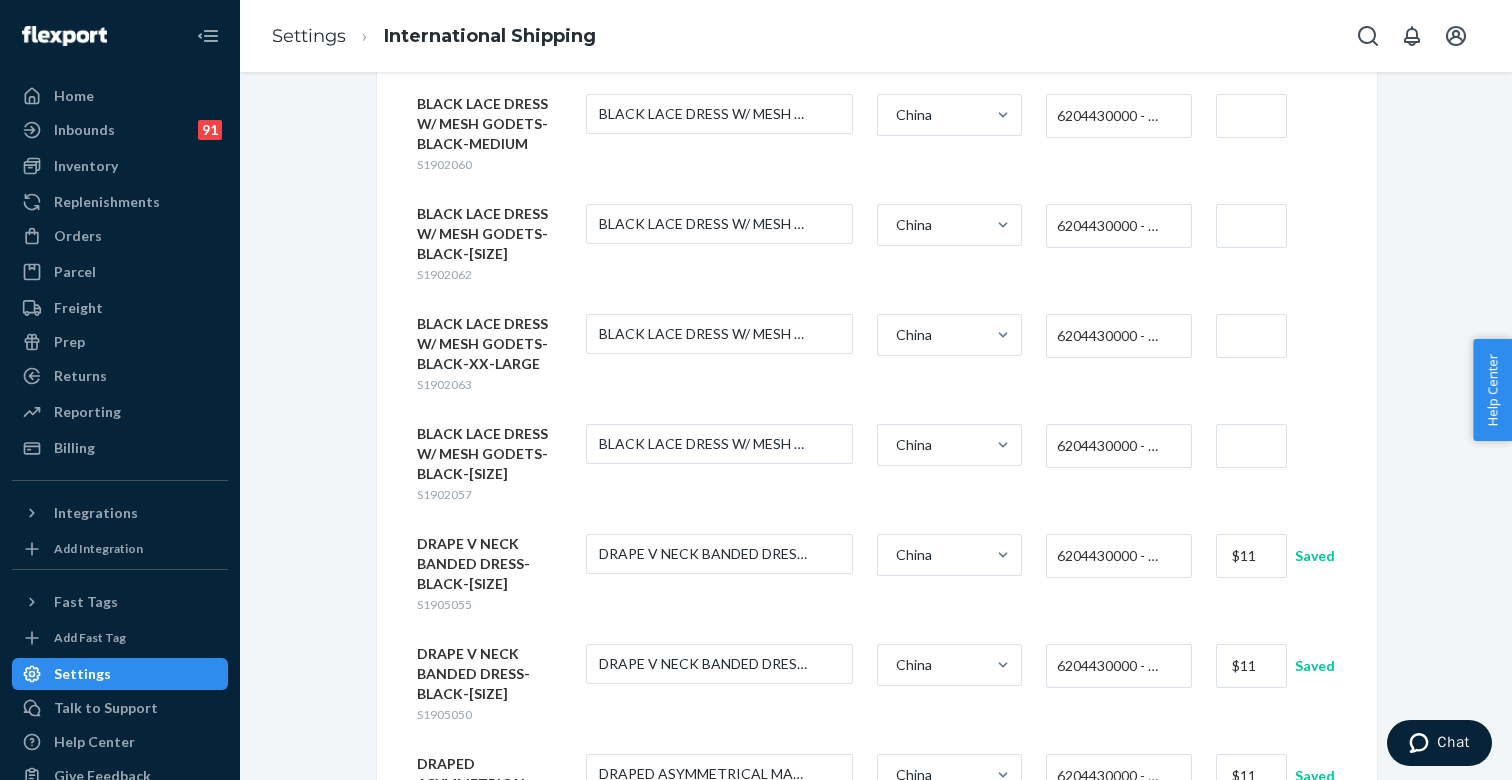 scroll, scrollTop: 2121, scrollLeft: 0, axis: vertical 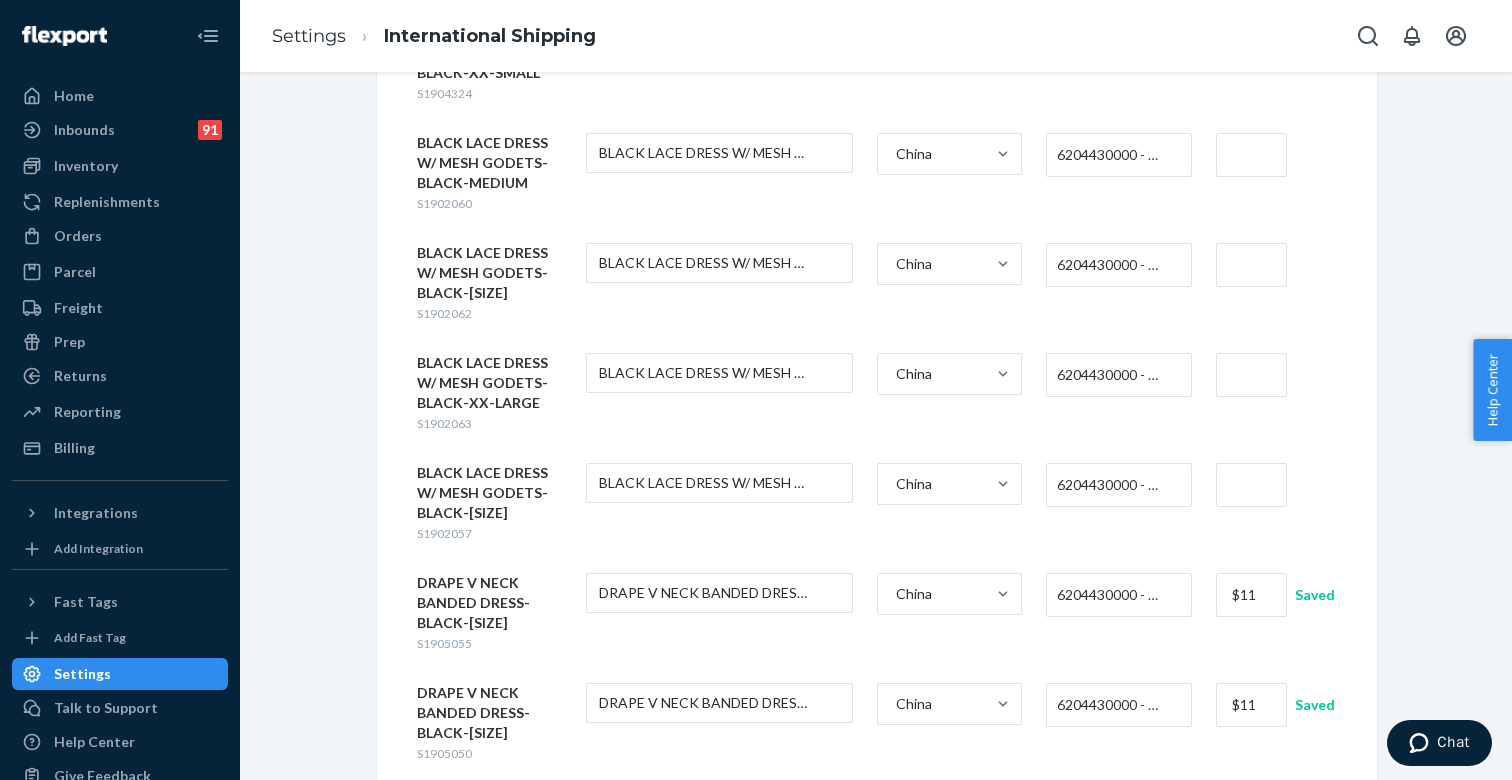 type on "$11" 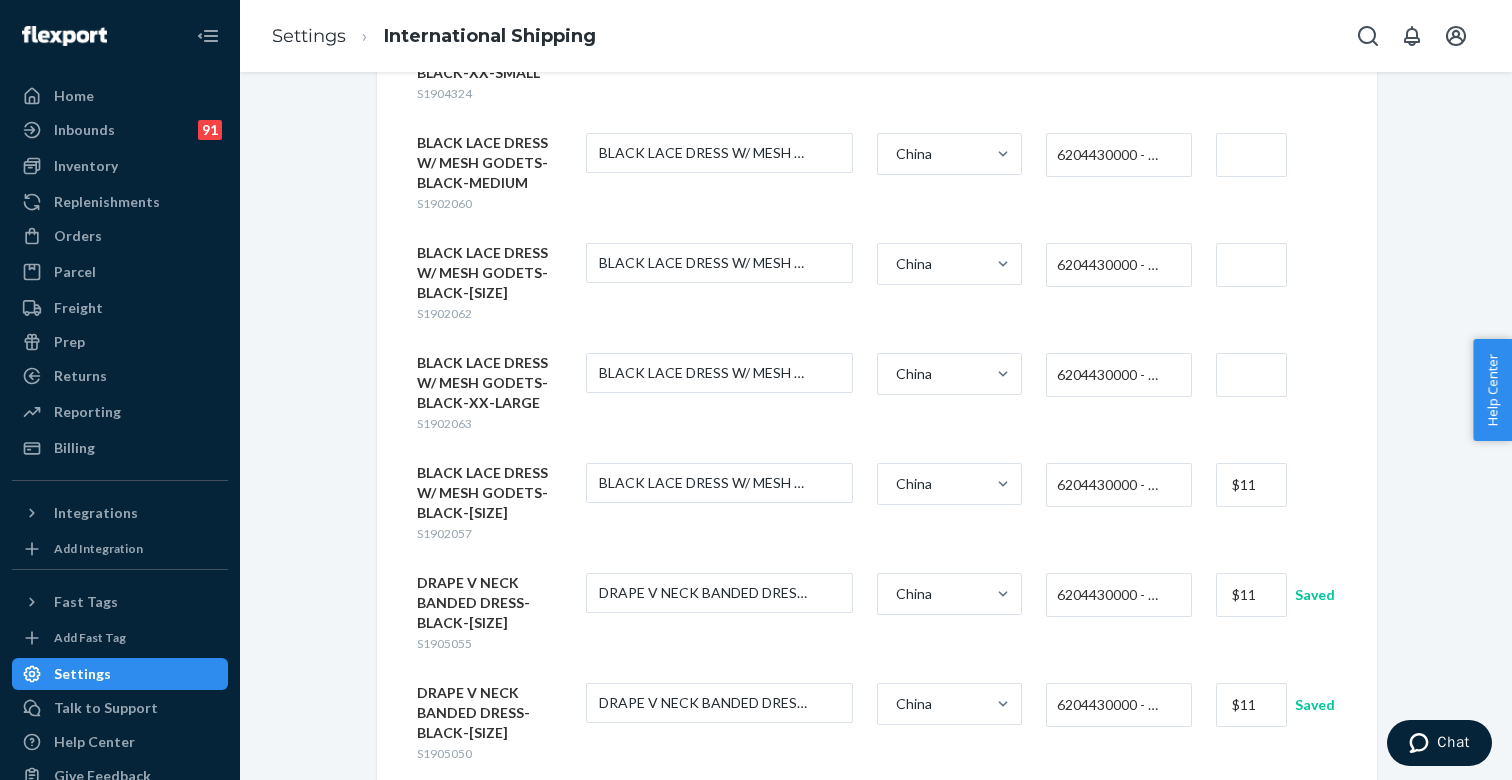type on "$11" 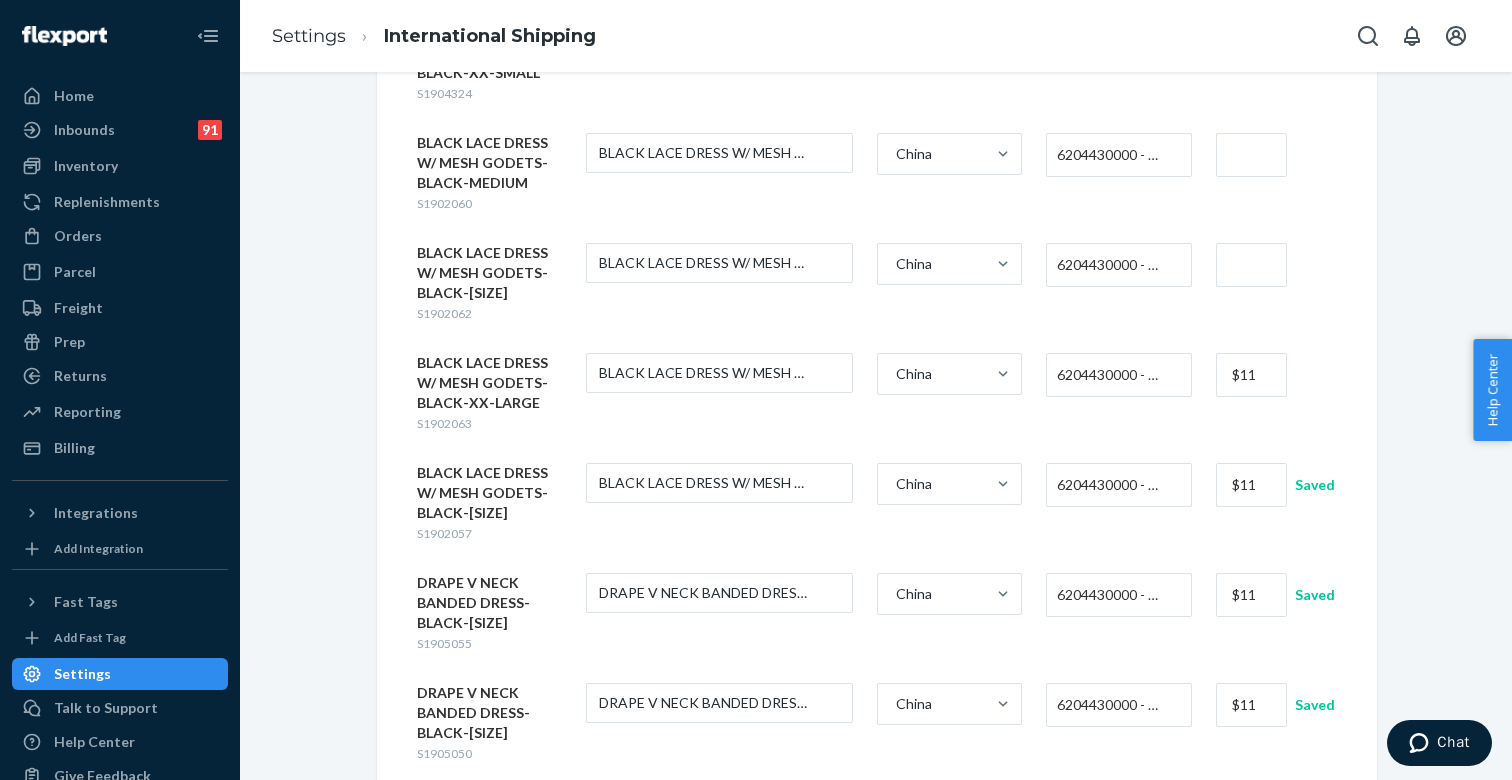 type on "$11" 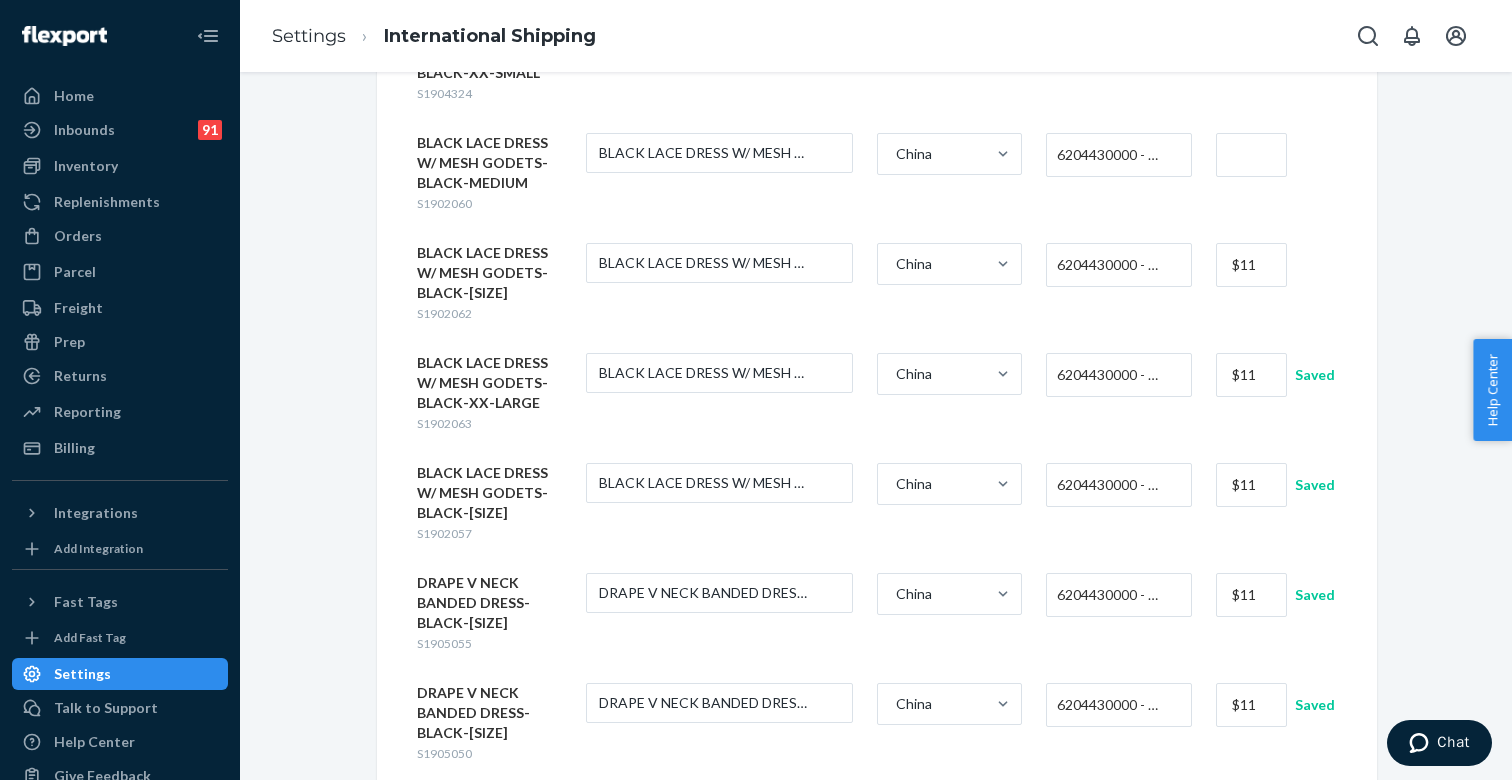 type on "$11" 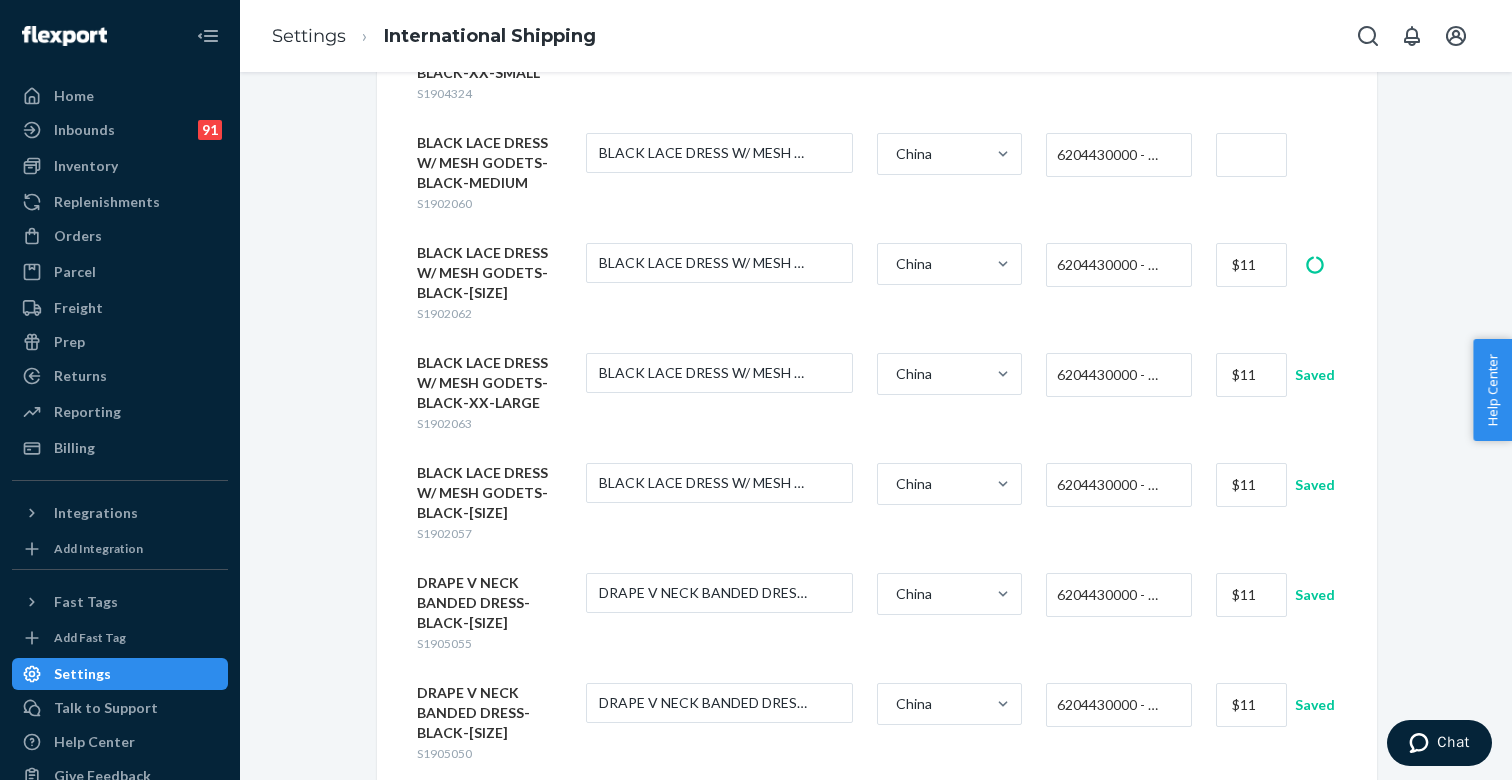 click at bounding box center (1251, 155) 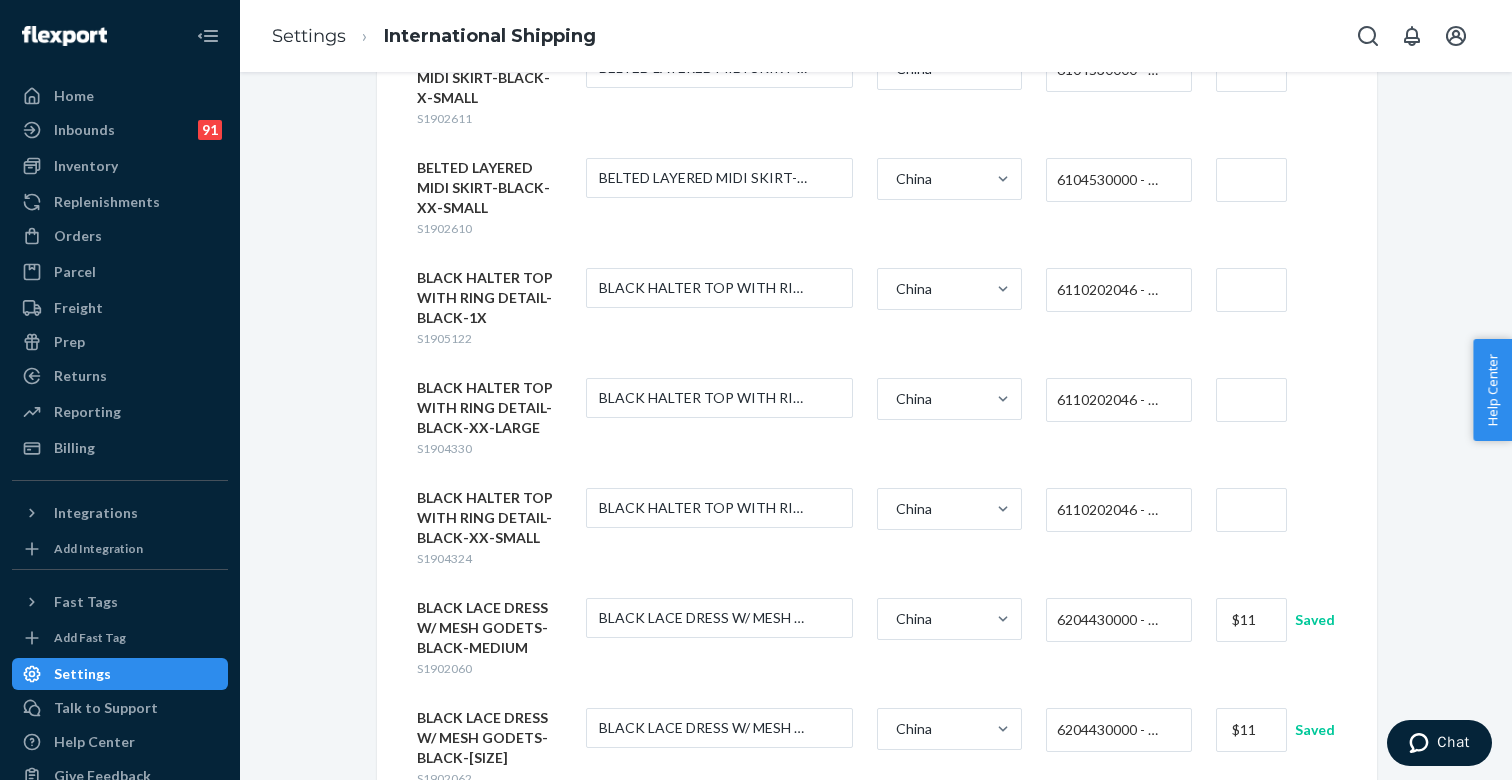 scroll, scrollTop: 1639, scrollLeft: 0, axis: vertical 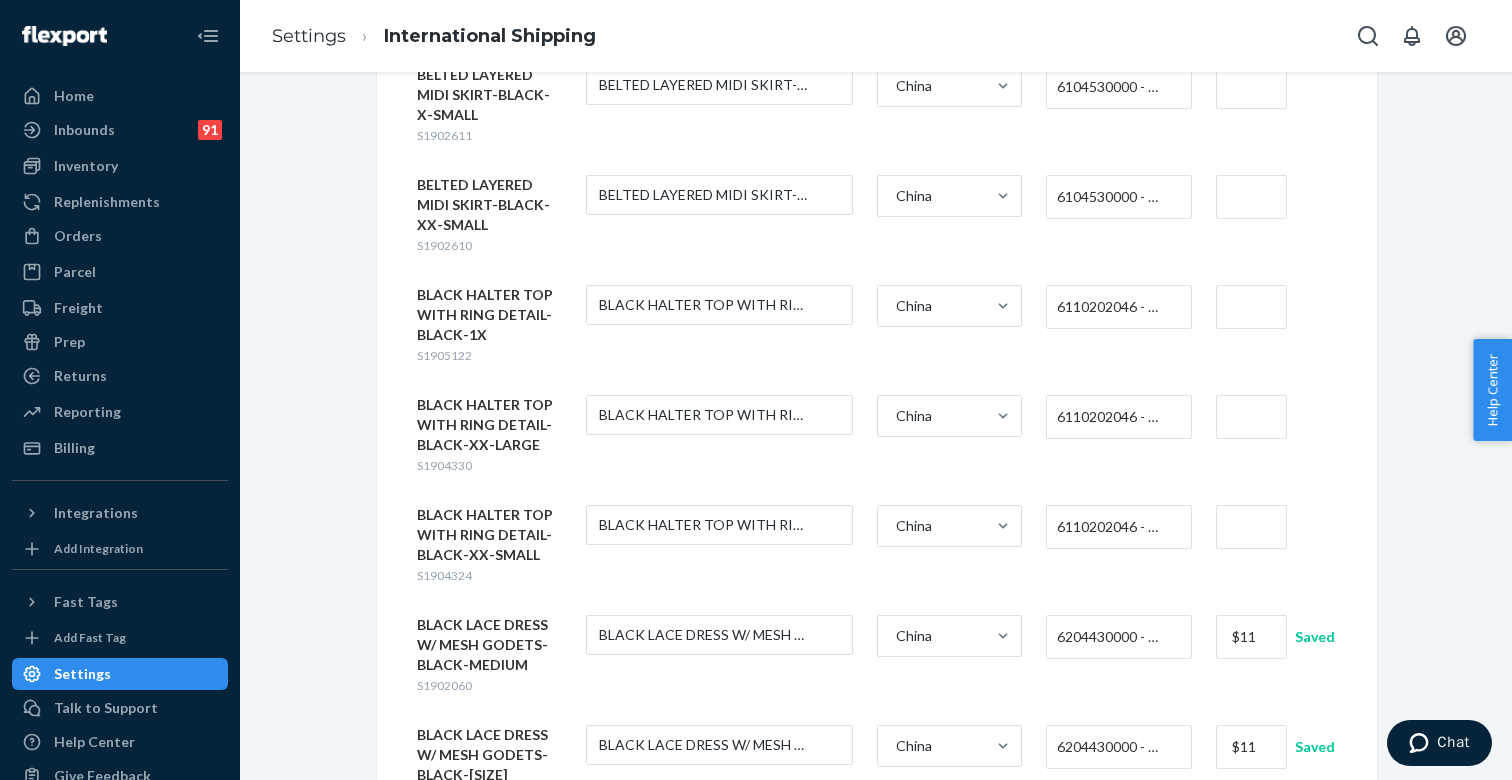 type on "$11" 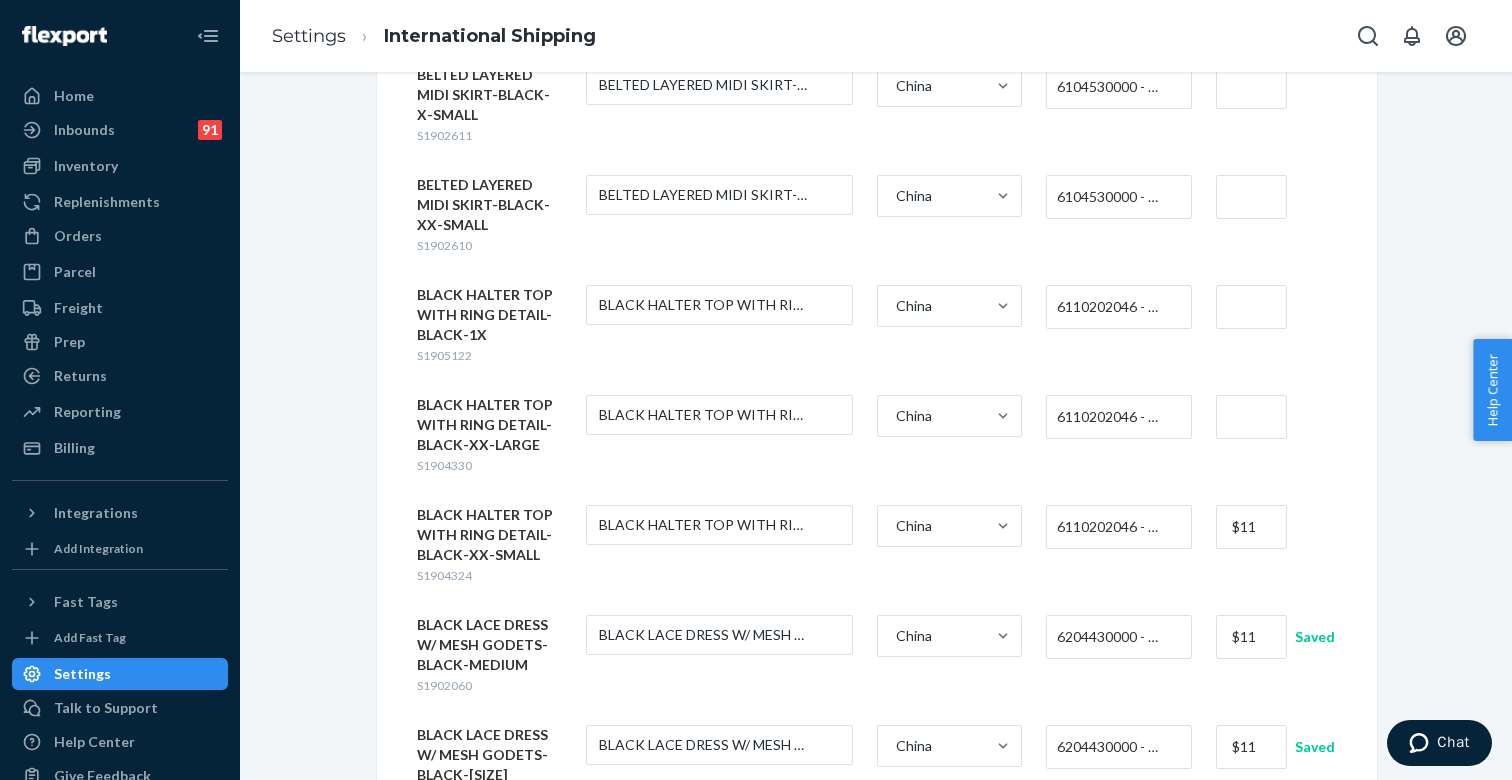 type on "$11" 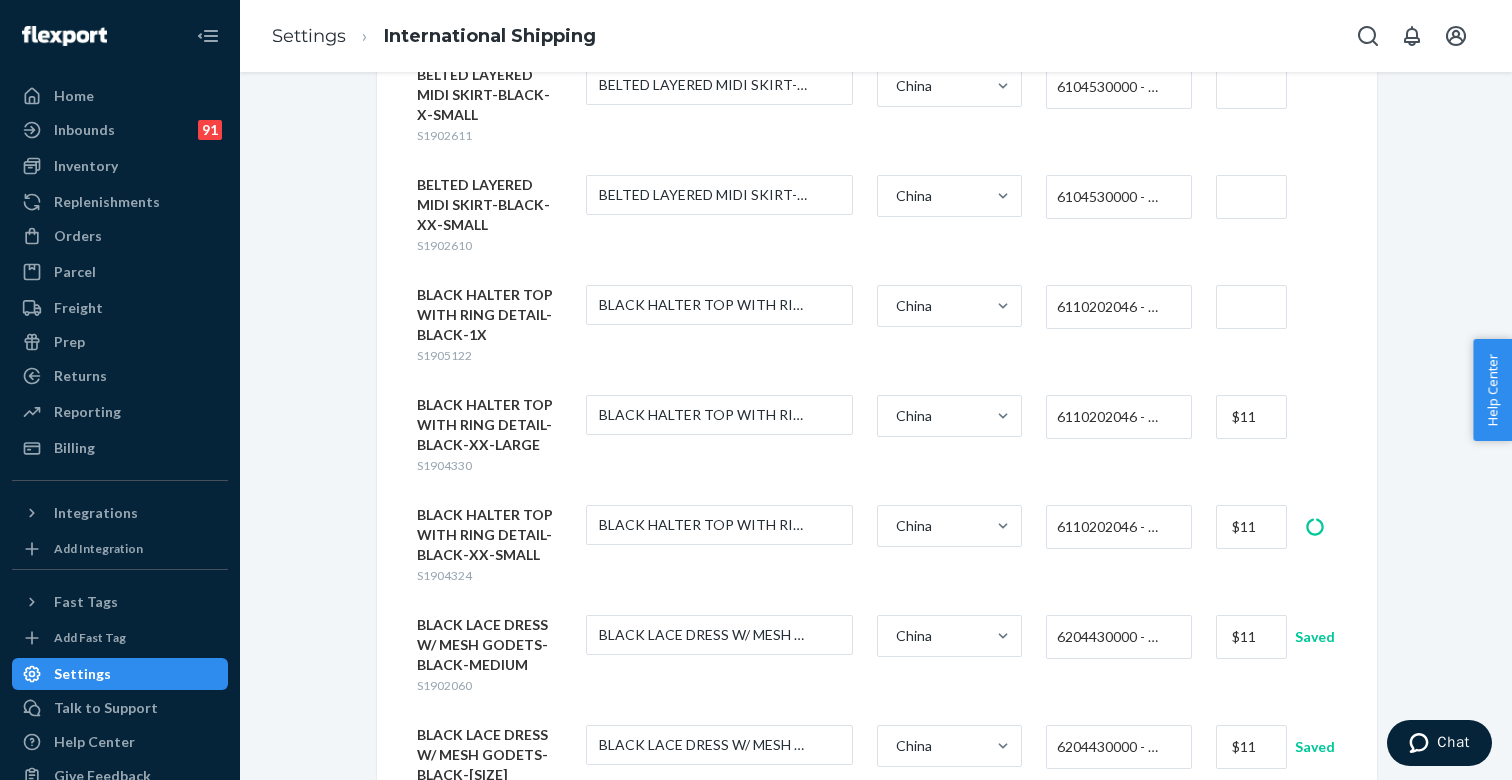 type on "$11" 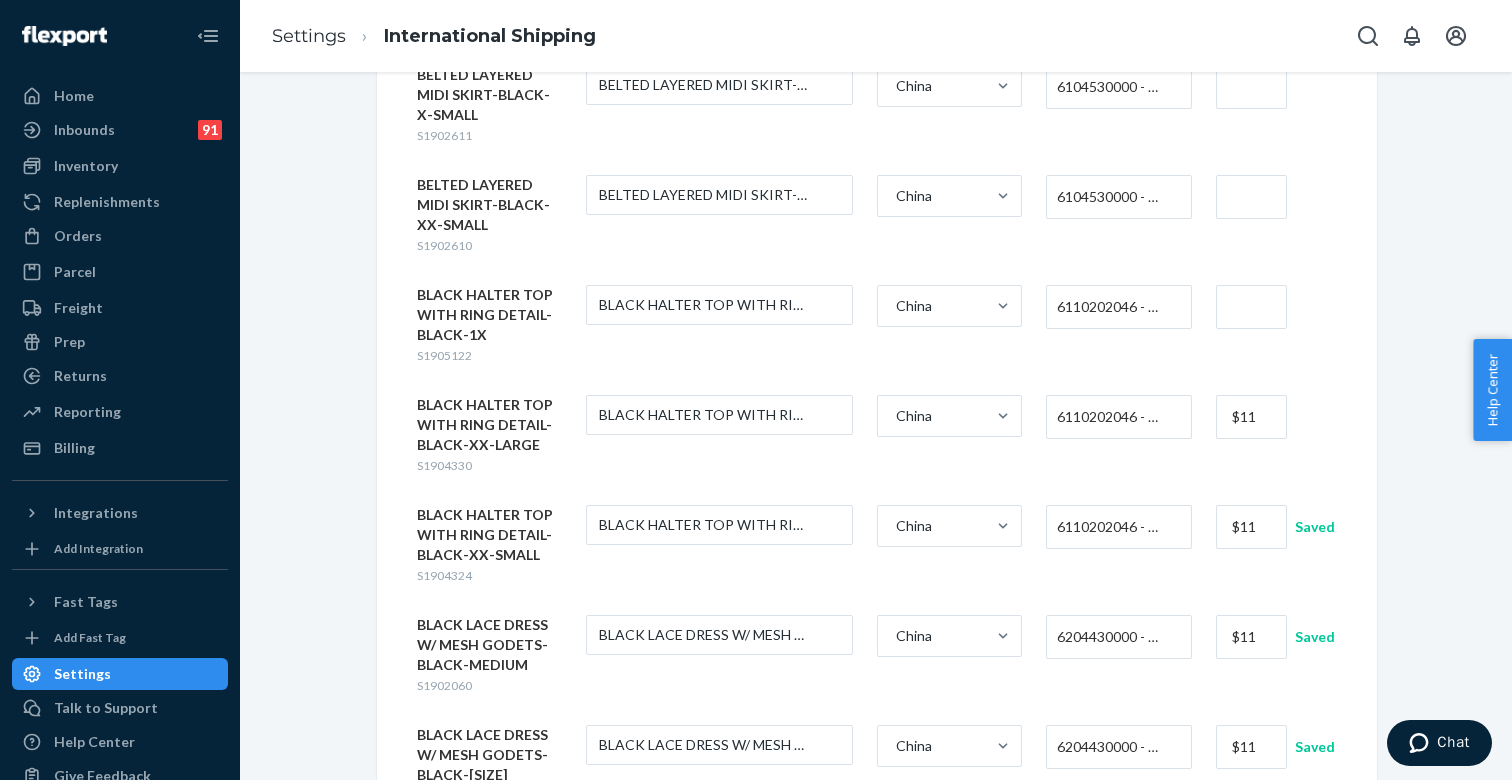 click at bounding box center [1251, 307] 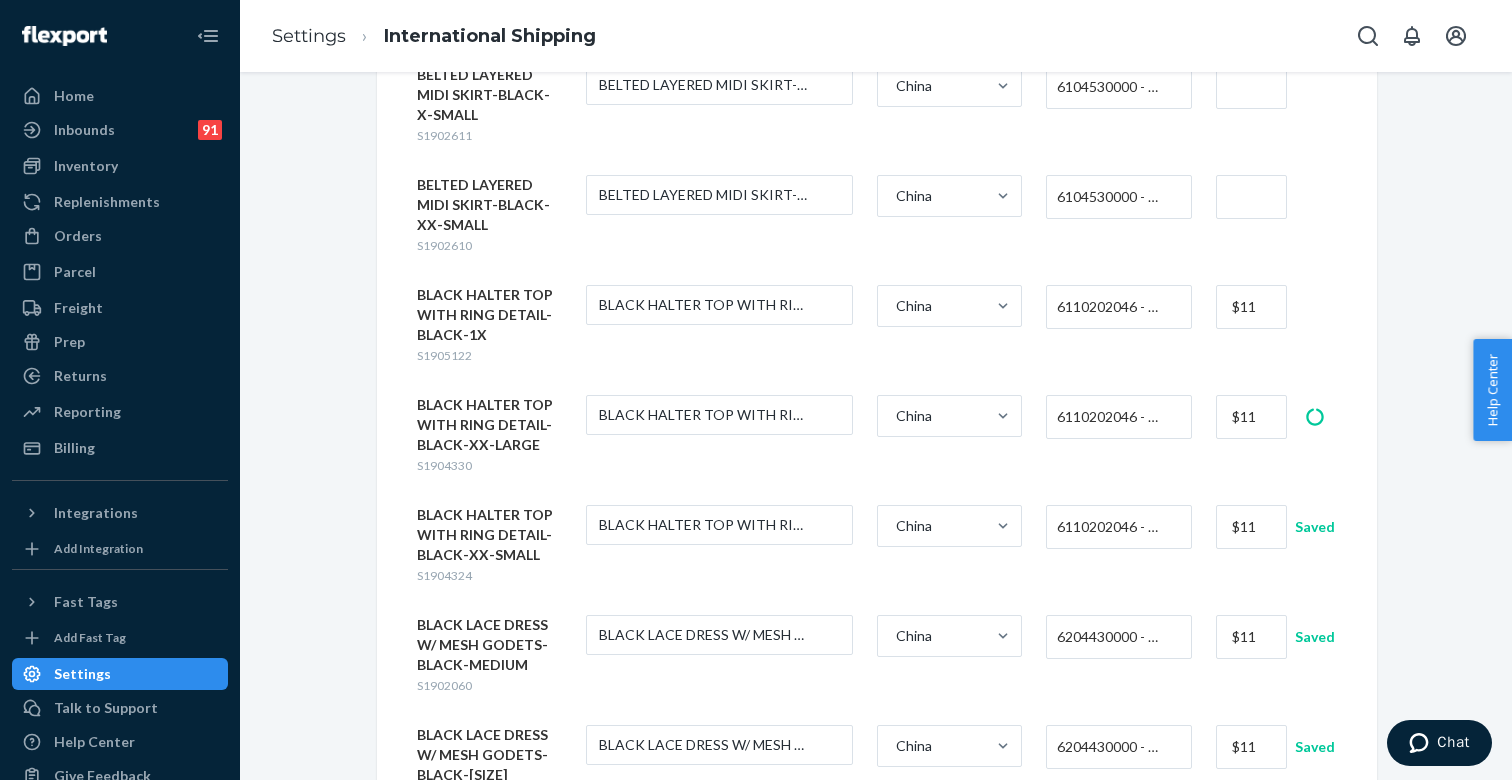 type on "$11" 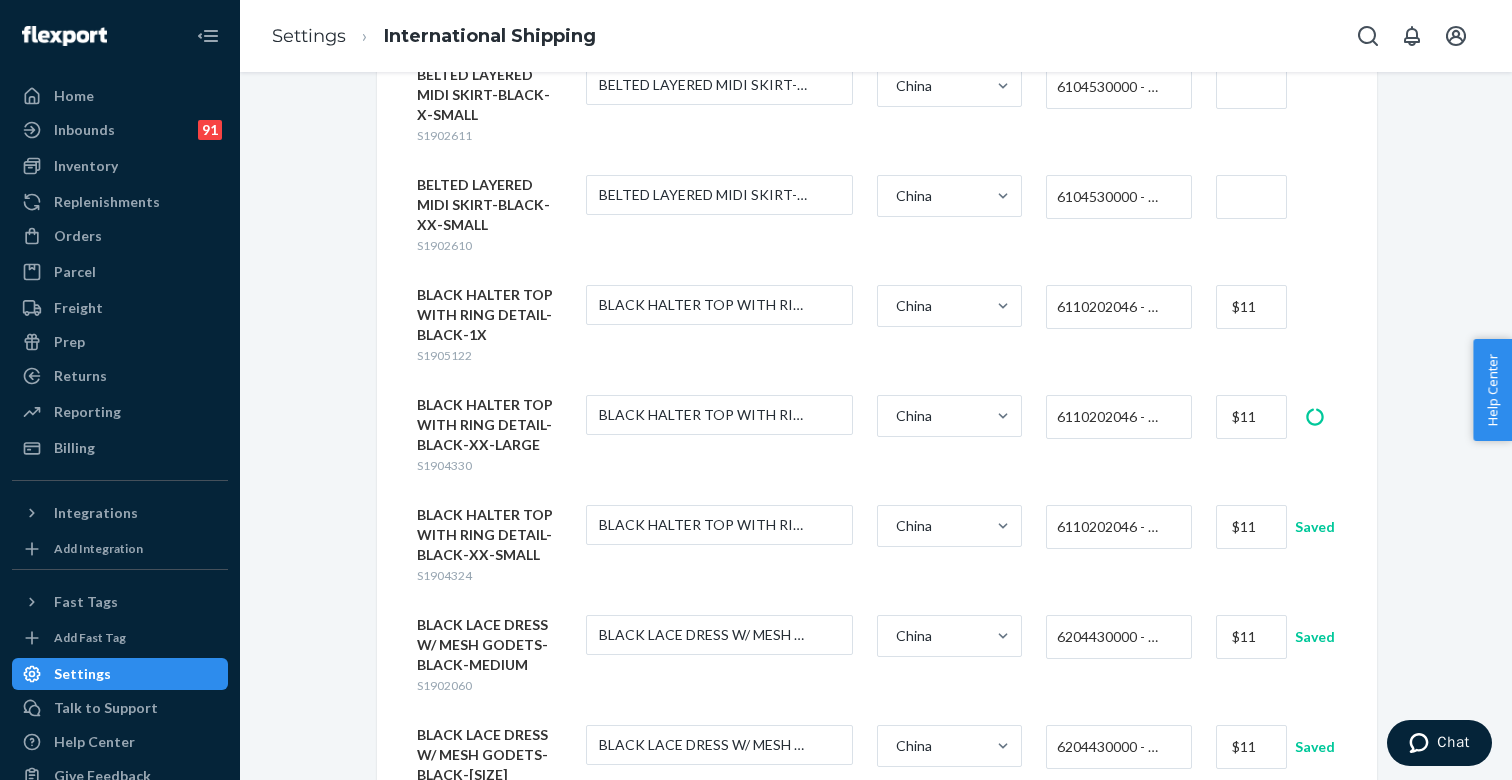 click on "ASYMM RAYON SPAN TOP-BLACK-LARGE S1904341 ASYMM RAYON SPAN TOP-BLACK-LARGE China 6110202046 - WOMEN'S (339) ASYMM RAYON SPAN TOP-BLACK-MEDIUM S1904340 ASYMM RAYON SPAN TOP-BLACK-MEDIUM China 6110202046 - WOMEN'S (339) ASYMM RAYON SPAN TOP-BLACK-SMALL S1904339 ASYMM RAYON SPAN TOP-BLACK-SMALL China 6110202046 - WOMEN'S (339) ASYMM RAYON SPAN TOP-BLACK-X-LARGE S1904342 ASYMM RAYON SPAN TOP-BLACK-X-LARGE China 6110202046 - WOMEN'S (339) ASYMM RAYON SPAN TOP-BLACK-X-SMALL S1904338 ASYMM RAYON SPAN TOP-BLACK-X-SMALL China 6110202046 - WOMEN'S (339) ASYMMETRICAL FAIRY DRESS W/ GROMMET STRAPS-BLACK-1X S1904879 ASYMMETRICAL FAIRY DRESS W/ GROMMET China 6104420000 - WOMEN'S OR GIRLS' DRESSES OF COTTON, KNITTED OR CROCHETED ASYMMETRICAL FAIRY DRESS W/ GROMMET STRAPS-BLACK-LARGE S1904876 ASYMMETRICAL FAIRY DRESS W/ GROMMET China 6204430000 - WOMEN'S OR GIRLS' DRESSES OF SYNTHETIC FIBERS, NOT KNITTED OR CROCHETED ASYMMETRICAL FAIRY DRESS W/ GROMMET STRAPS-BLACK-MEDIUM S1904875 ASYMMETRICAL FAIRY DRESS W/ GROMMET China" at bounding box center [877, 2313] 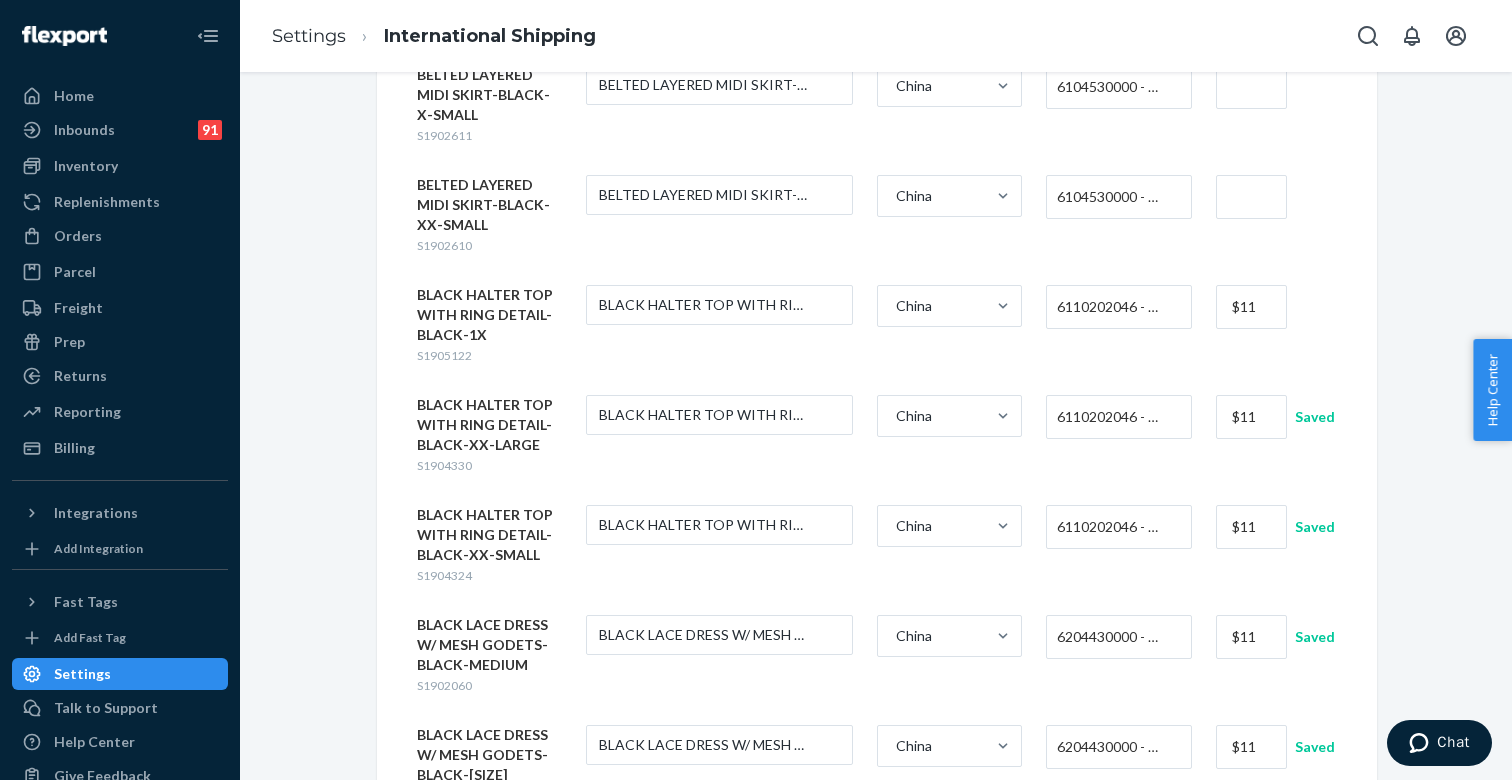 click at bounding box center (1251, 197) 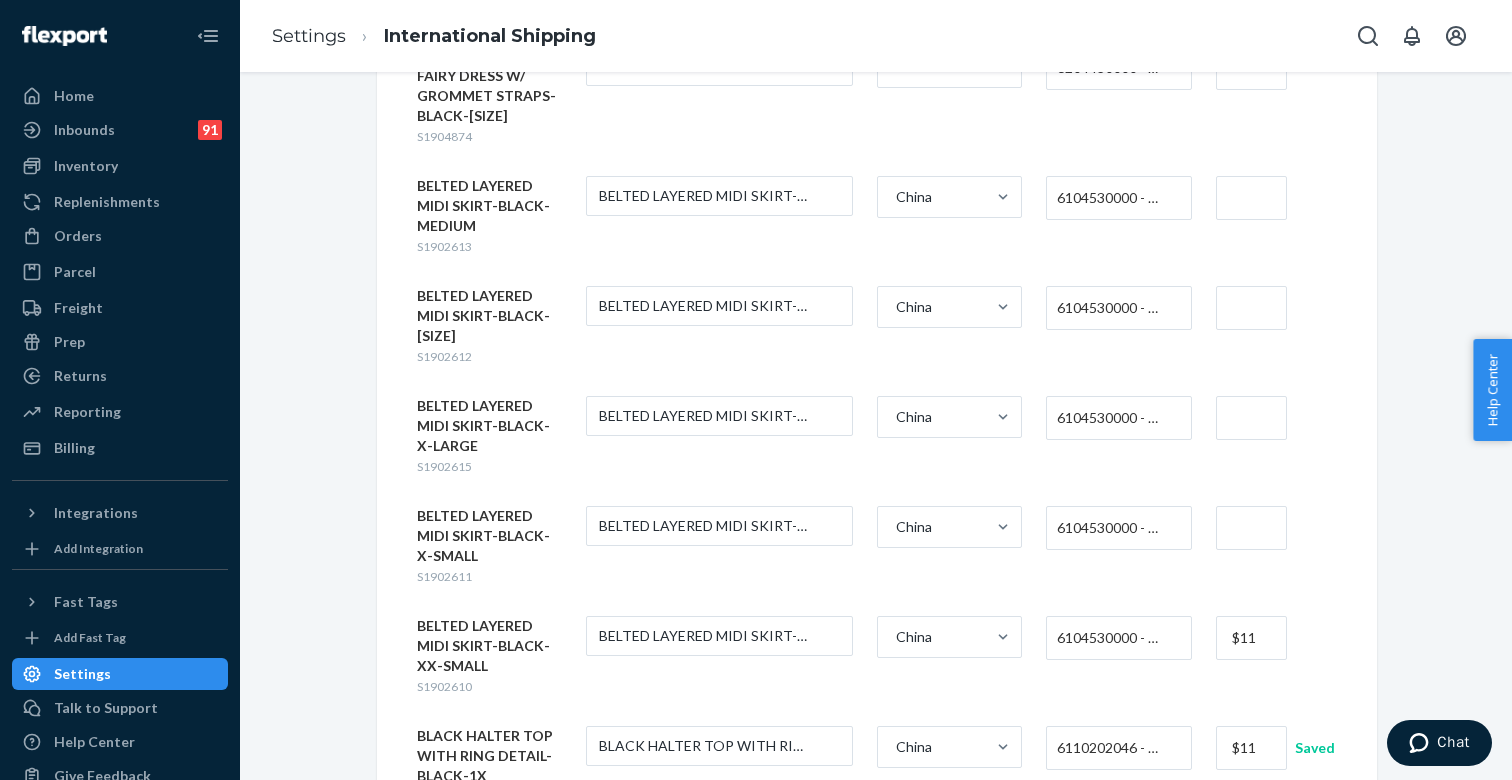 scroll, scrollTop: 1110, scrollLeft: 0, axis: vertical 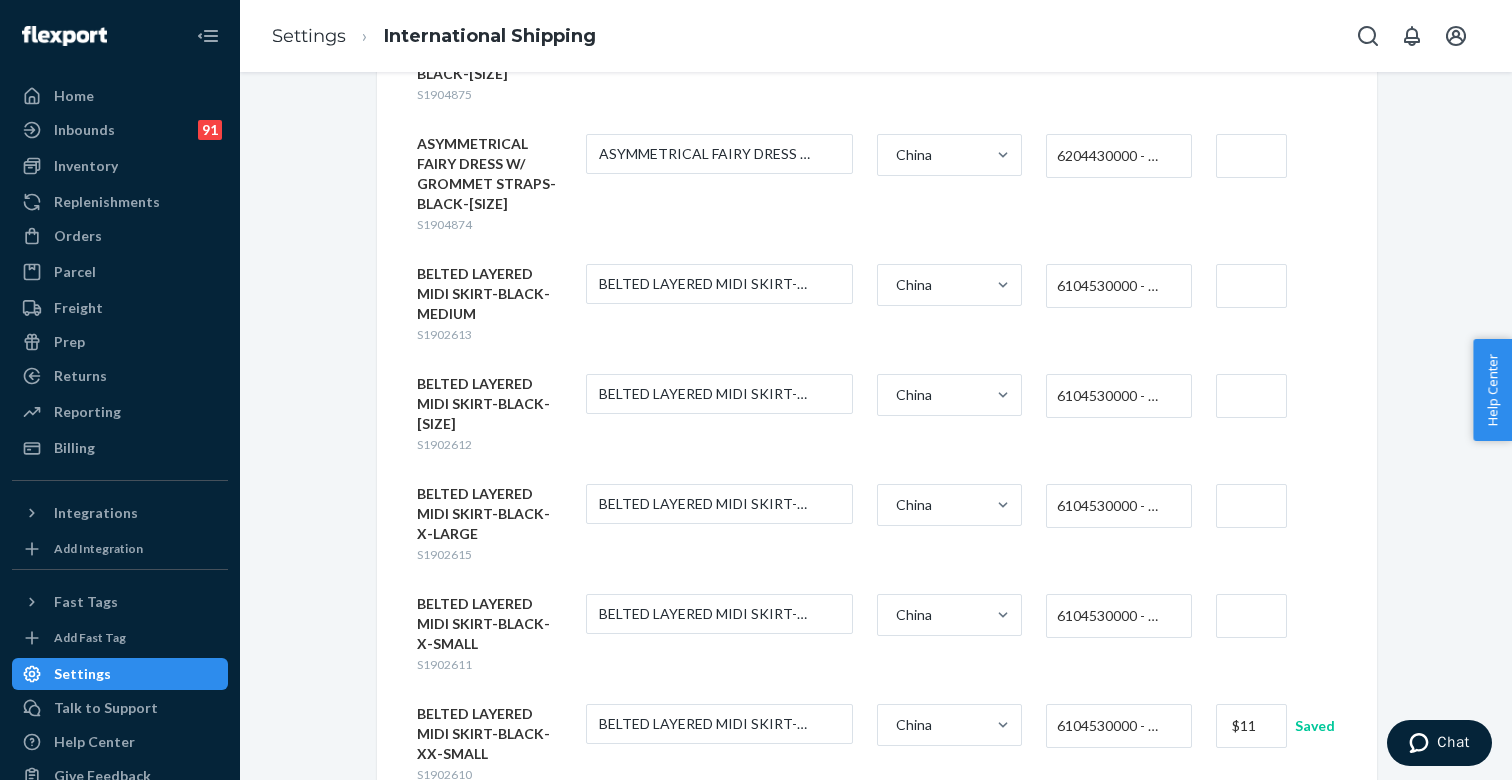 type on "$11" 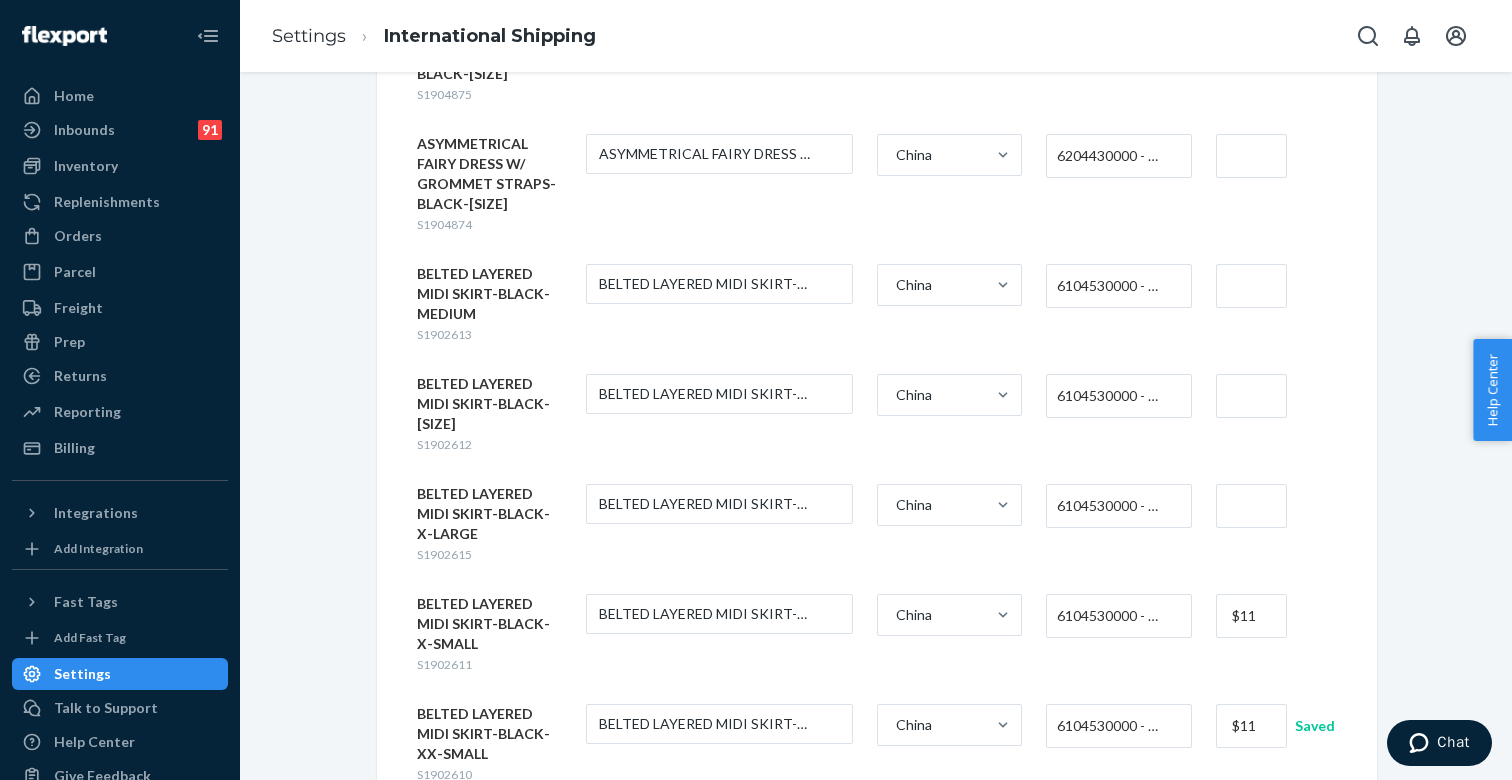 type on "$11" 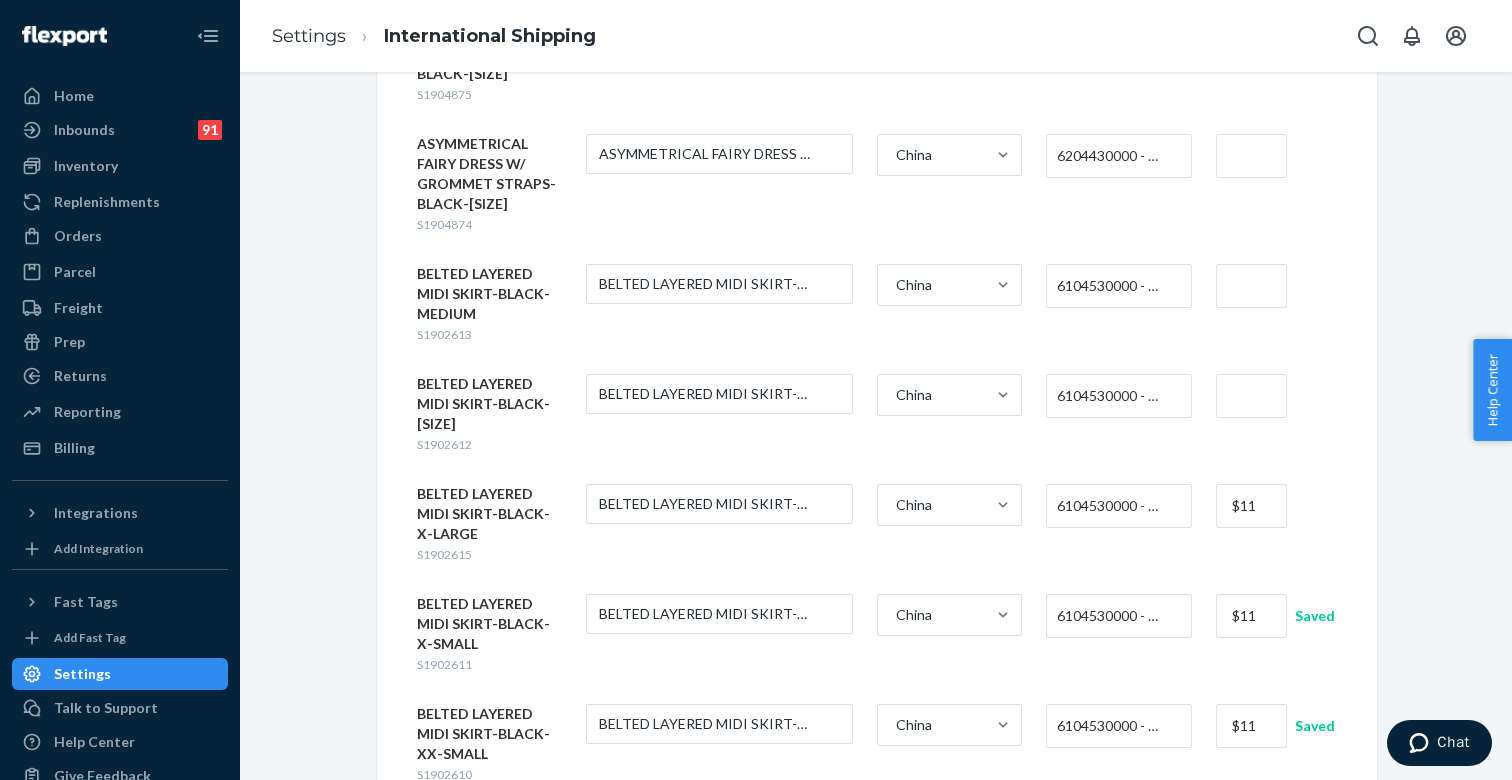 type on "$11" 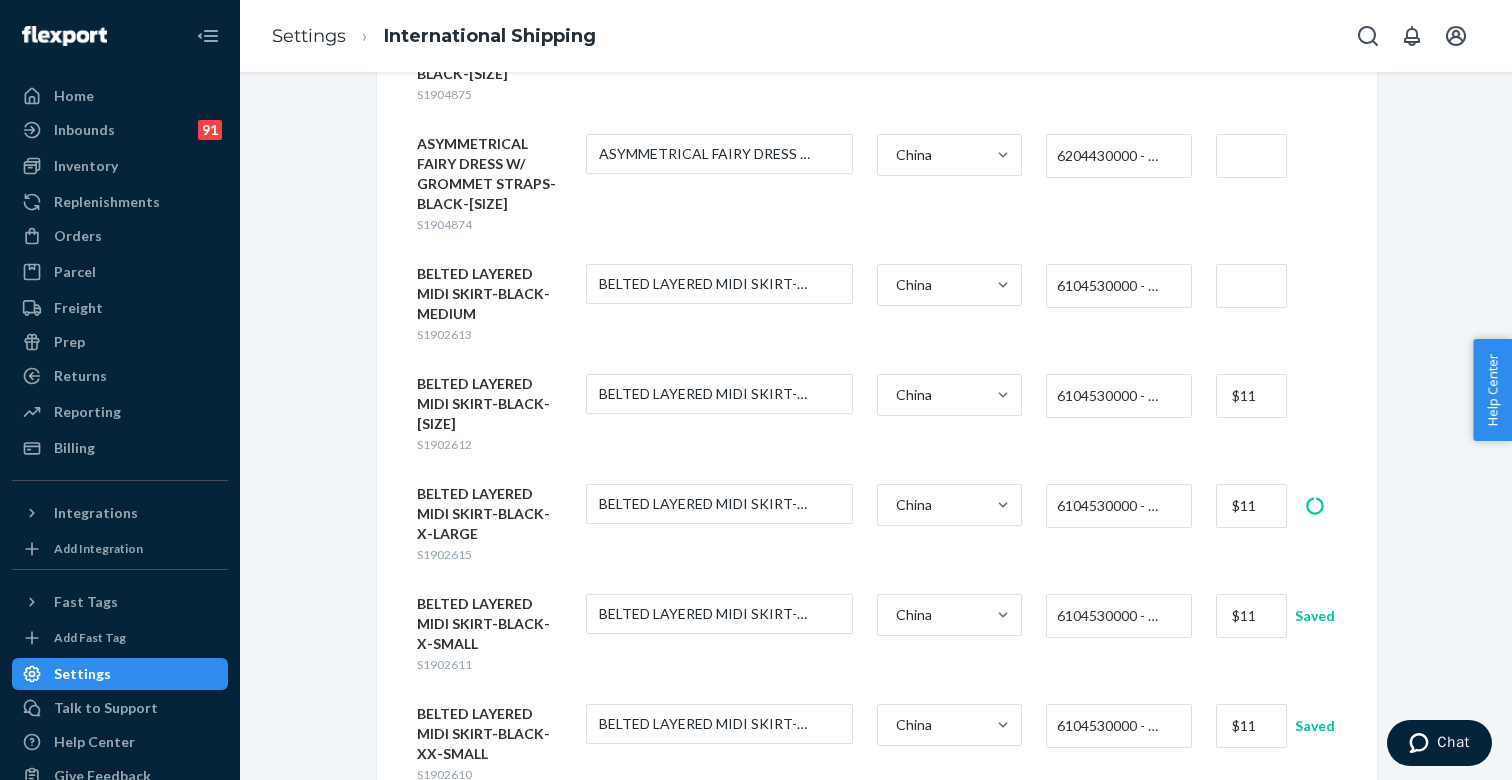 type on "$11" 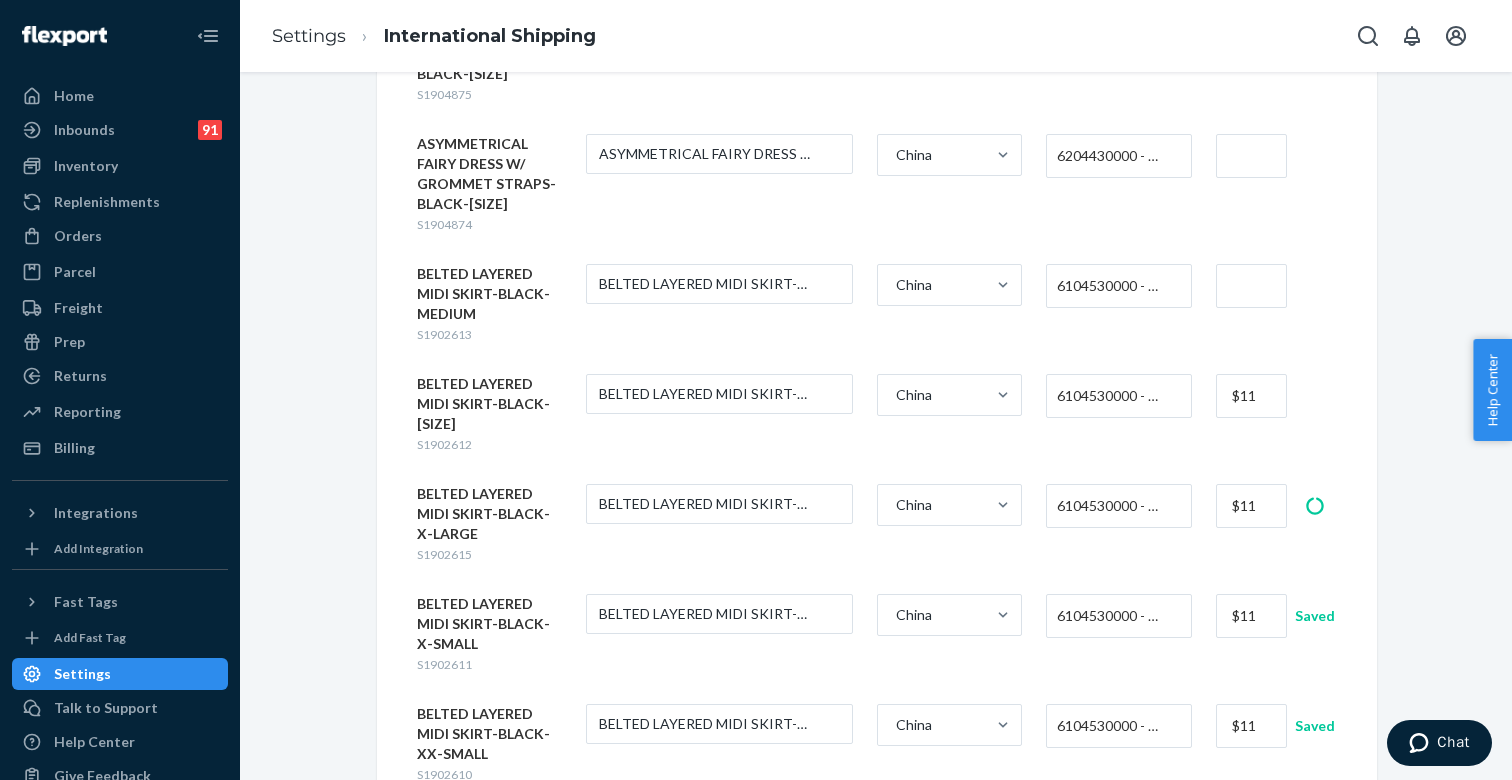 click at bounding box center [1251, 286] 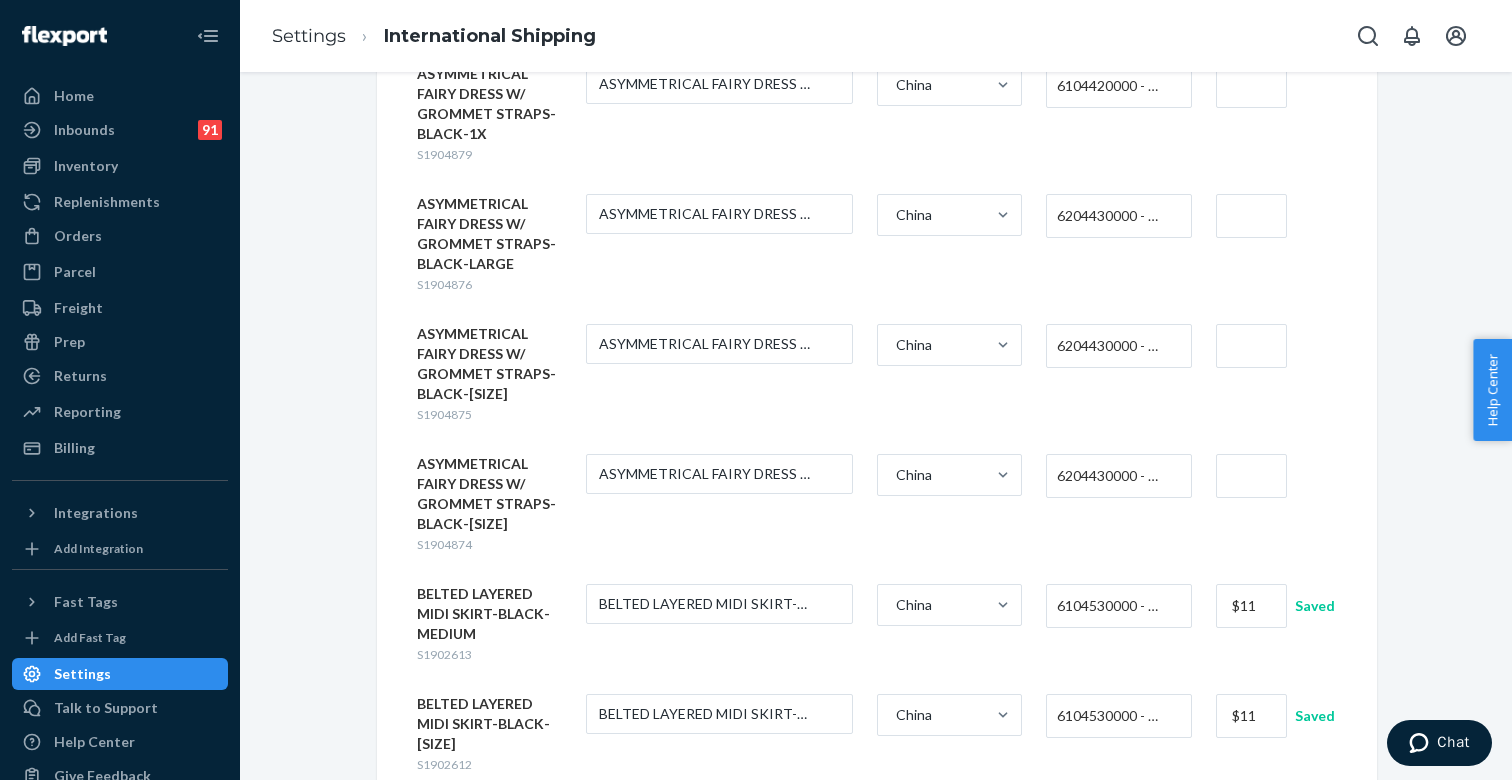 scroll, scrollTop: 785, scrollLeft: 0, axis: vertical 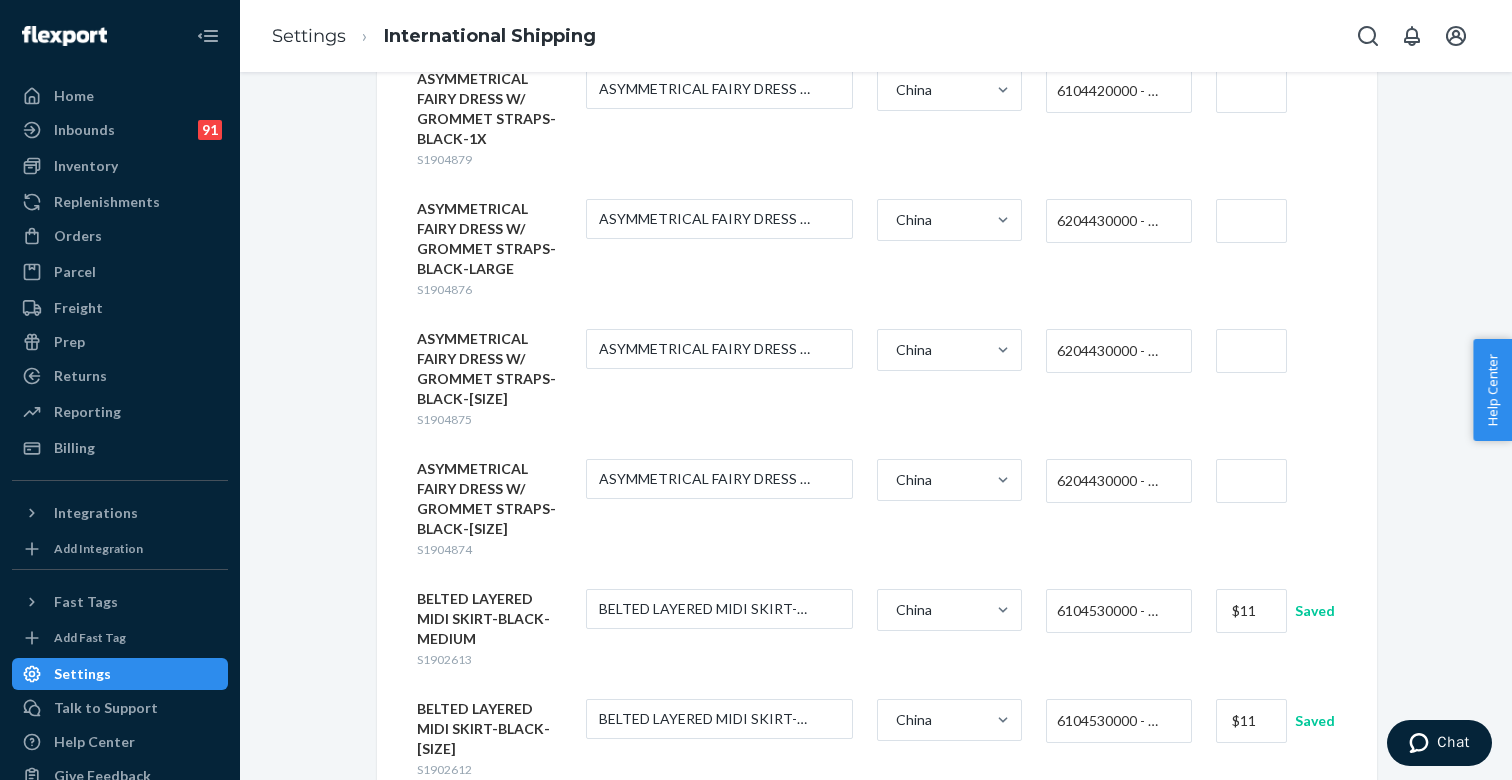 type on "$11" 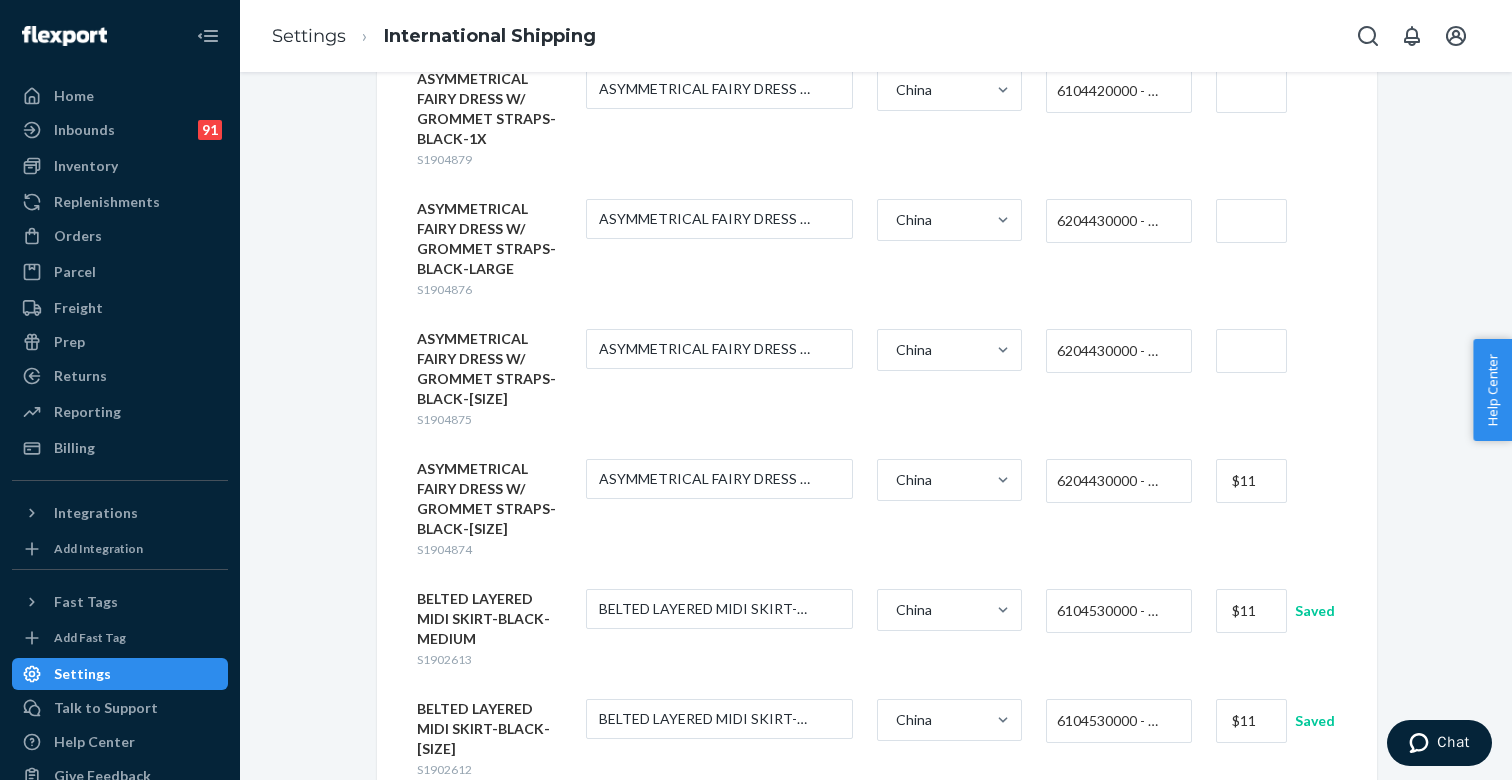 type on "$11" 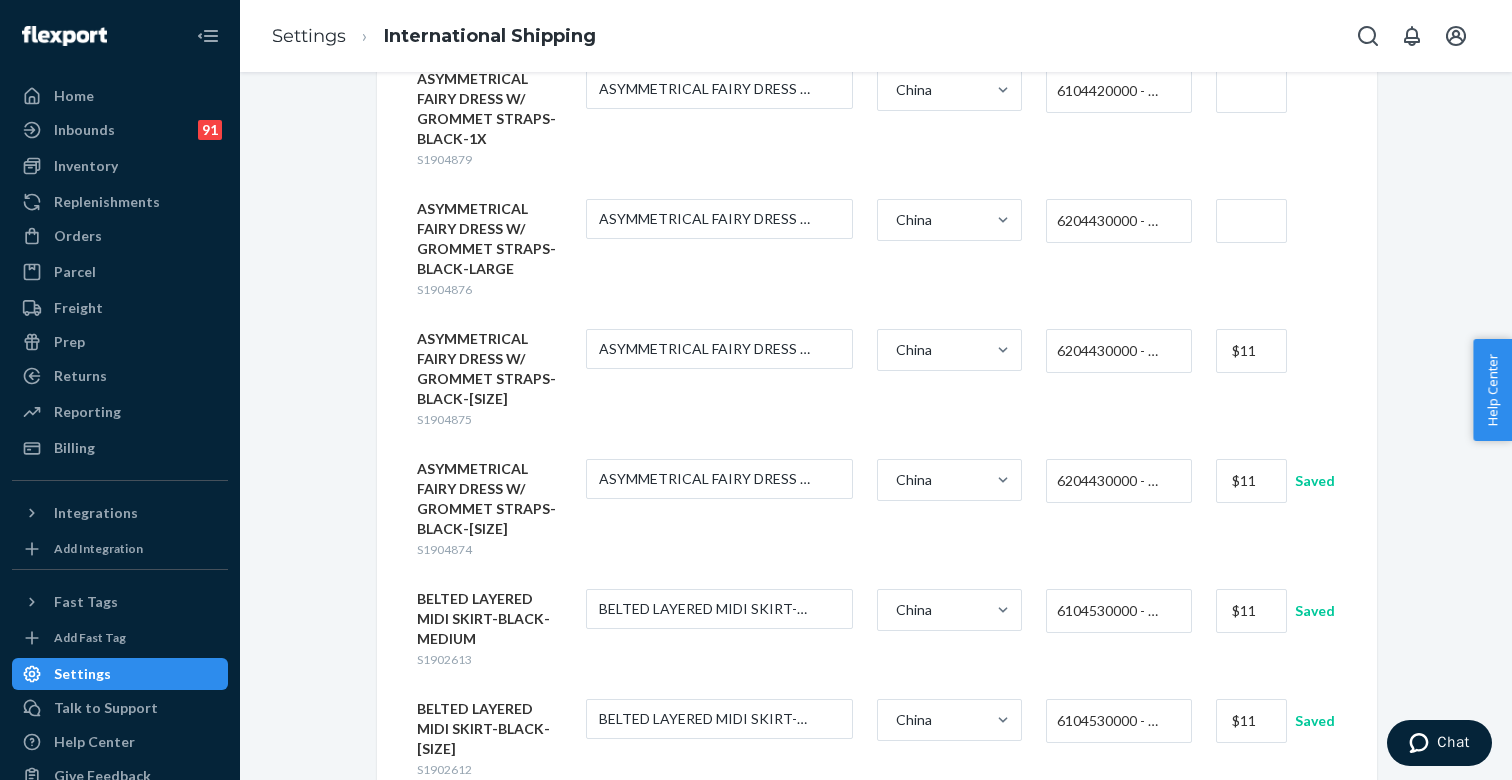 type on "$11" 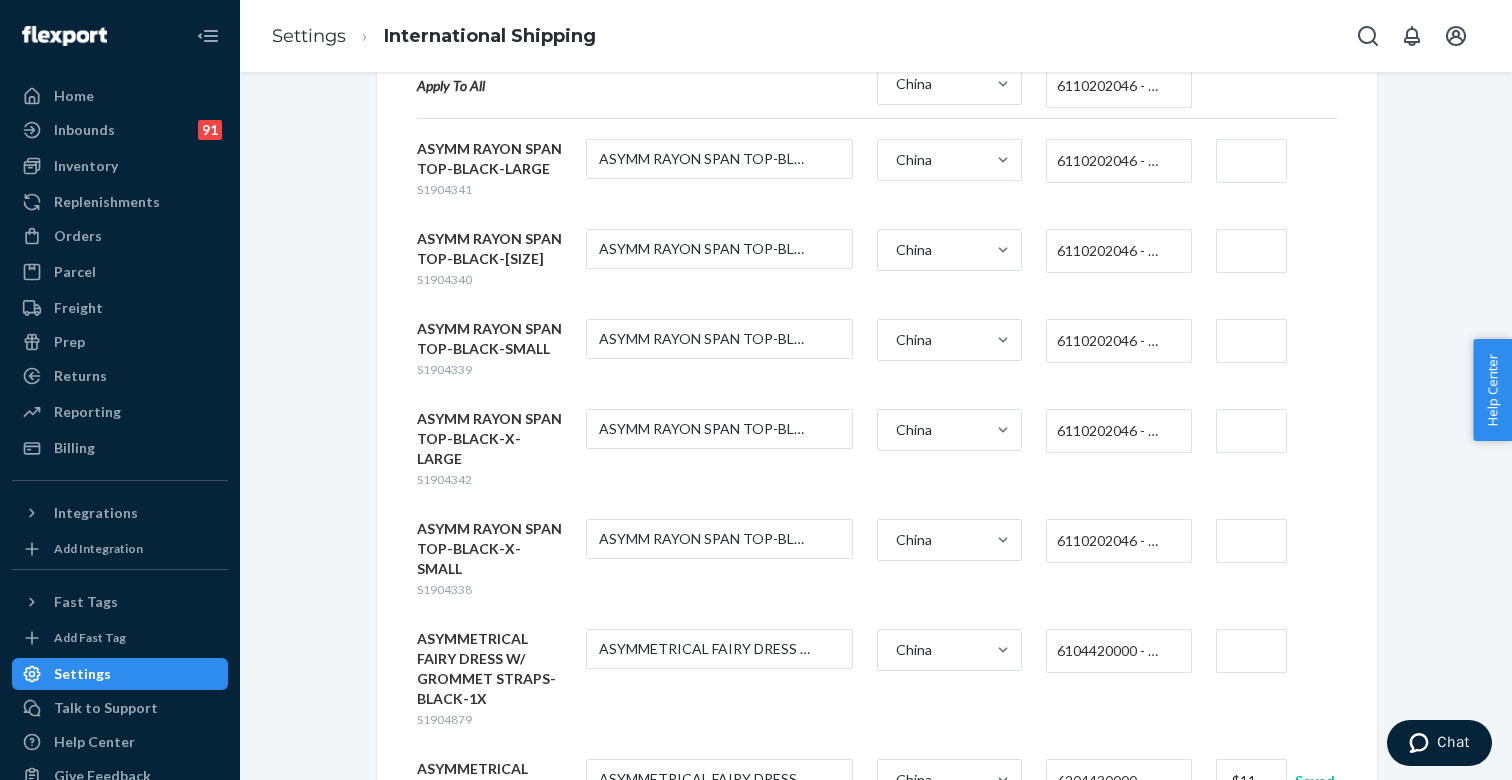 scroll, scrollTop: 205, scrollLeft: 0, axis: vertical 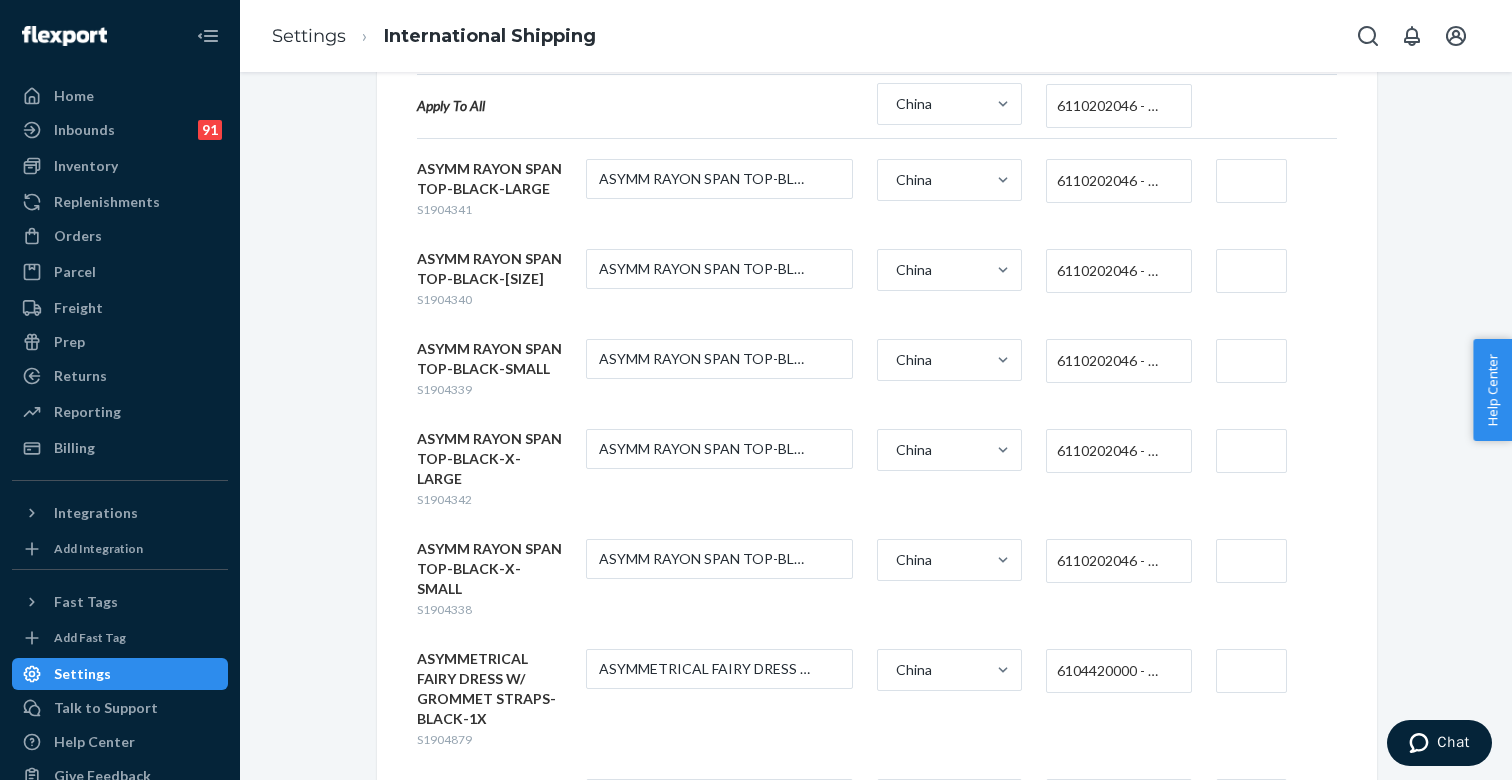 type on "$11" 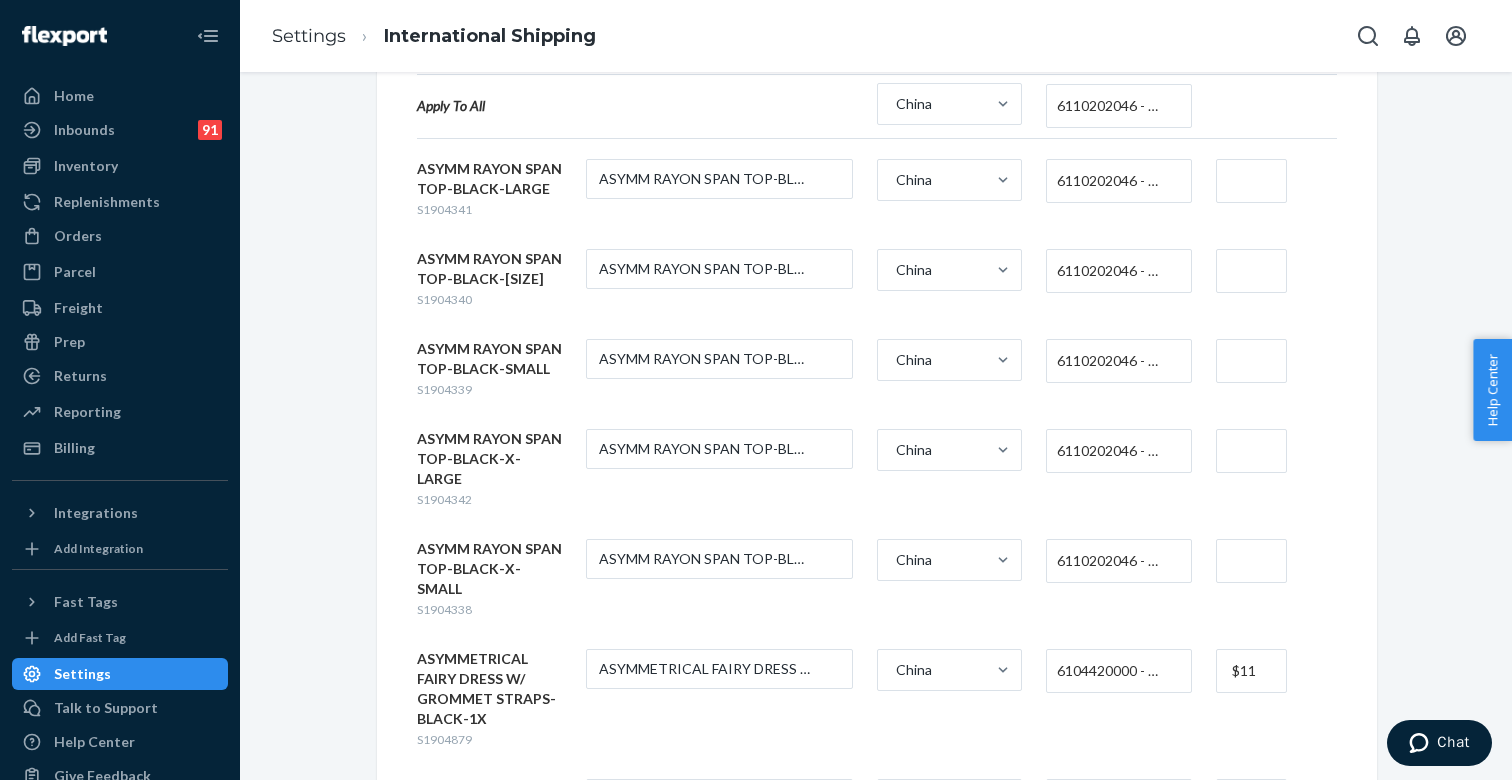 type on "$11" 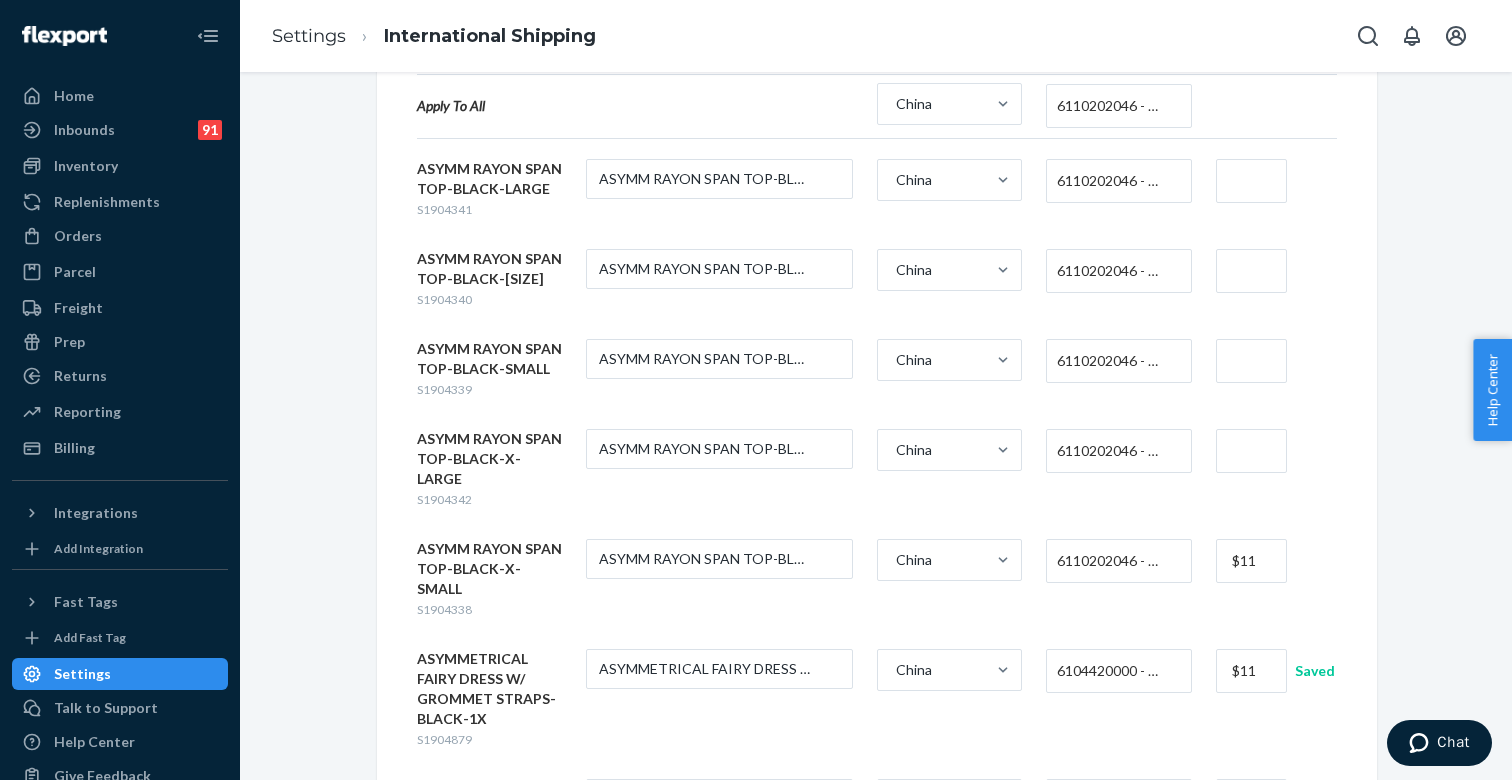 type on "$11" 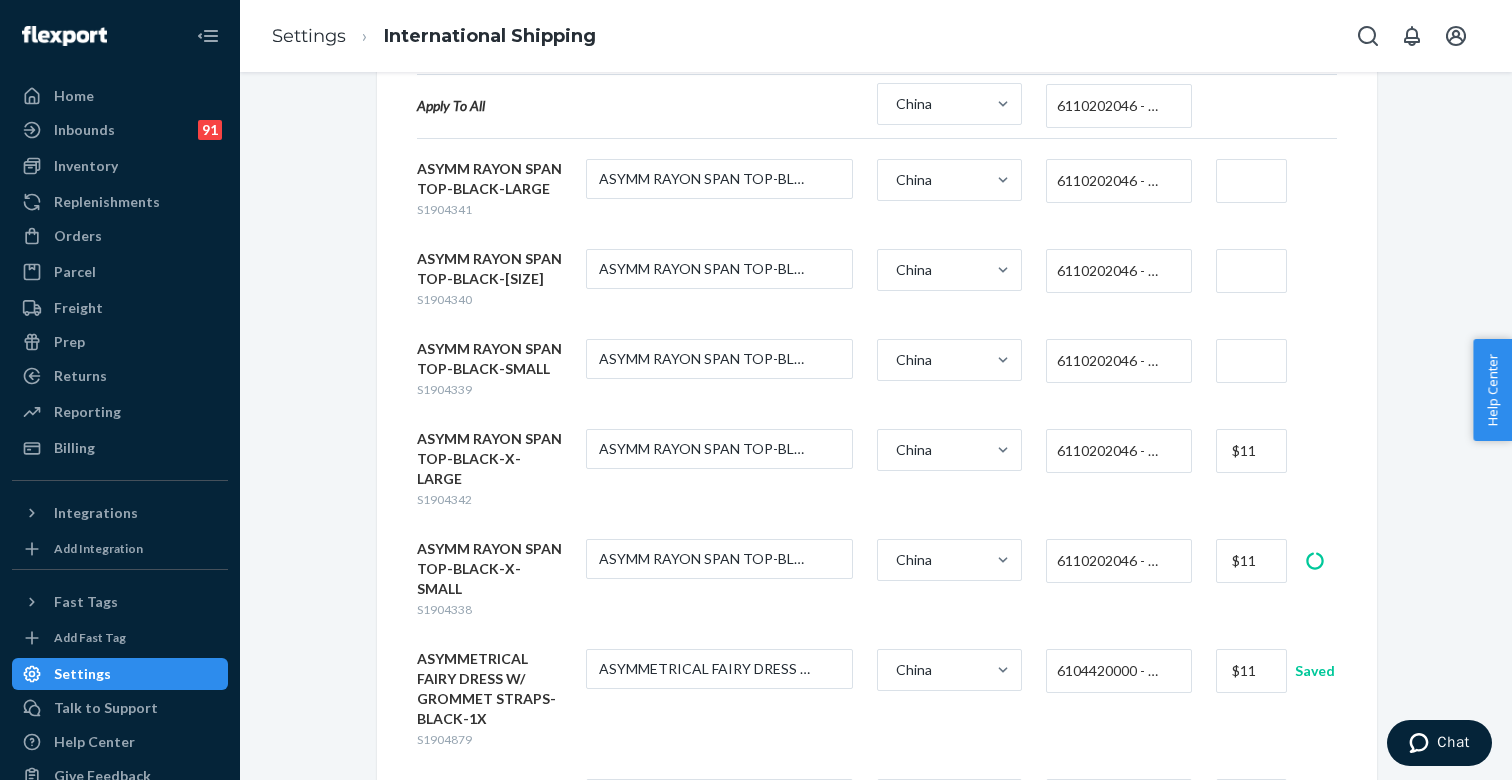 type on "$11" 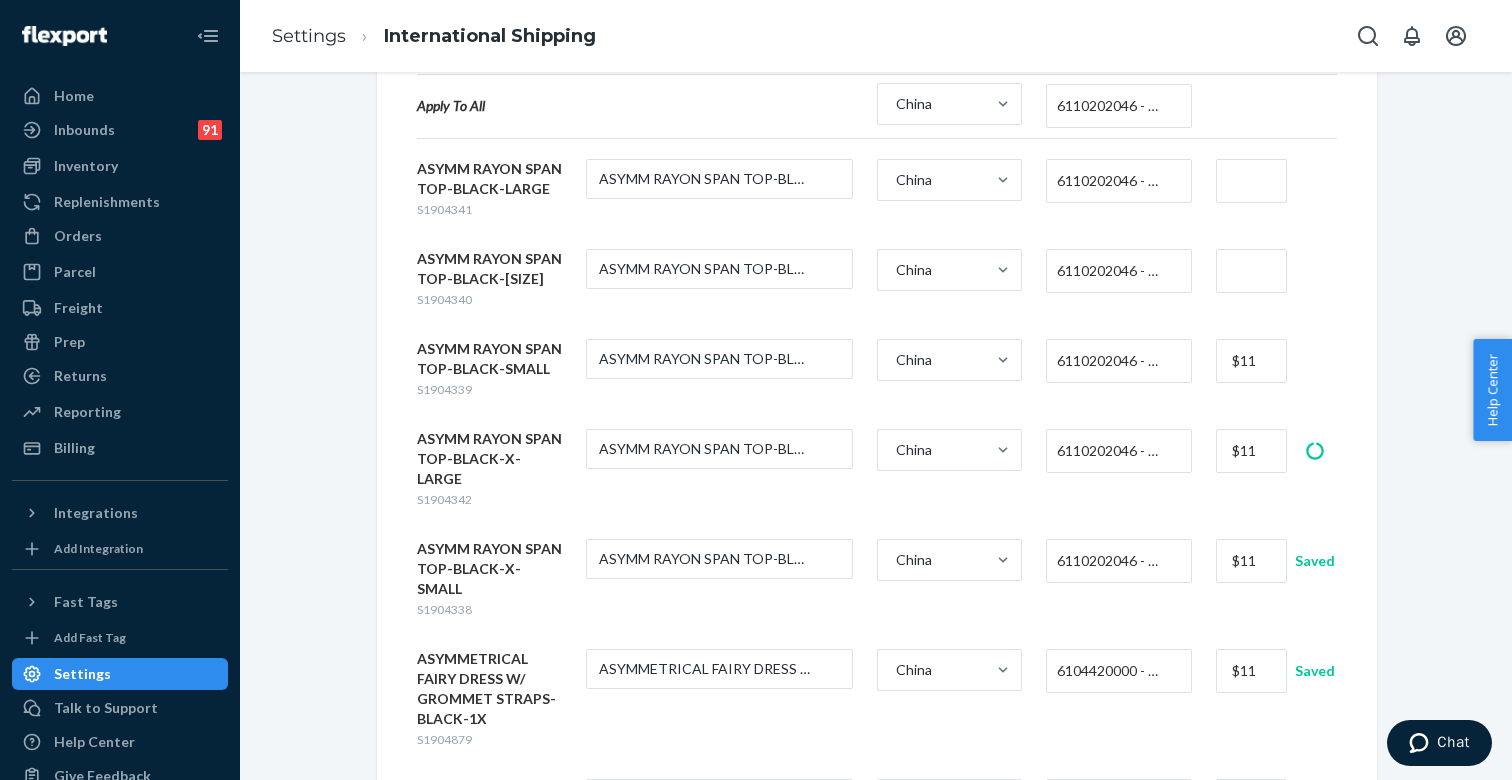 type on "$11" 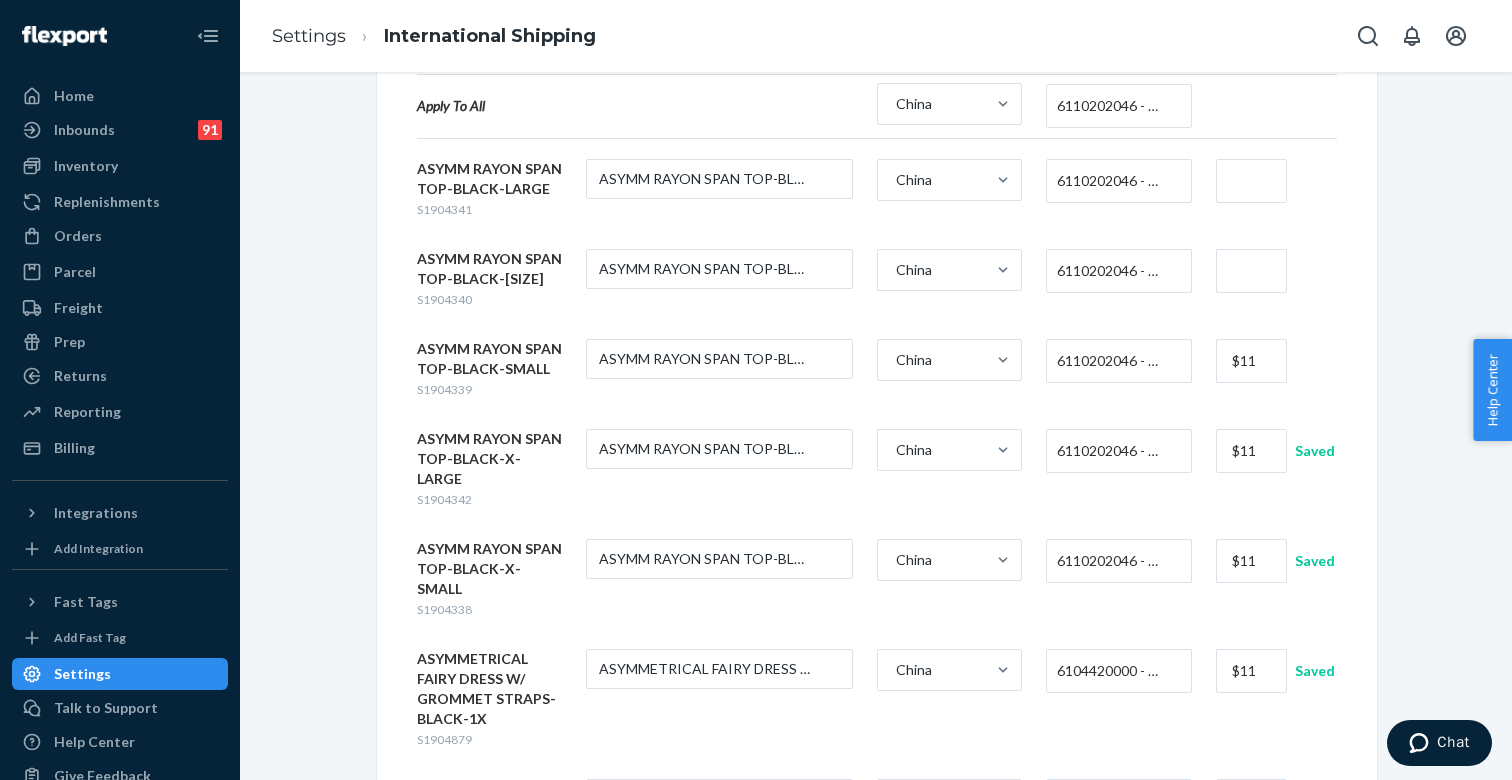 click at bounding box center (1251, 271) 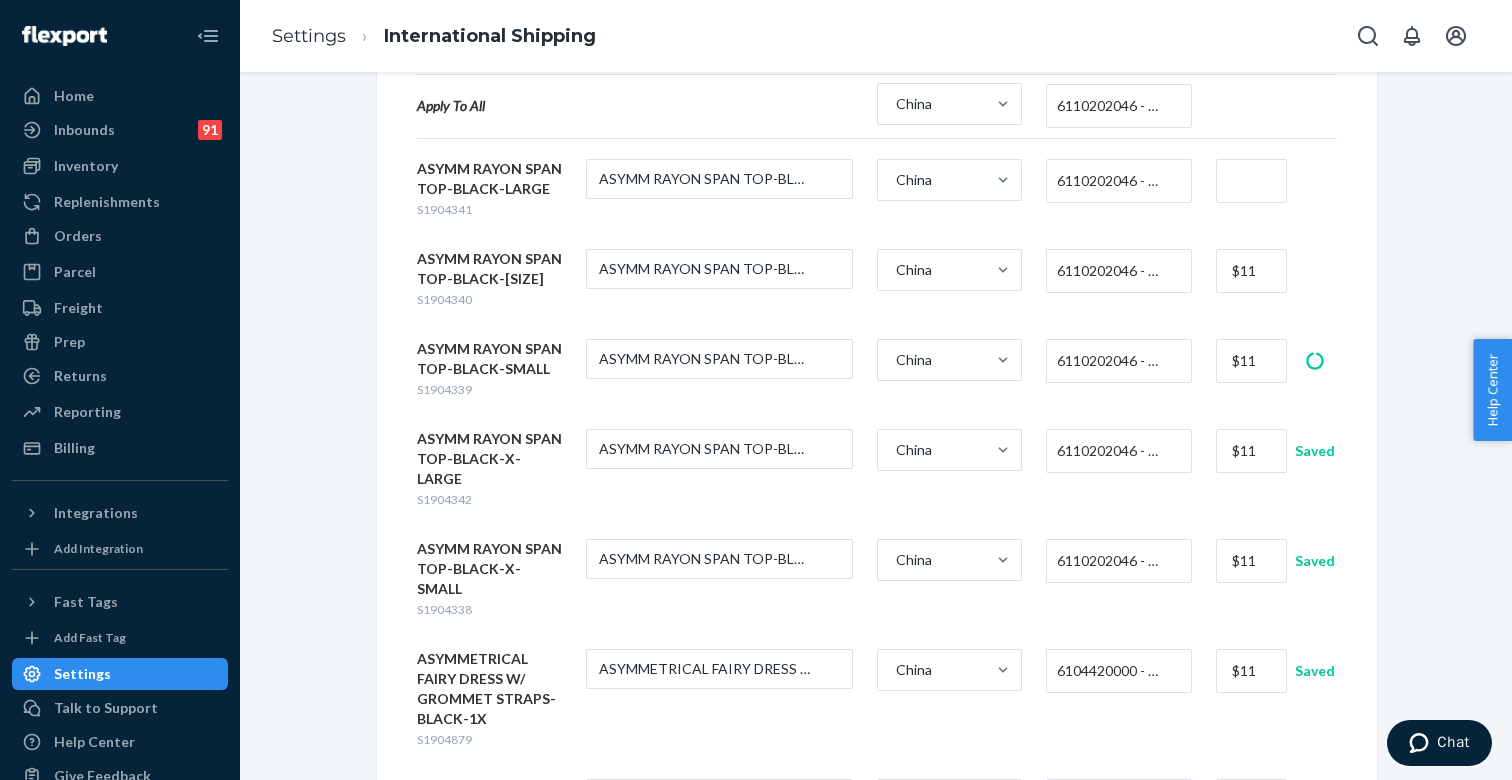 type on "$11" 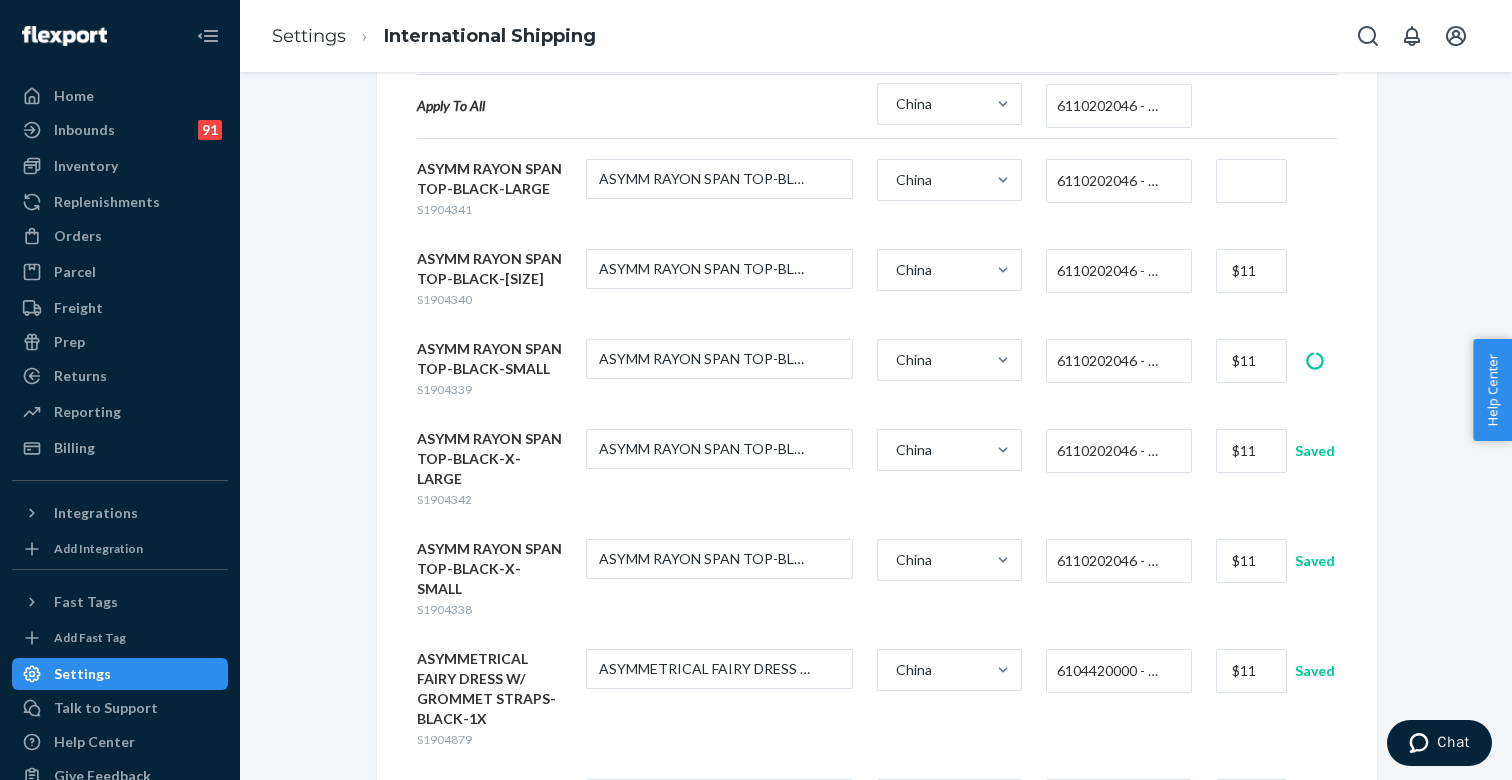 click at bounding box center [1251, 181] 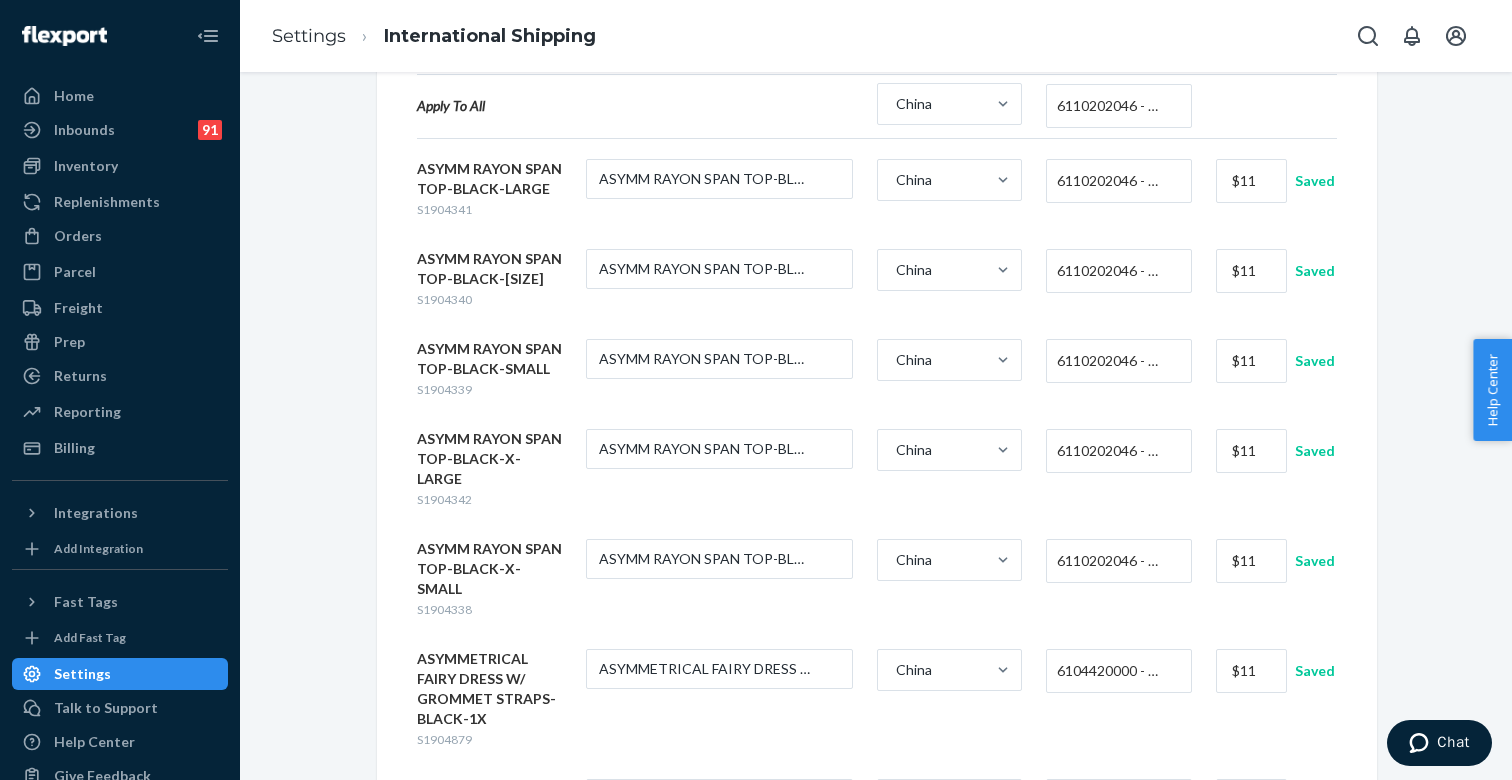 type on "$11" 